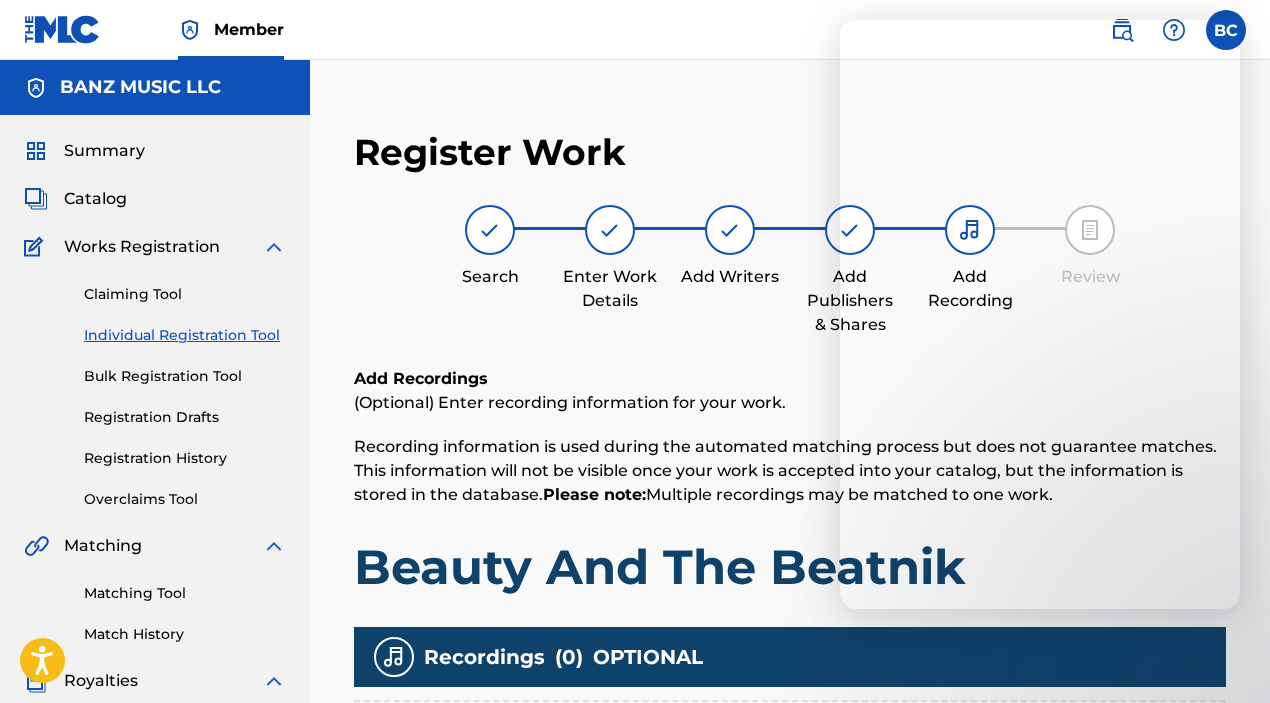 scroll, scrollTop: 0, scrollLeft: 0, axis: both 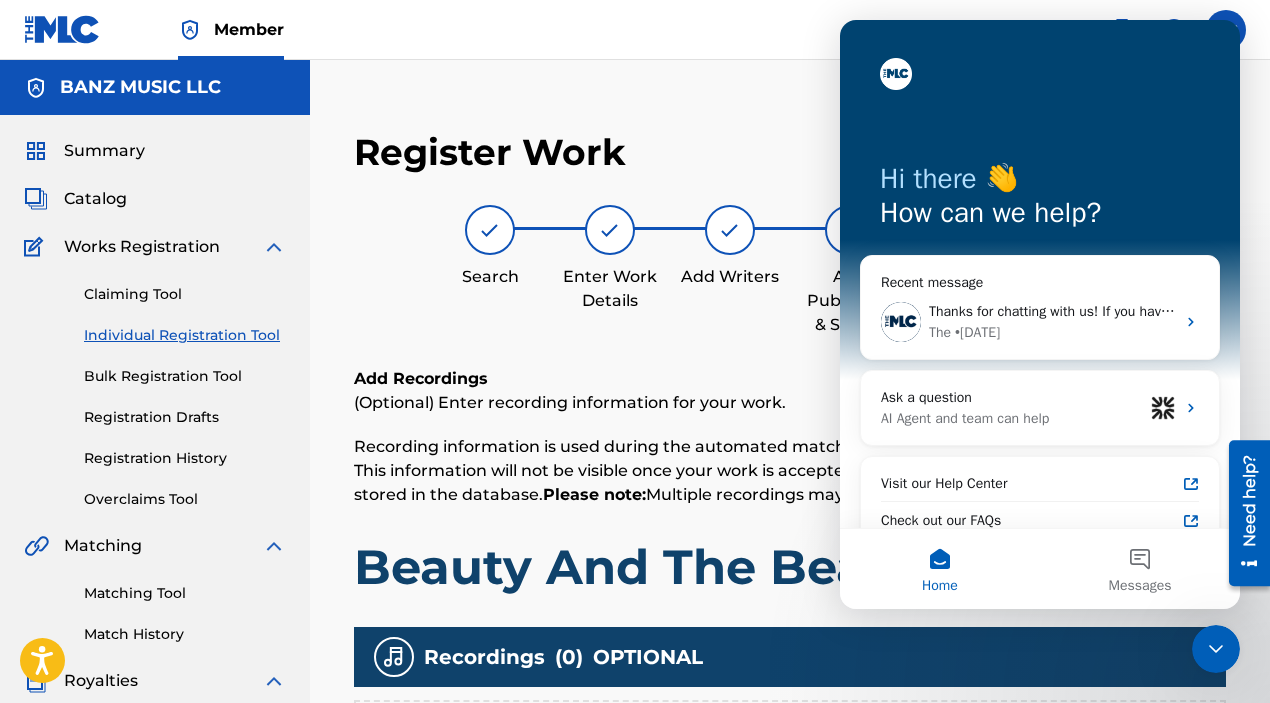 click 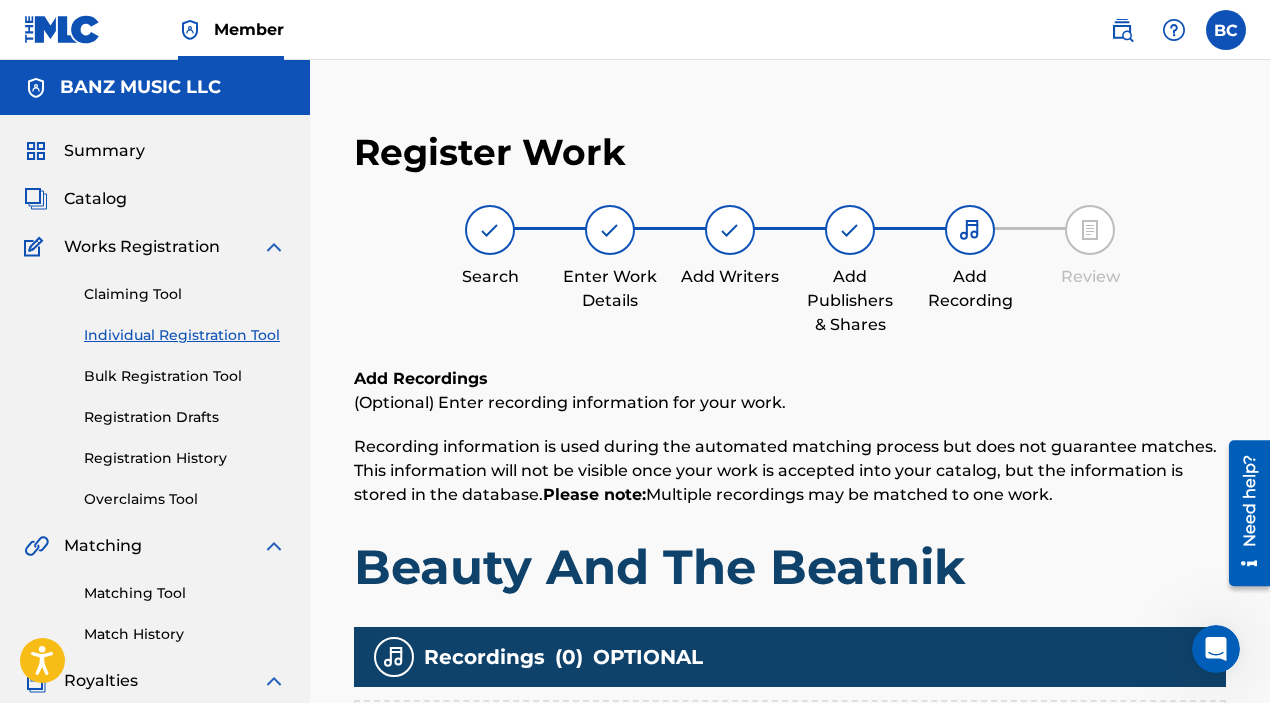 scroll, scrollTop: 0, scrollLeft: 0, axis: both 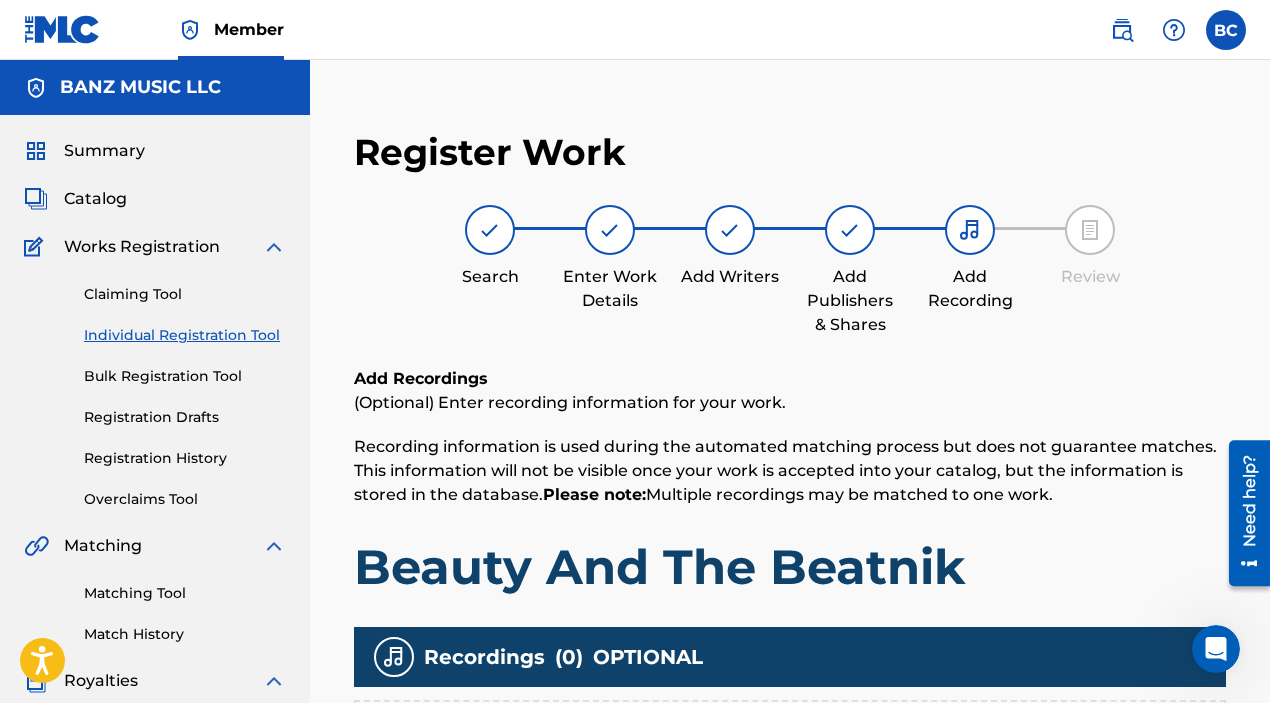 click on "Individual Registration Tool" at bounding box center [185, 335] 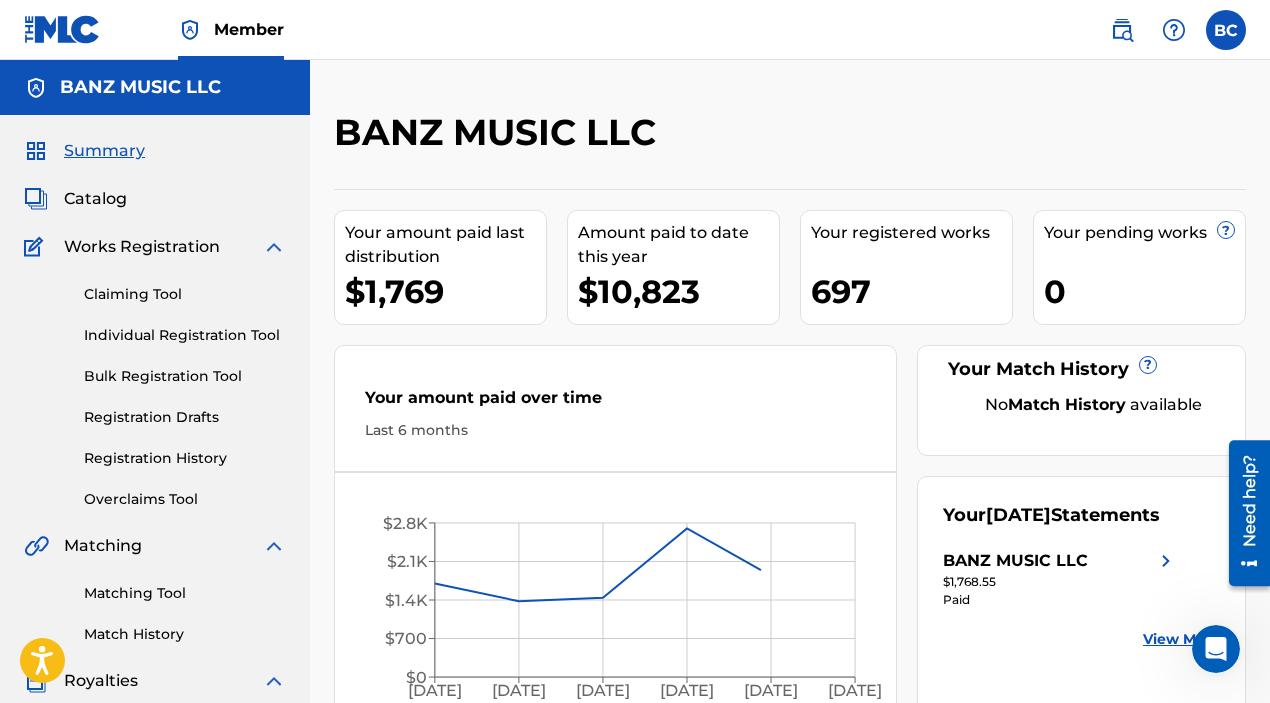 click on "Individual Registration Tool" at bounding box center [185, 335] 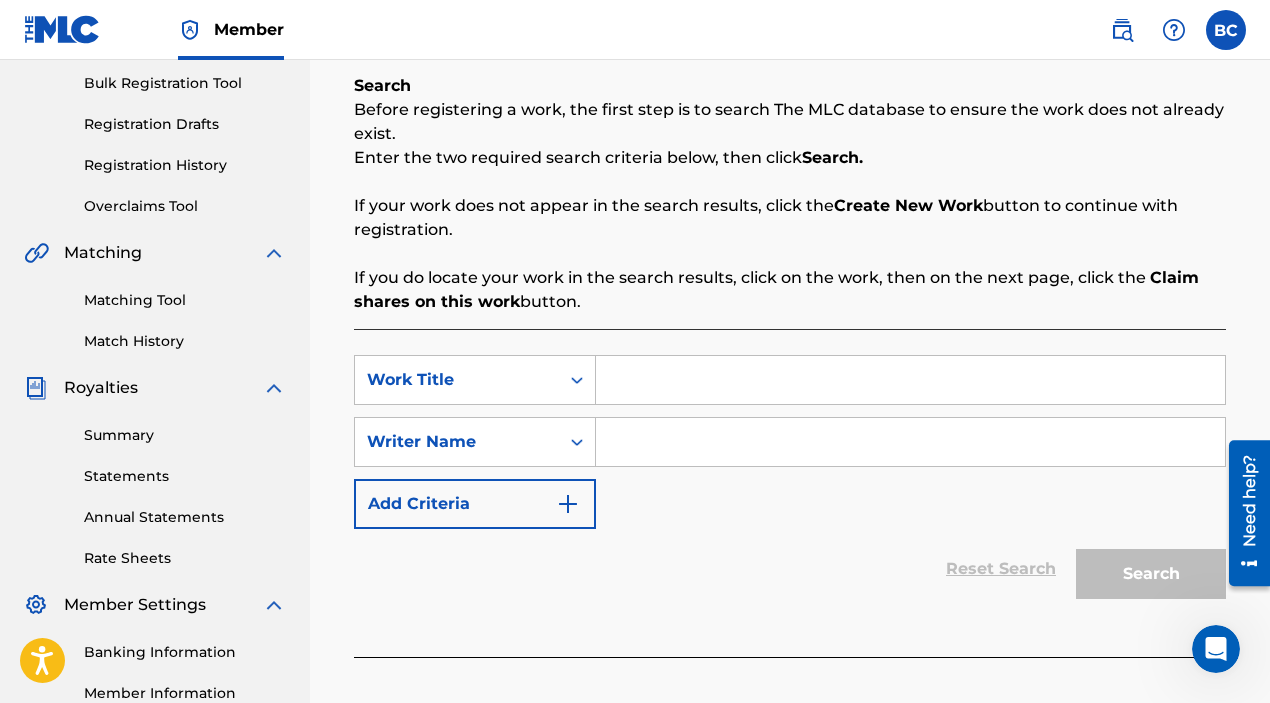 scroll, scrollTop: 332, scrollLeft: 0, axis: vertical 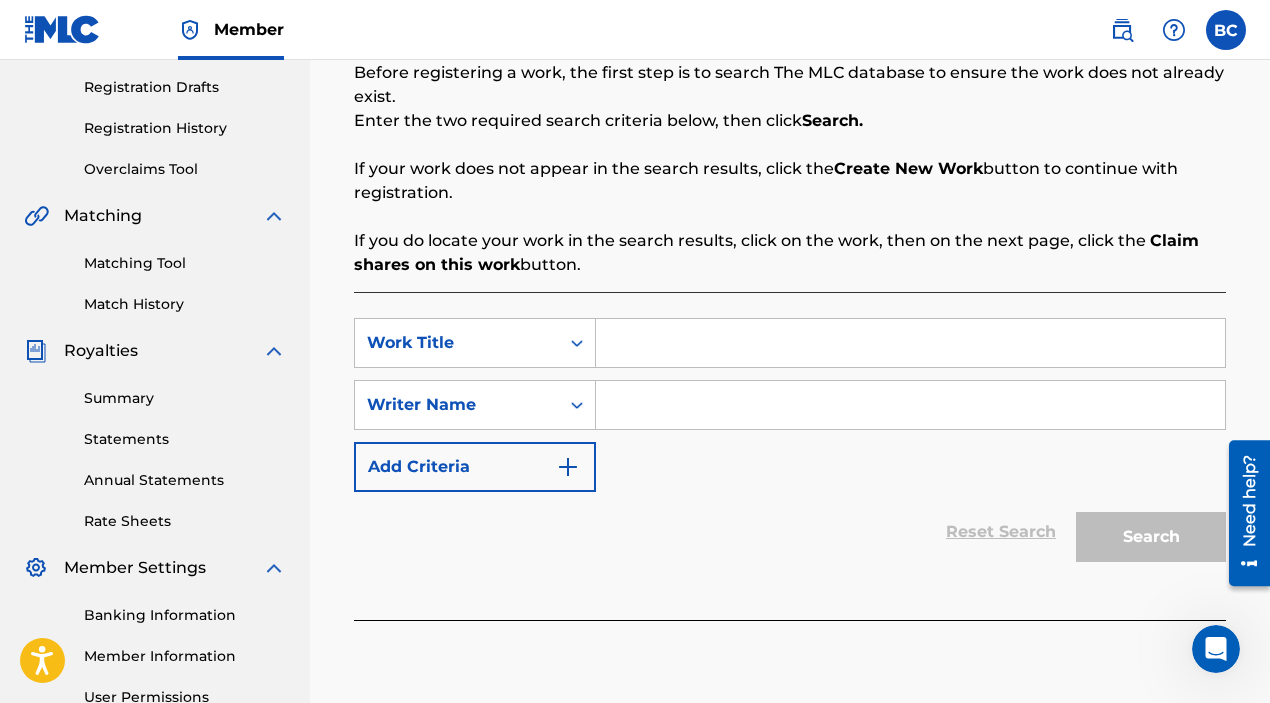 click at bounding box center (910, 343) 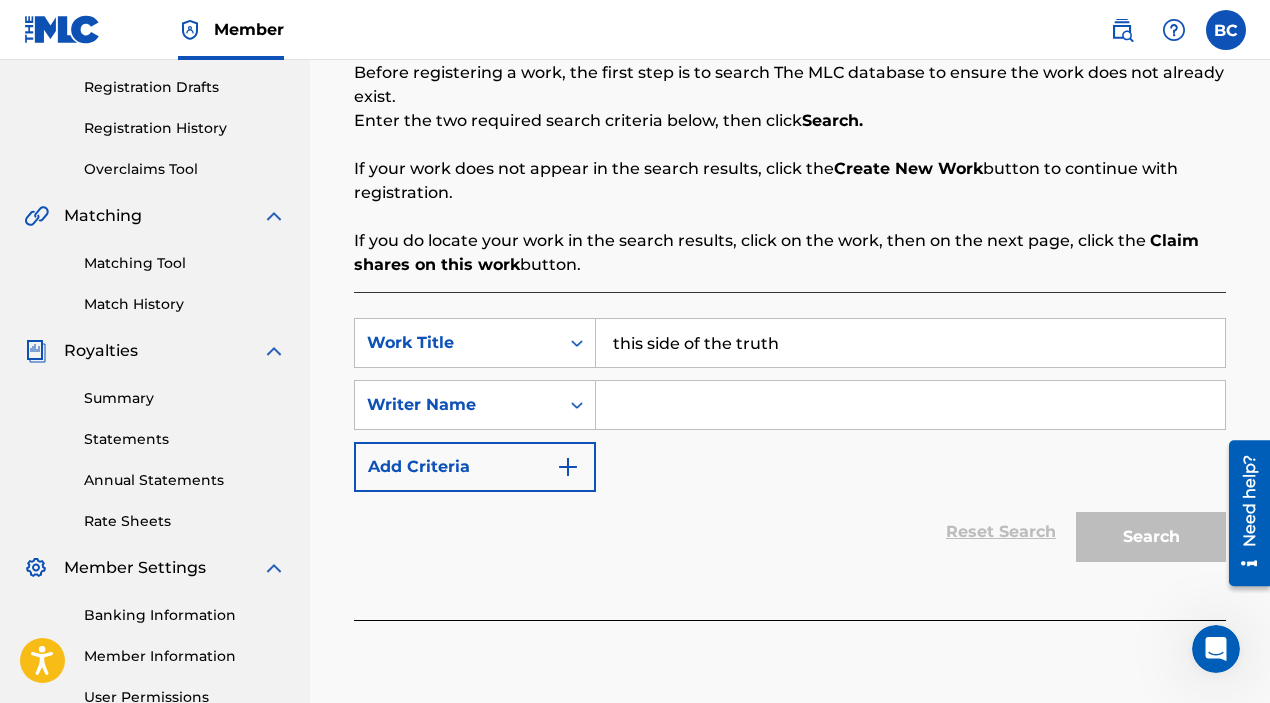 type on "this side of the truth" 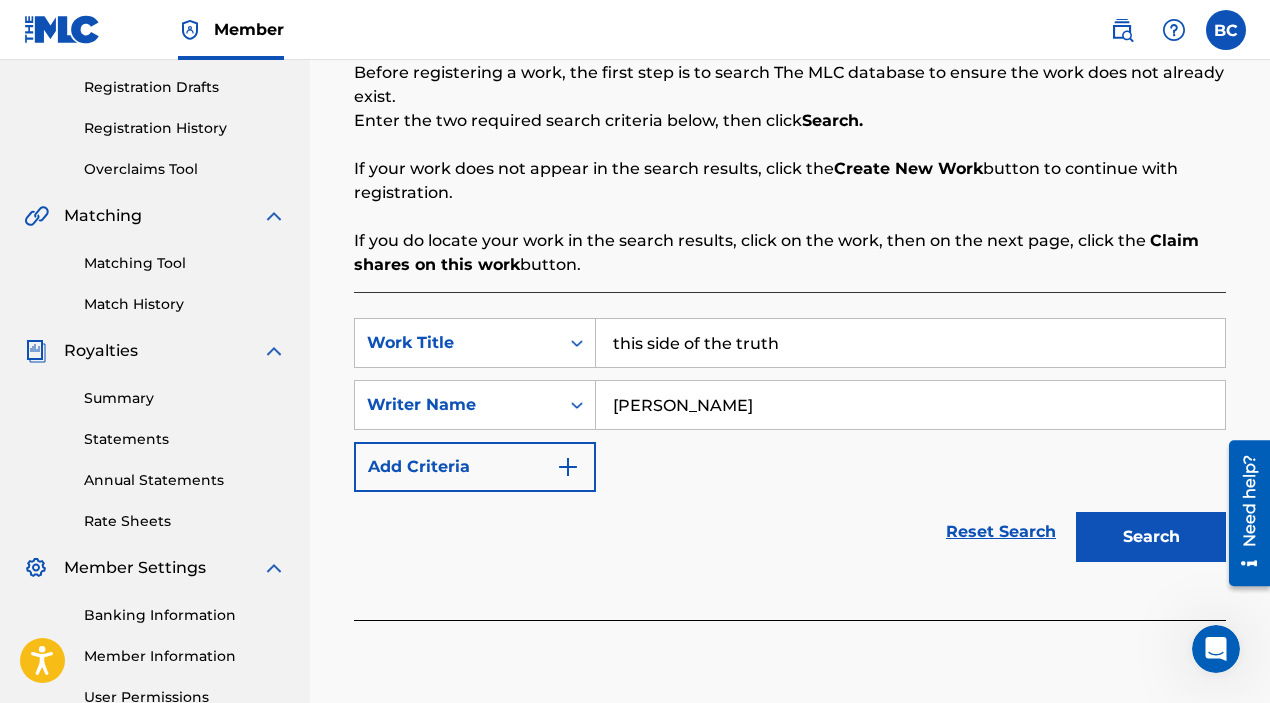 type on "[PERSON_NAME]" 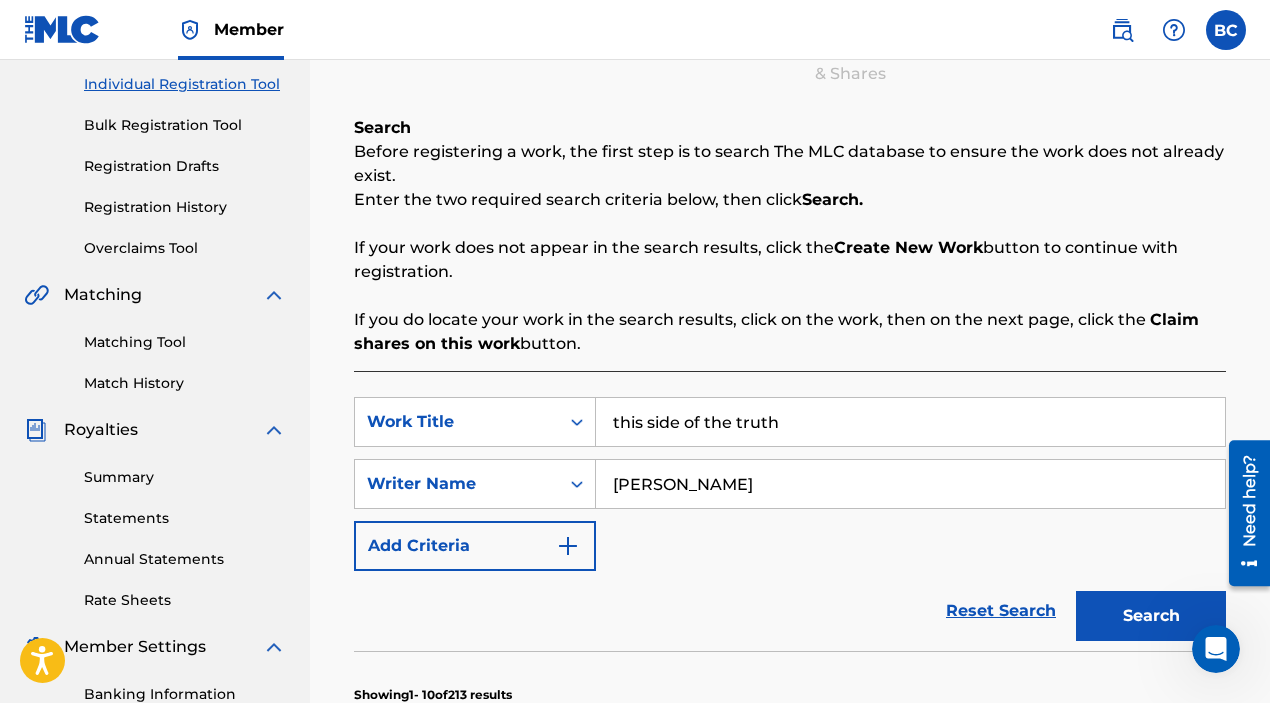 scroll, scrollTop: 291, scrollLeft: 0, axis: vertical 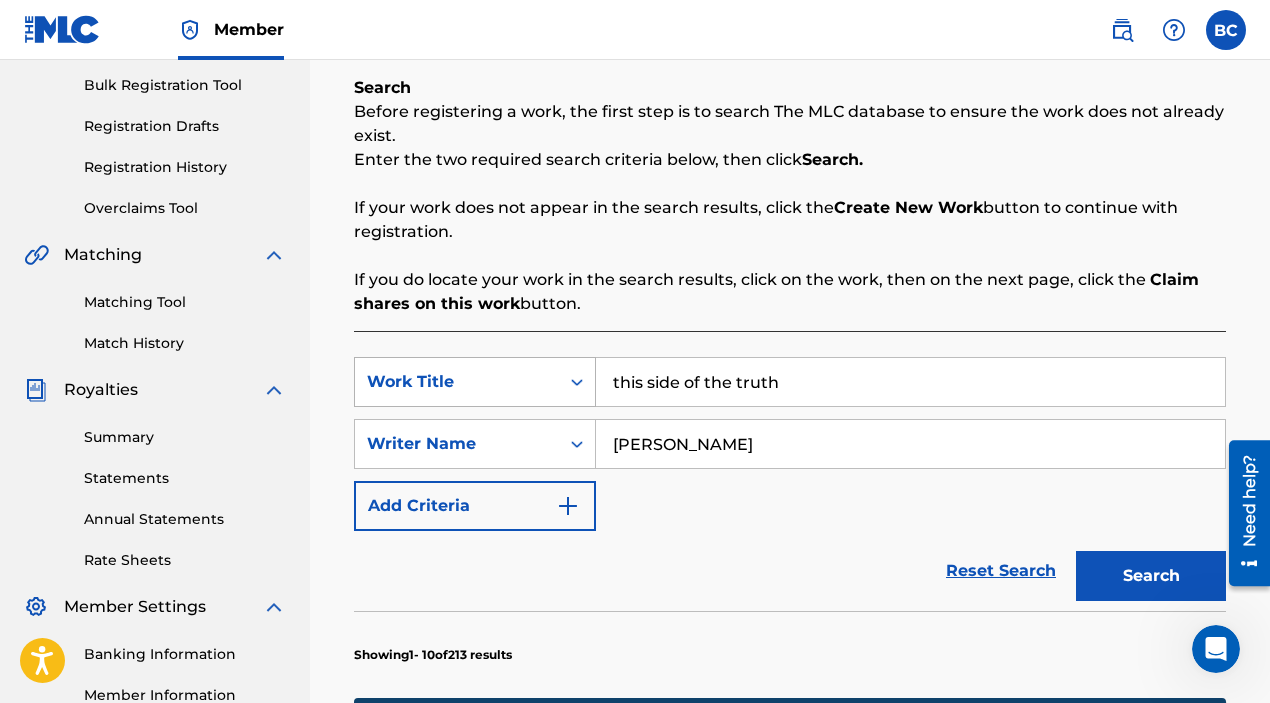 drag, startPoint x: 798, startPoint y: 386, endPoint x: 535, endPoint y: 379, distance: 263.09314 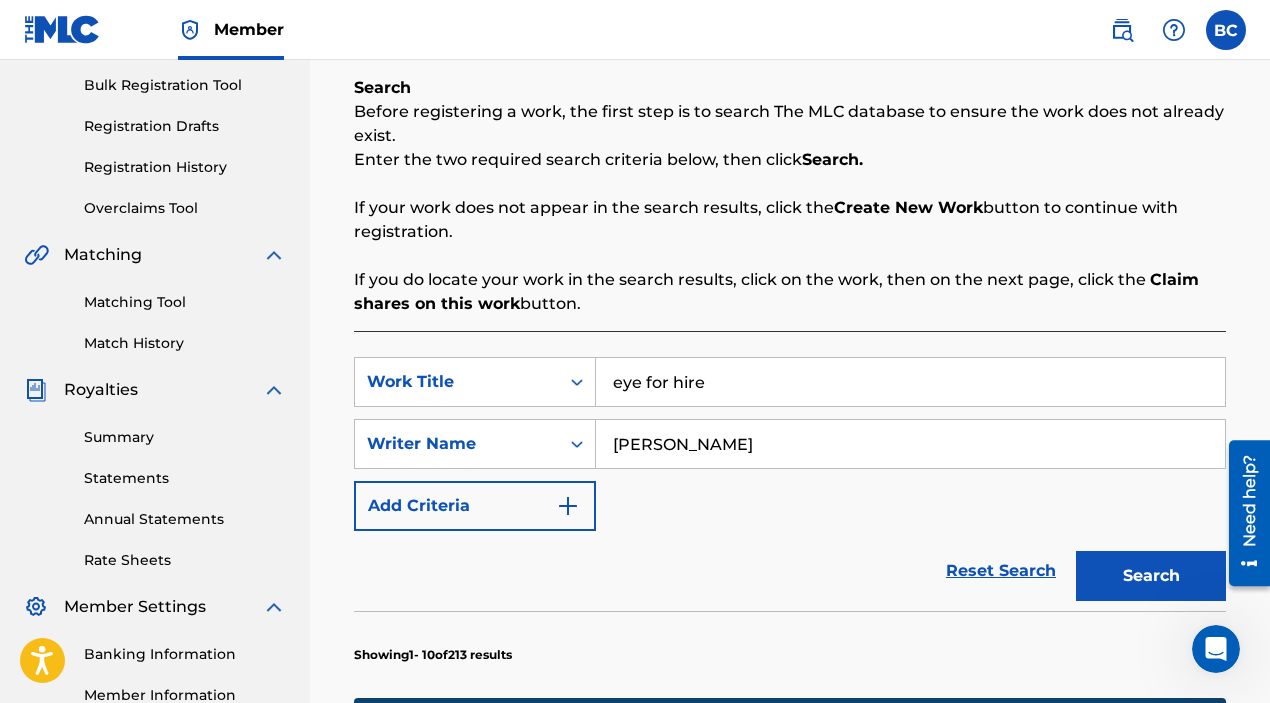 type on "eye for hire" 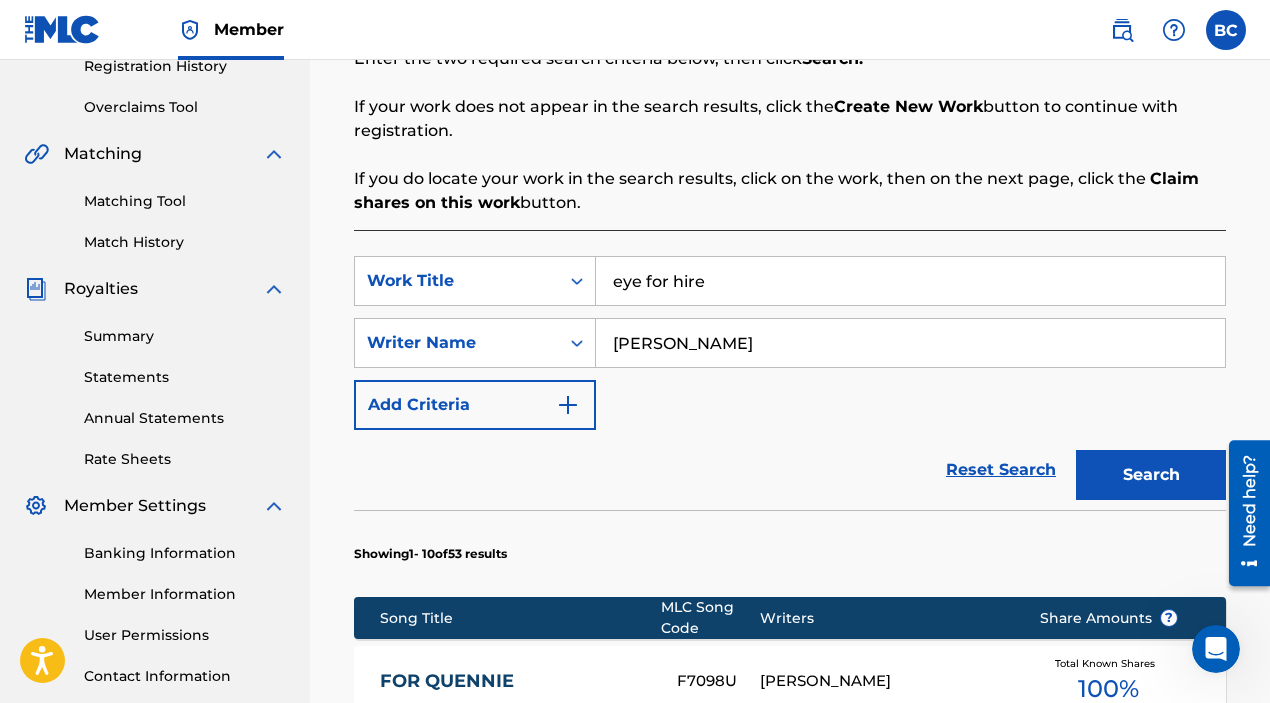 scroll, scrollTop: 560, scrollLeft: 0, axis: vertical 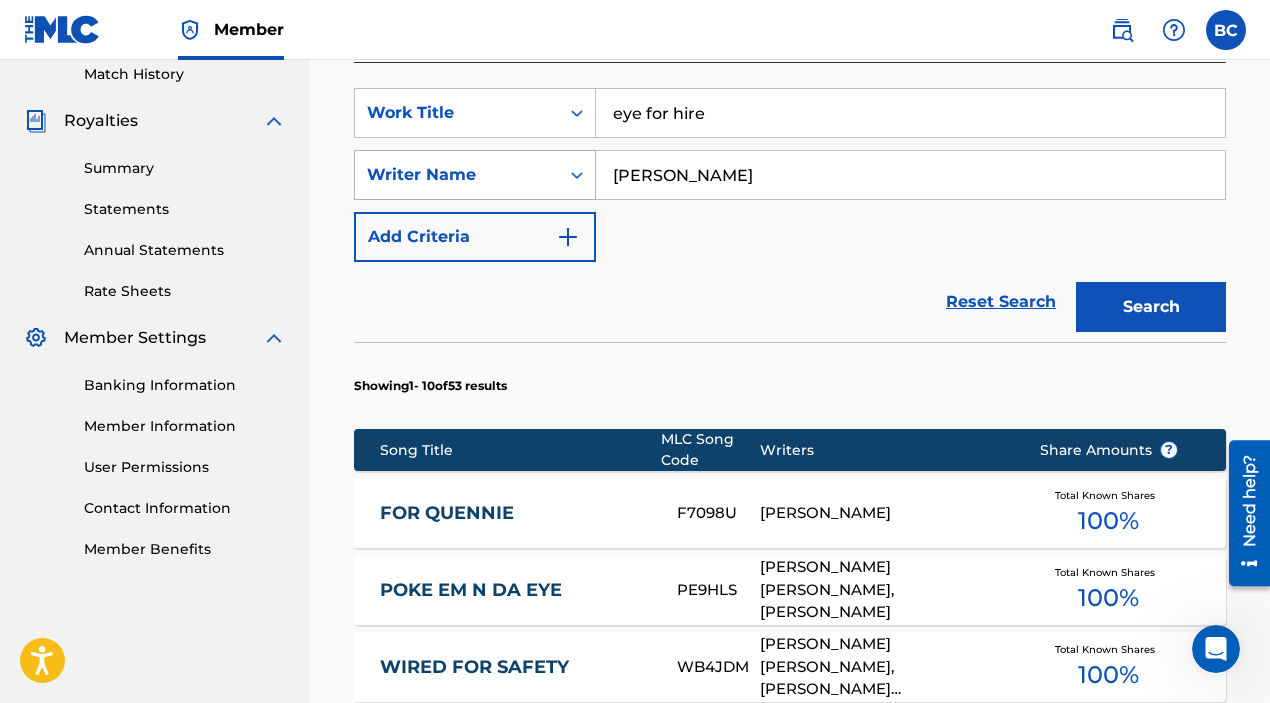 drag, startPoint x: 758, startPoint y: 180, endPoint x: 564, endPoint y: 172, distance: 194.16487 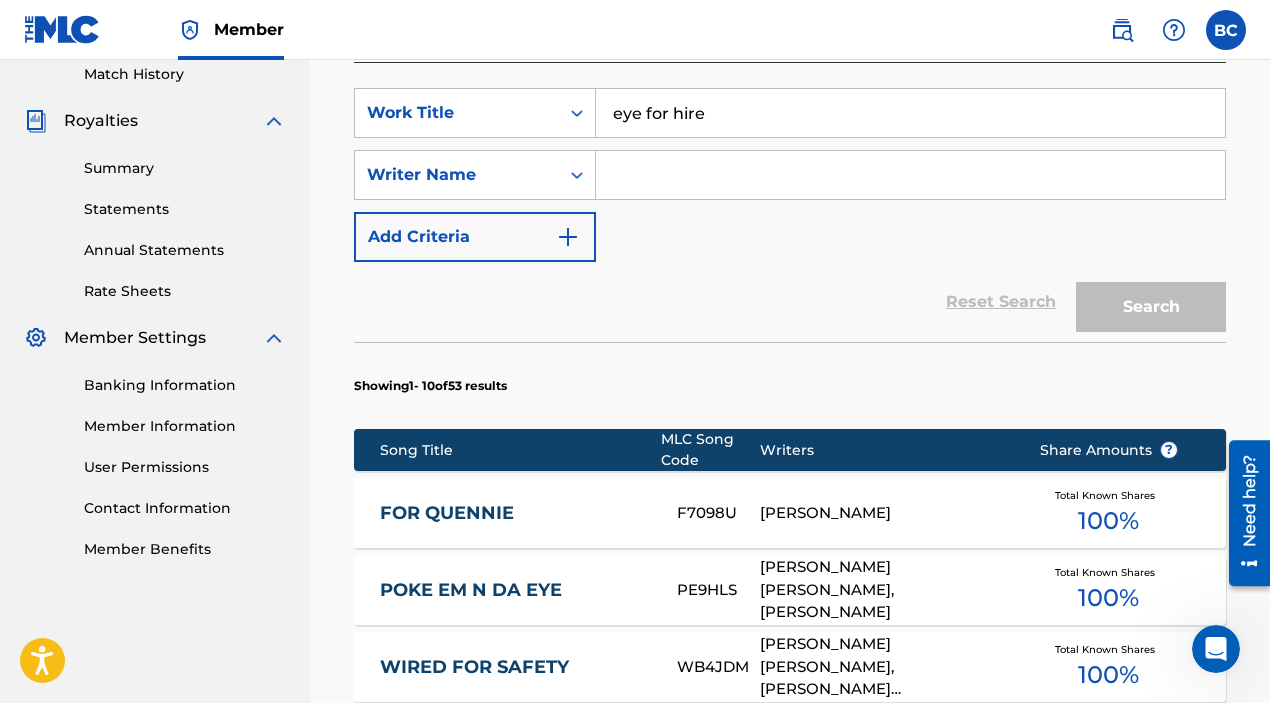 click on "Reset Search Search" at bounding box center (790, 302) 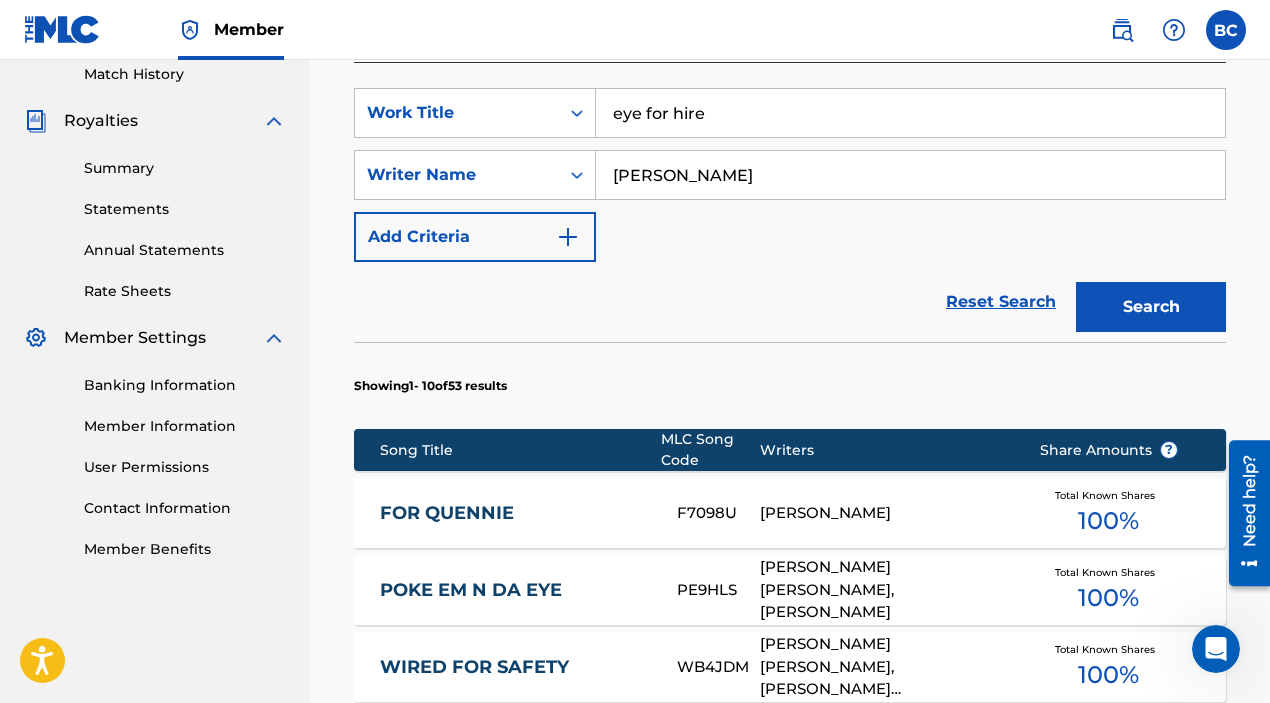 type on "[PERSON_NAME]" 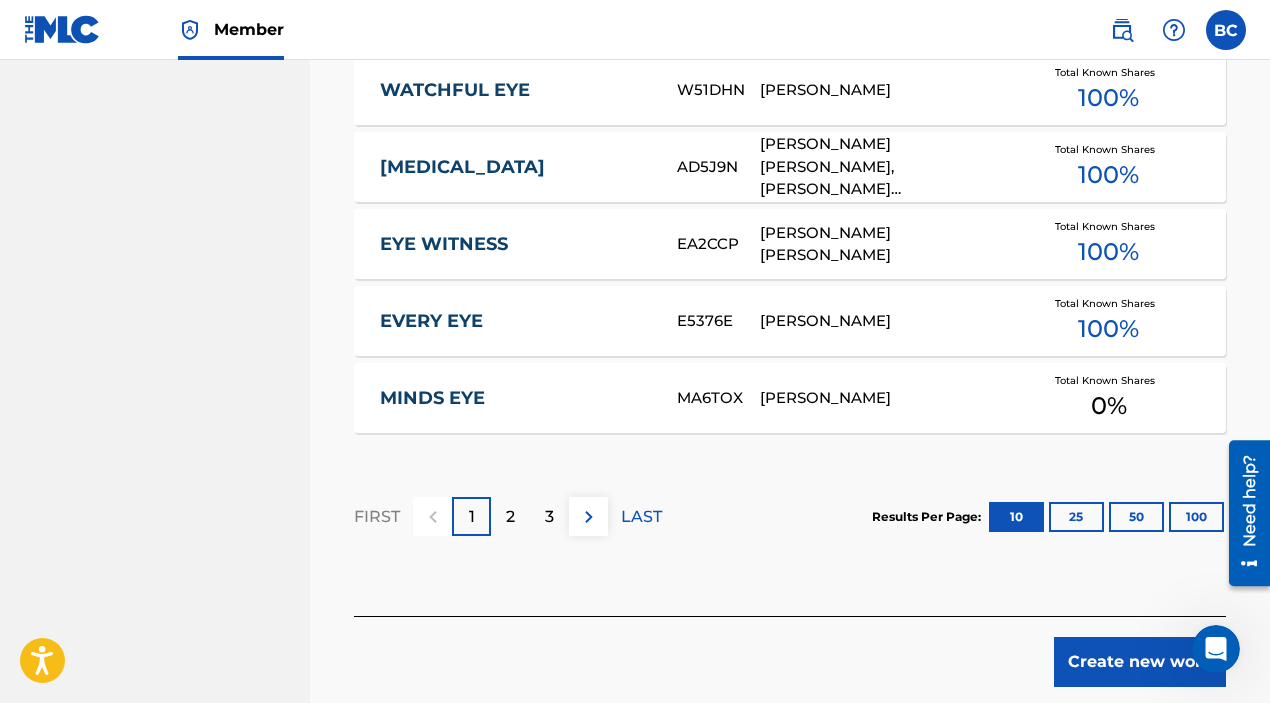 scroll, scrollTop: 1382, scrollLeft: 0, axis: vertical 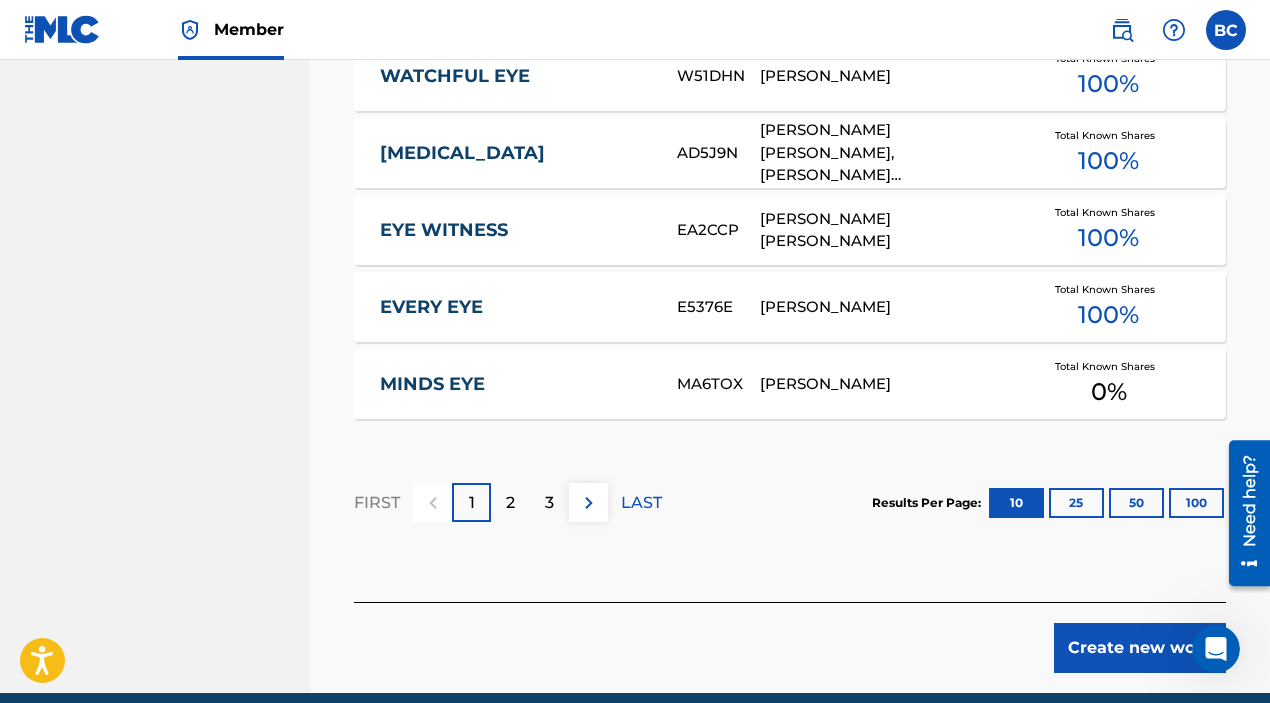 click on "2" at bounding box center (510, 502) 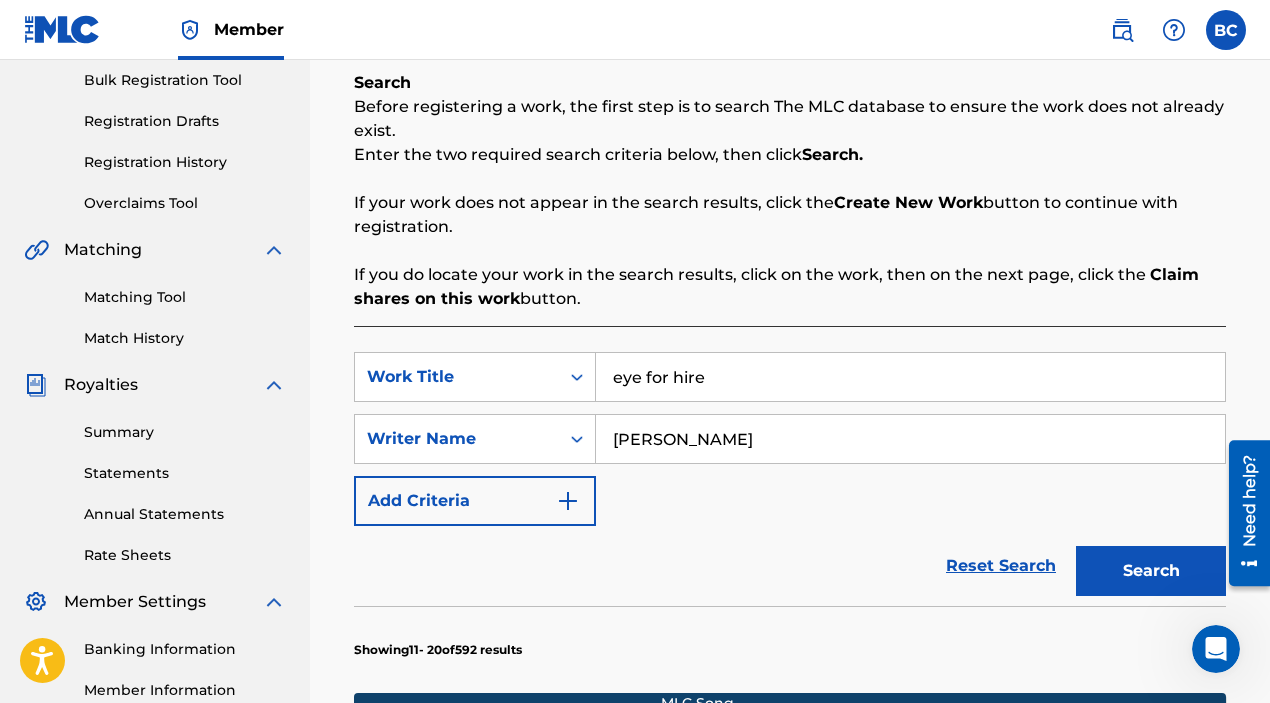 scroll, scrollTop: 298, scrollLeft: 0, axis: vertical 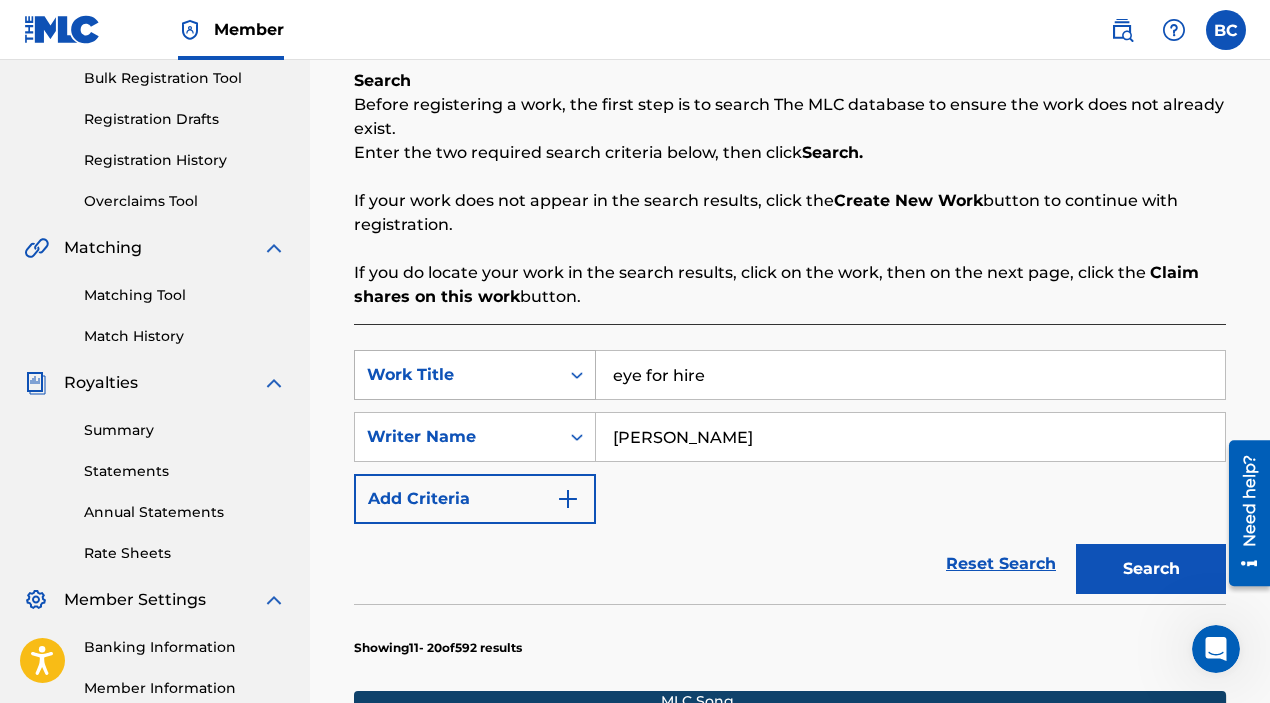 drag, startPoint x: 722, startPoint y: 387, endPoint x: 584, endPoint y: 386, distance: 138.00362 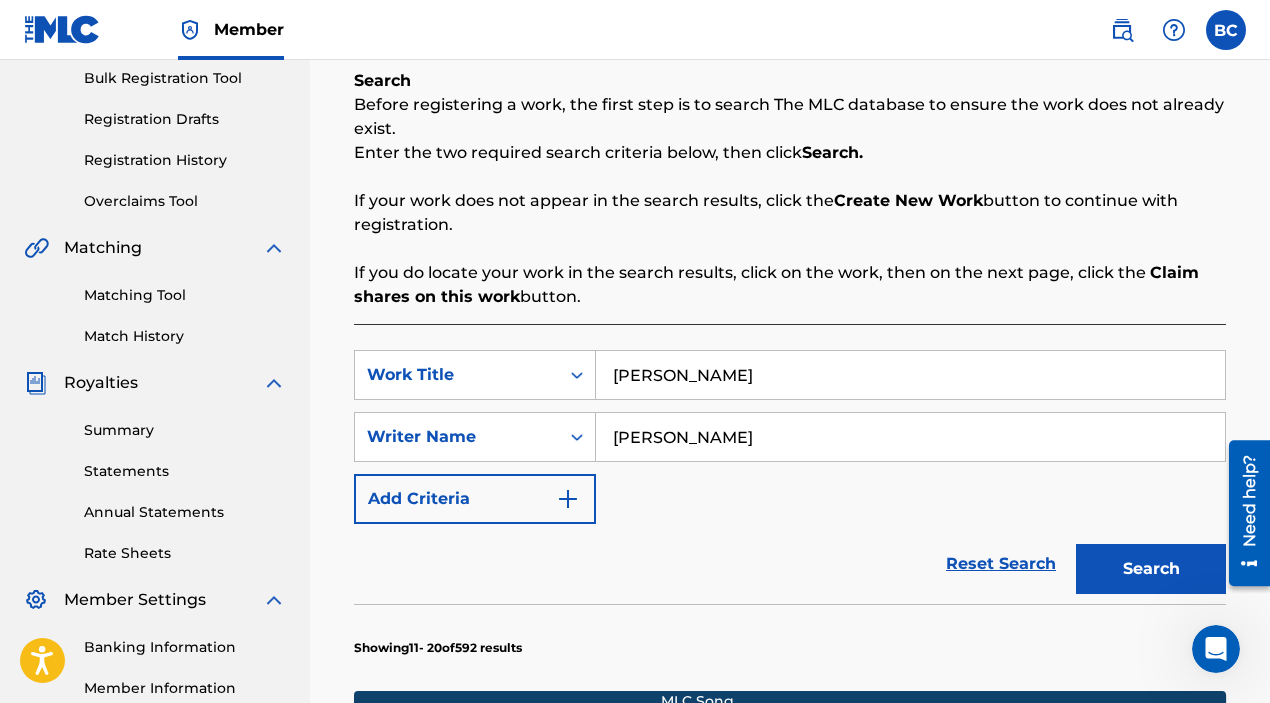click on "Search" at bounding box center [1151, 569] 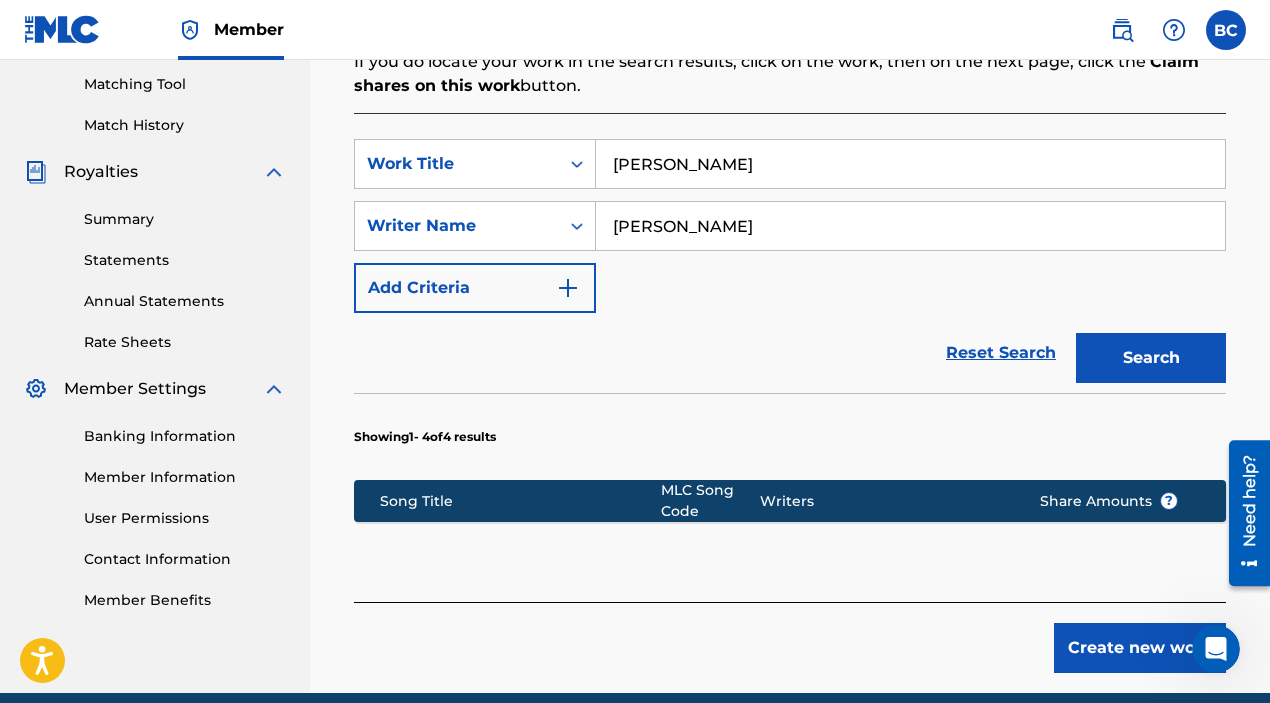 scroll, scrollTop: 502, scrollLeft: 0, axis: vertical 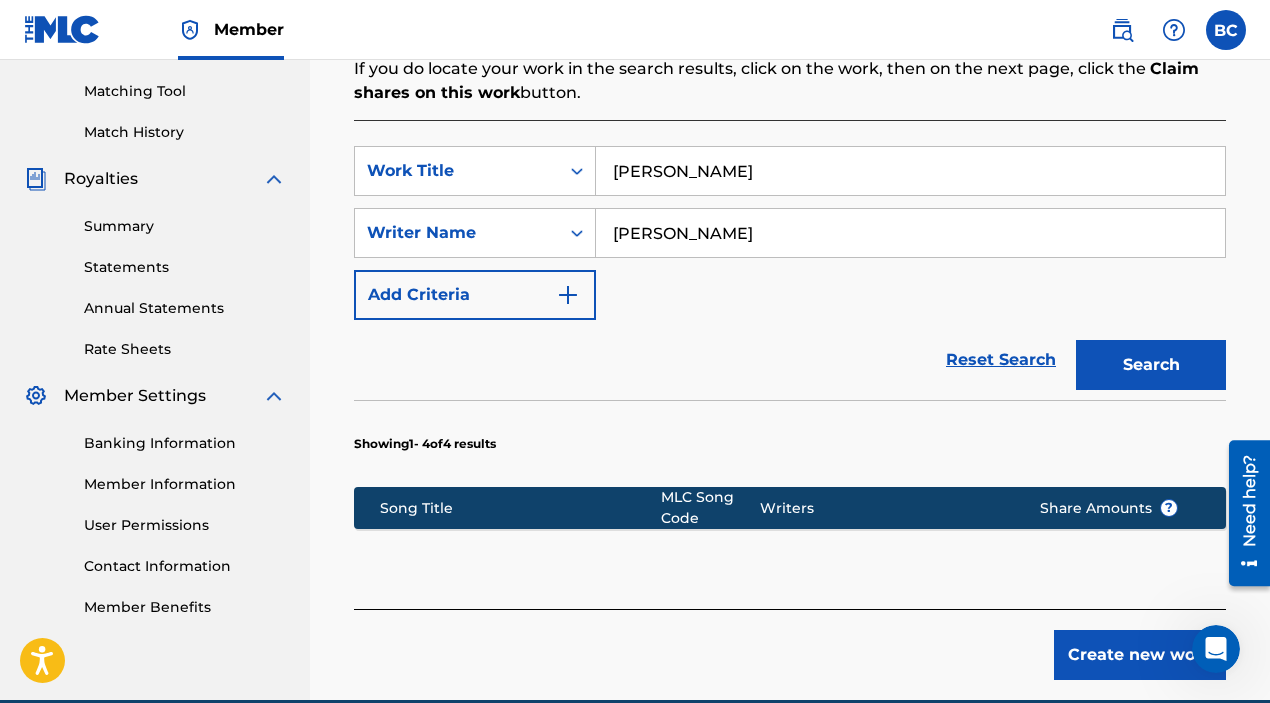click on "[PERSON_NAME]" at bounding box center (910, 171) 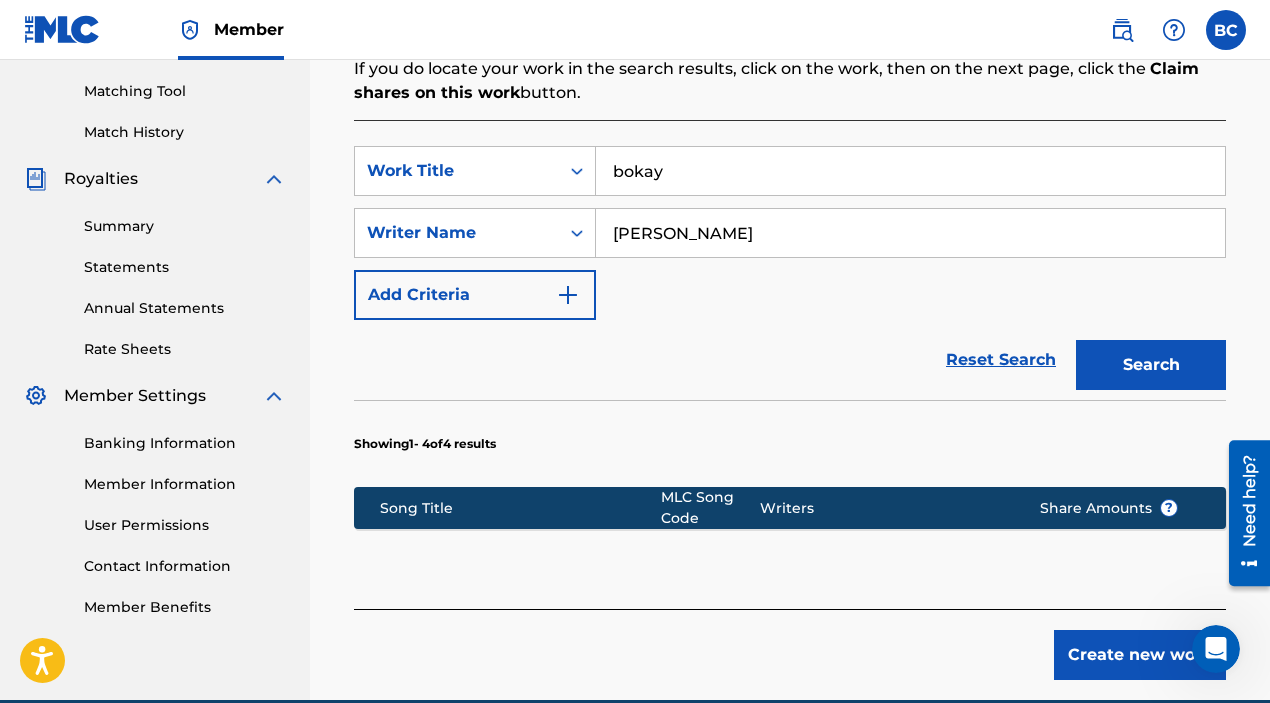 type on "bokay" 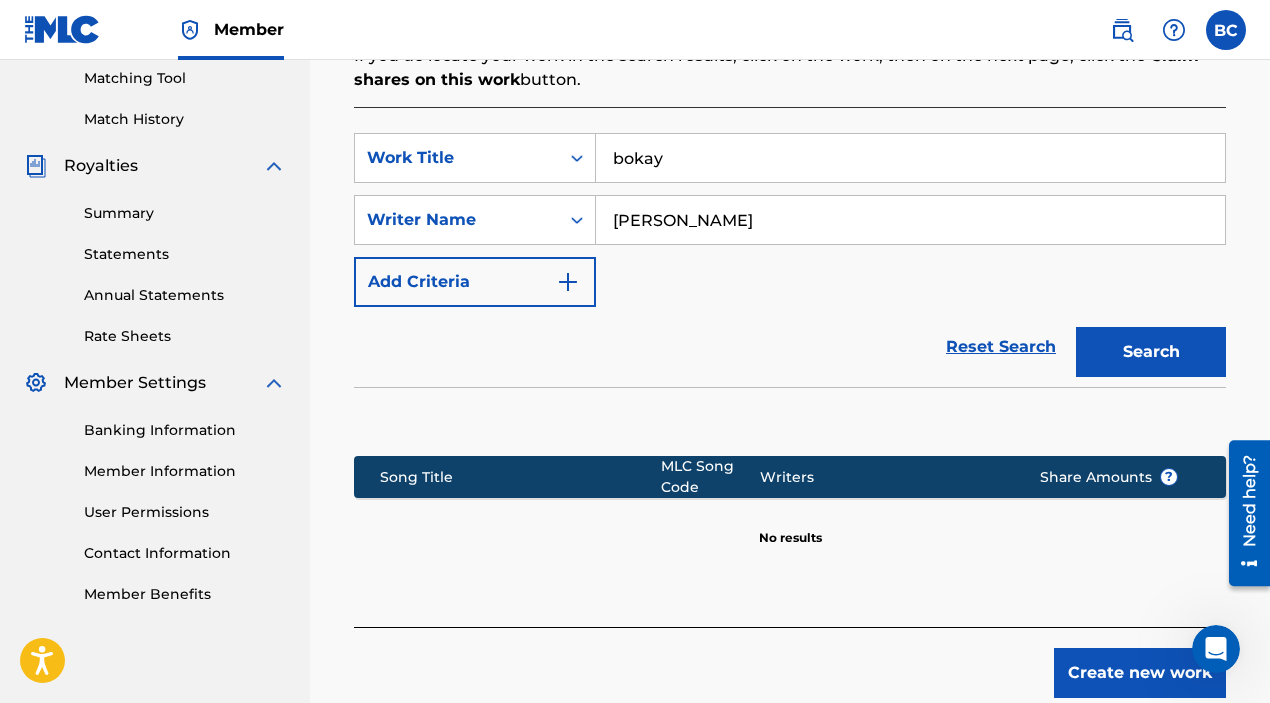 scroll, scrollTop: 505, scrollLeft: 0, axis: vertical 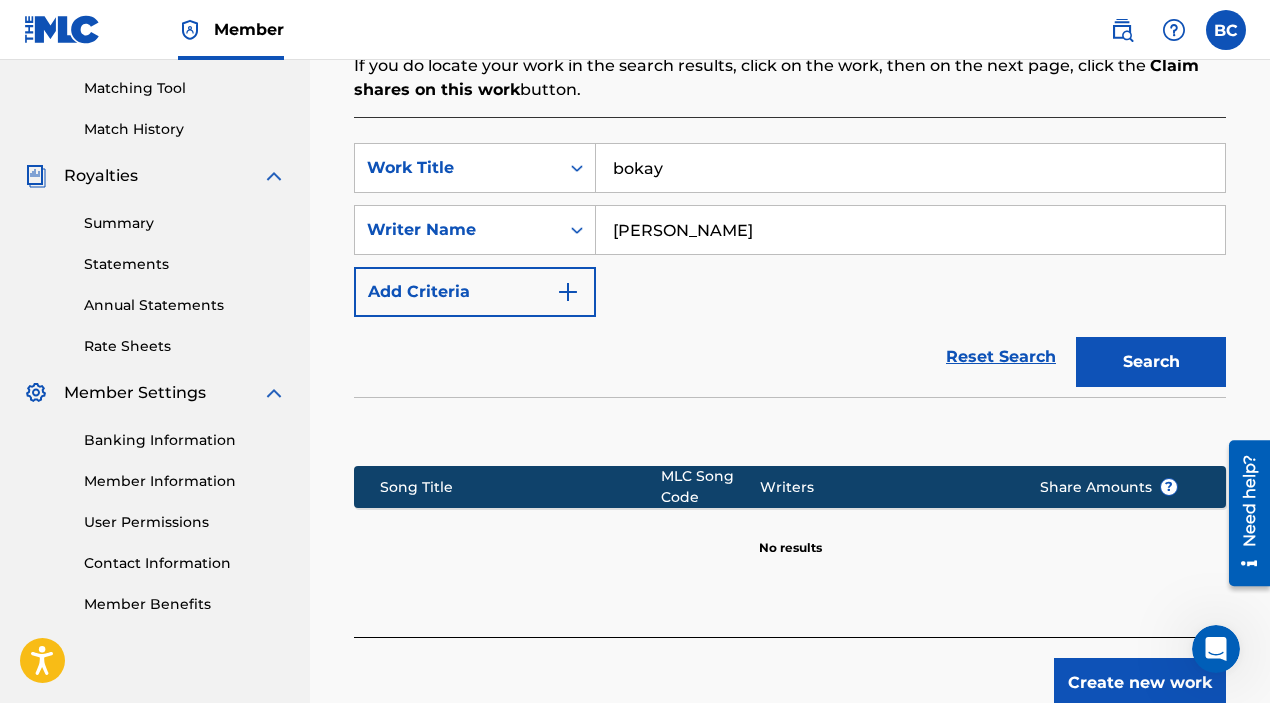 click on "[PERSON_NAME]" at bounding box center [910, 230] 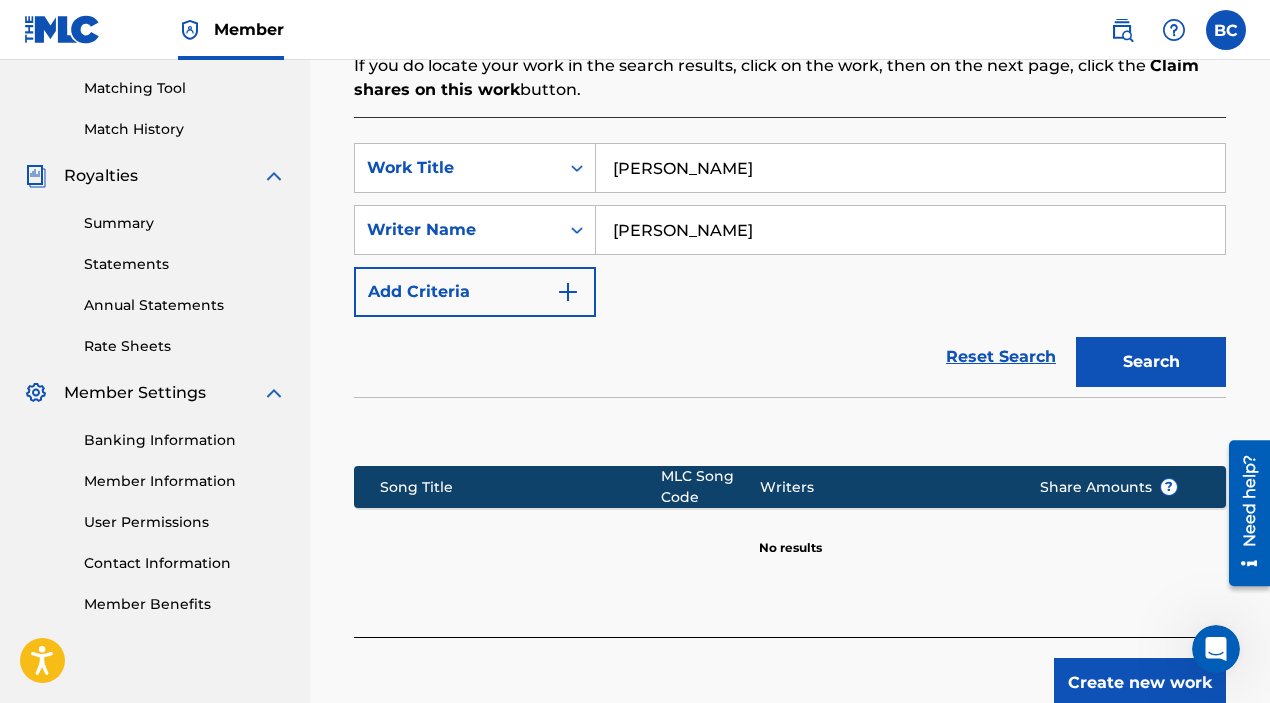 click on "Search" at bounding box center [1151, 362] 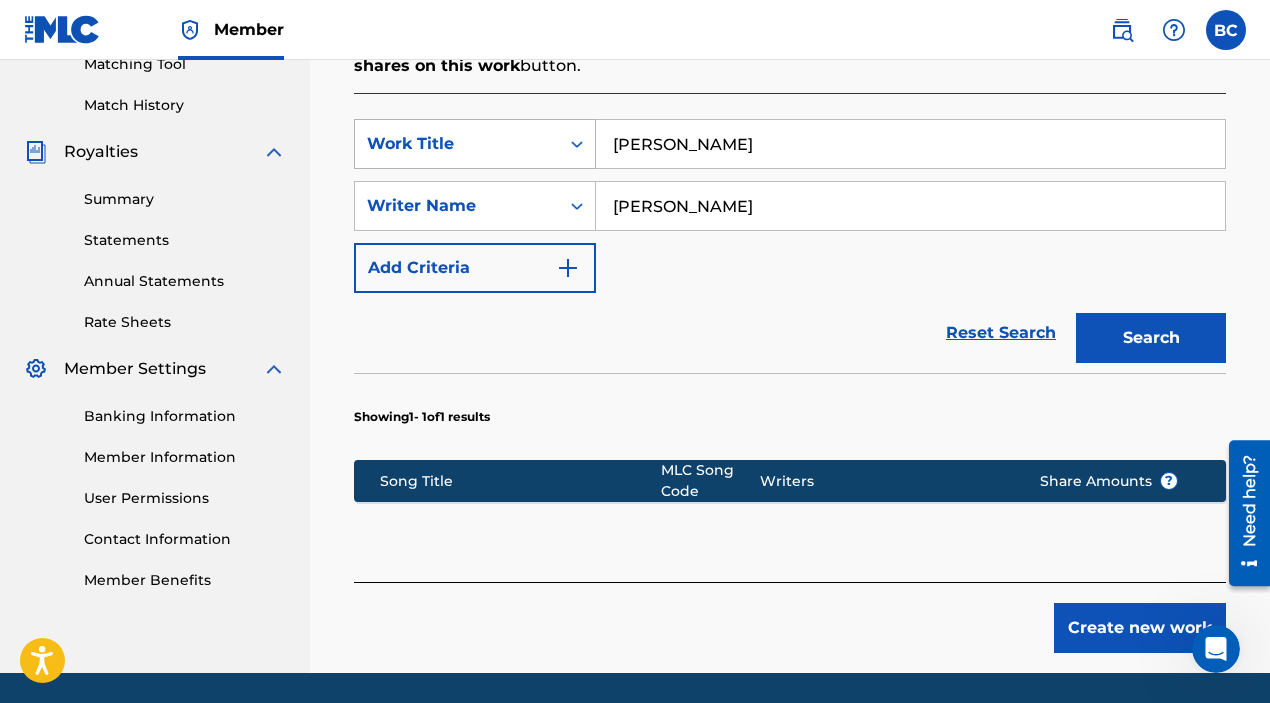 drag, startPoint x: 693, startPoint y: 139, endPoint x: 538, endPoint y: 136, distance: 155.02902 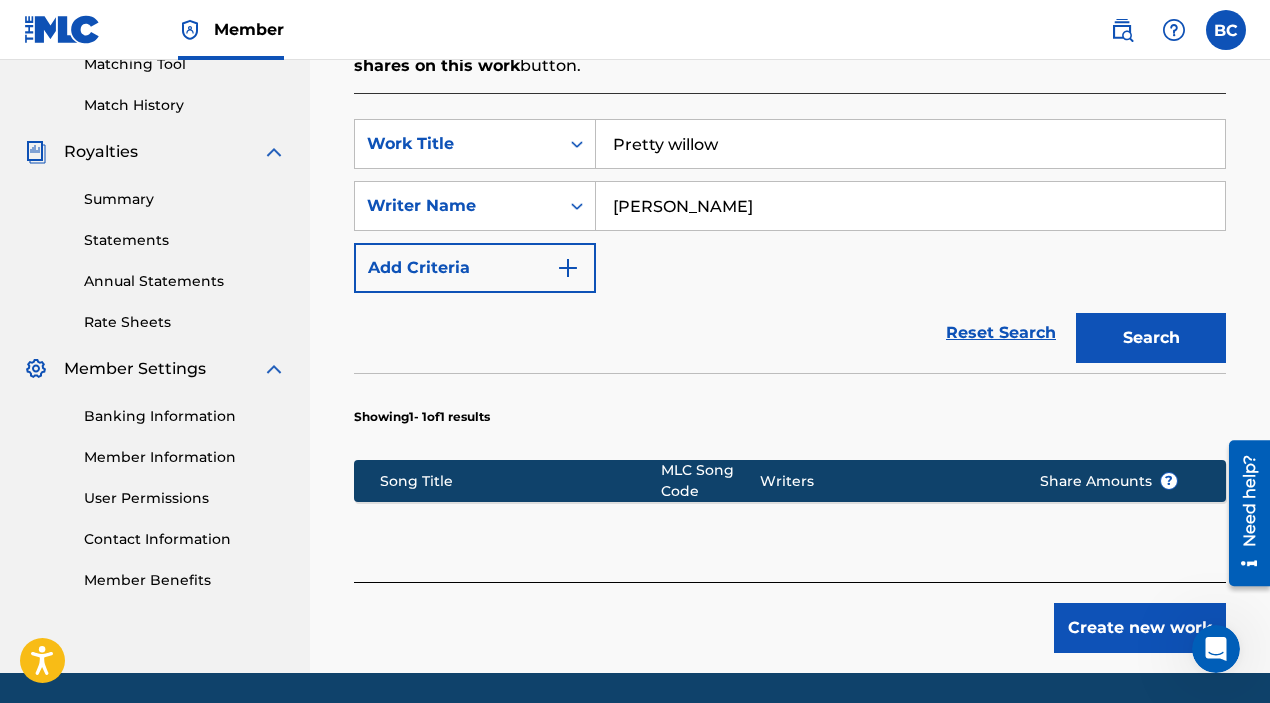 type on "Pretty willow" 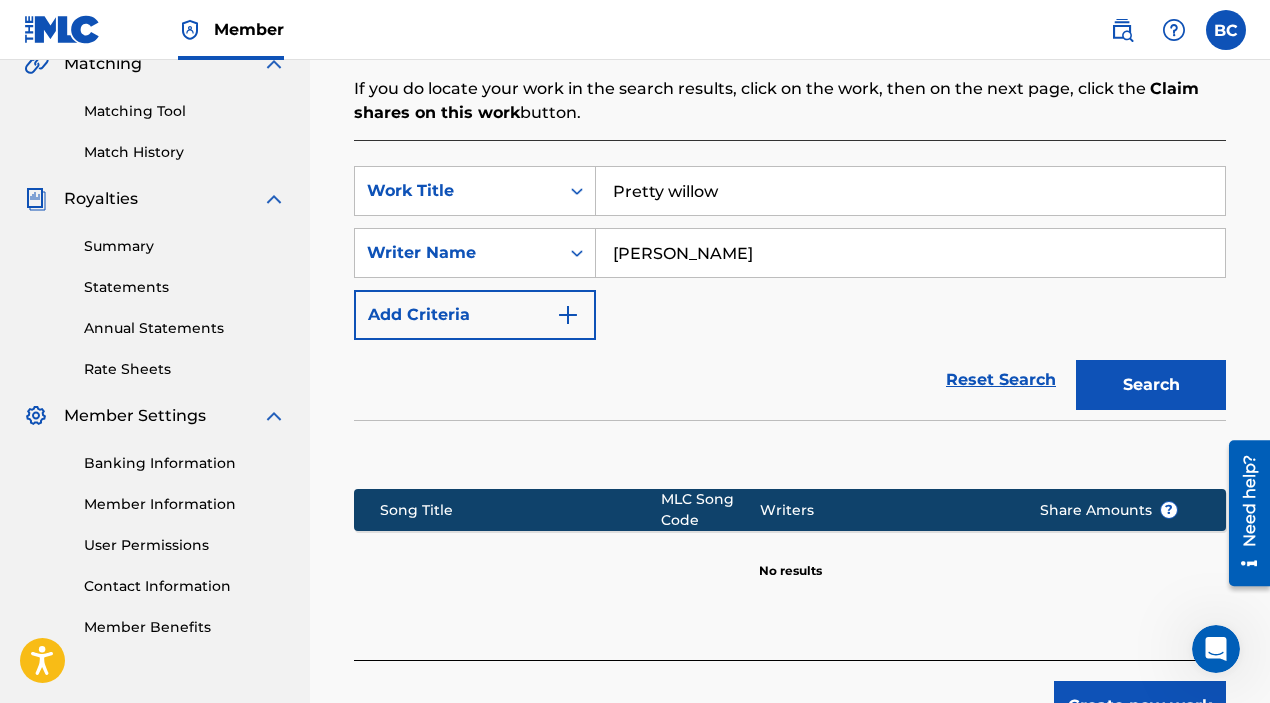 scroll, scrollTop: 454, scrollLeft: 0, axis: vertical 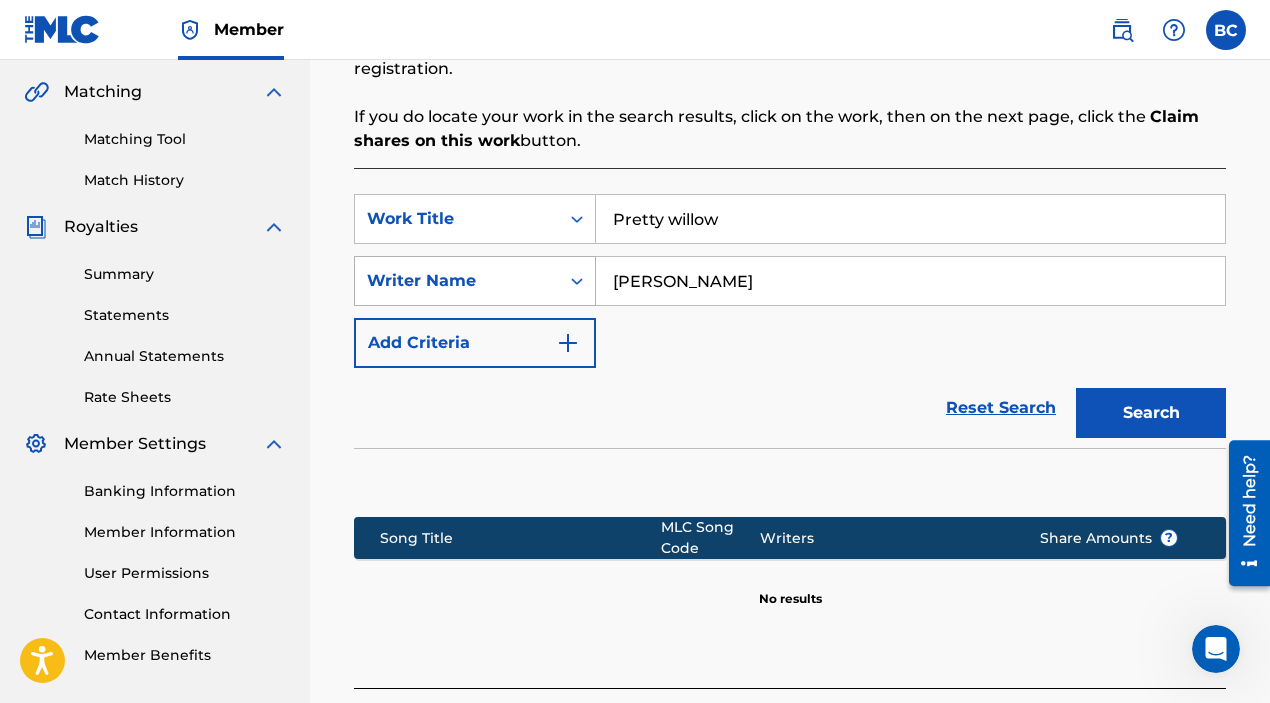 drag, startPoint x: 677, startPoint y: 285, endPoint x: 589, endPoint y: 280, distance: 88.14193 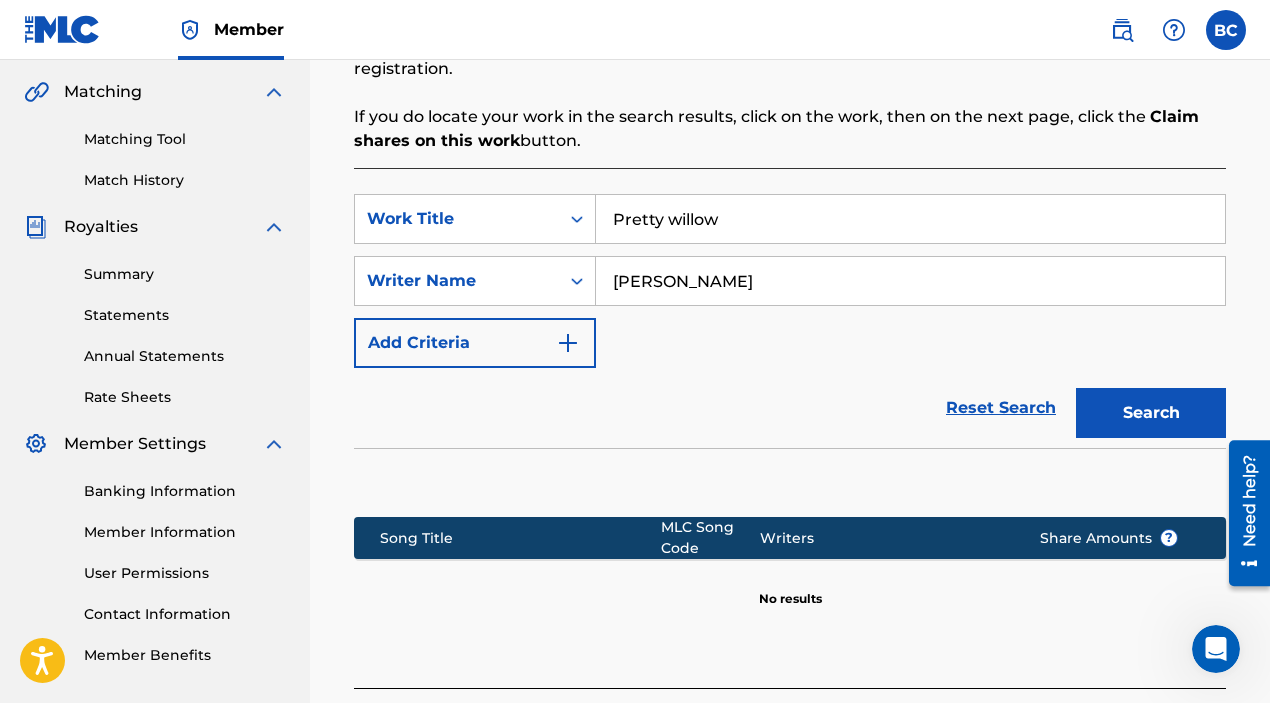 type on "[PERSON_NAME]" 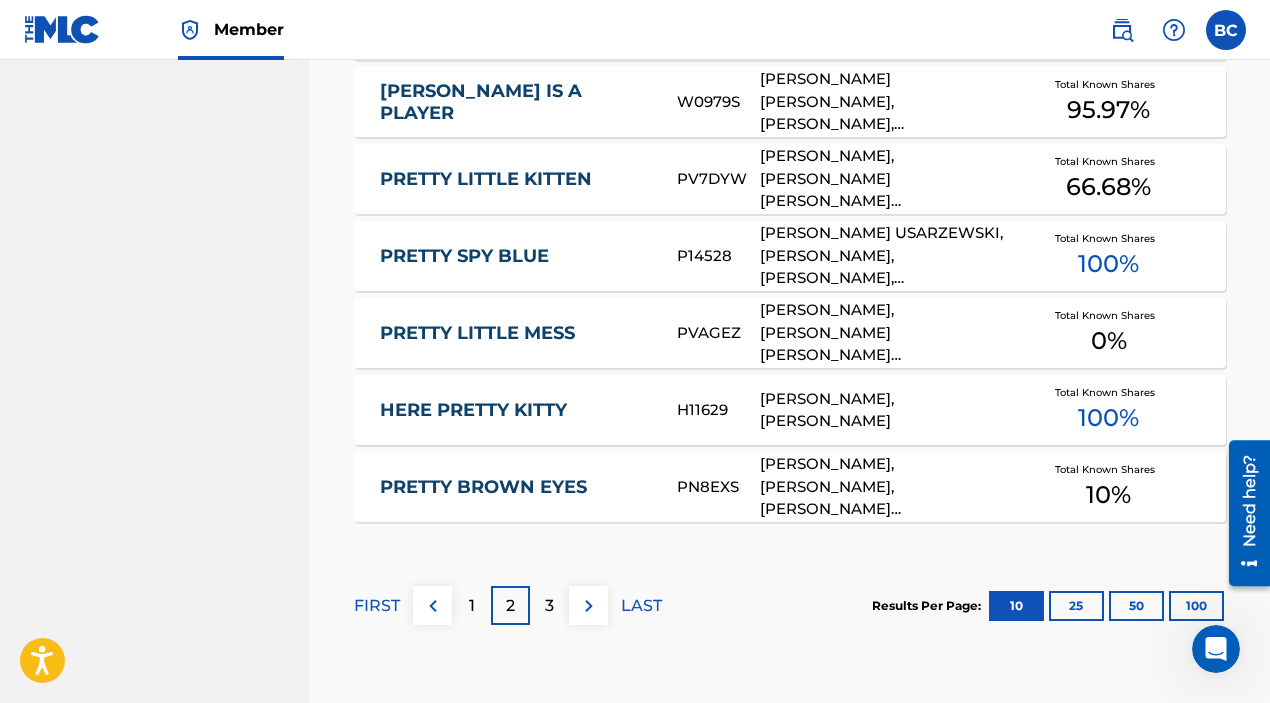 scroll, scrollTop: 1298, scrollLeft: 0, axis: vertical 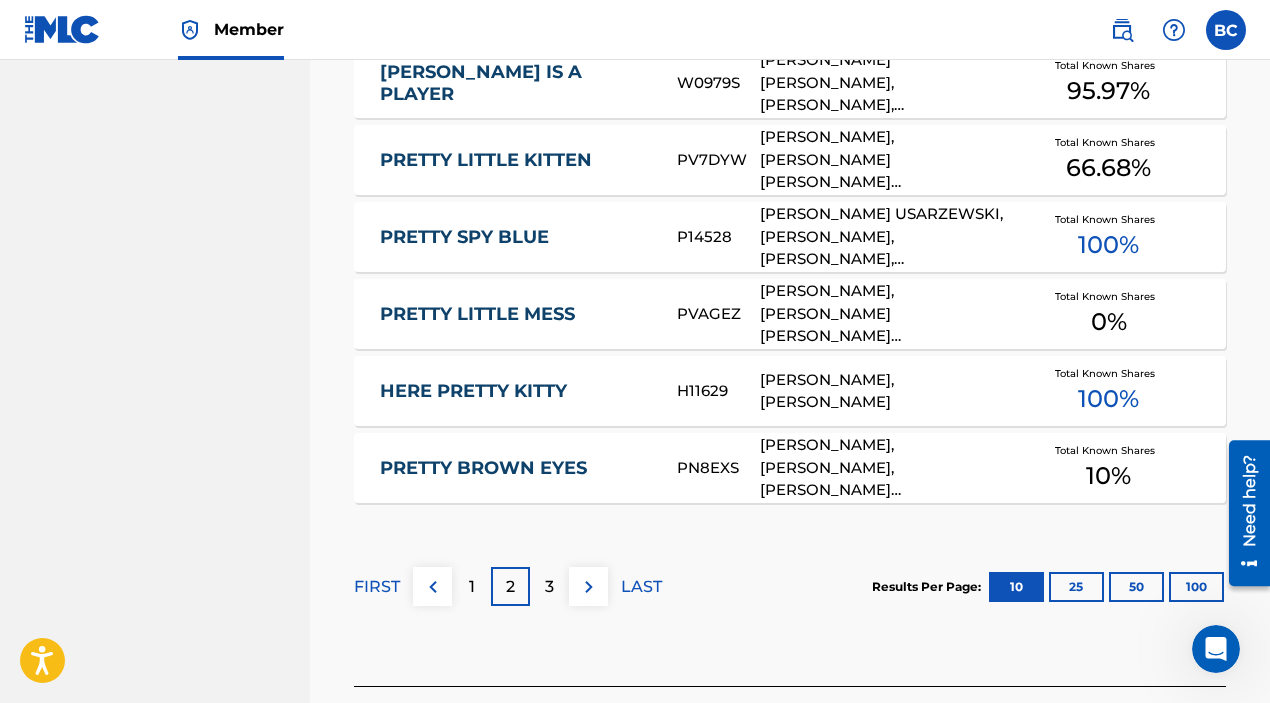 click on "1" at bounding box center (472, 587) 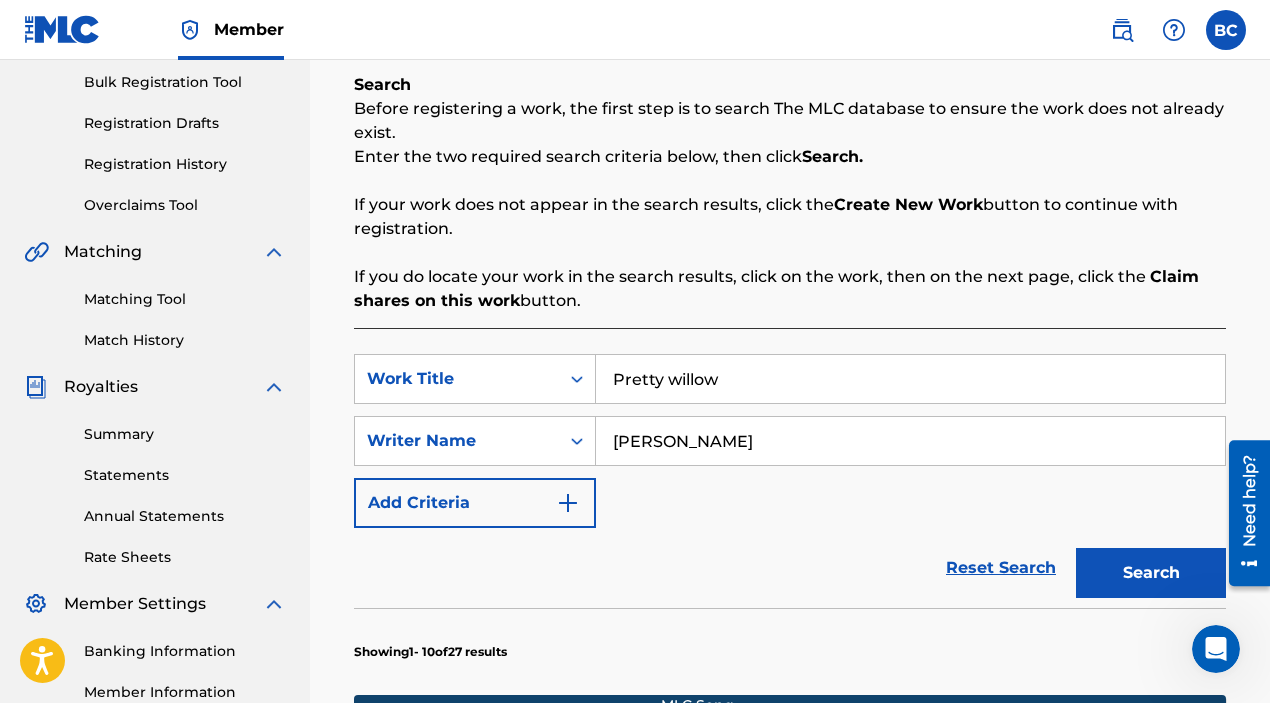 scroll, scrollTop: 299, scrollLeft: 0, axis: vertical 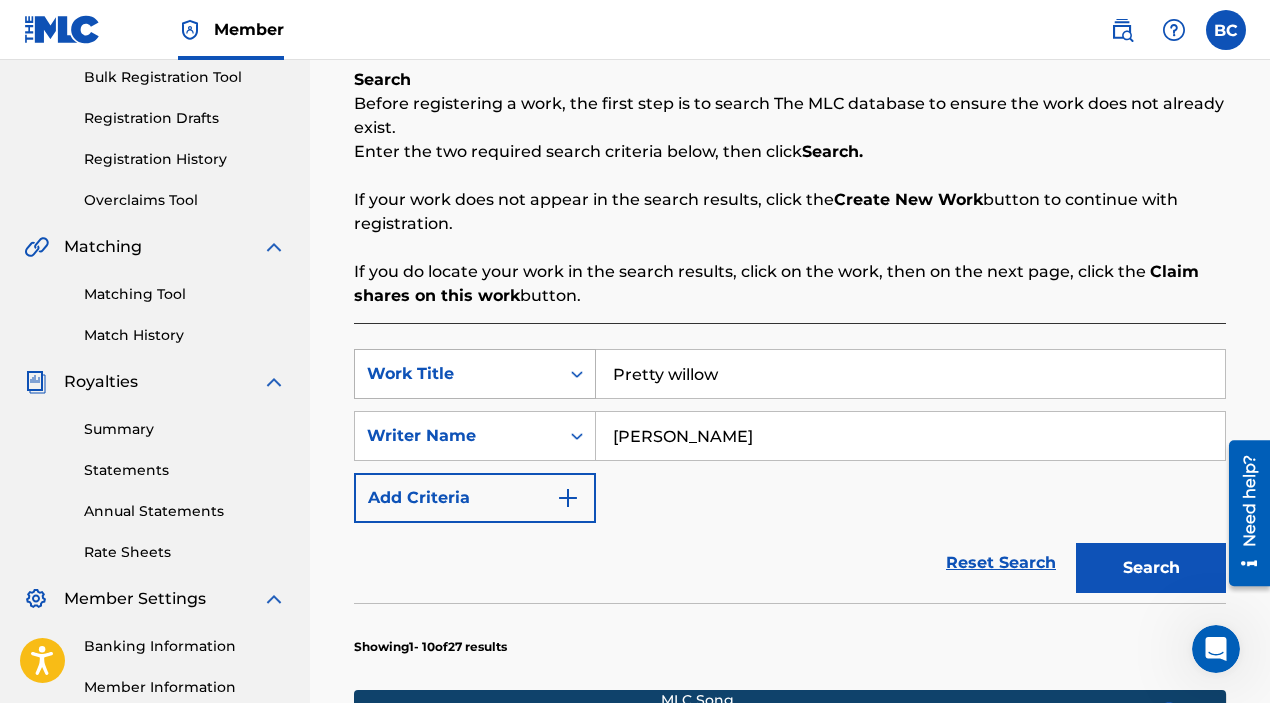 drag, startPoint x: 733, startPoint y: 378, endPoint x: 565, endPoint y: 370, distance: 168.19037 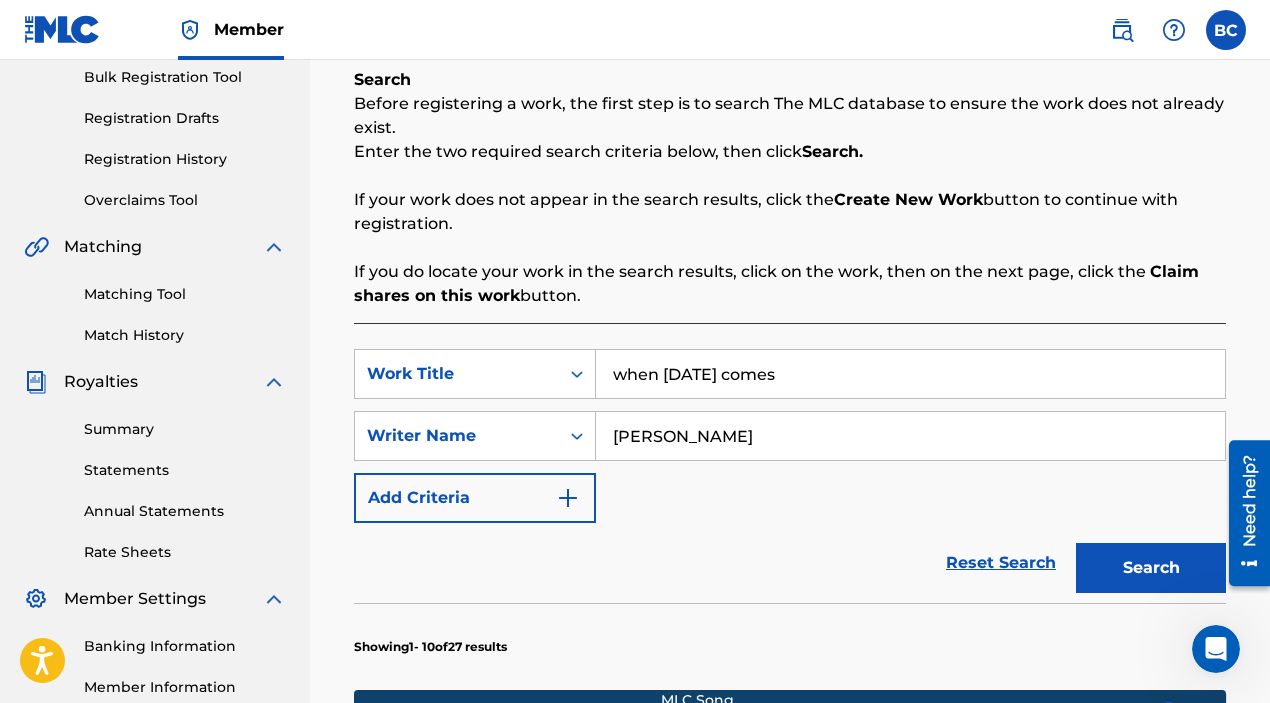 type on "when [DATE] comes" 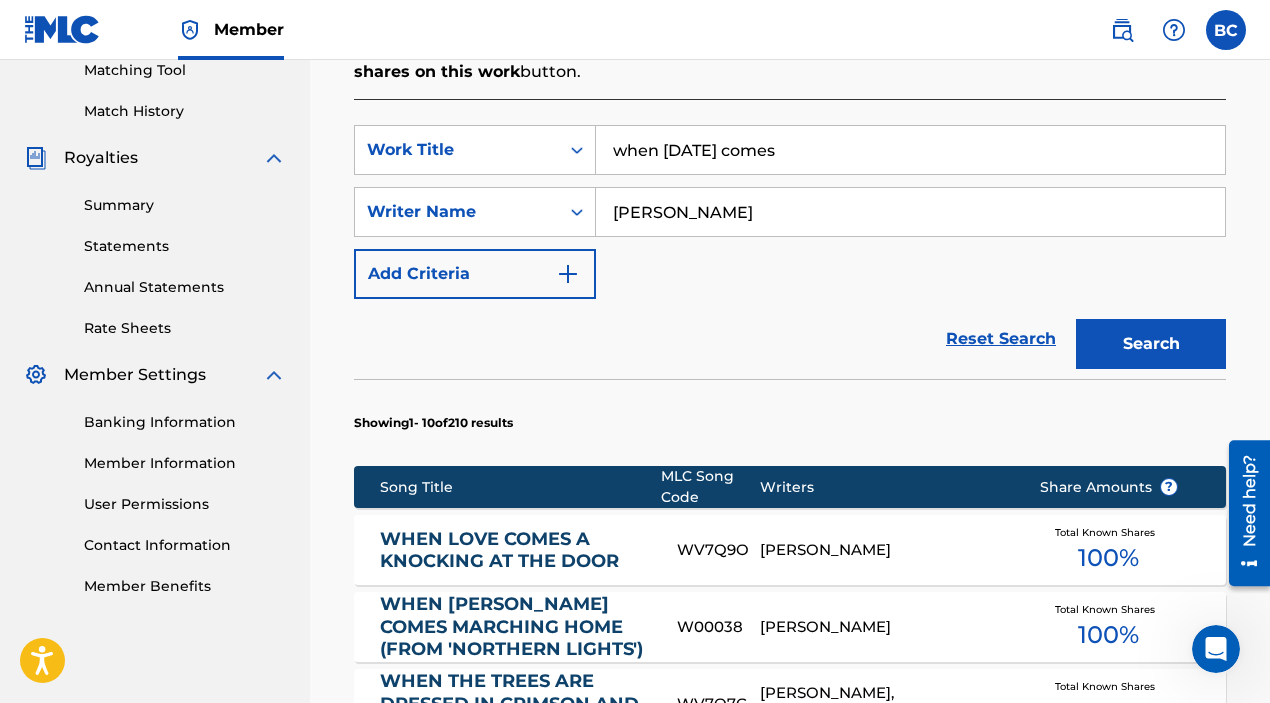 scroll, scrollTop: 499, scrollLeft: 0, axis: vertical 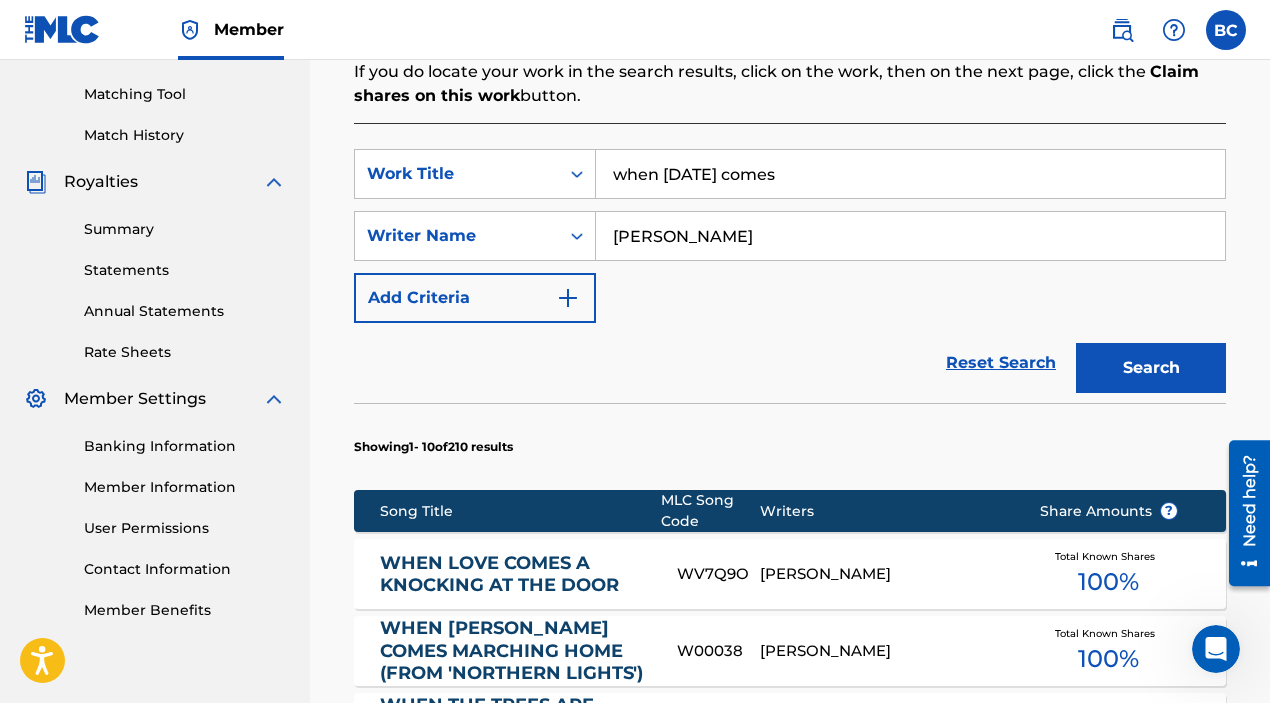 click on "[PERSON_NAME]" at bounding box center [910, 236] 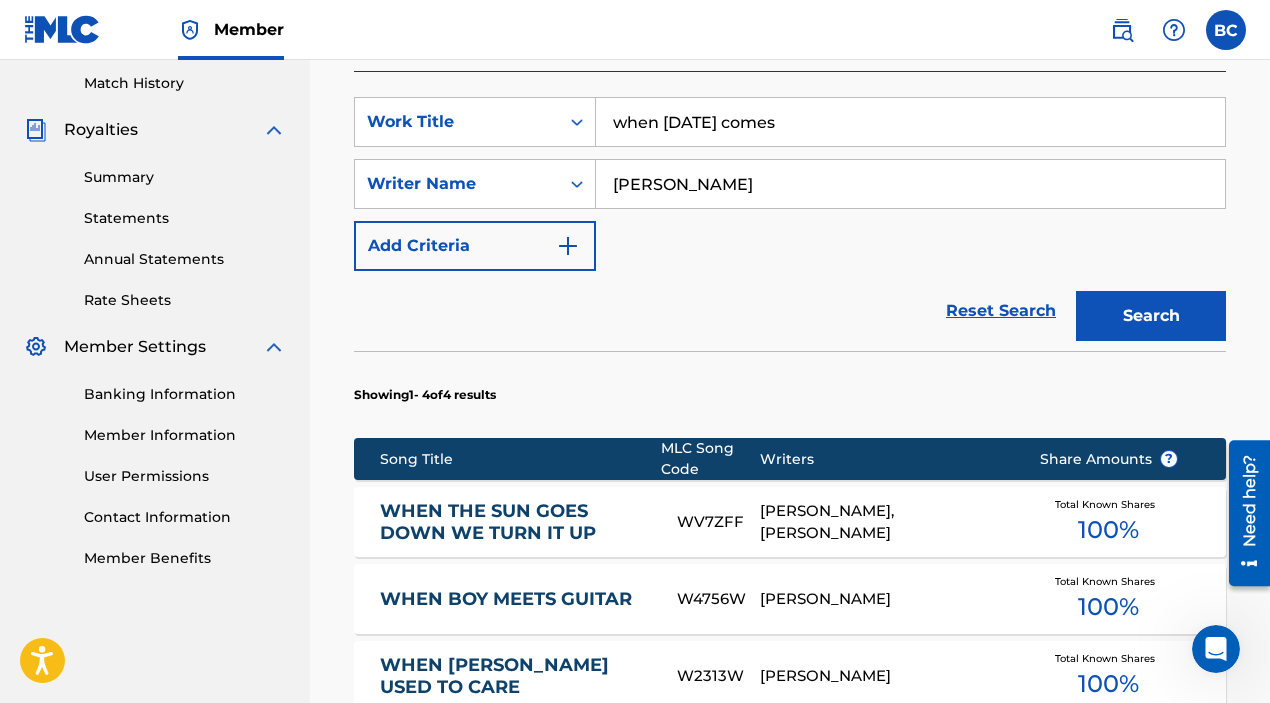 scroll, scrollTop: 549, scrollLeft: 0, axis: vertical 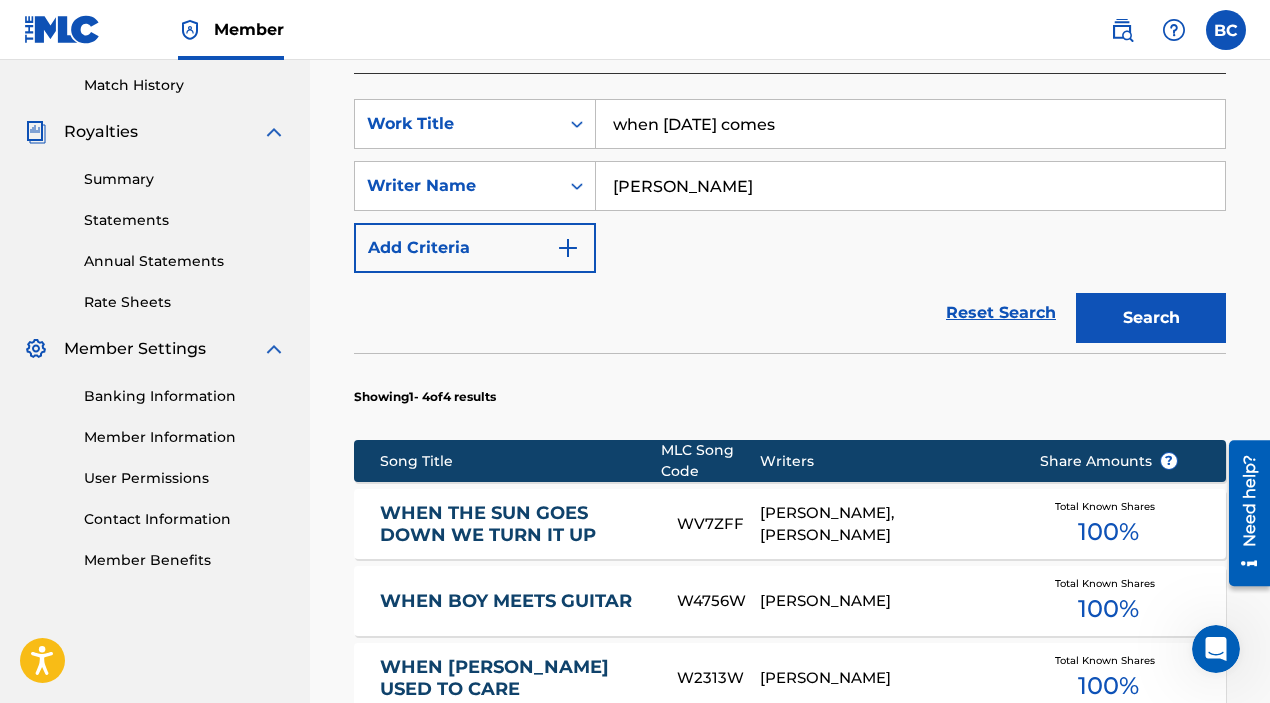 drag, startPoint x: 804, startPoint y: 122, endPoint x: 572, endPoint y: 94, distance: 233.68355 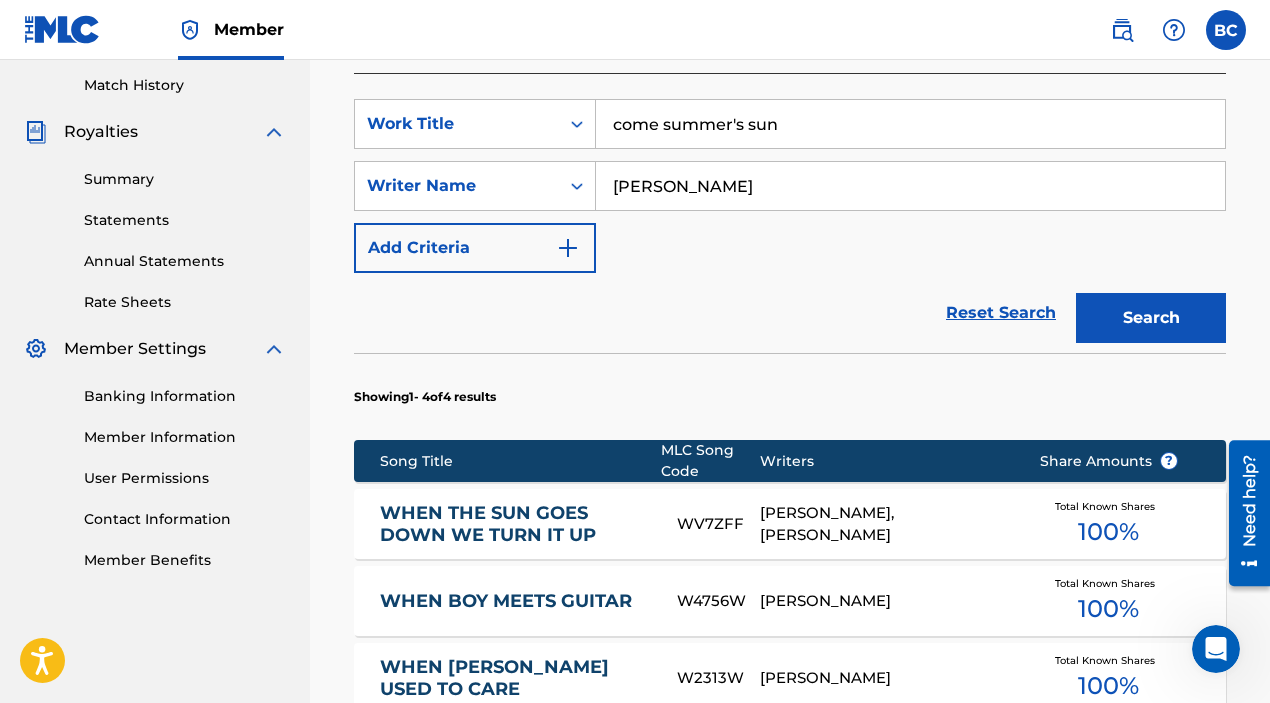 click on "Search" at bounding box center (1151, 318) 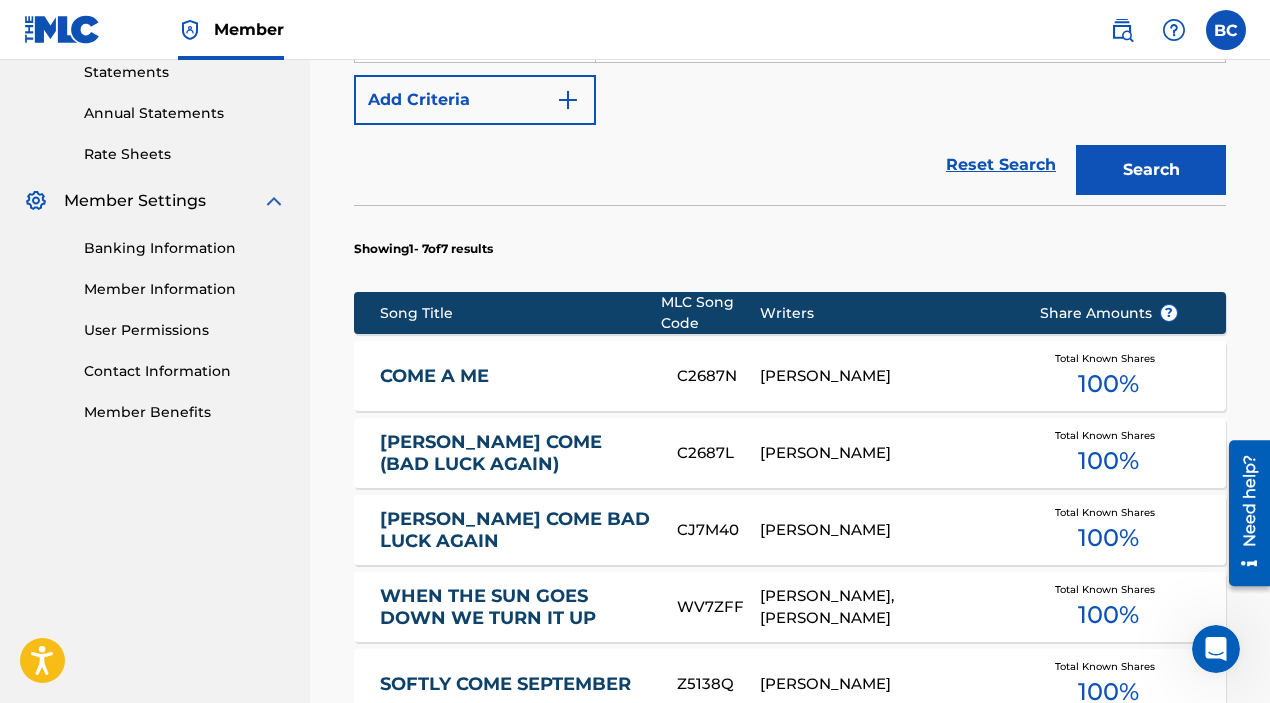 scroll, scrollTop: 554, scrollLeft: 0, axis: vertical 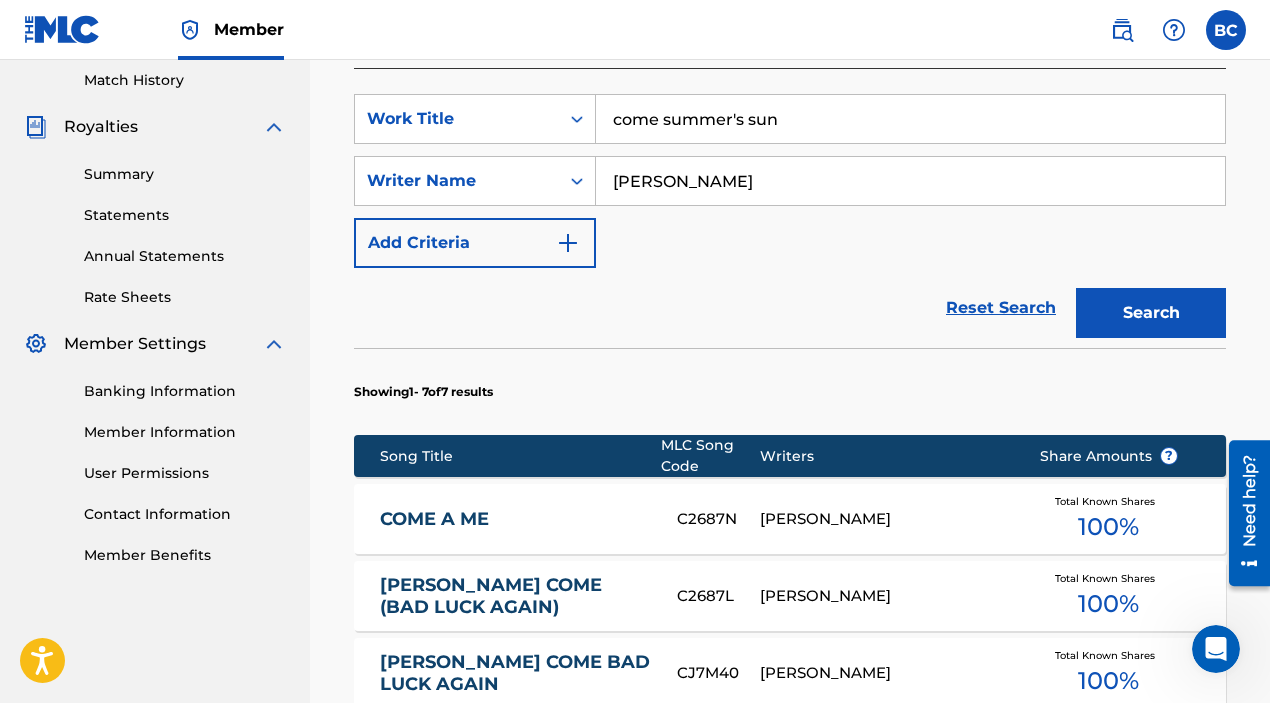 click on "come summer's sun" at bounding box center (910, 119) 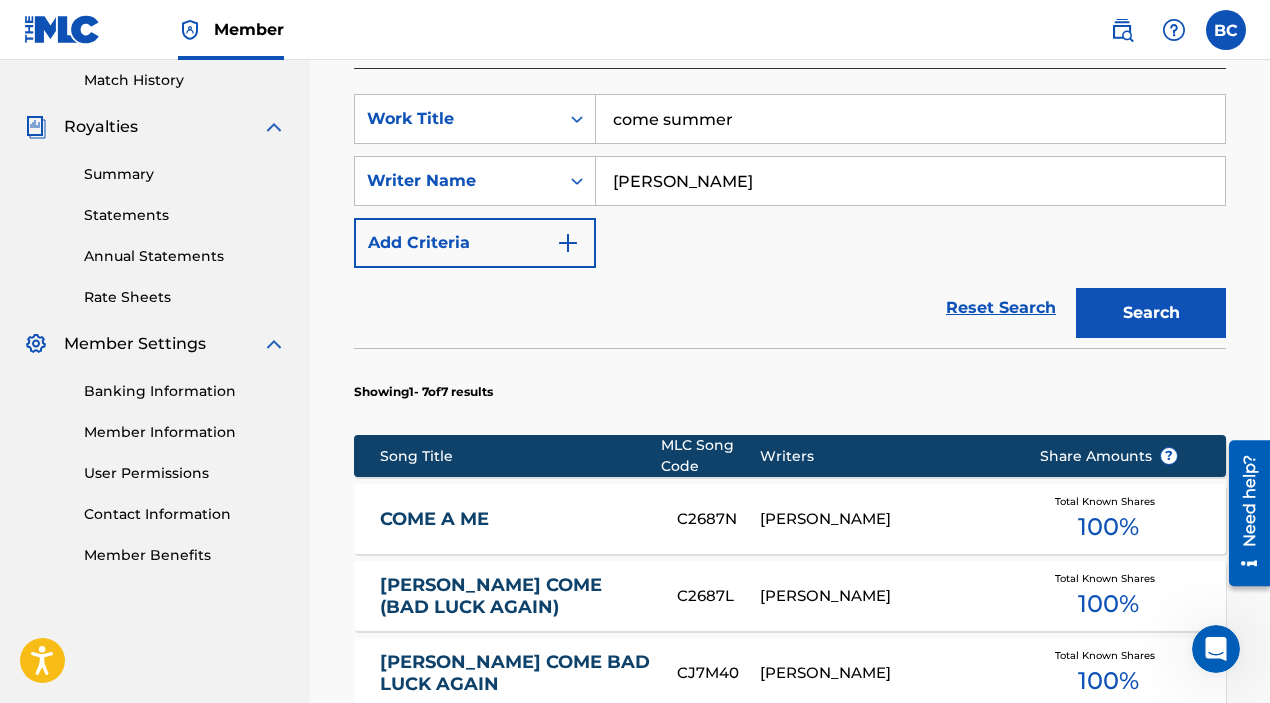 click on "Search" at bounding box center [1151, 313] 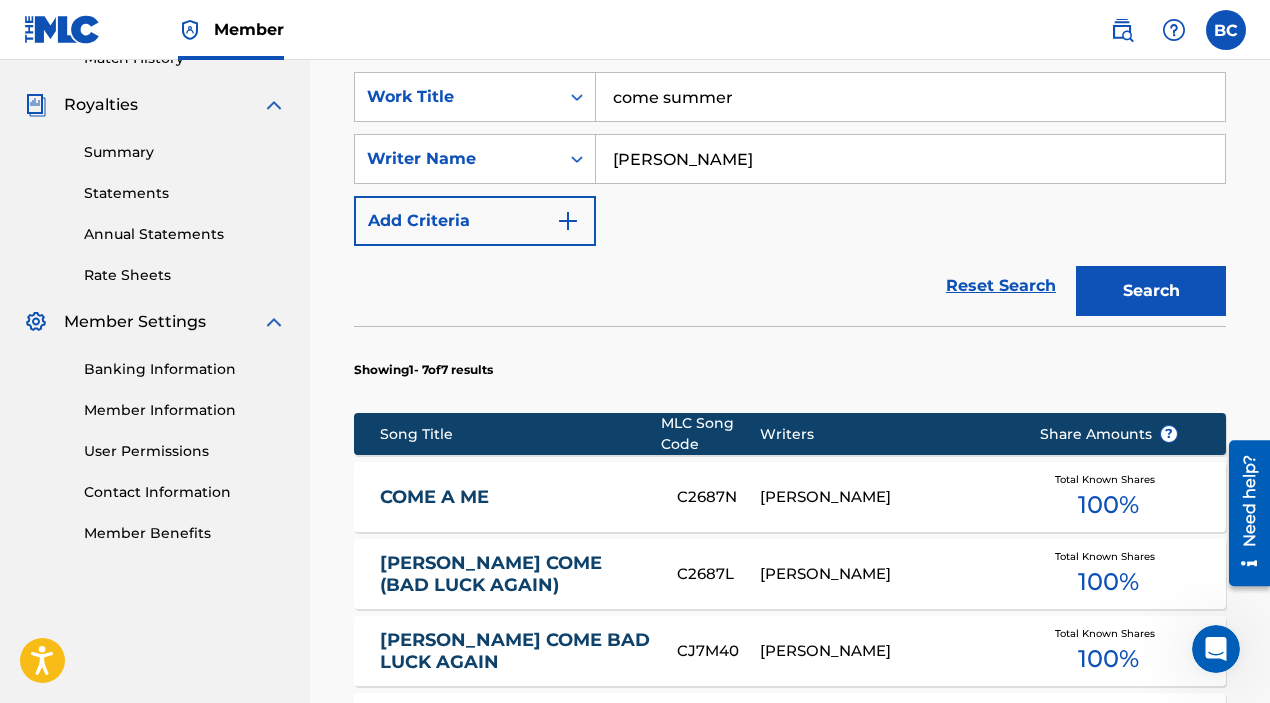 scroll, scrollTop: 460, scrollLeft: 0, axis: vertical 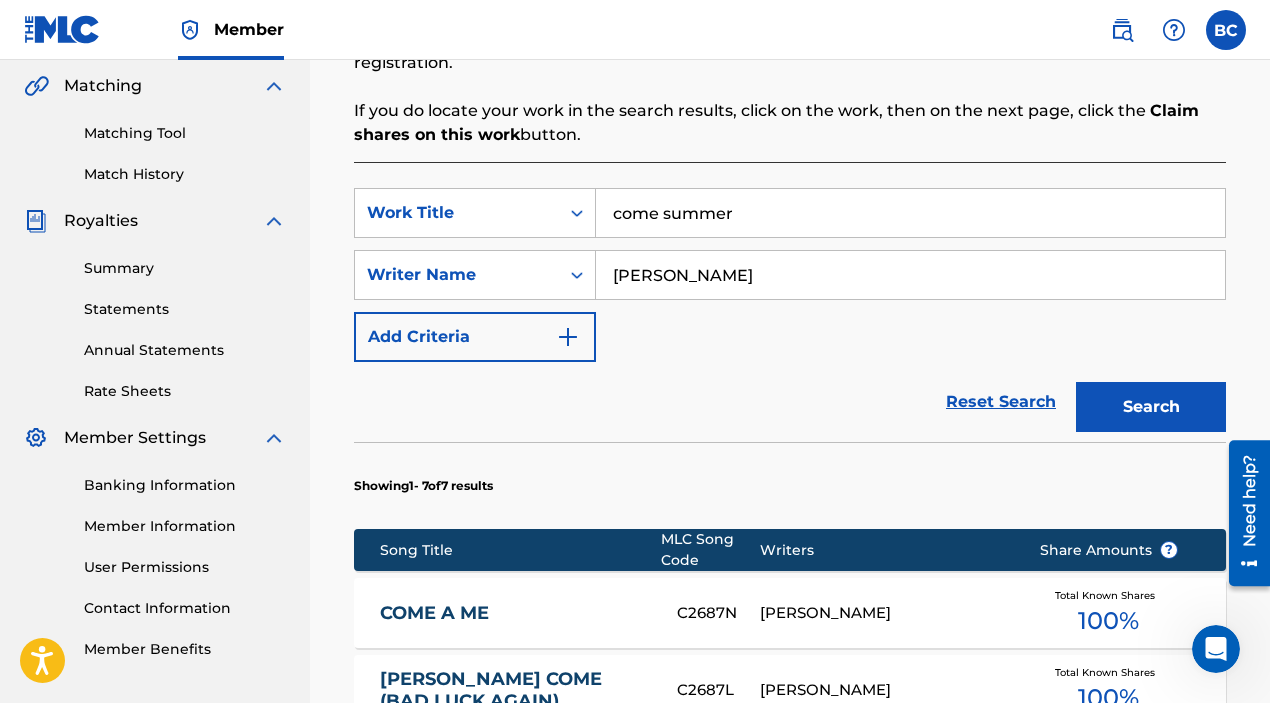 click on "Search" at bounding box center (1151, 407) 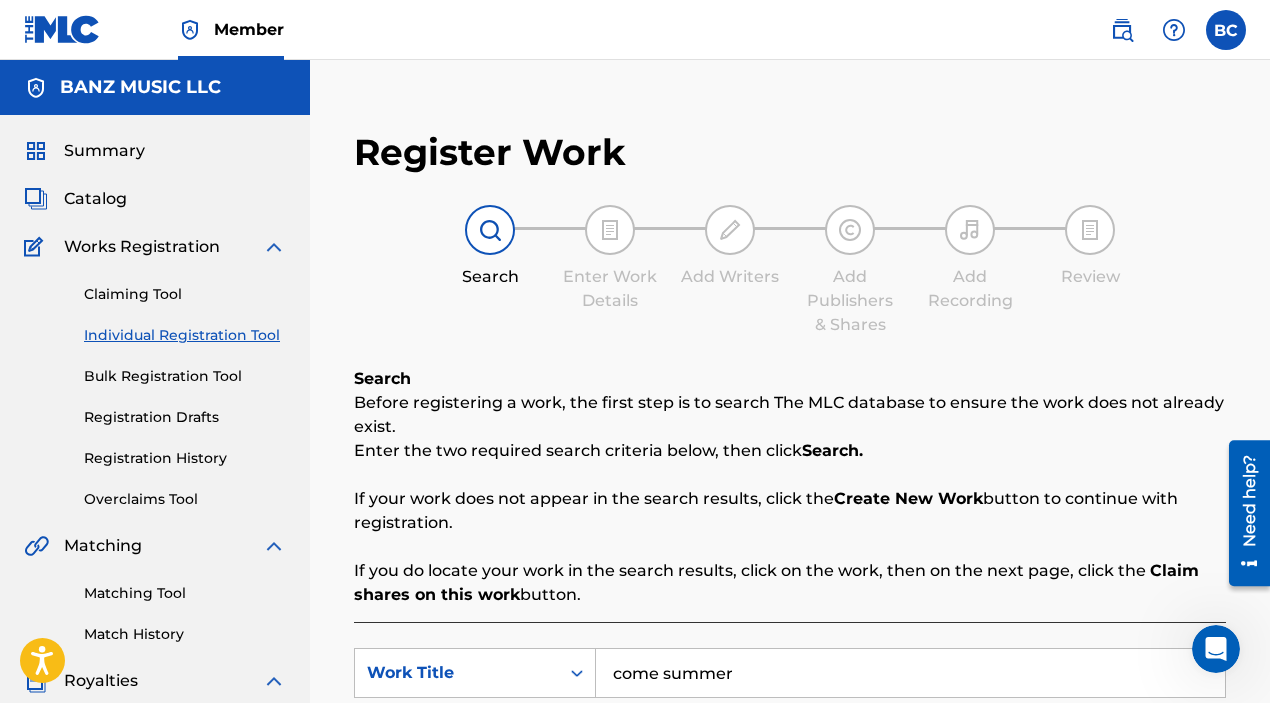 scroll, scrollTop: 226, scrollLeft: 0, axis: vertical 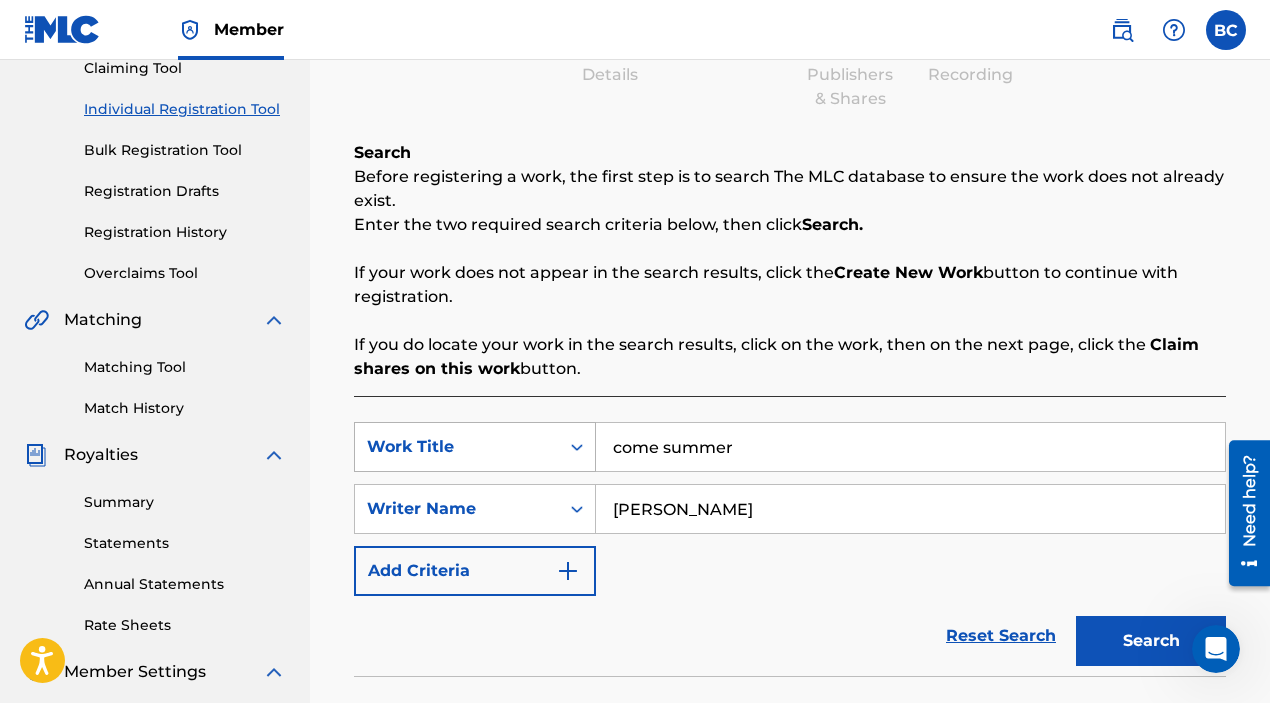 drag, startPoint x: 760, startPoint y: 447, endPoint x: 525, endPoint y: 426, distance: 235.93643 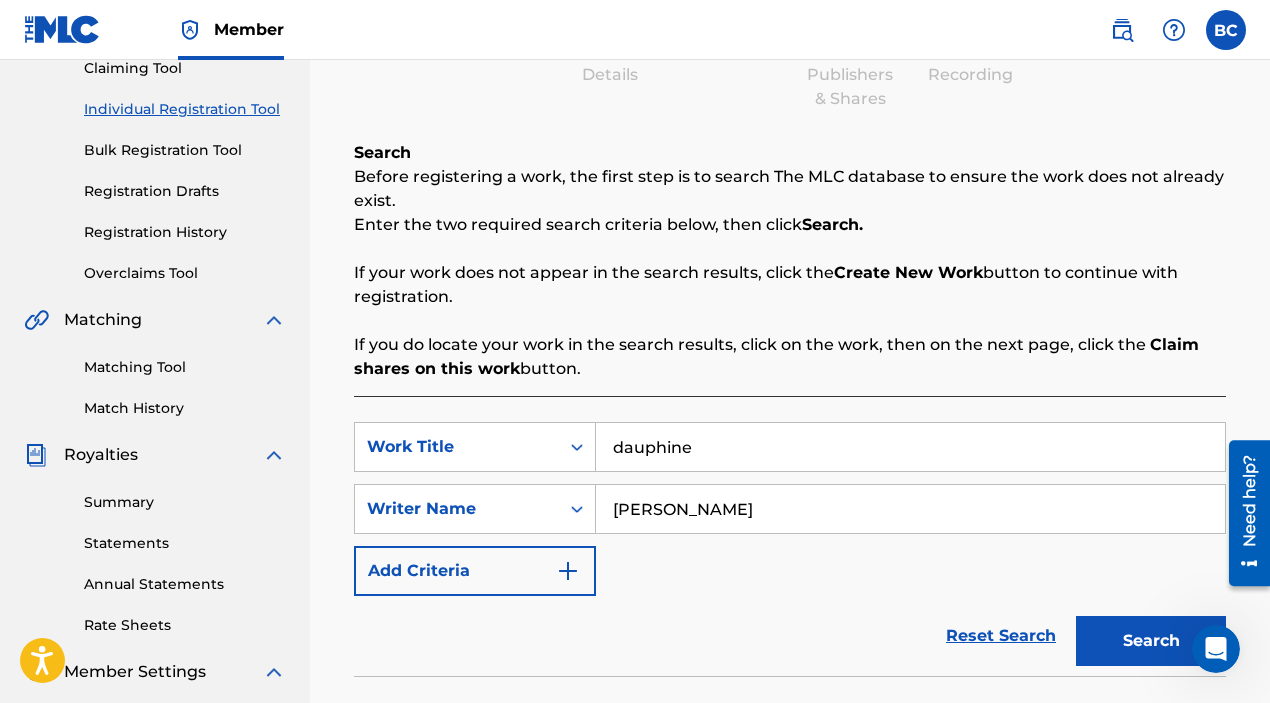 type on "dauphine" 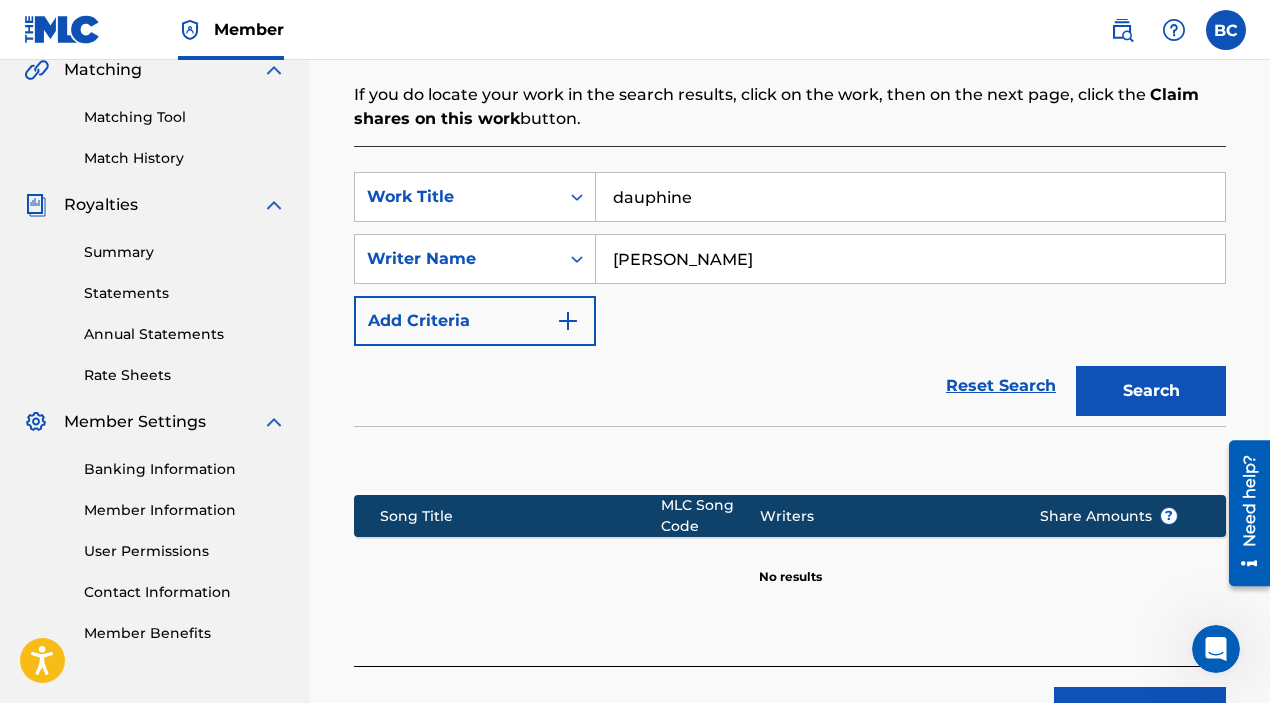 scroll, scrollTop: 460, scrollLeft: 0, axis: vertical 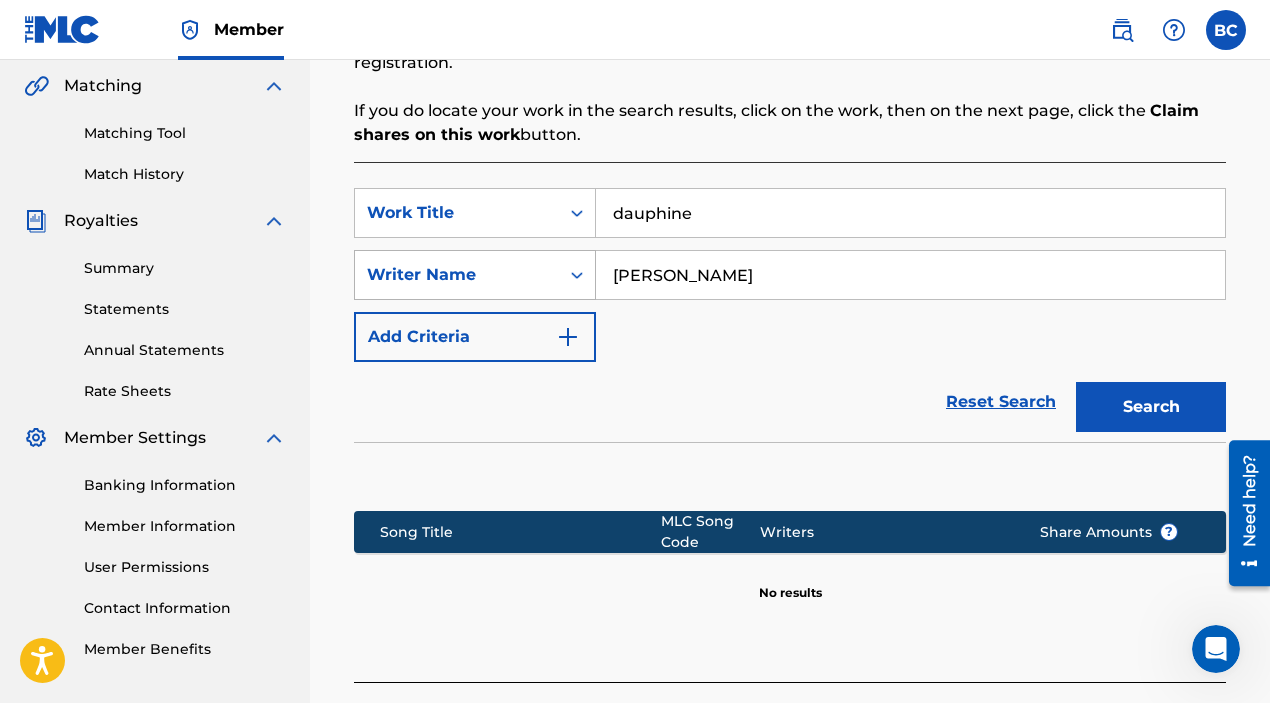 drag, startPoint x: 678, startPoint y: 274, endPoint x: 570, endPoint y: 273, distance: 108.00463 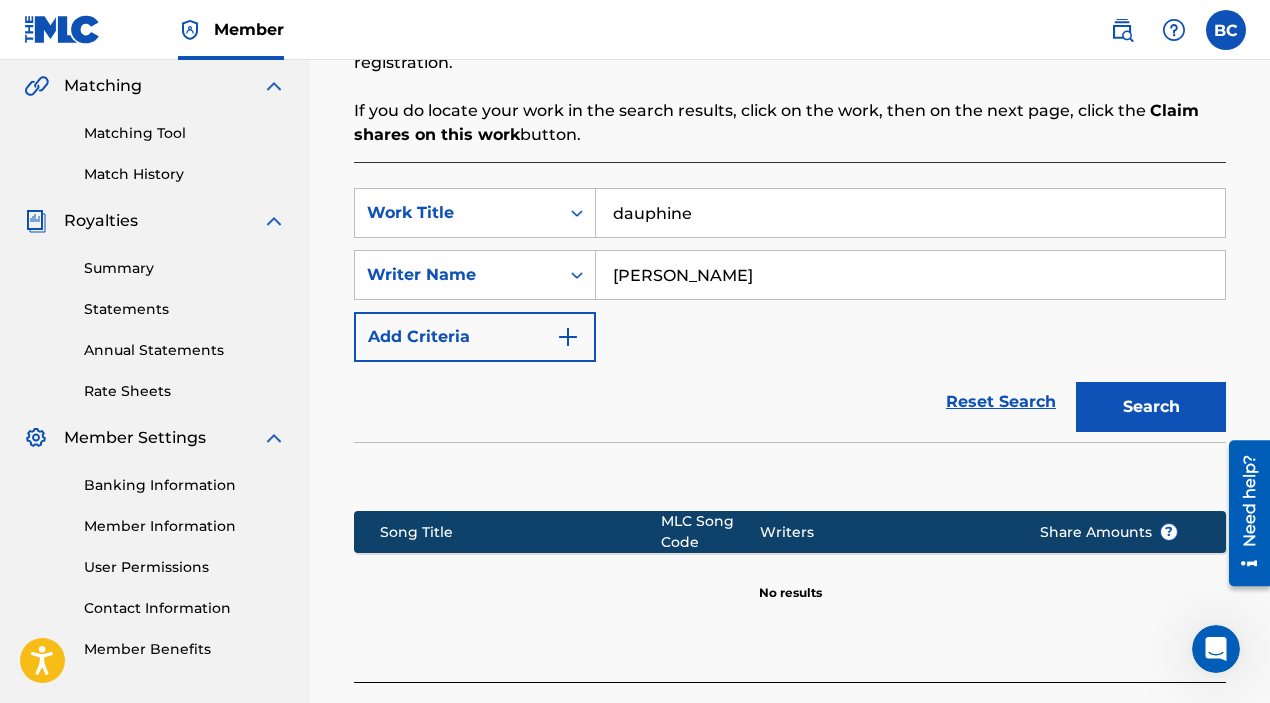 type on "[PERSON_NAME]" 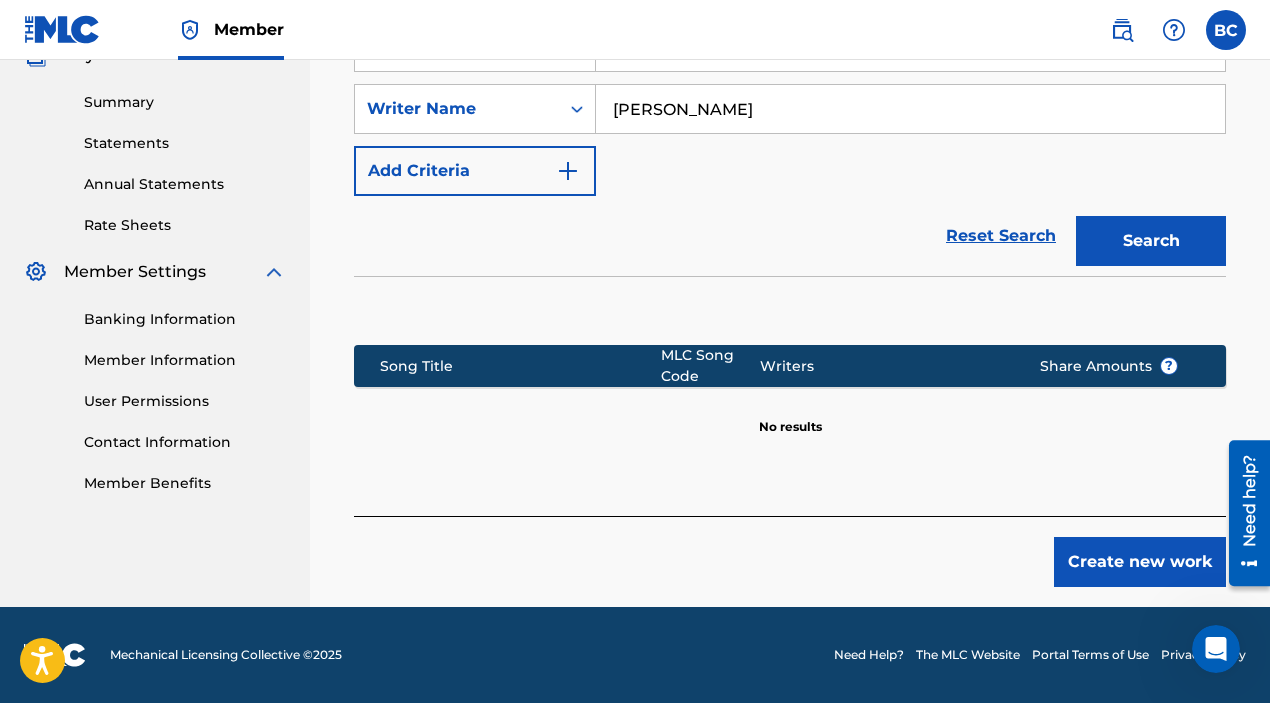 scroll, scrollTop: 547, scrollLeft: 0, axis: vertical 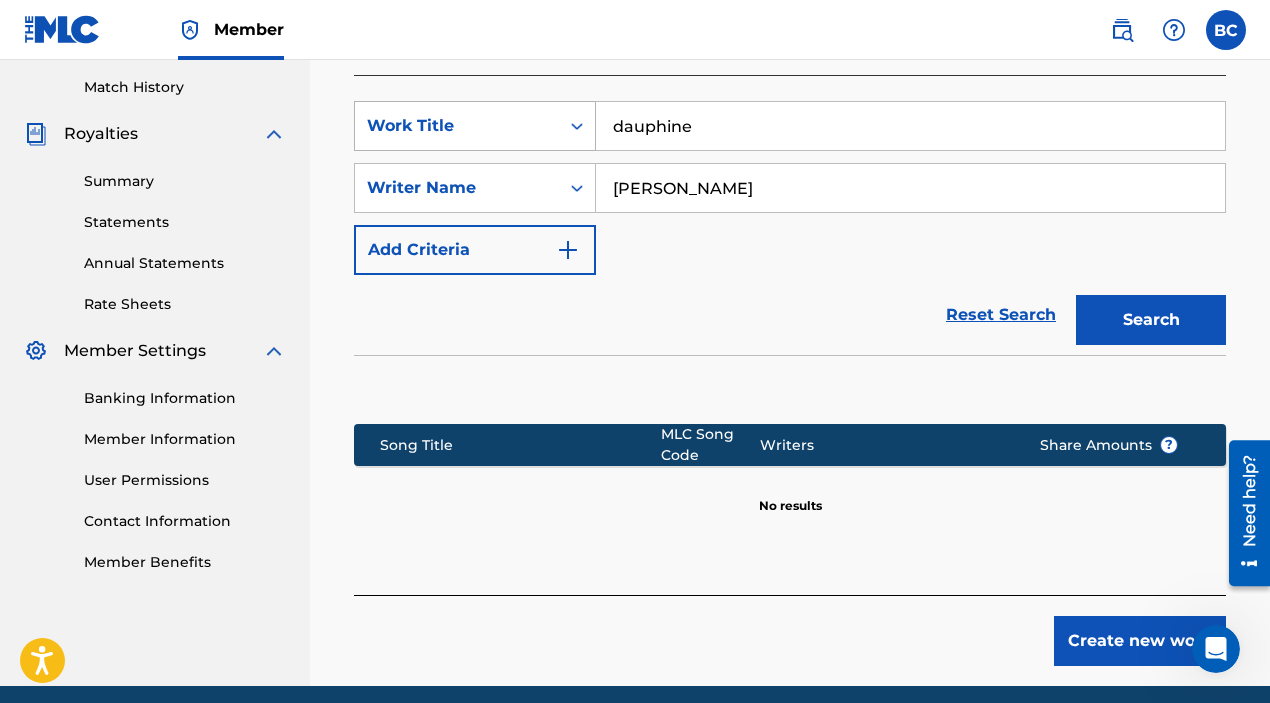 drag, startPoint x: 698, startPoint y: 126, endPoint x: 576, endPoint y: 112, distance: 122.80065 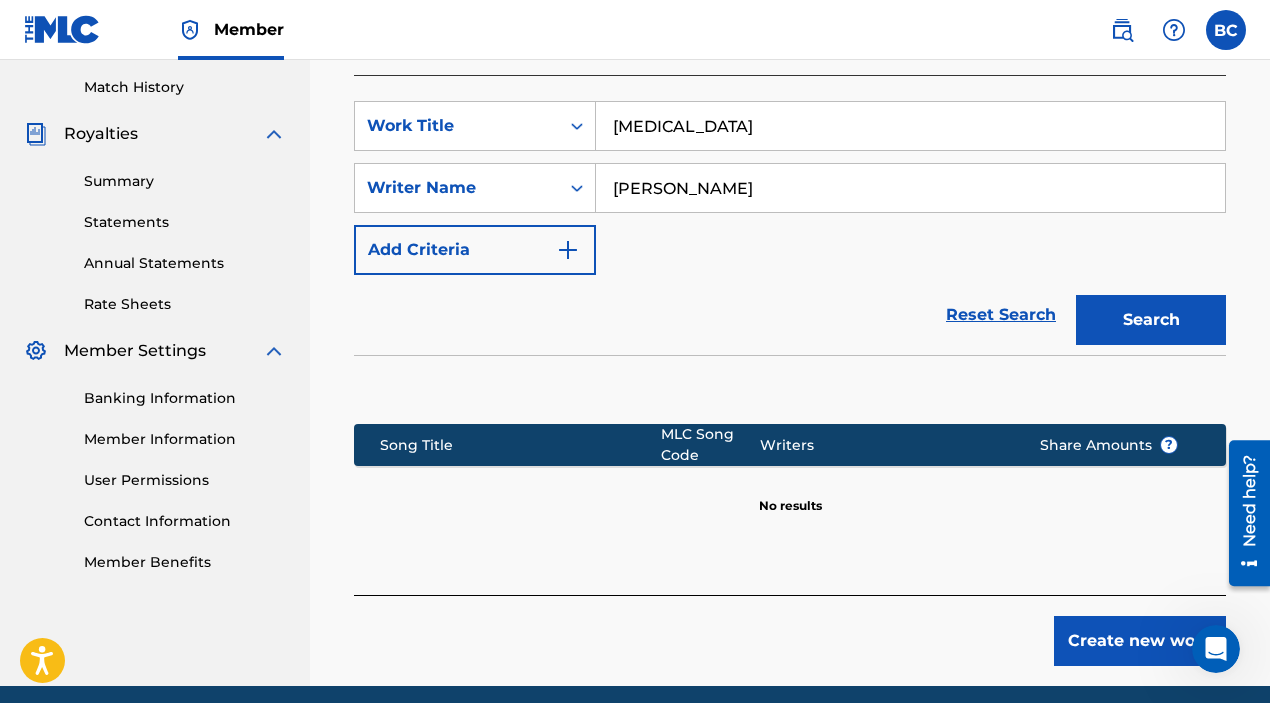 type on "[MEDICAL_DATA]" 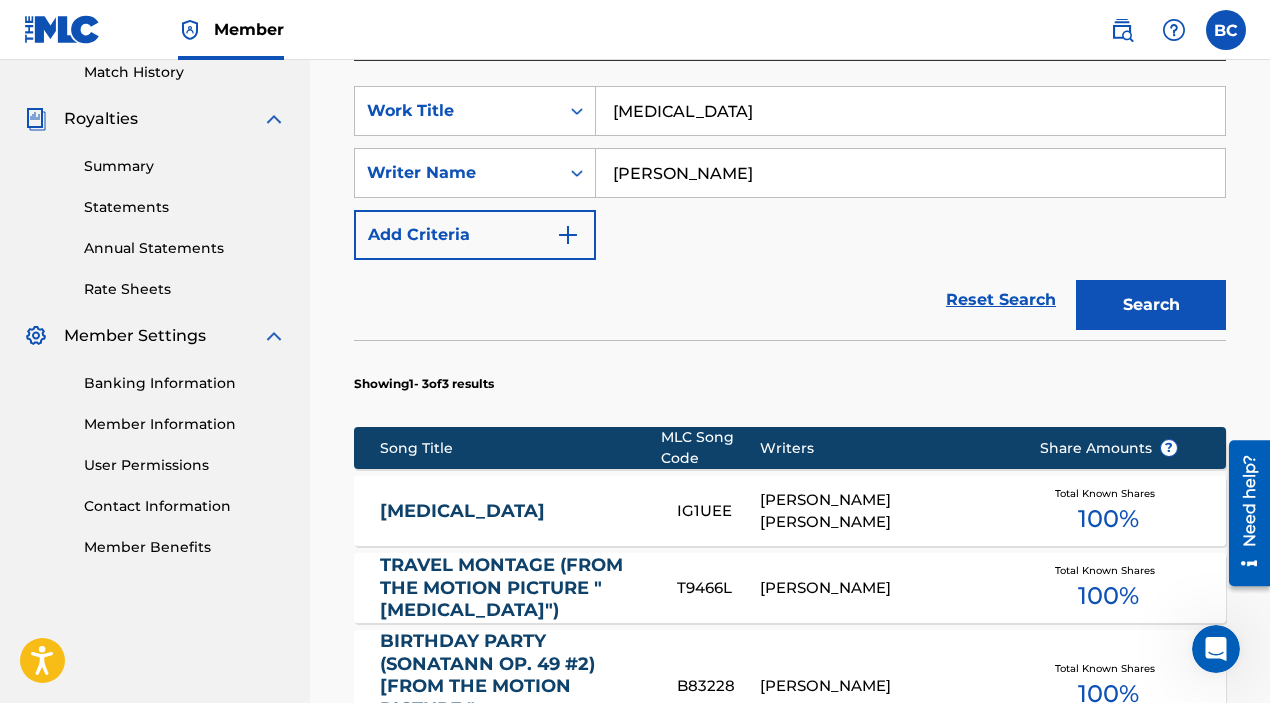 scroll, scrollTop: 534, scrollLeft: 0, axis: vertical 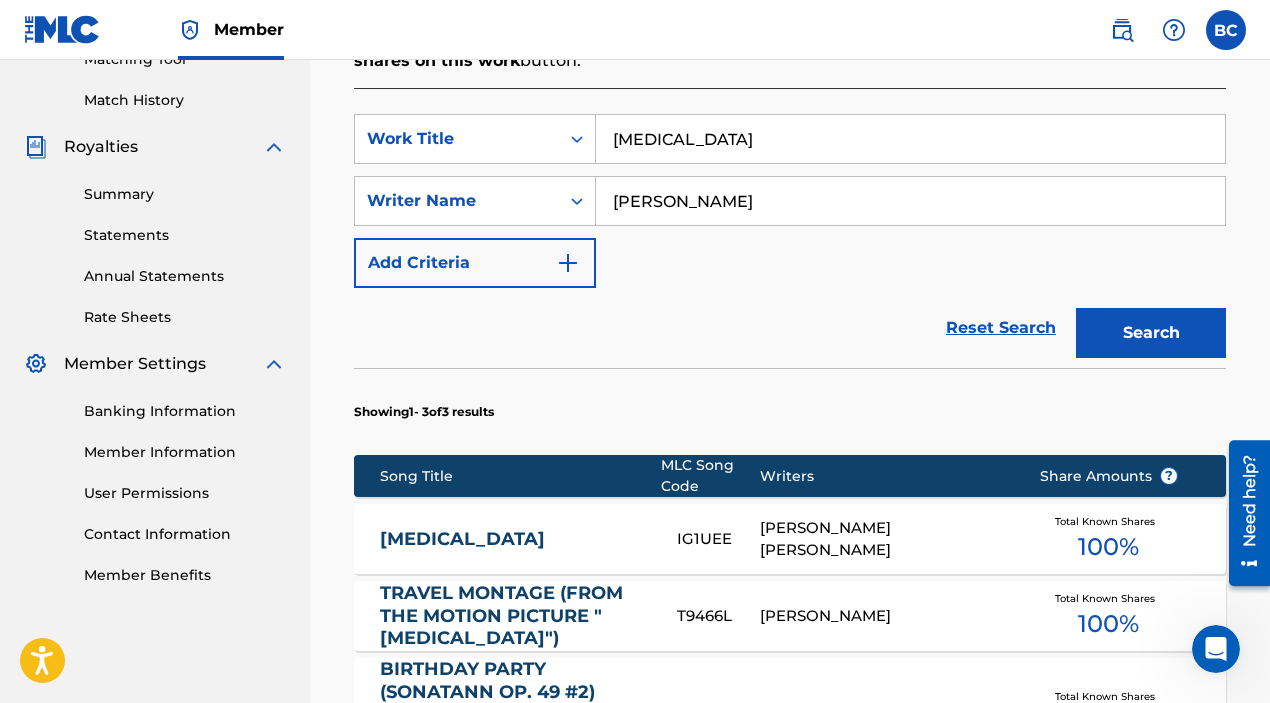 click on "[PERSON_NAME]" at bounding box center [910, 201] 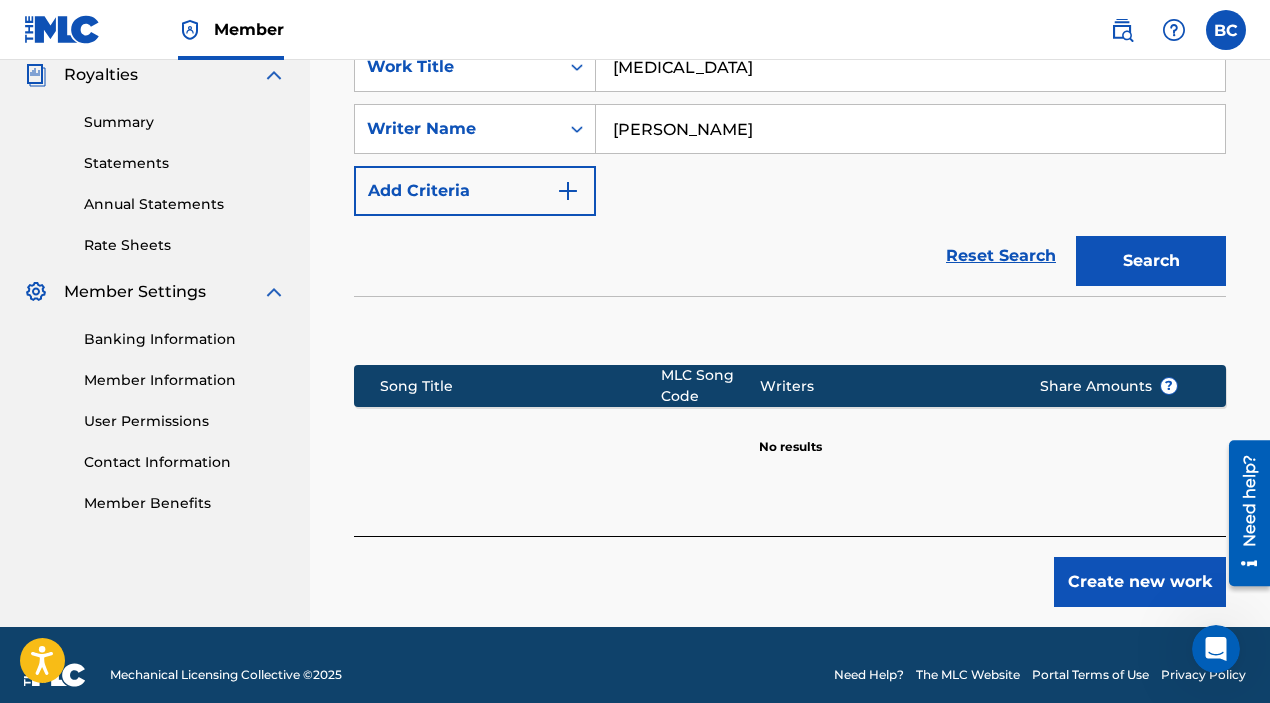 scroll, scrollTop: 441, scrollLeft: 0, axis: vertical 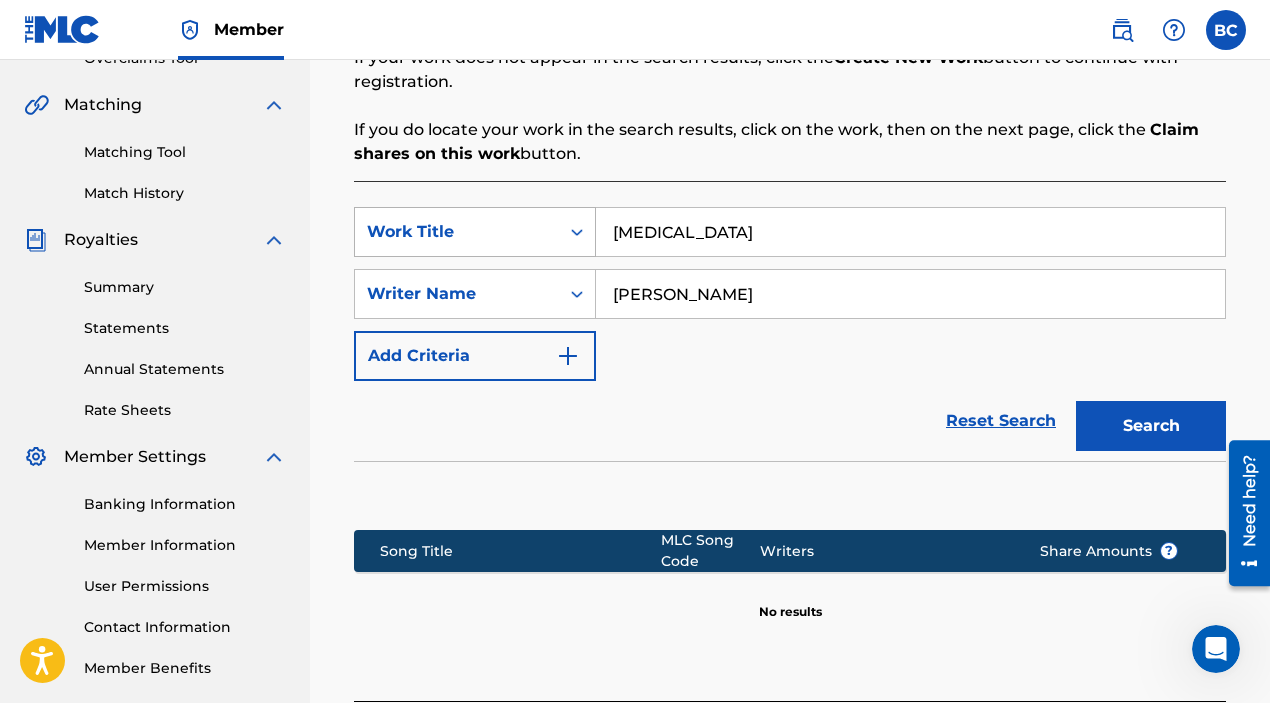 drag, startPoint x: 722, startPoint y: 243, endPoint x: 563, endPoint y: 237, distance: 159.11317 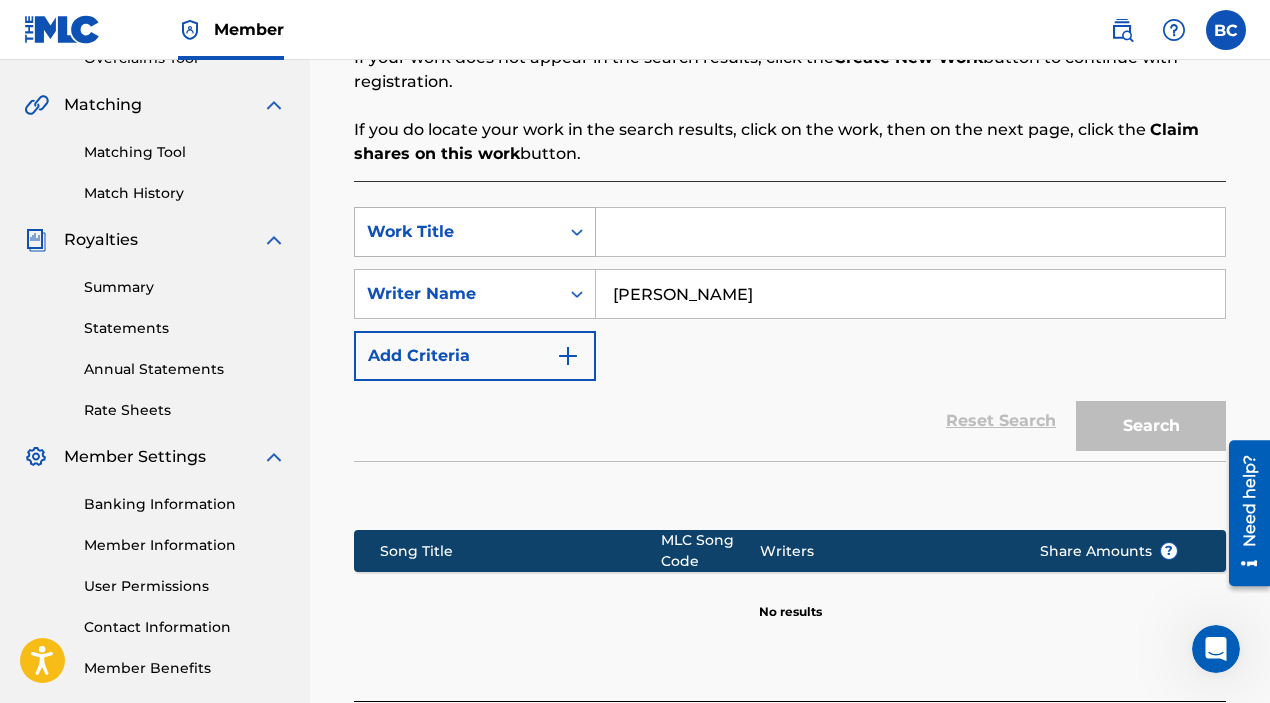 type on "o" 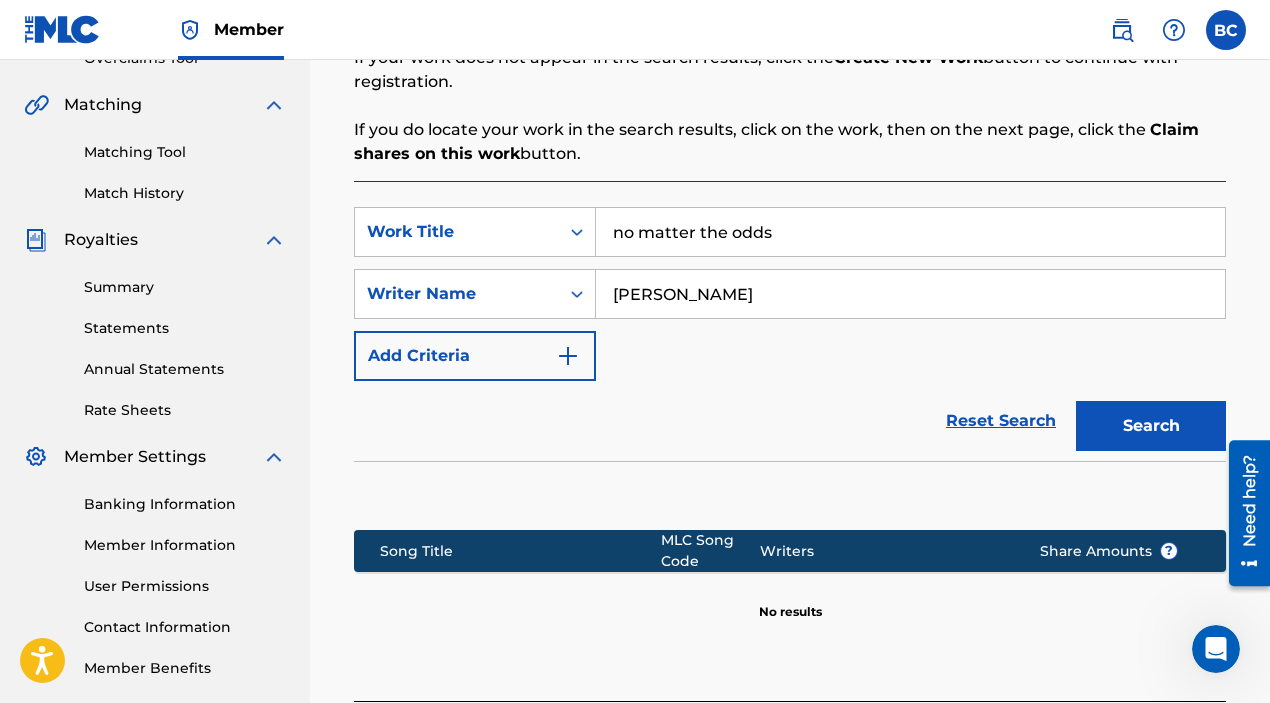 click on "Search" at bounding box center [1151, 426] 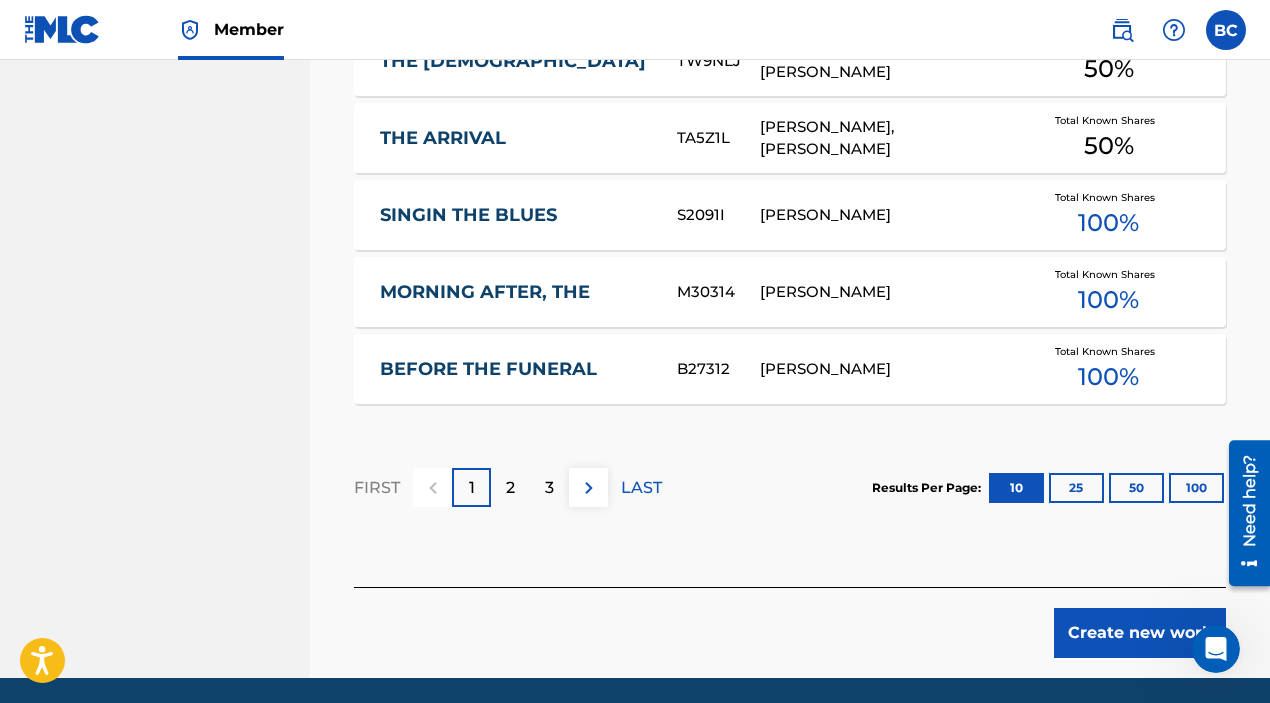 scroll, scrollTop: 1405, scrollLeft: 0, axis: vertical 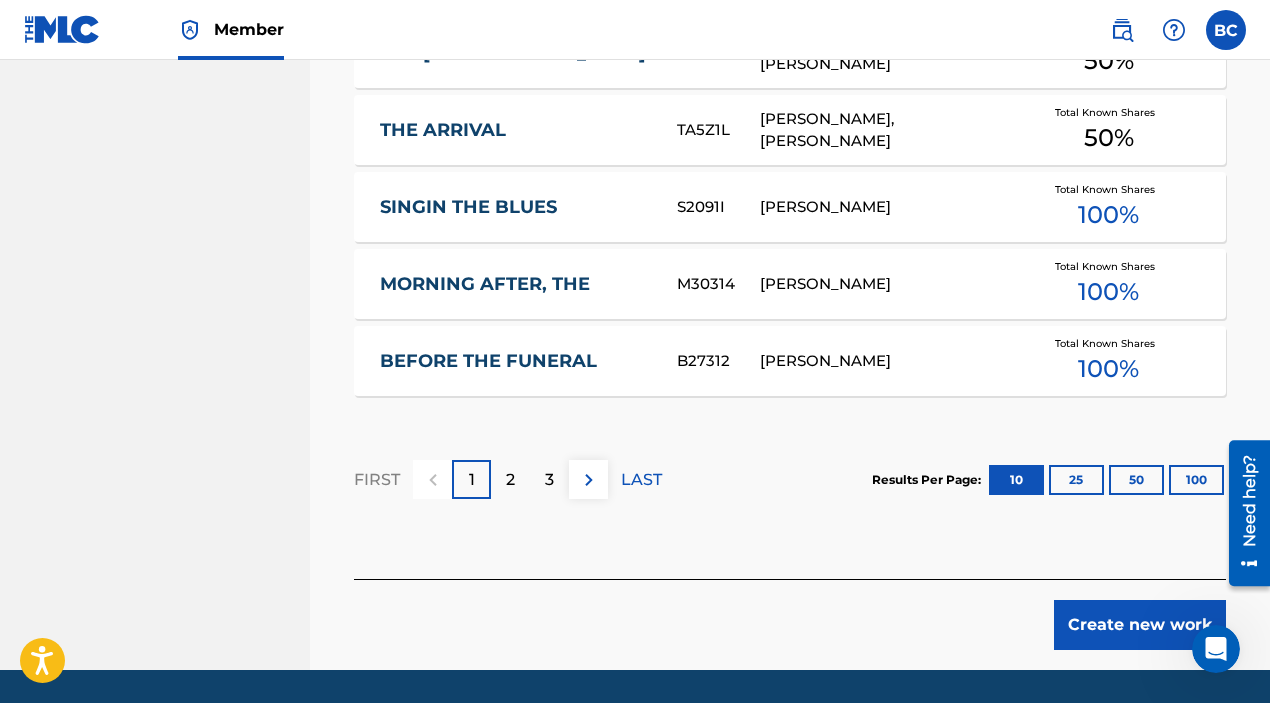 click on "2" at bounding box center [510, 479] 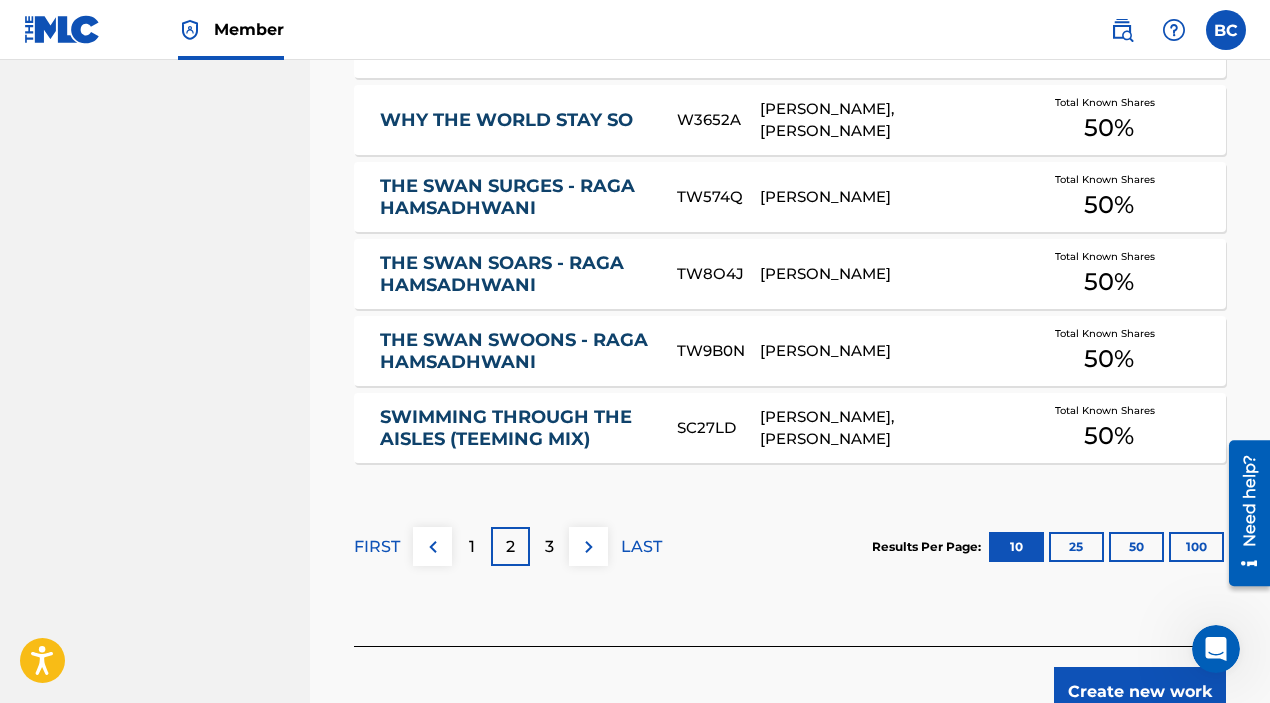 scroll, scrollTop: 1362, scrollLeft: 0, axis: vertical 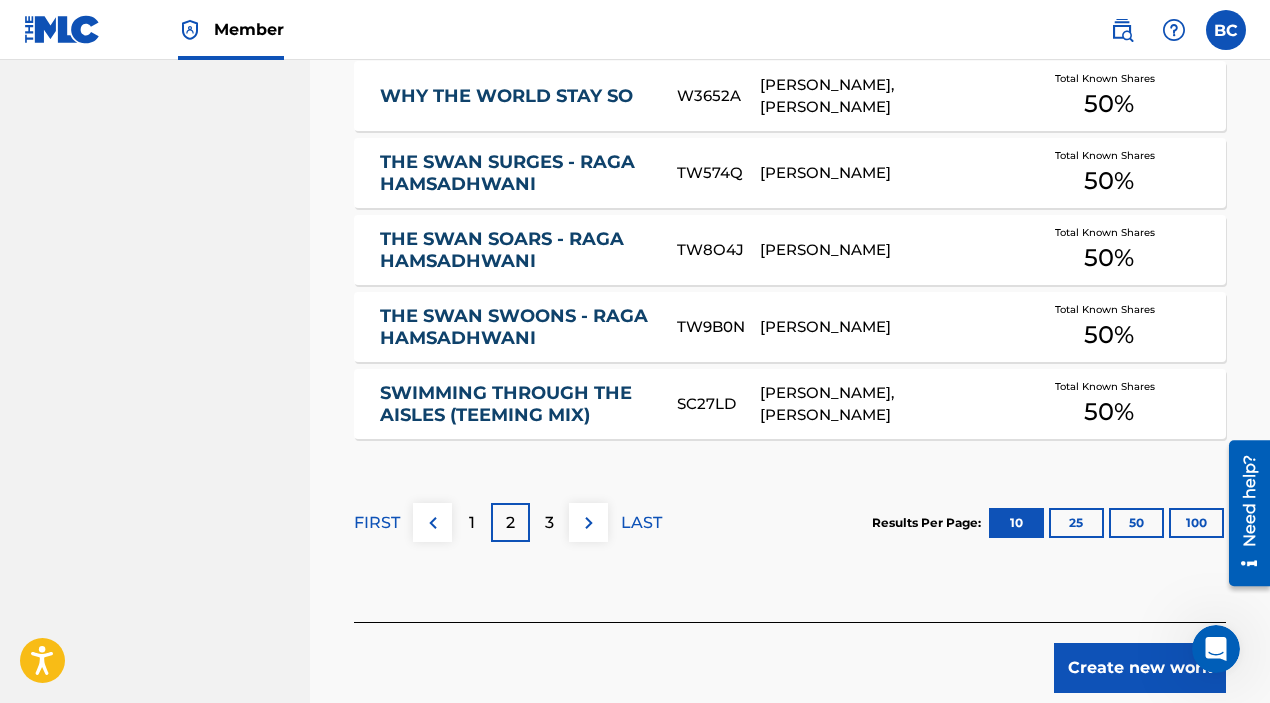click on "3" at bounding box center (549, 523) 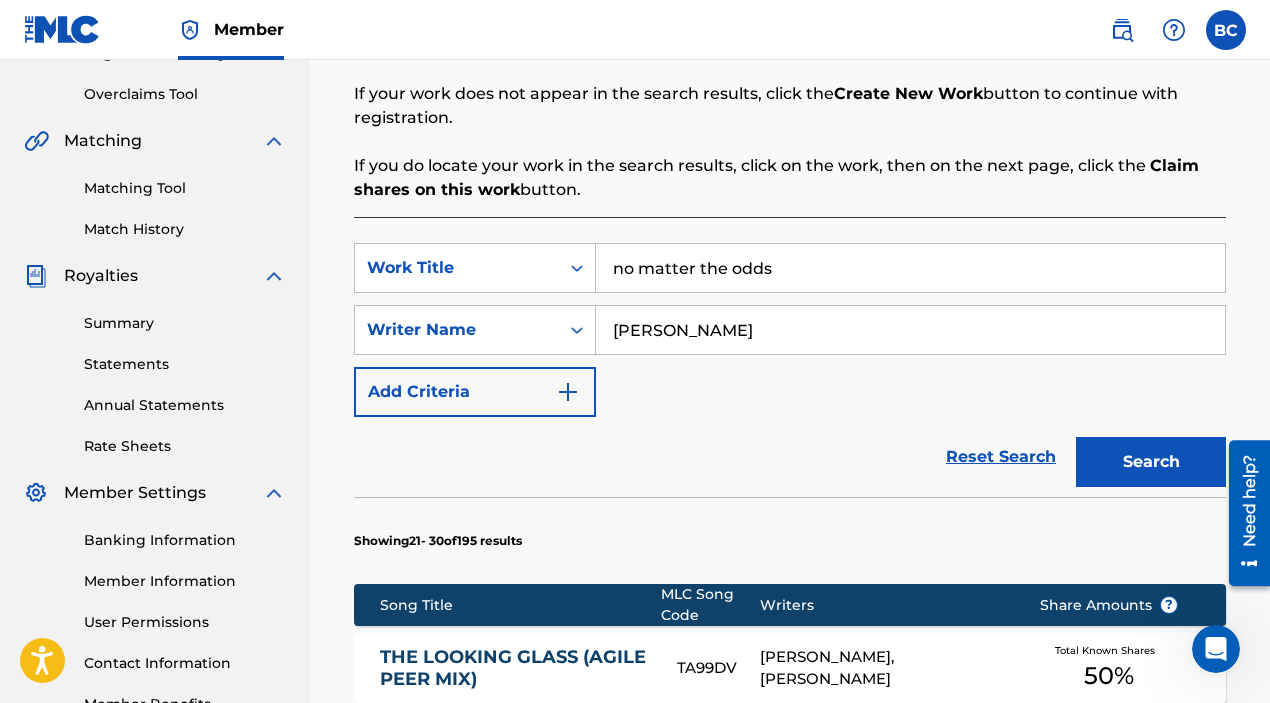 scroll, scrollTop: 404, scrollLeft: 0, axis: vertical 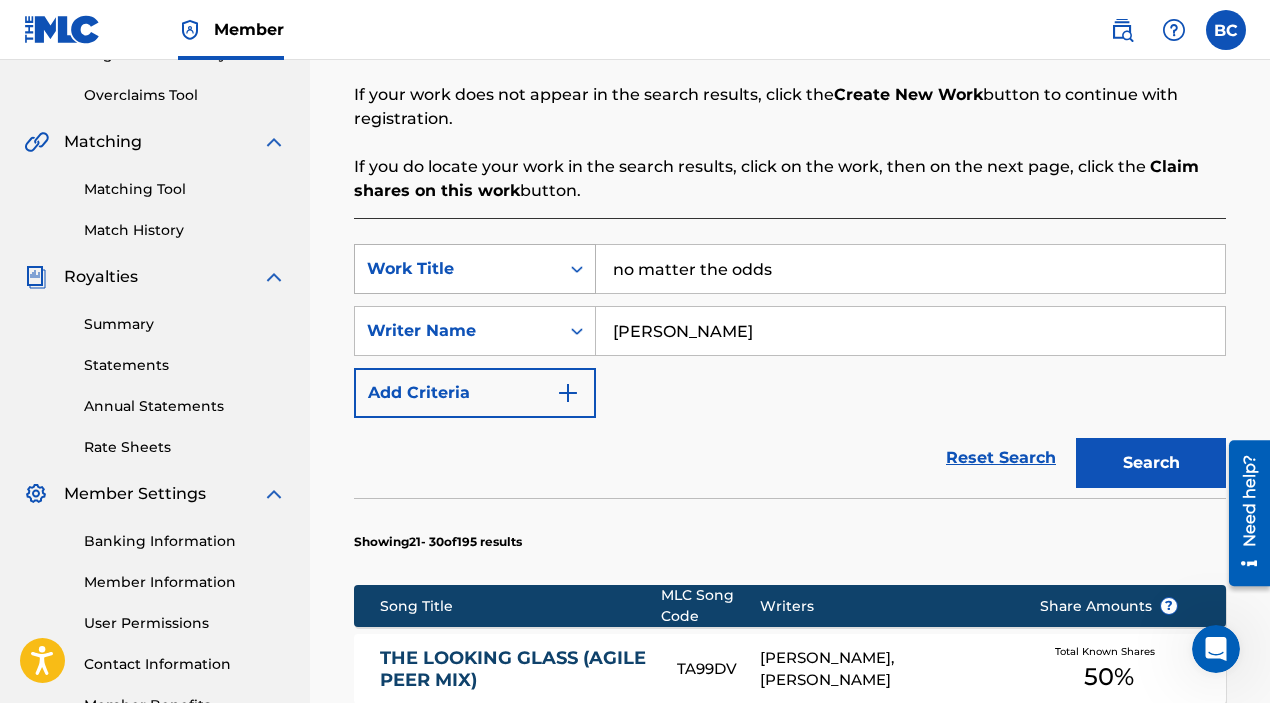 drag, startPoint x: 796, startPoint y: 277, endPoint x: 537, endPoint y: 263, distance: 259.3781 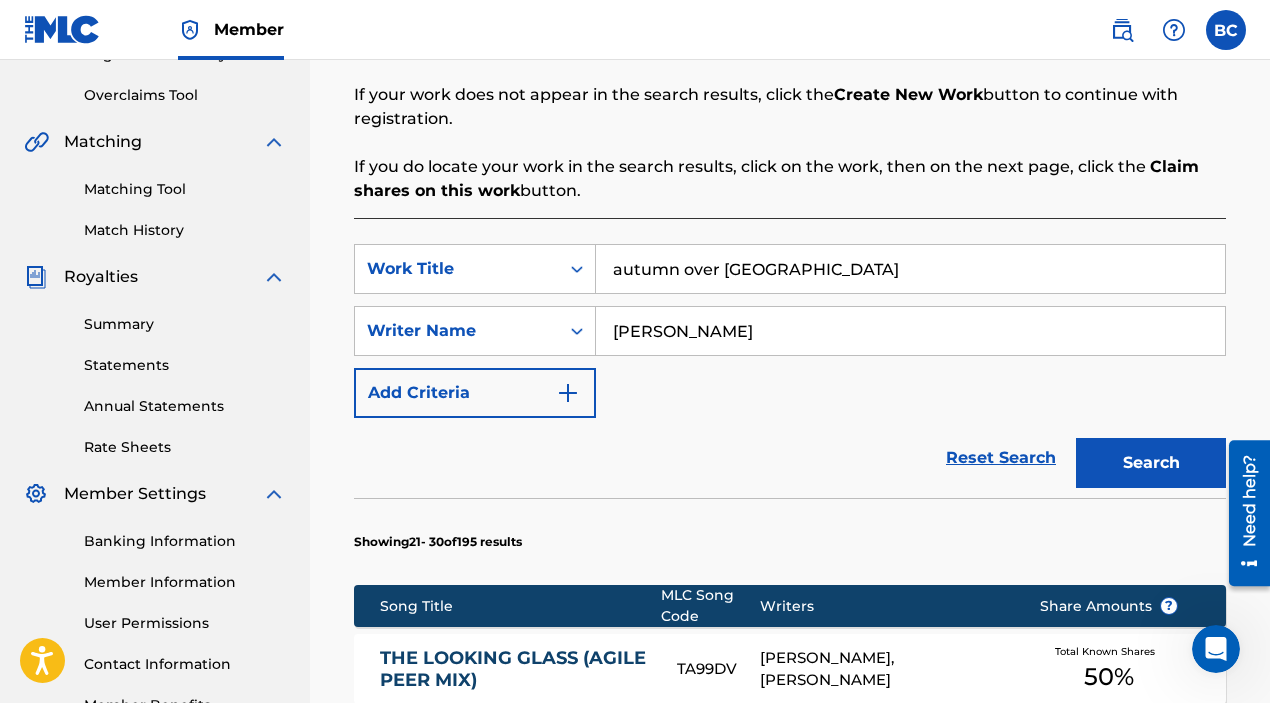 click on "Search" at bounding box center (1151, 463) 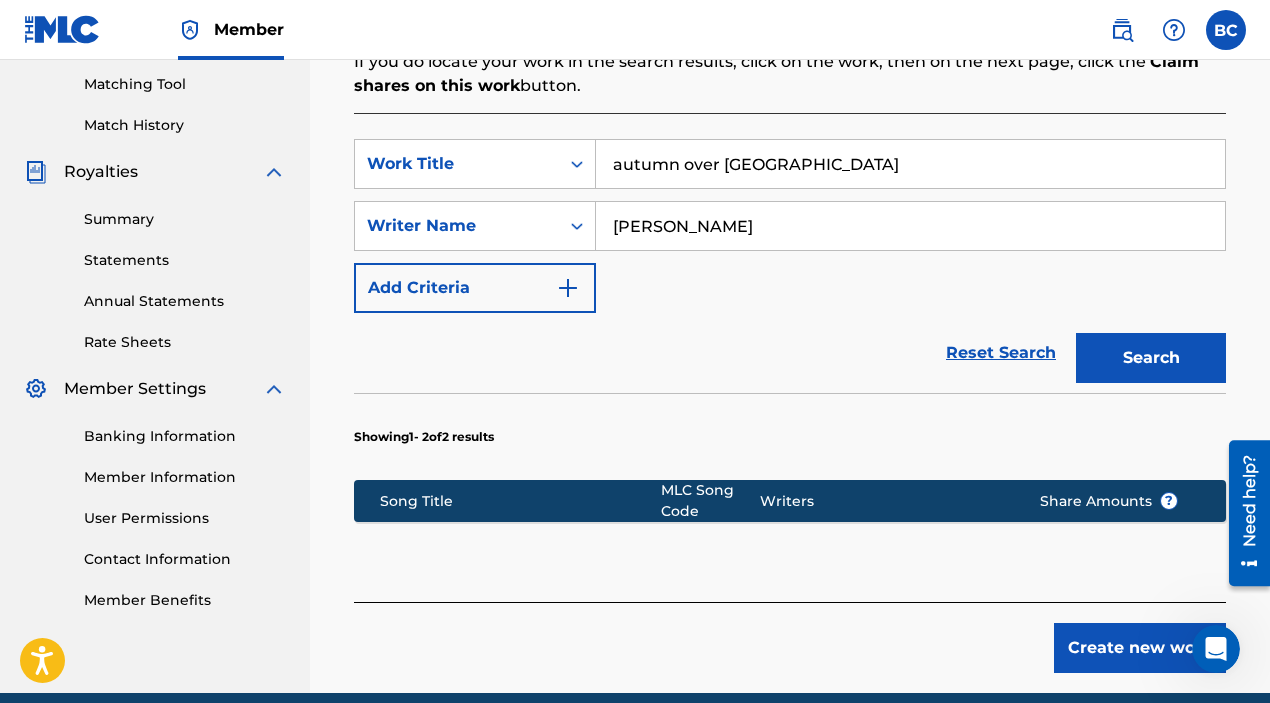 scroll, scrollTop: 439, scrollLeft: 0, axis: vertical 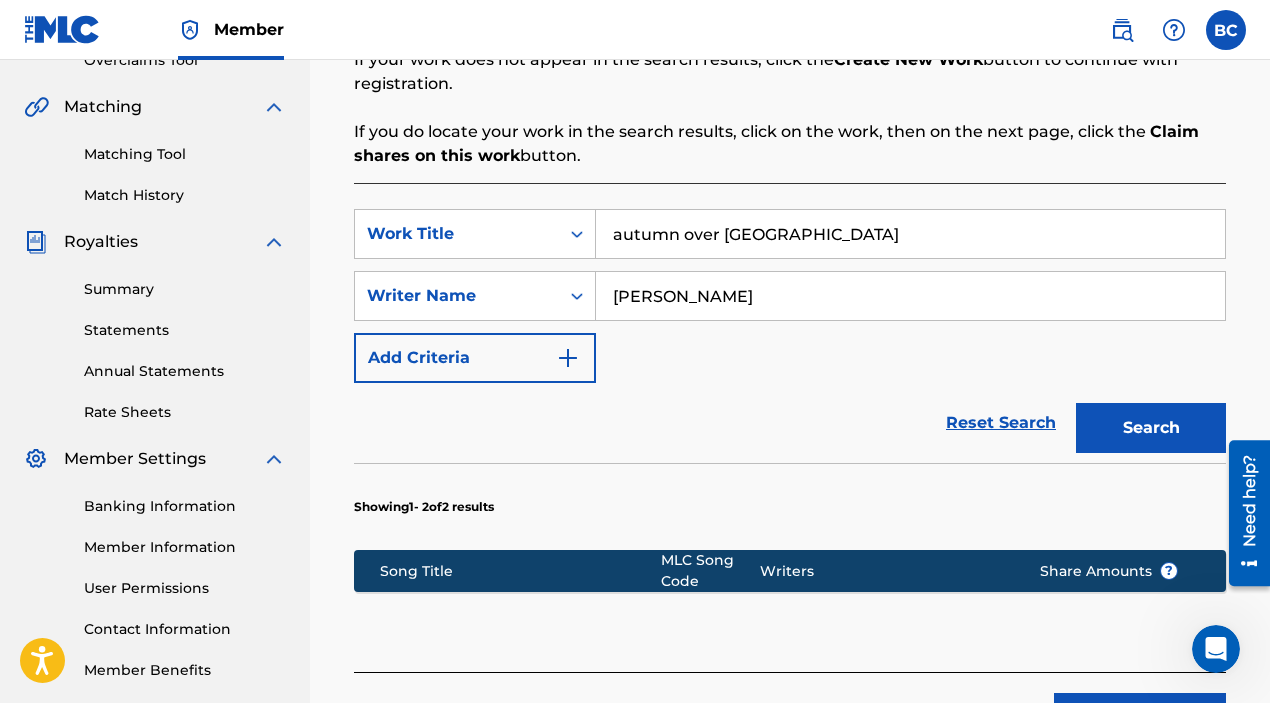 click on "Search" at bounding box center (1151, 428) 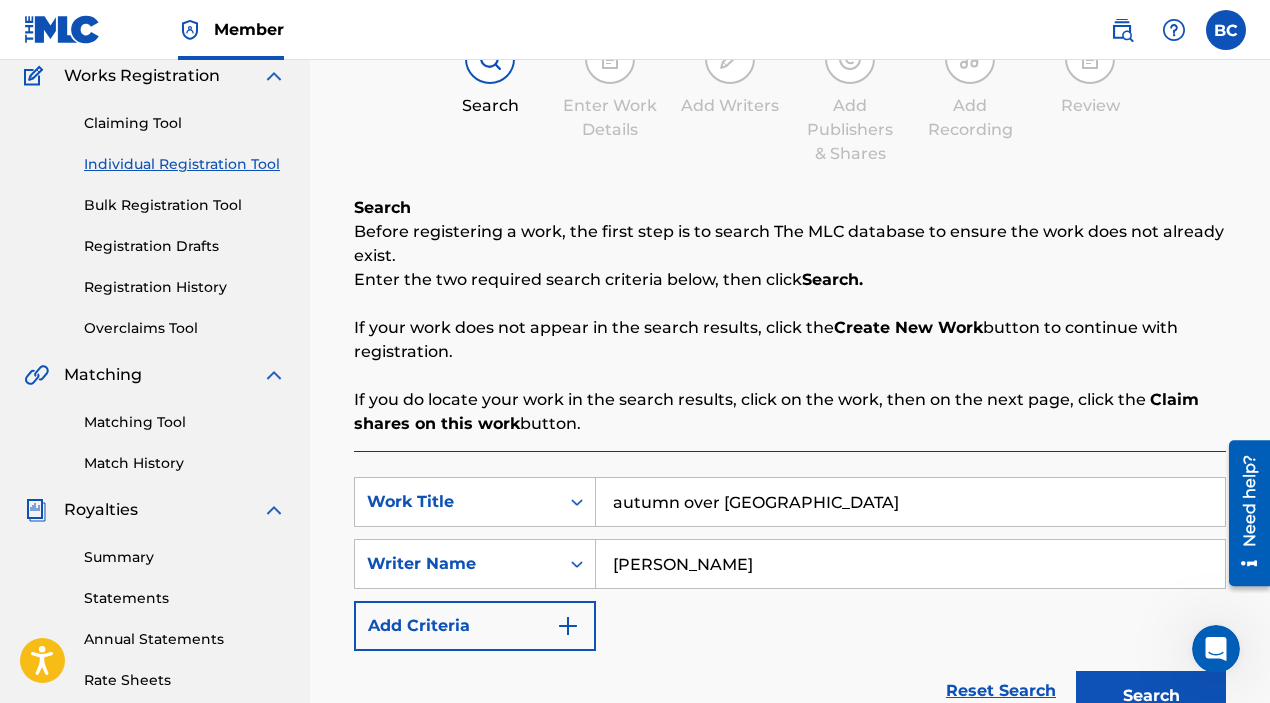 scroll, scrollTop: 349, scrollLeft: 0, axis: vertical 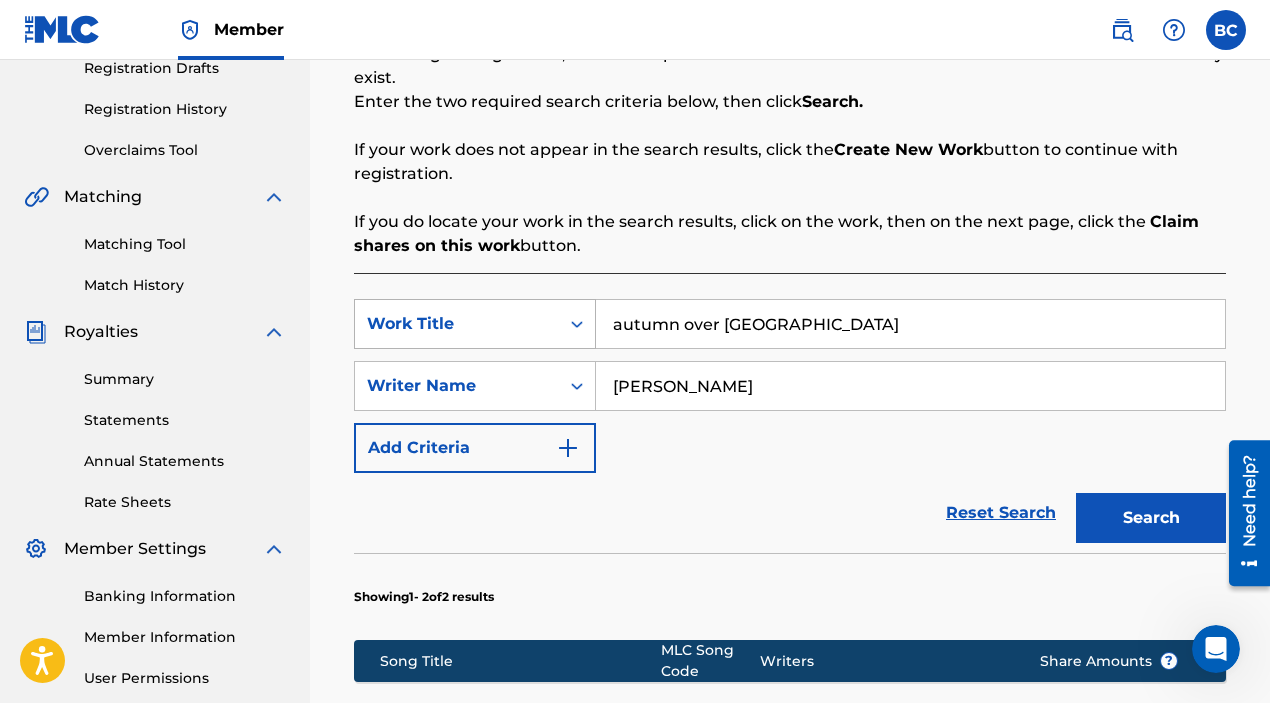 drag, startPoint x: 822, startPoint y: 328, endPoint x: 570, endPoint y: 328, distance: 252 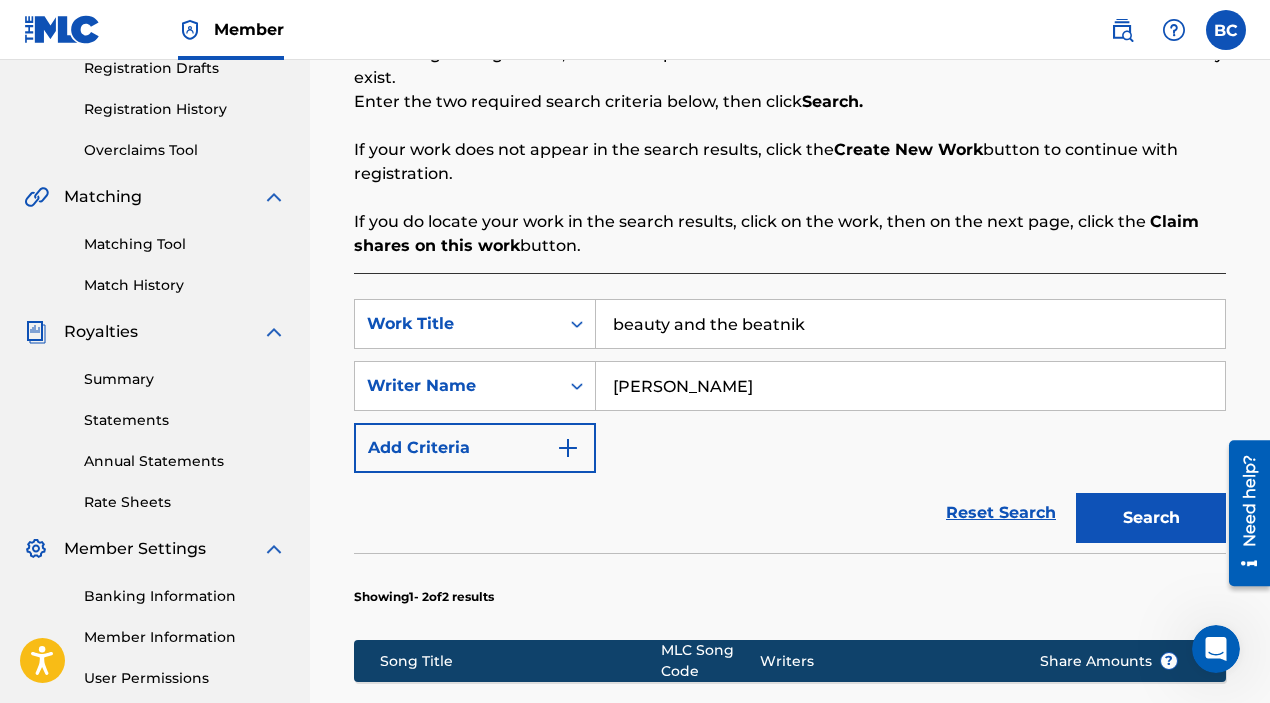 type on "beauty and the beatnik" 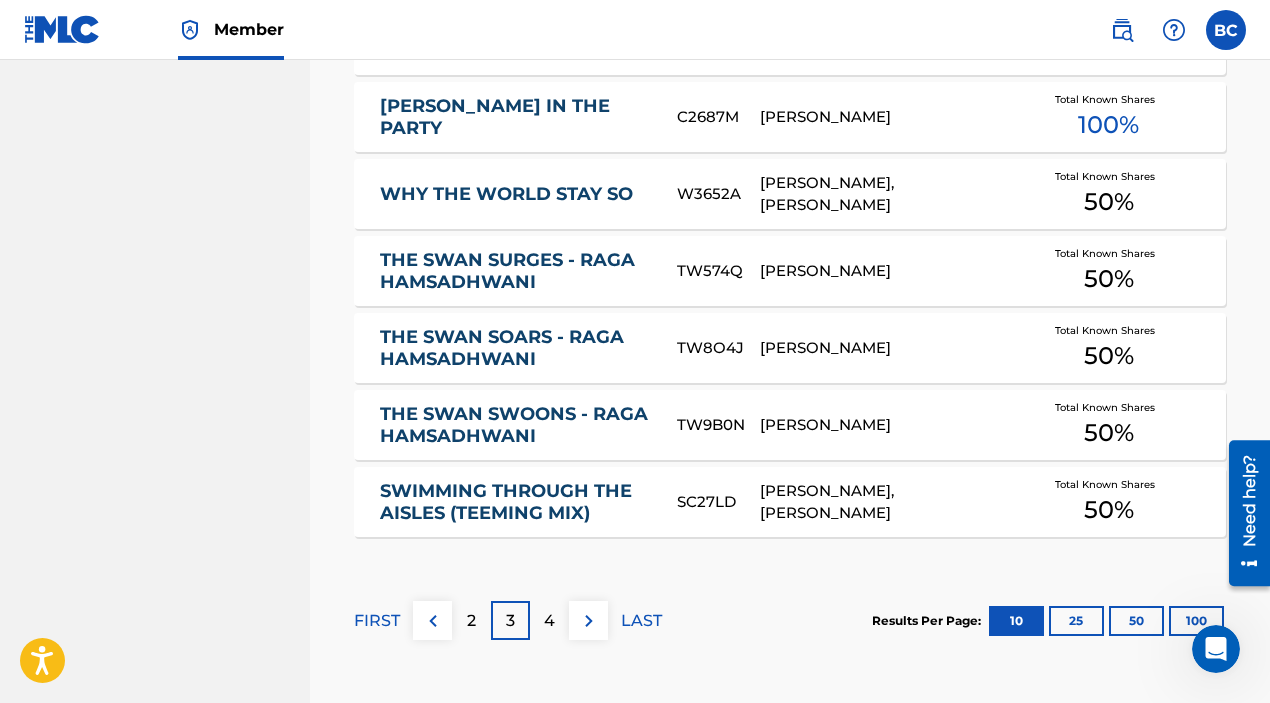 scroll, scrollTop: 1468, scrollLeft: 0, axis: vertical 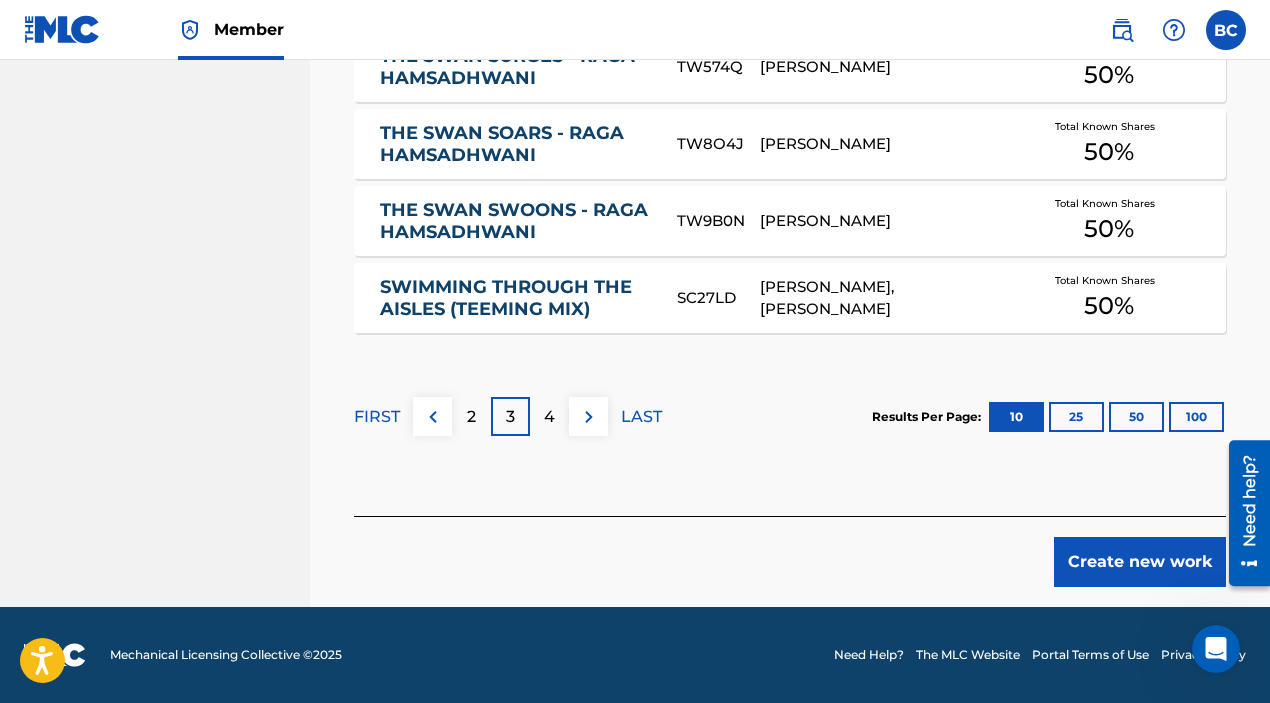 click on "Create new work" at bounding box center [1140, 562] 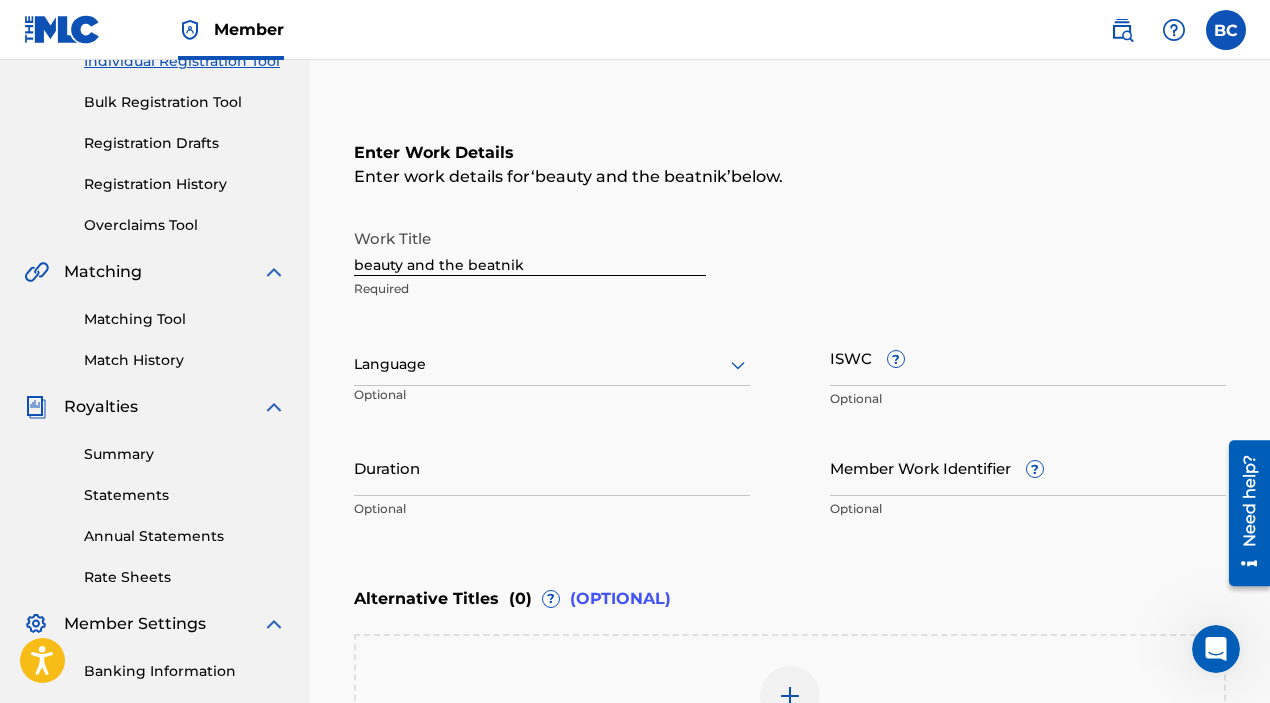 scroll, scrollTop: 270, scrollLeft: 0, axis: vertical 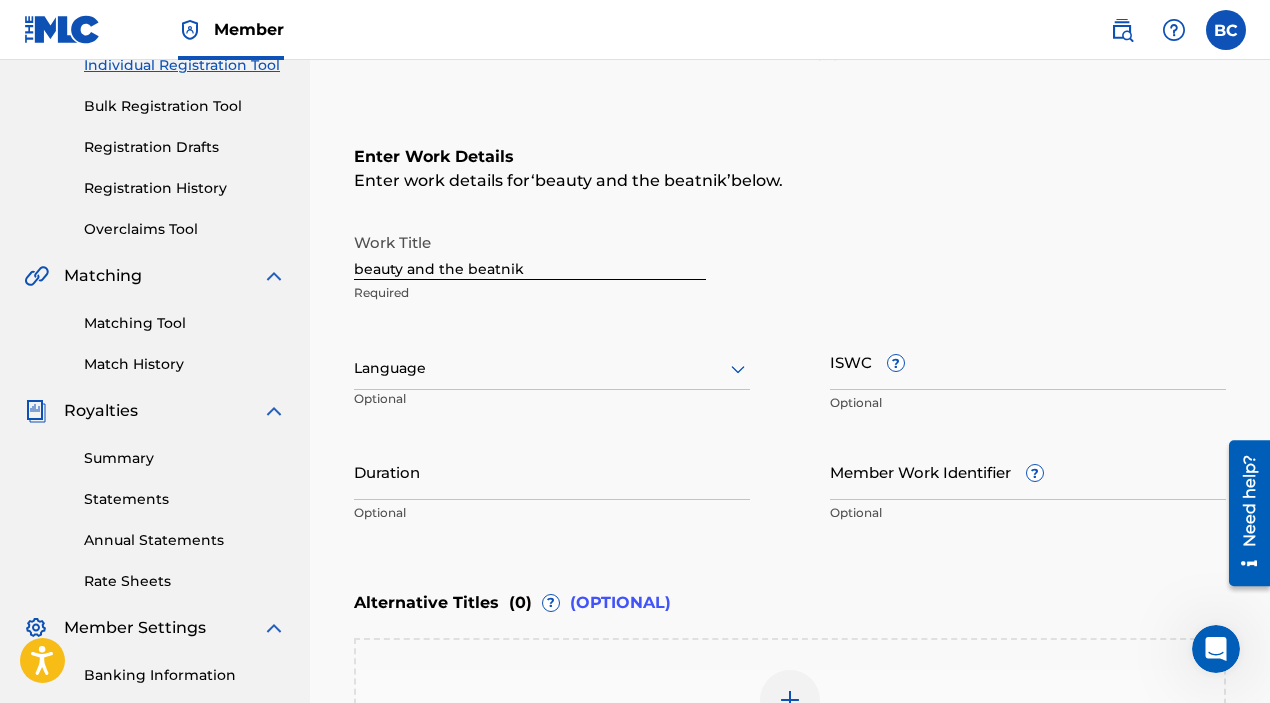 click on "beauty and the beatnik" at bounding box center [530, 251] 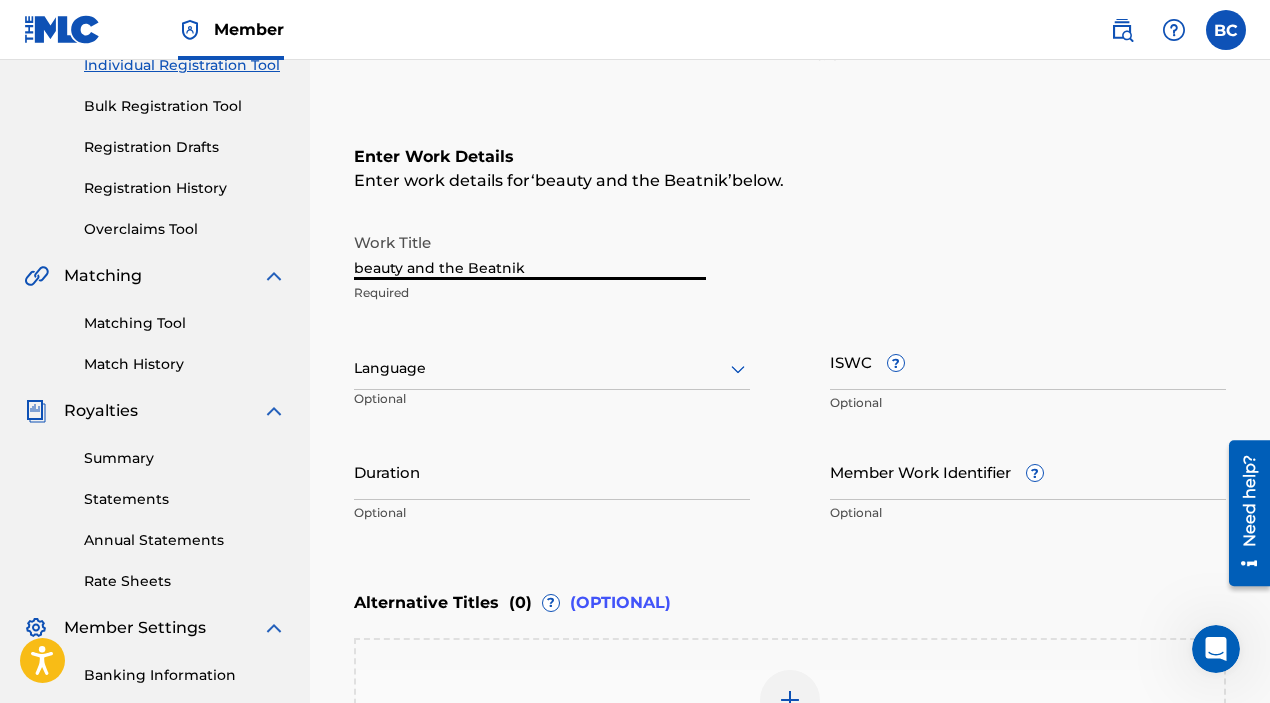 click on "beauty and the Beatnik" at bounding box center [530, 251] 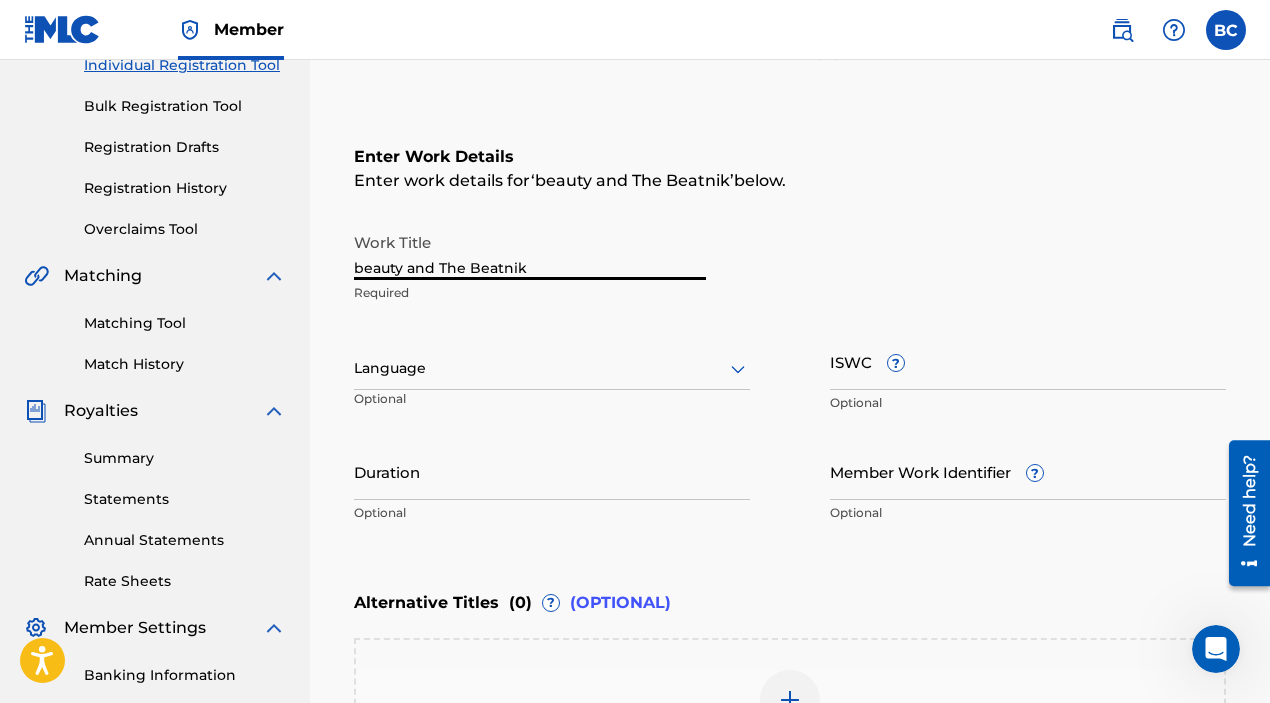 click on "beauty and The Beatnik" at bounding box center [530, 251] 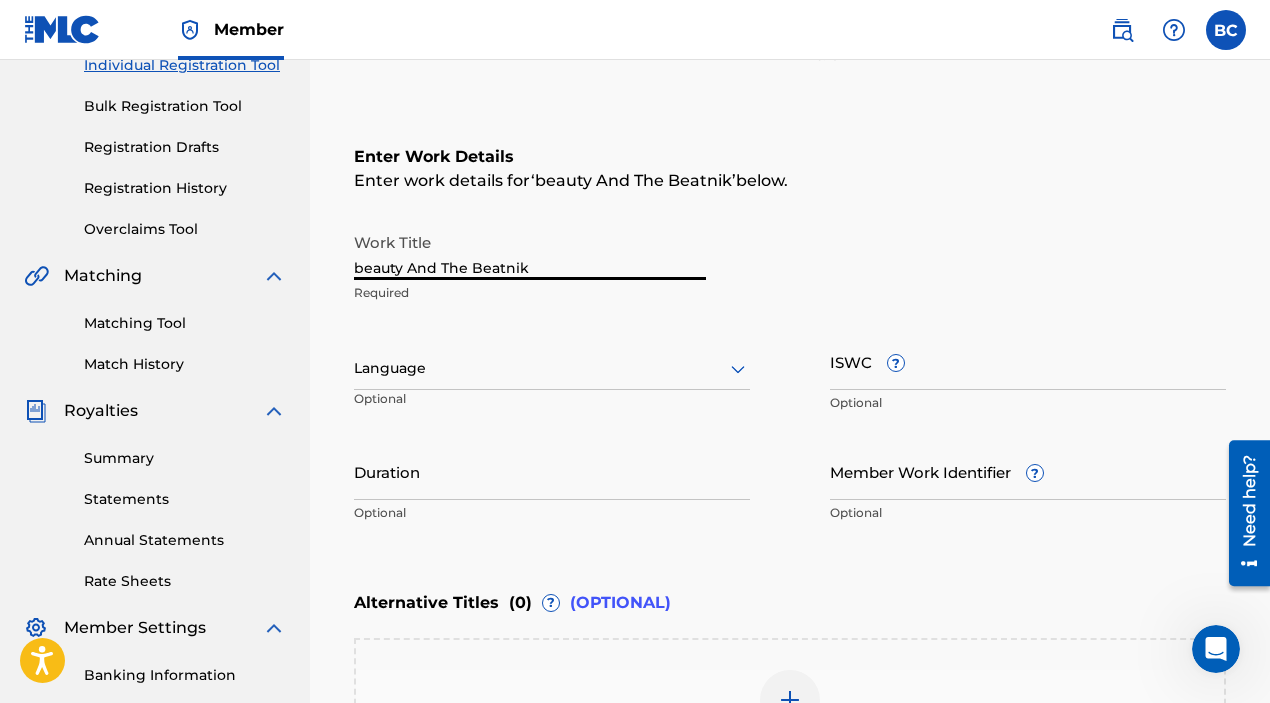 click on "beauty And The Beatnik" at bounding box center (530, 251) 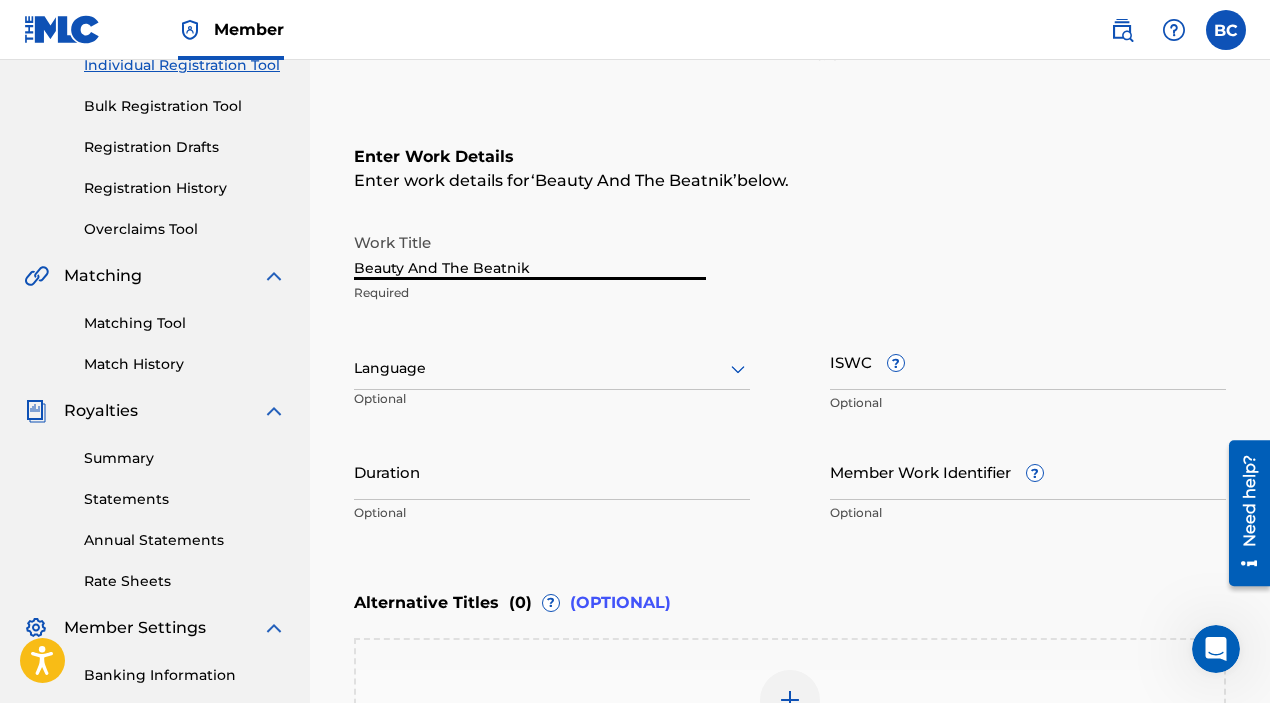 type on "Beauty And The Beatnik" 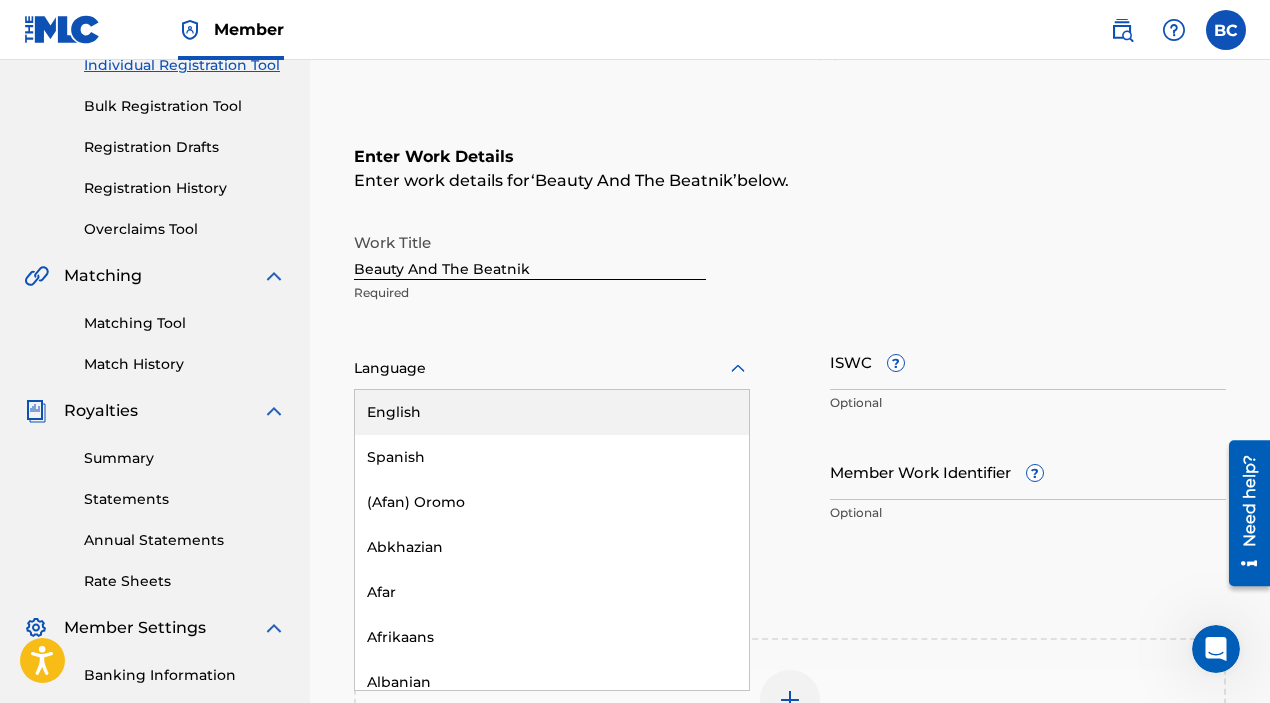 click on "English" at bounding box center (552, 412) 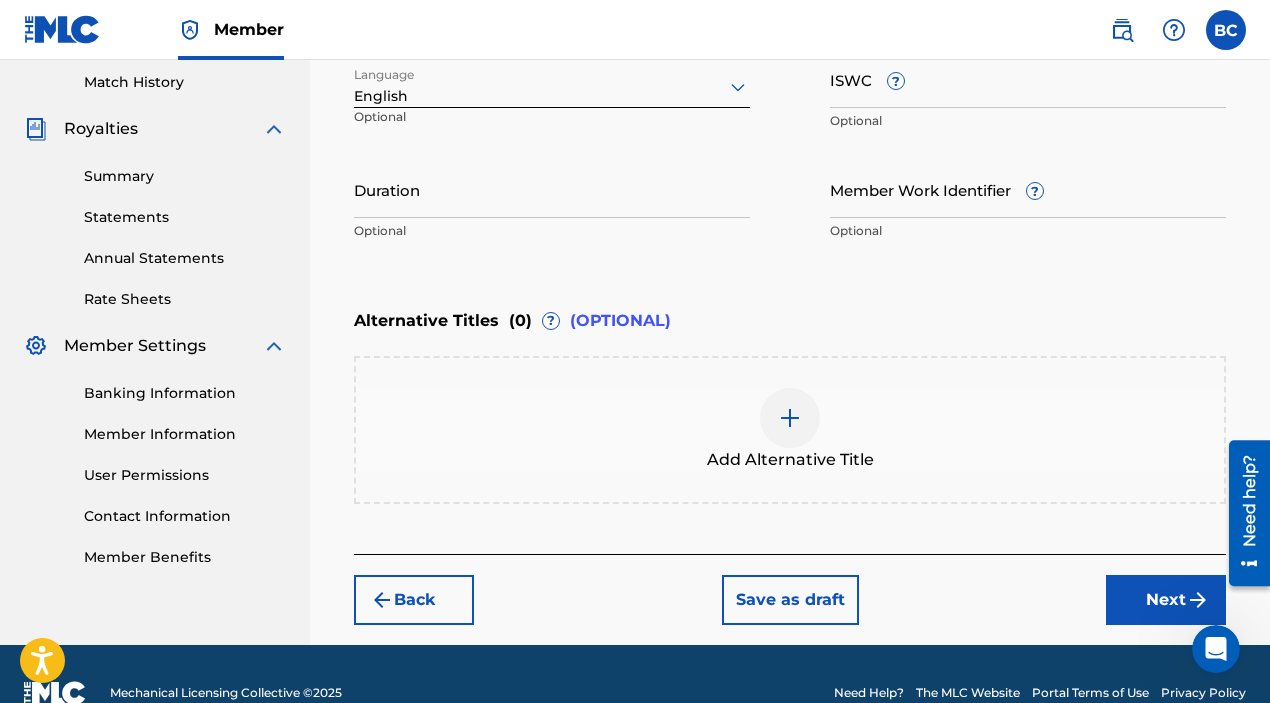 scroll, scrollTop: 587, scrollLeft: 0, axis: vertical 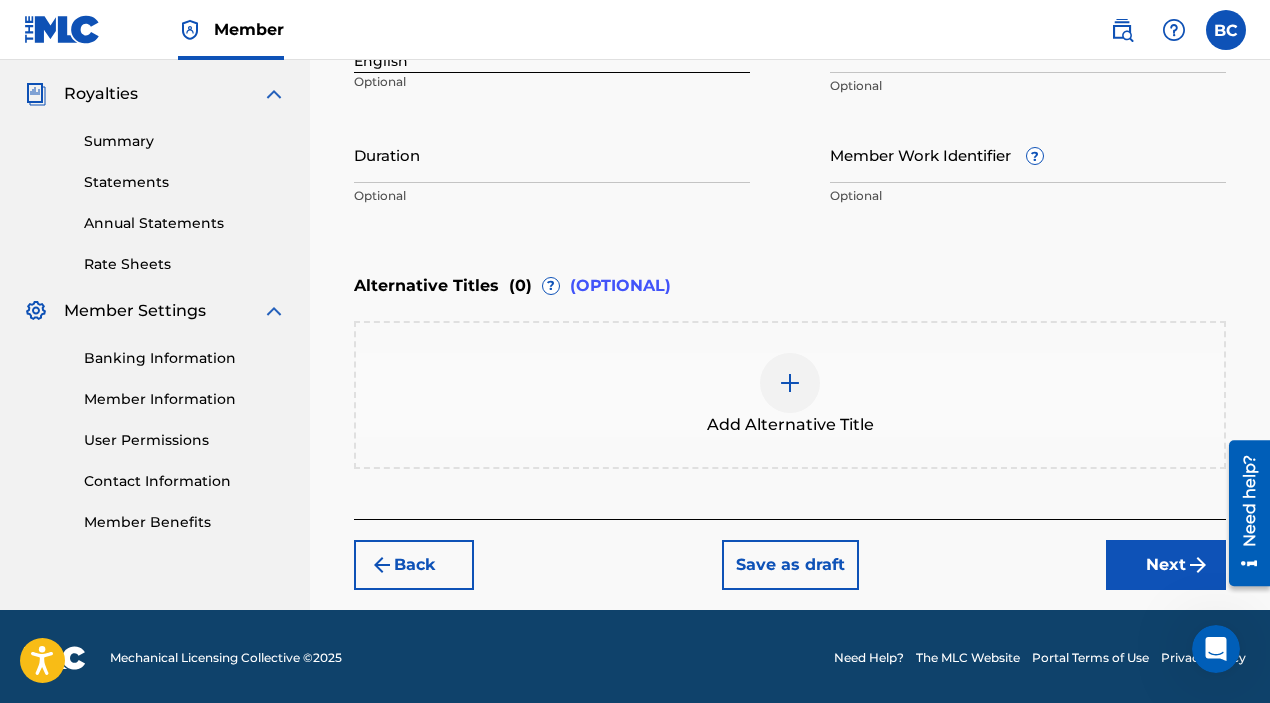 click on "Next" at bounding box center [1166, 565] 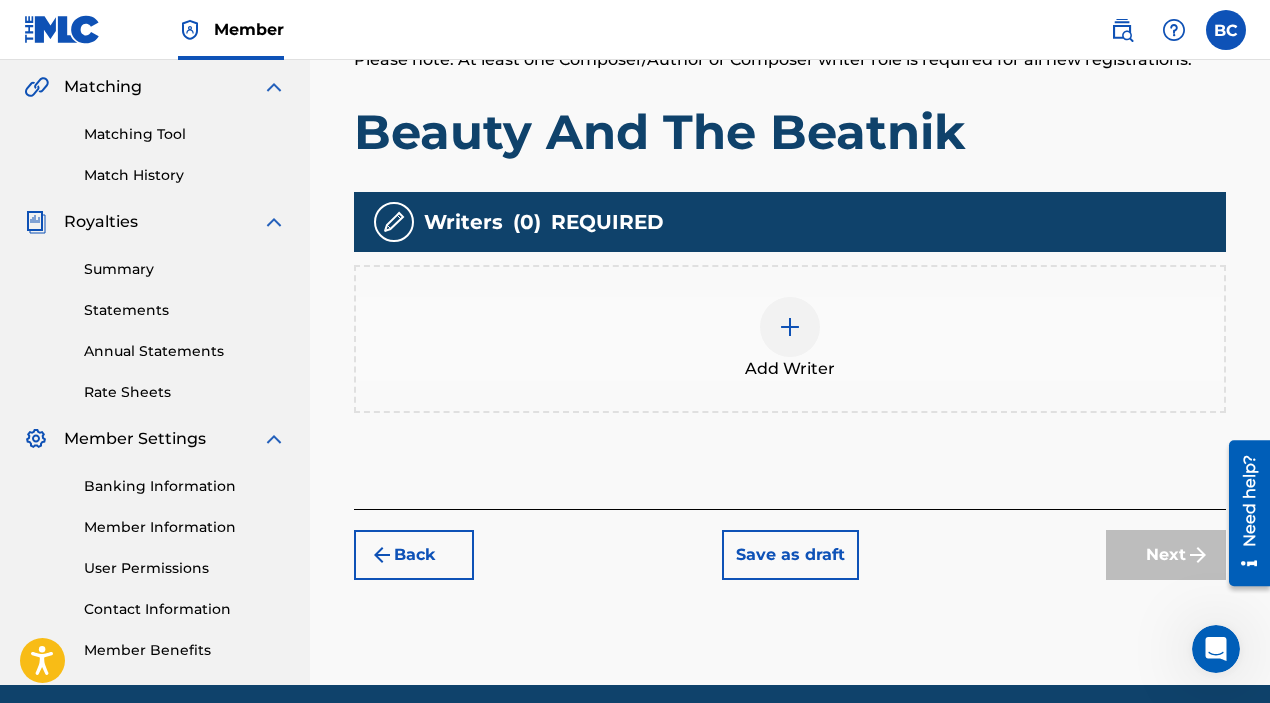 scroll, scrollTop: 472, scrollLeft: 0, axis: vertical 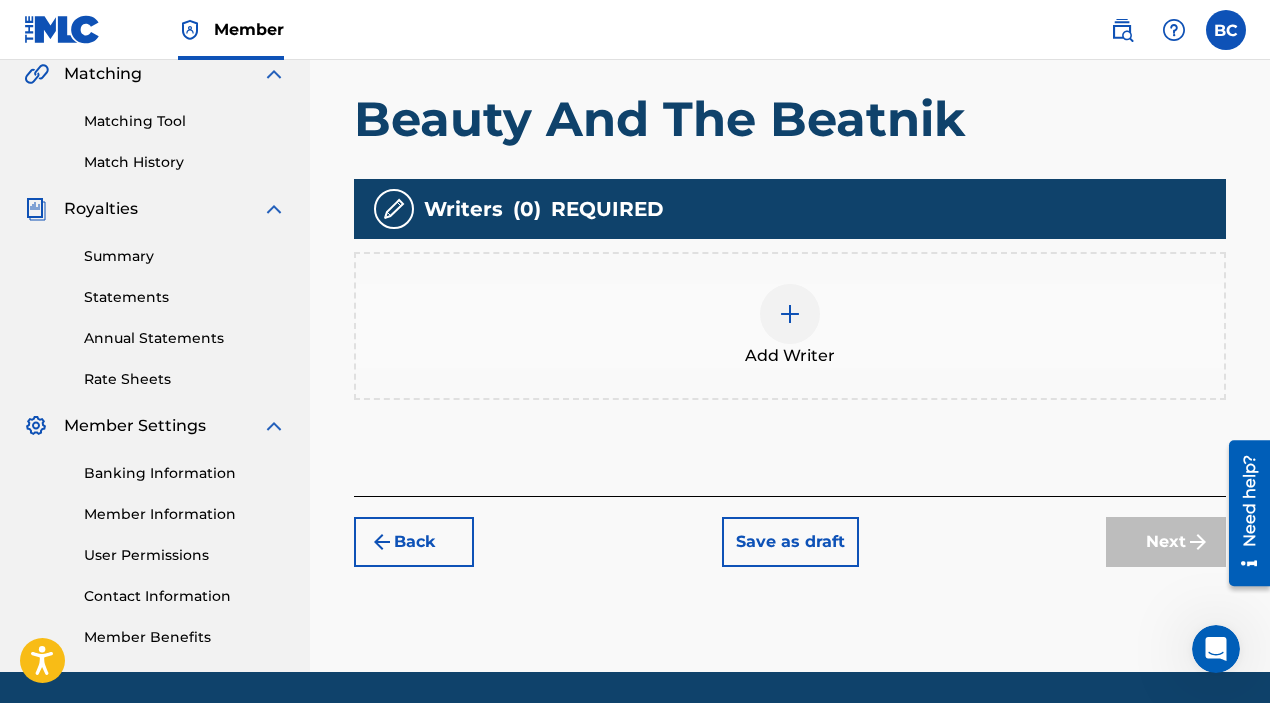 click at bounding box center [790, 314] 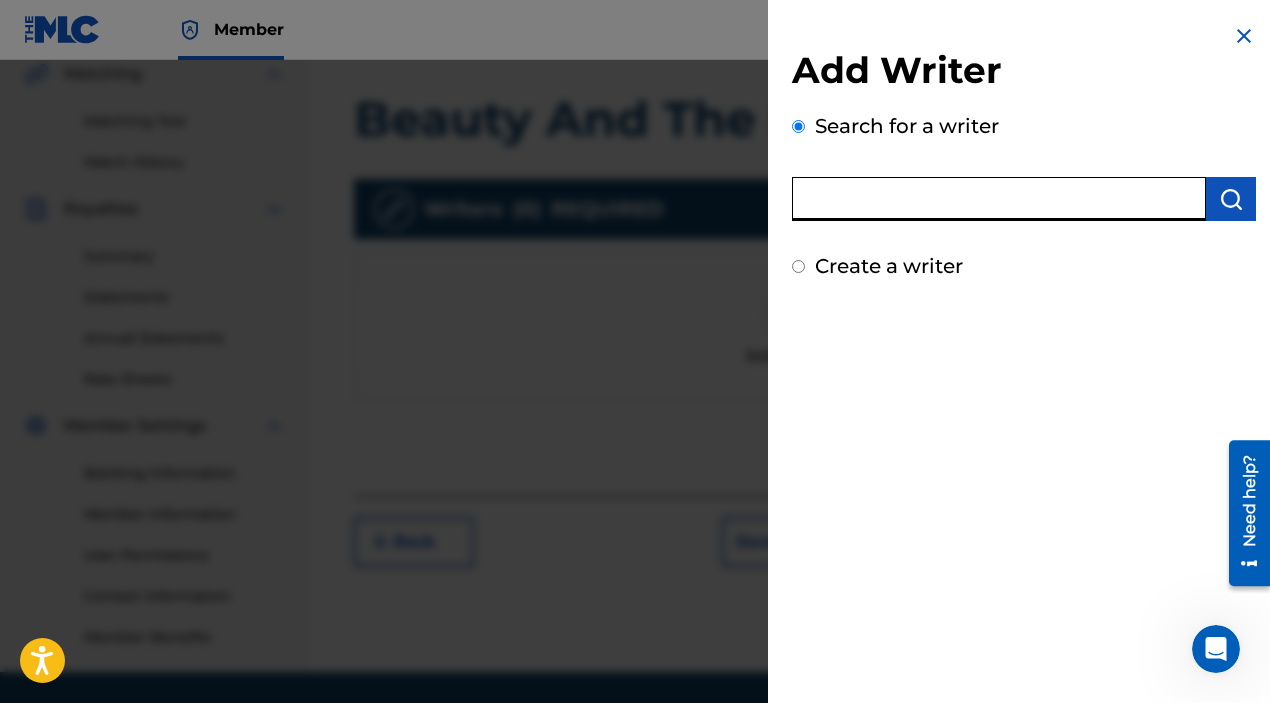 click at bounding box center [999, 199] 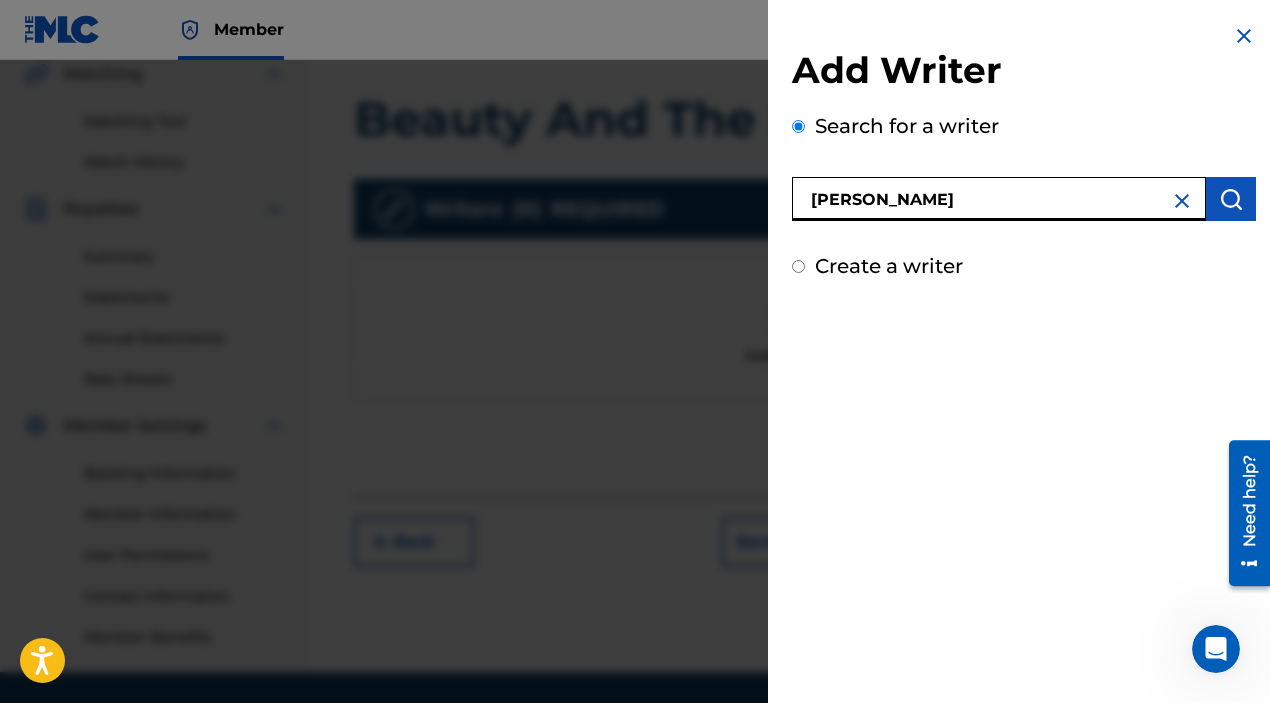 type on "[PERSON_NAME]" 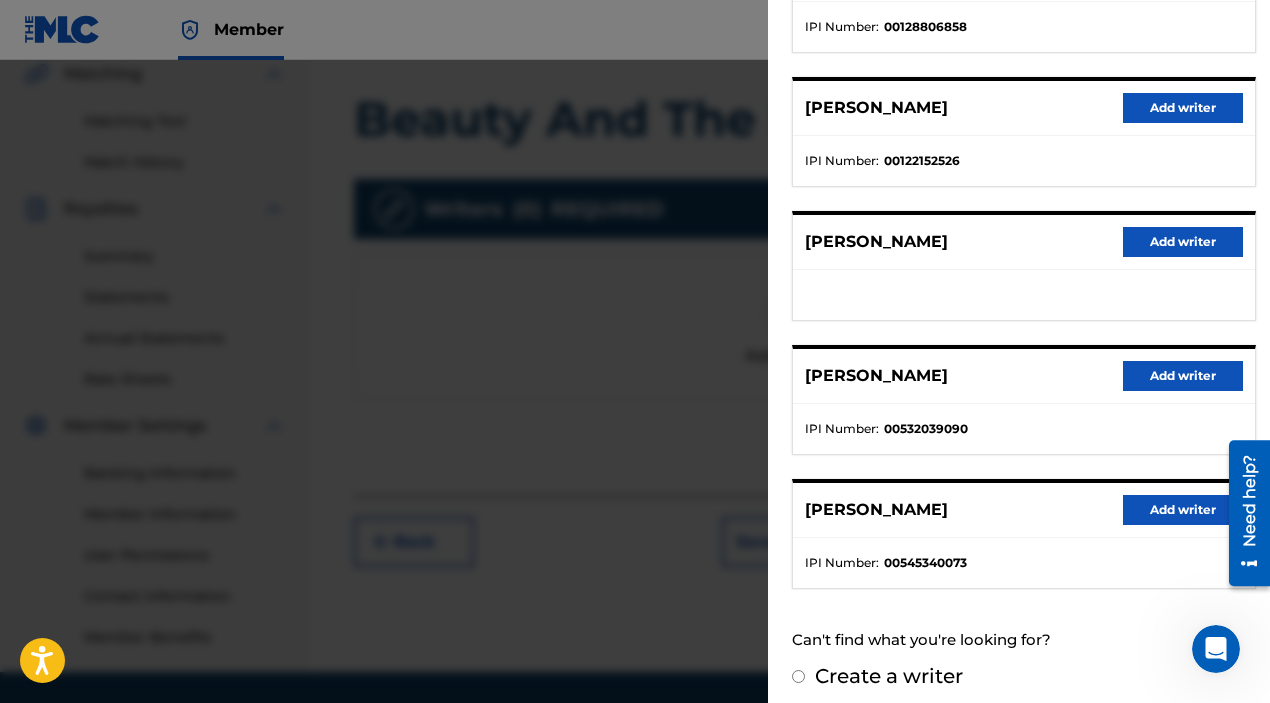 scroll, scrollTop: 339, scrollLeft: 0, axis: vertical 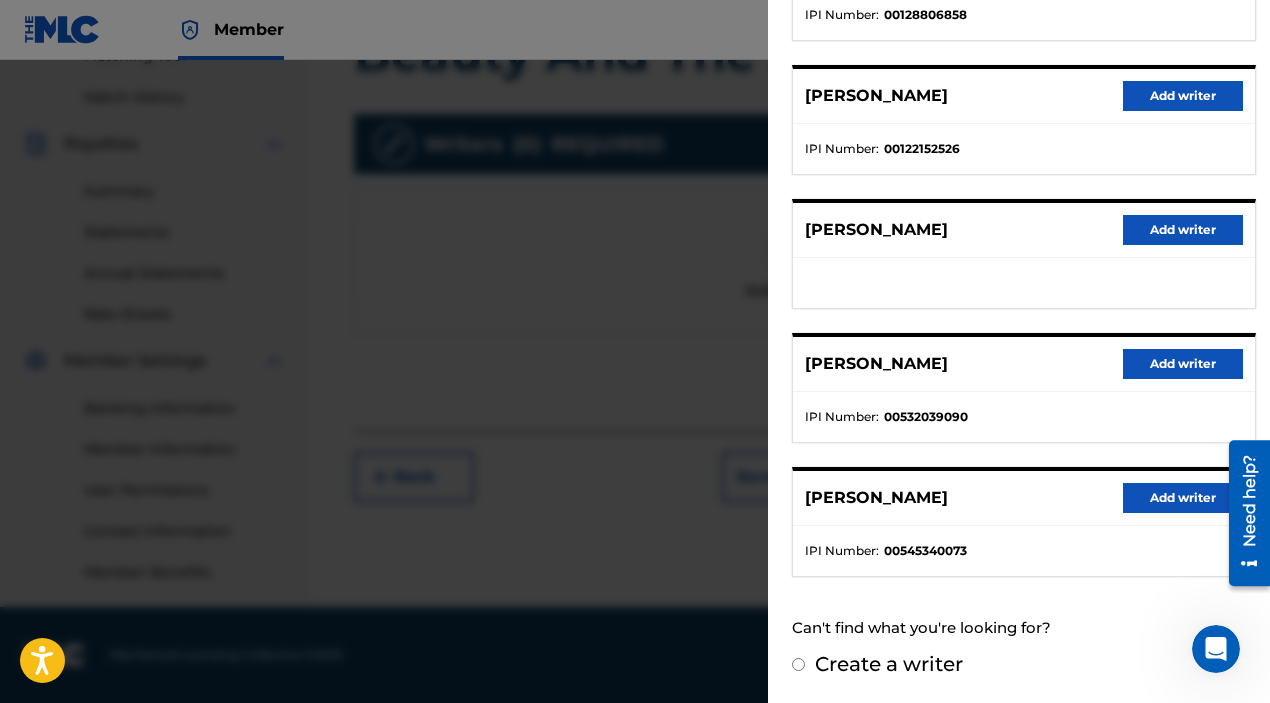 click on "Create a writer" at bounding box center [798, 664] 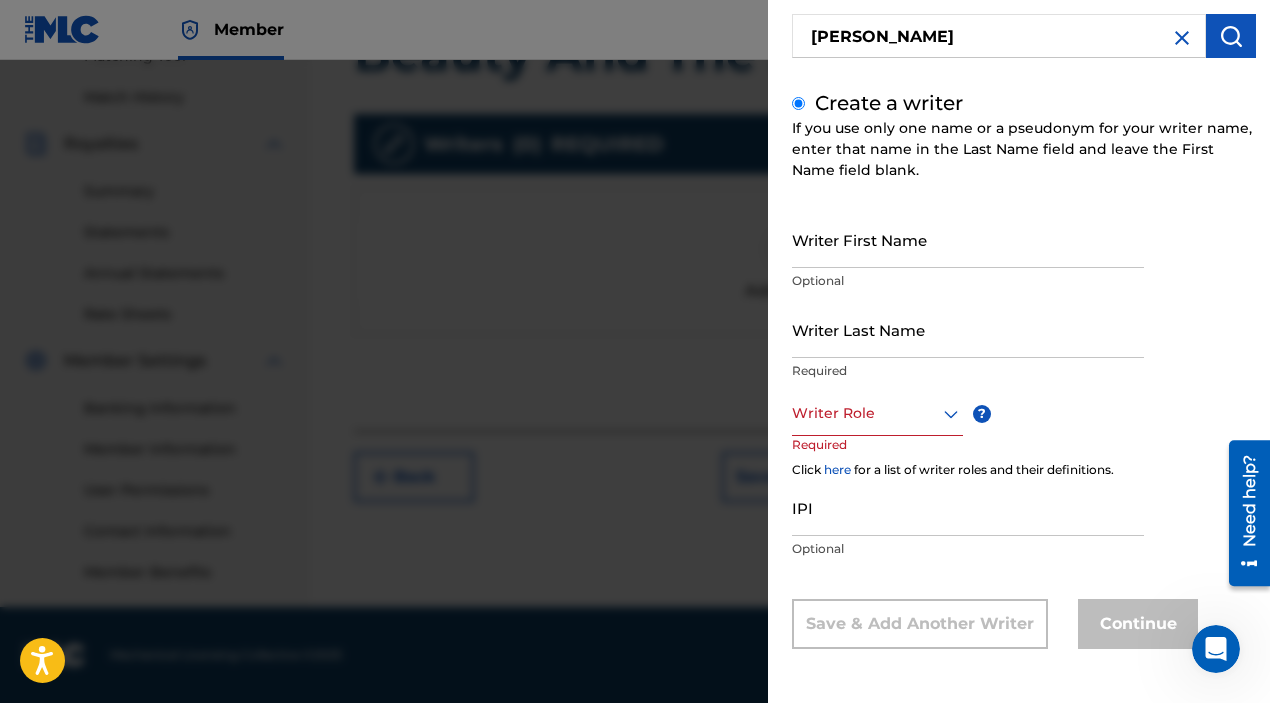 scroll, scrollTop: 163, scrollLeft: 0, axis: vertical 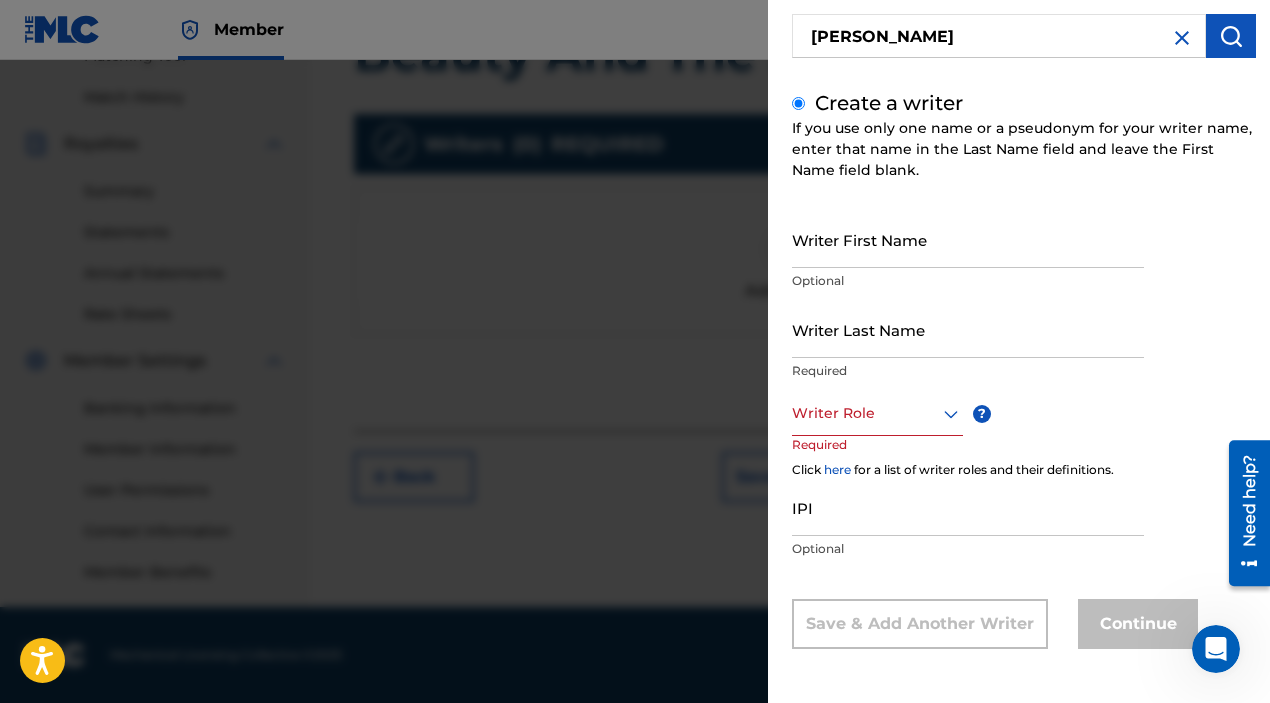 click on "Writer First Name" at bounding box center (968, 239) 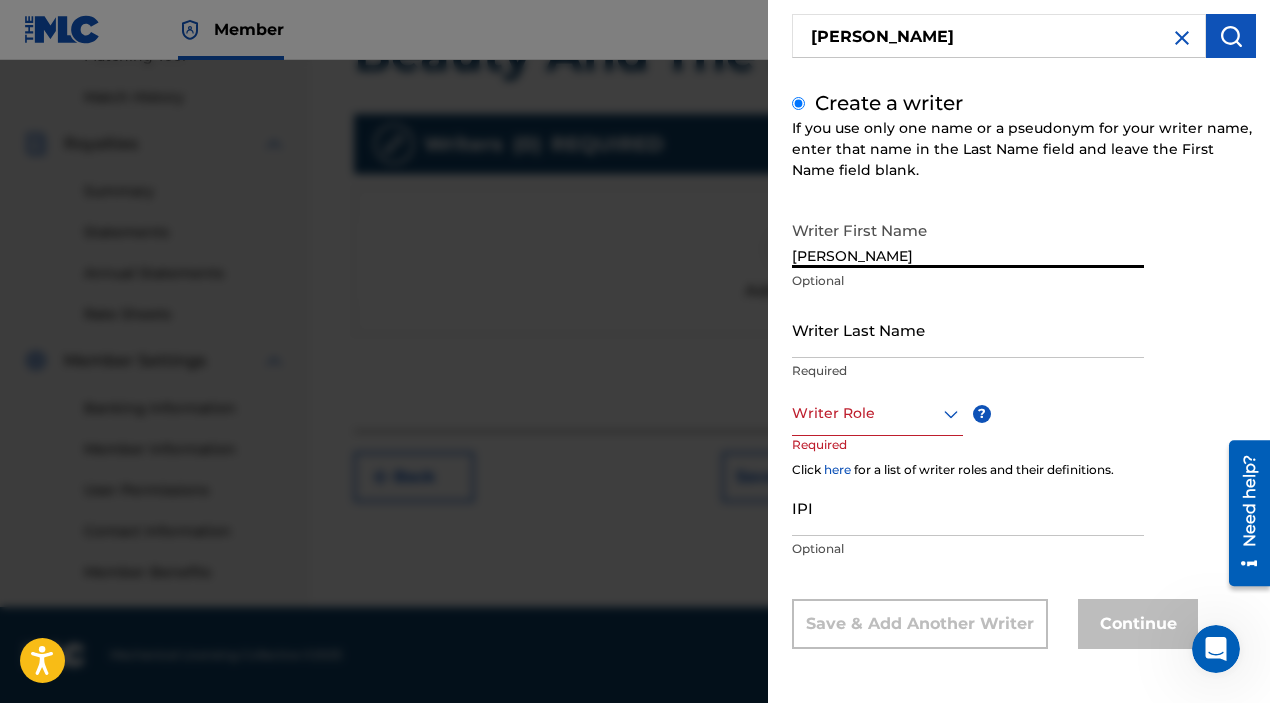 type on "[PERSON_NAME]" 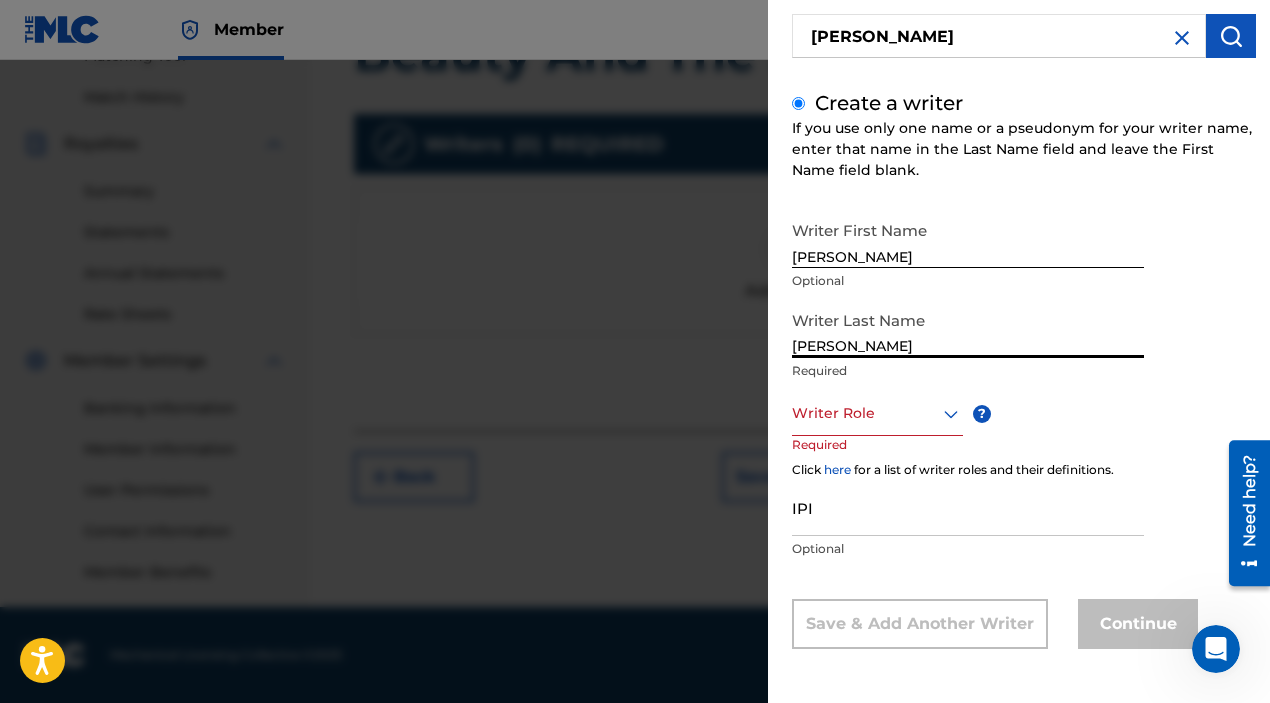 type on "[PERSON_NAME]" 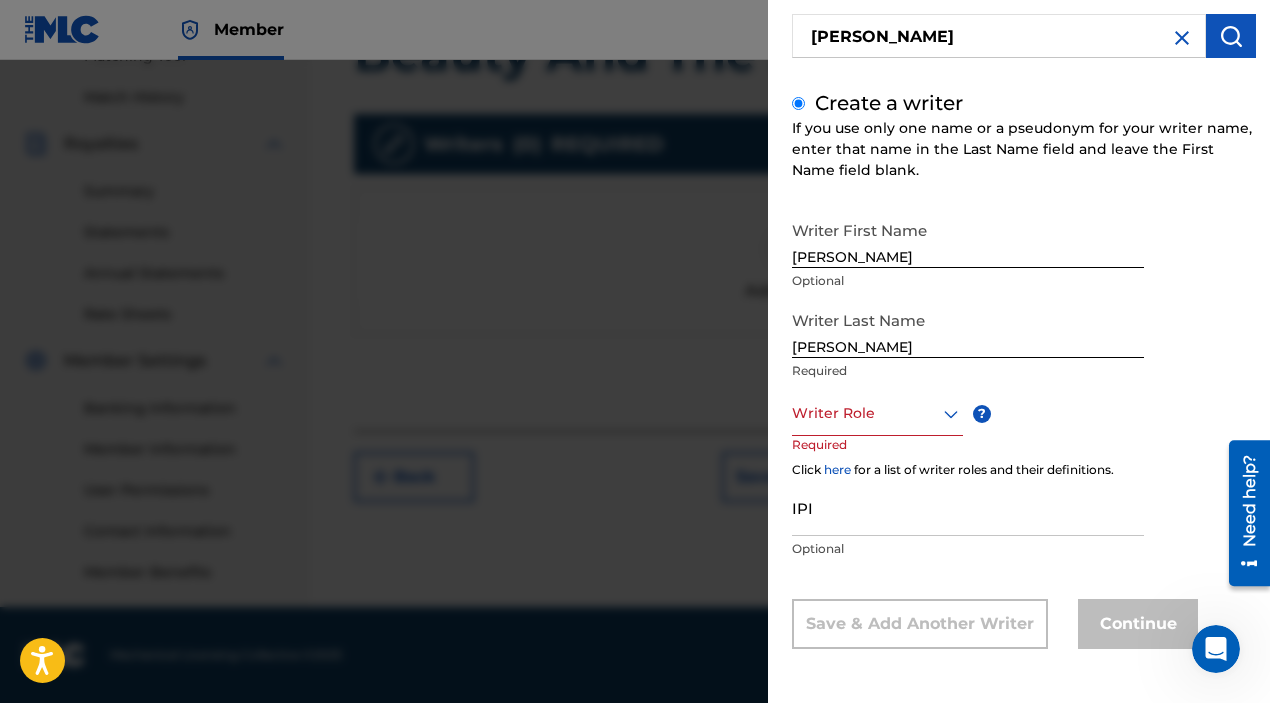click at bounding box center (877, 413) 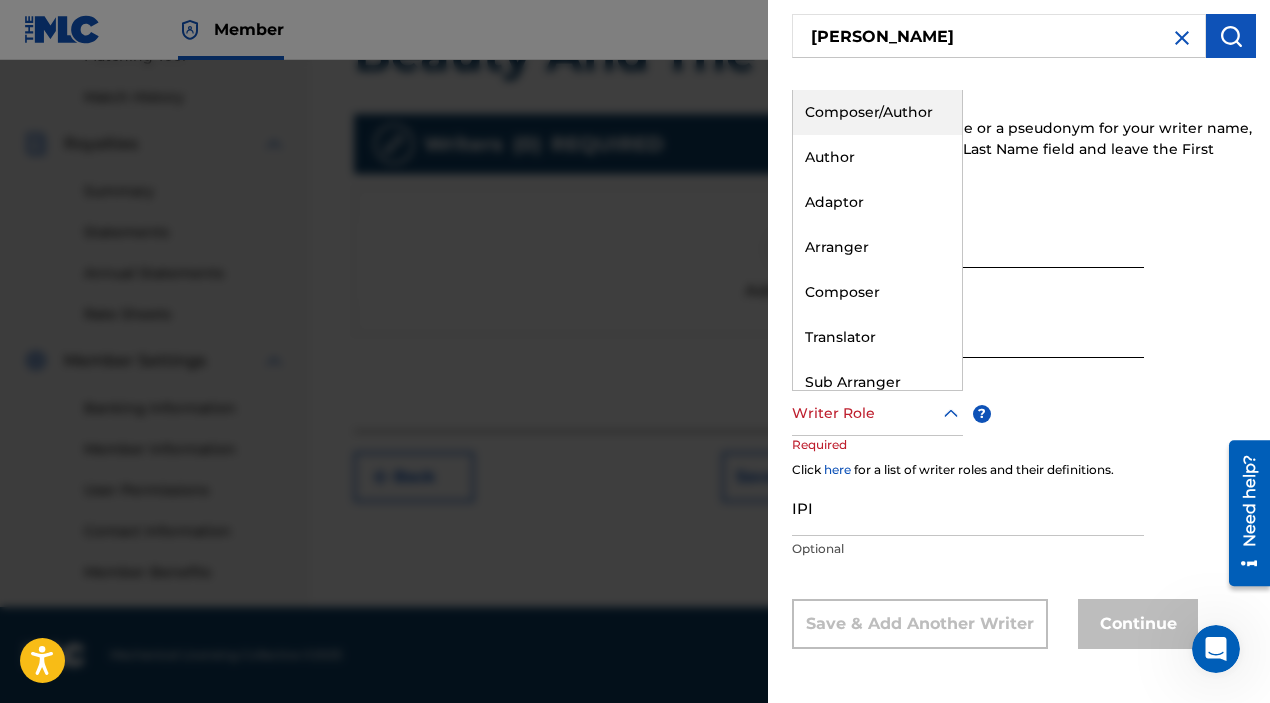 click on "Composer/Author" at bounding box center [877, 112] 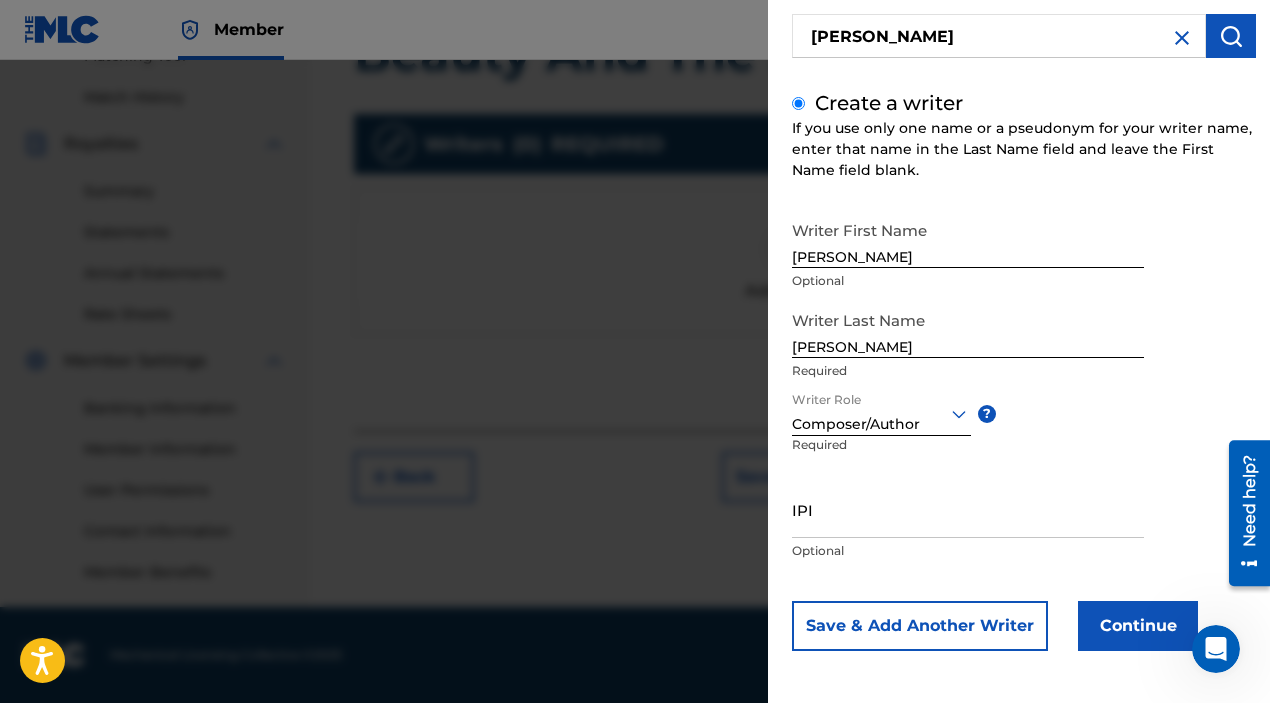 scroll, scrollTop: 0, scrollLeft: 0, axis: both 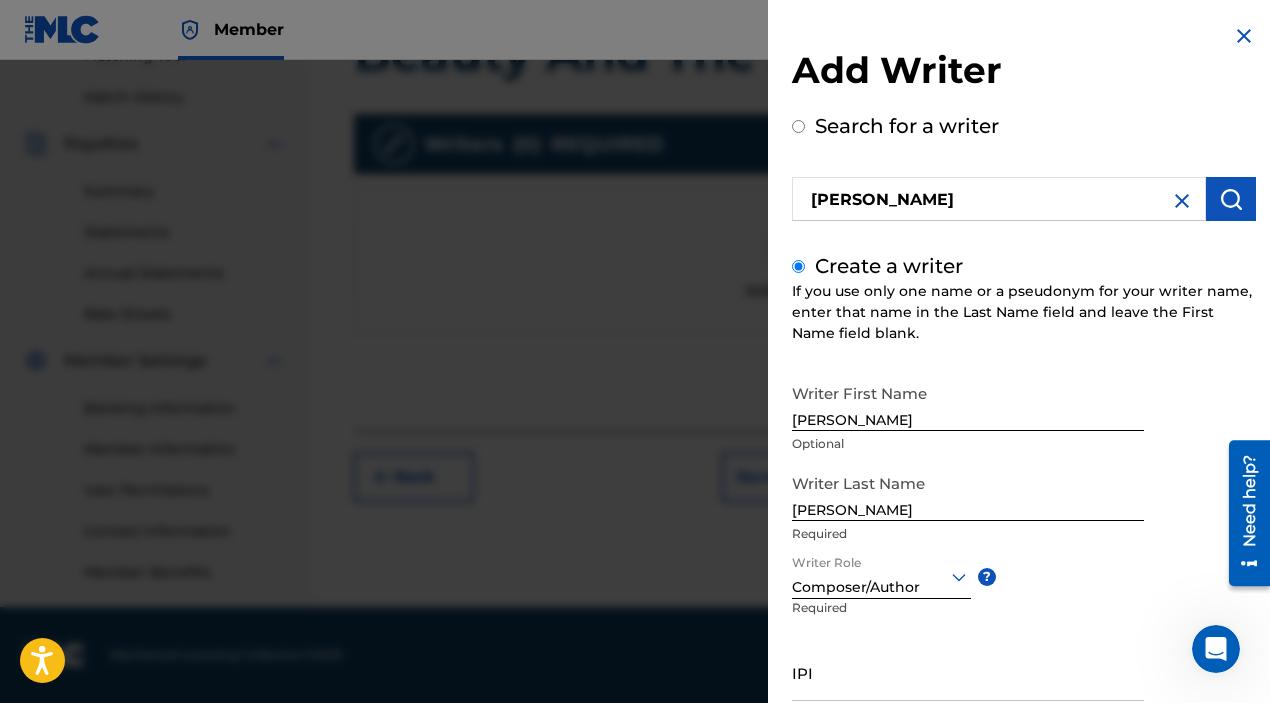 click on "Add Writer Search for a writer [PERSON_NAME] Create a writer If you use only one name or a pseudonym for your writer name, enter that name in the Last Name field and leave the First Name field blank. Writer First Name   [PERSON_NAME] Optional Writer Last Name   [PERSON_NAME] Required Writer Role option Composer/Author, selected. Select is focused ,type to refine list, press Down to open the menu,  Composer/Author ? Required IPI   Optional Save & Add Another Writer Continue" at bounding box center [1024, 434] 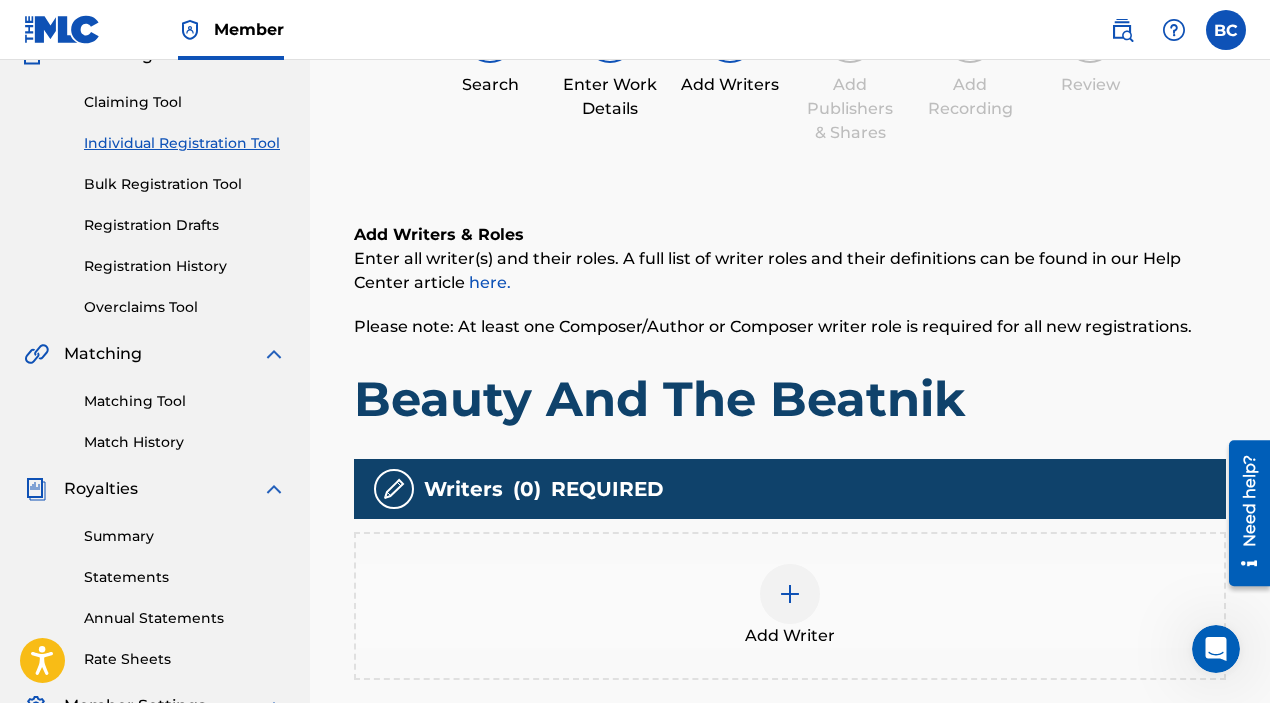 scroll, scrollTop: 0, scrollLeft: 0, axis: both 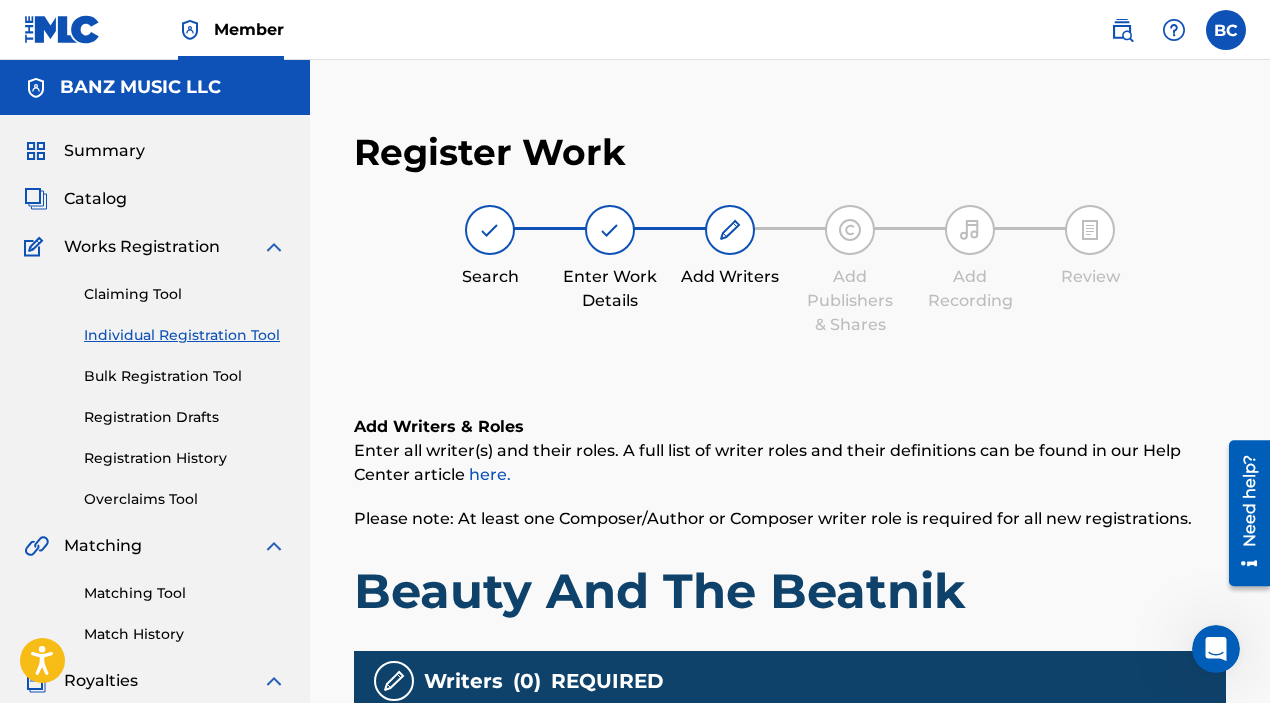 click on "Individual Registration Tool" at bounding box center [185, 335] 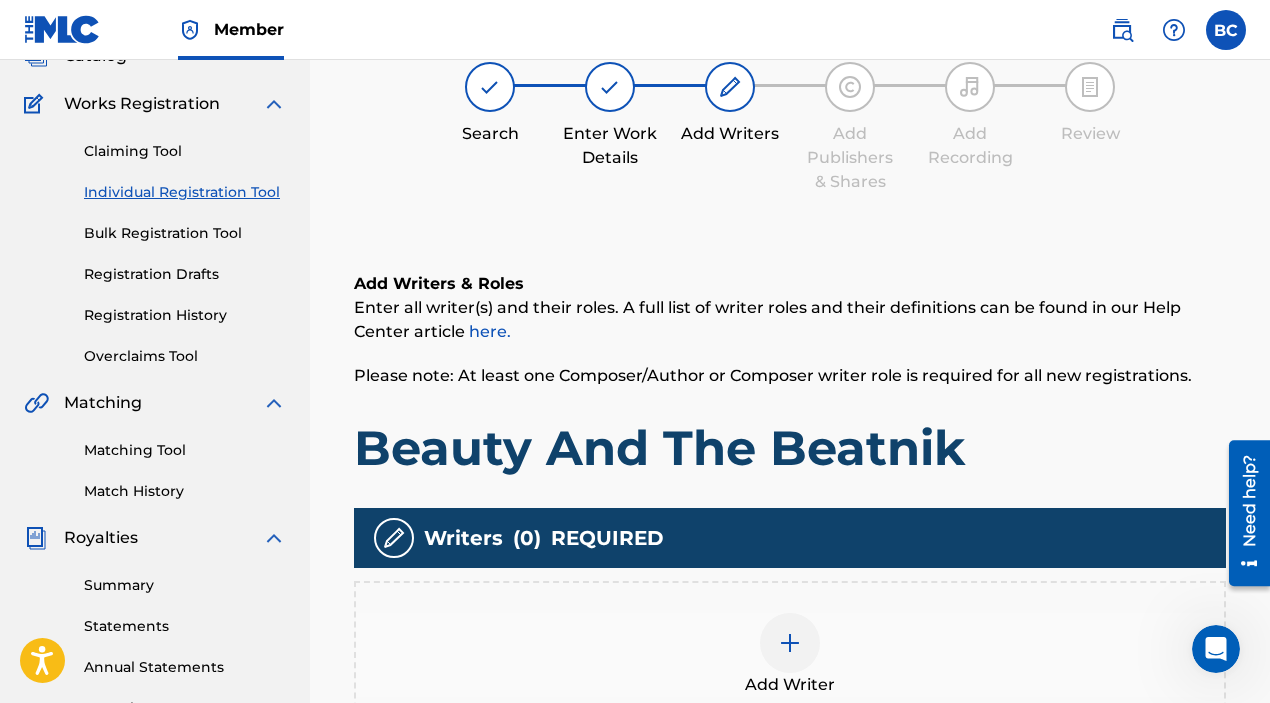 scroll, scrollTop: 0, scrollLeft: 0, axis: both 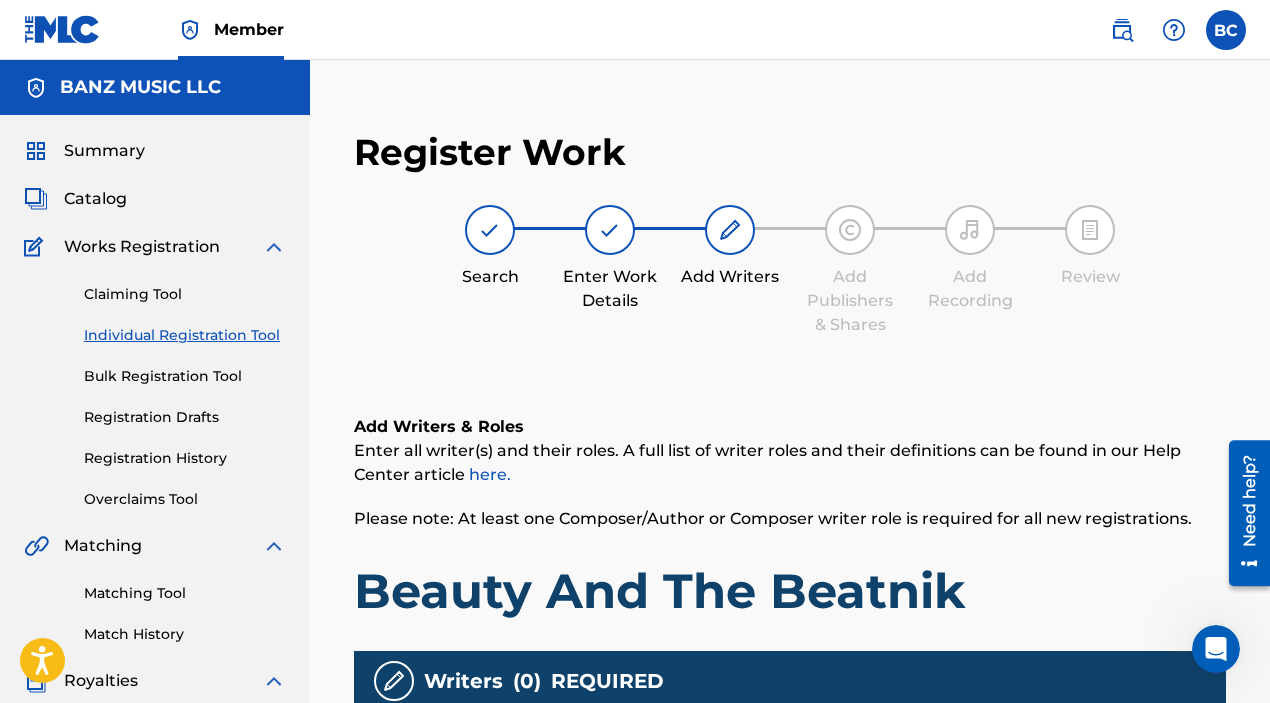 click on "Summary" at bounding box center (104, 151) 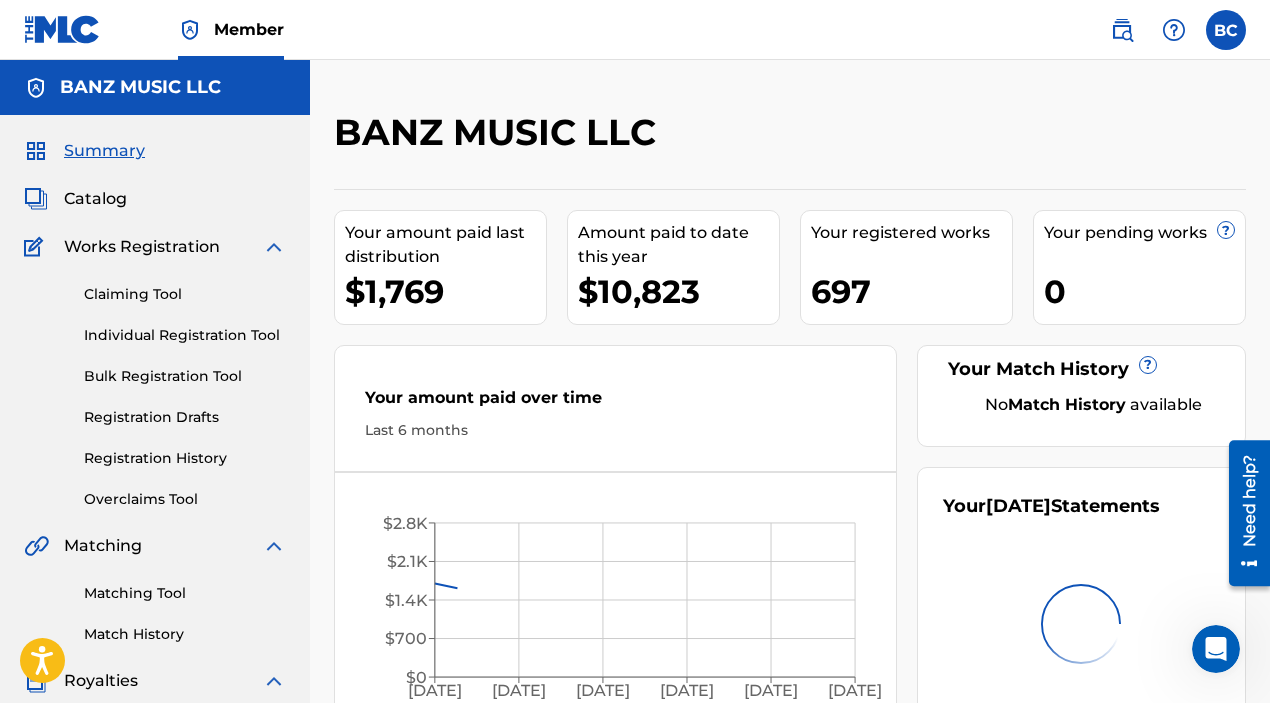click on "Individual Registration Tool" at bounding box center (185, 335) 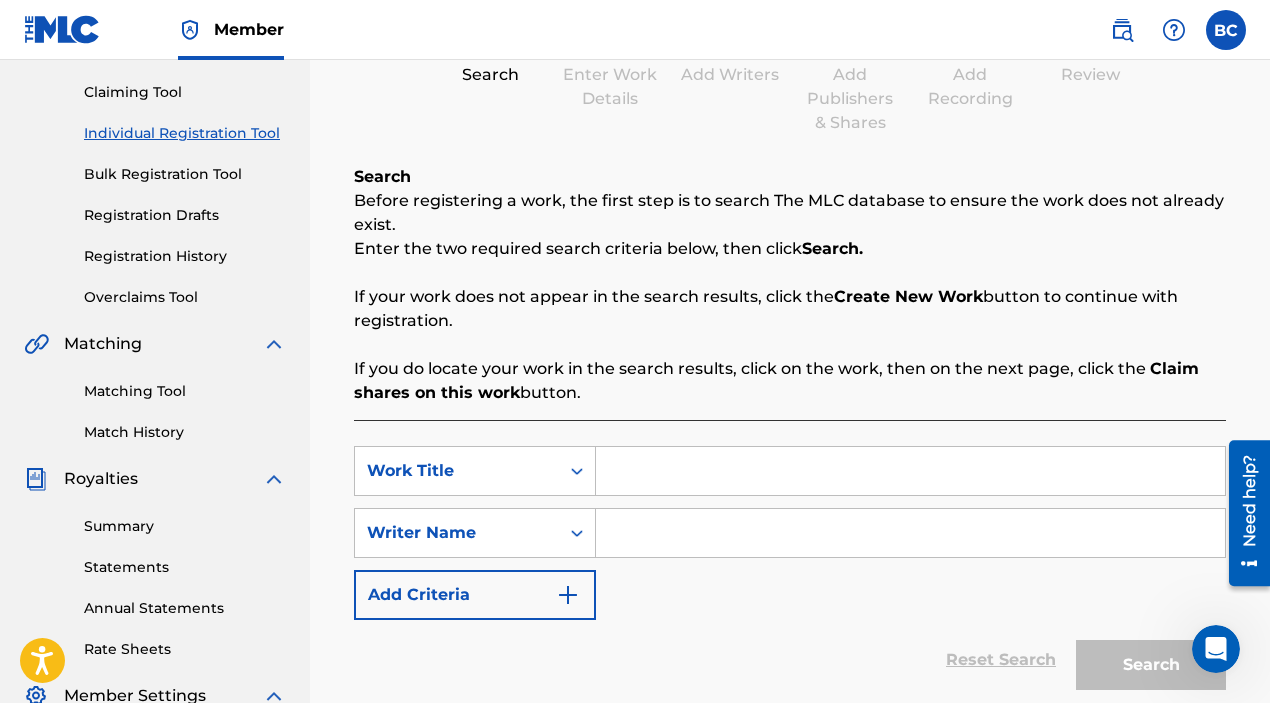 scroll, scrollTop: 225, scrollLeft: 0, axis: vertical 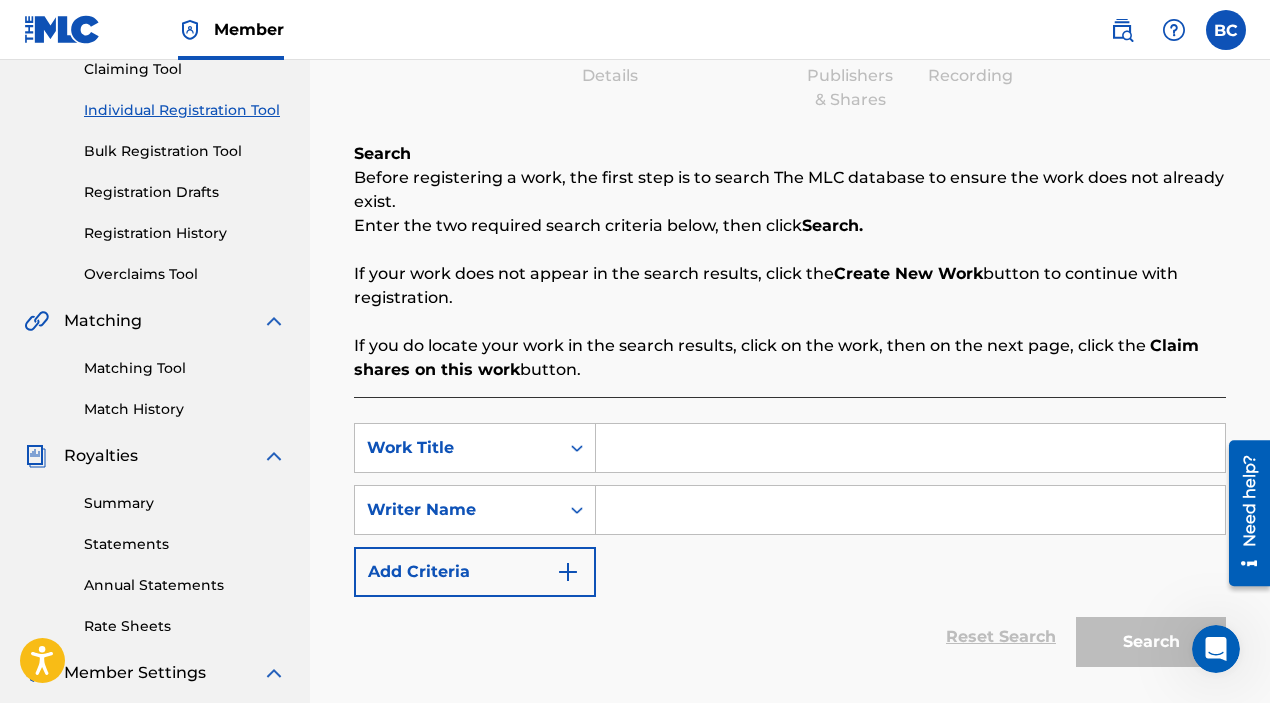 click at bounding box center (910, 448) 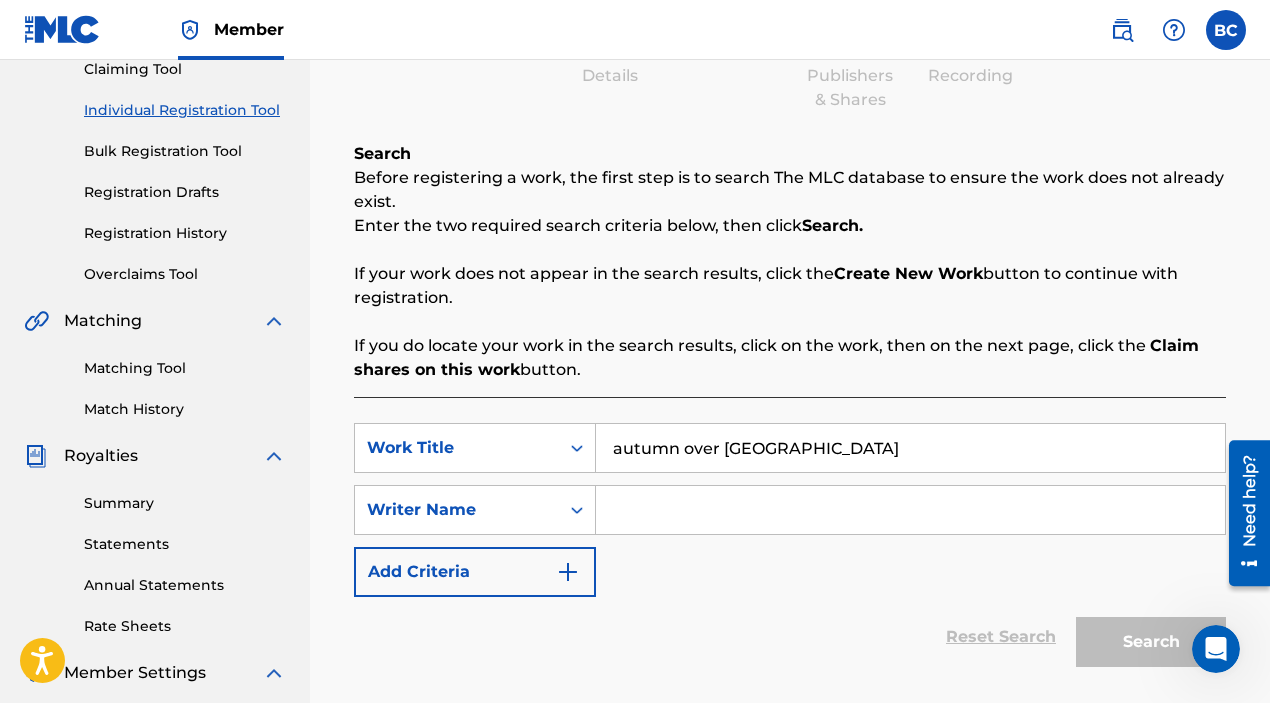 type on "autumn over [GEOGRAPHIC_DATA]" 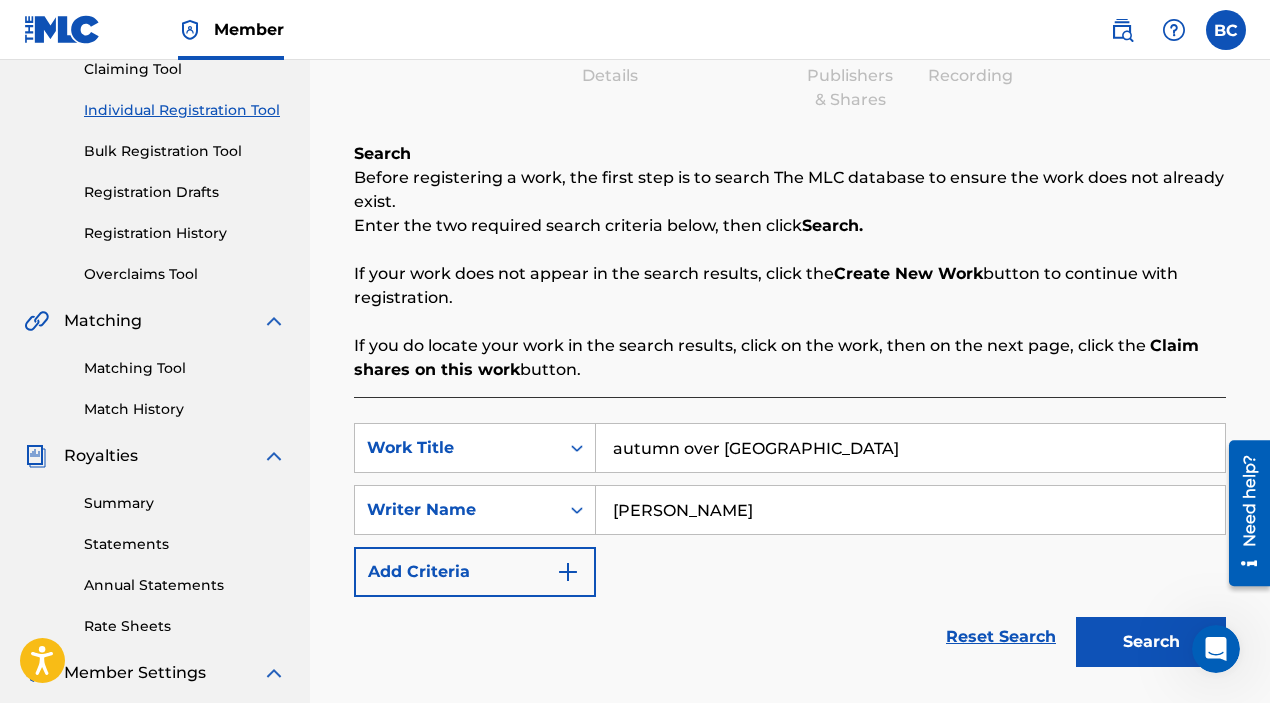 click on "Reset Search Search" at bounding box center (790, 637) 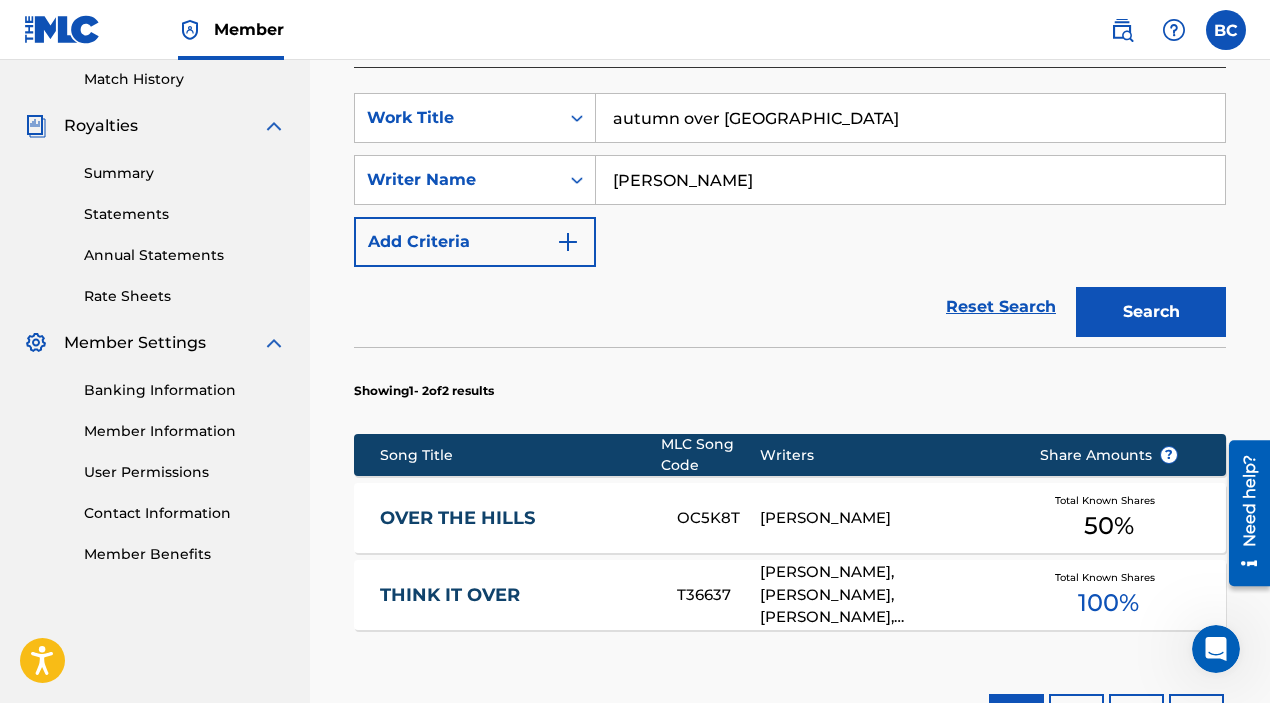 scroll, scrollTop: 462, scrollLeft: 0, axis: vertical 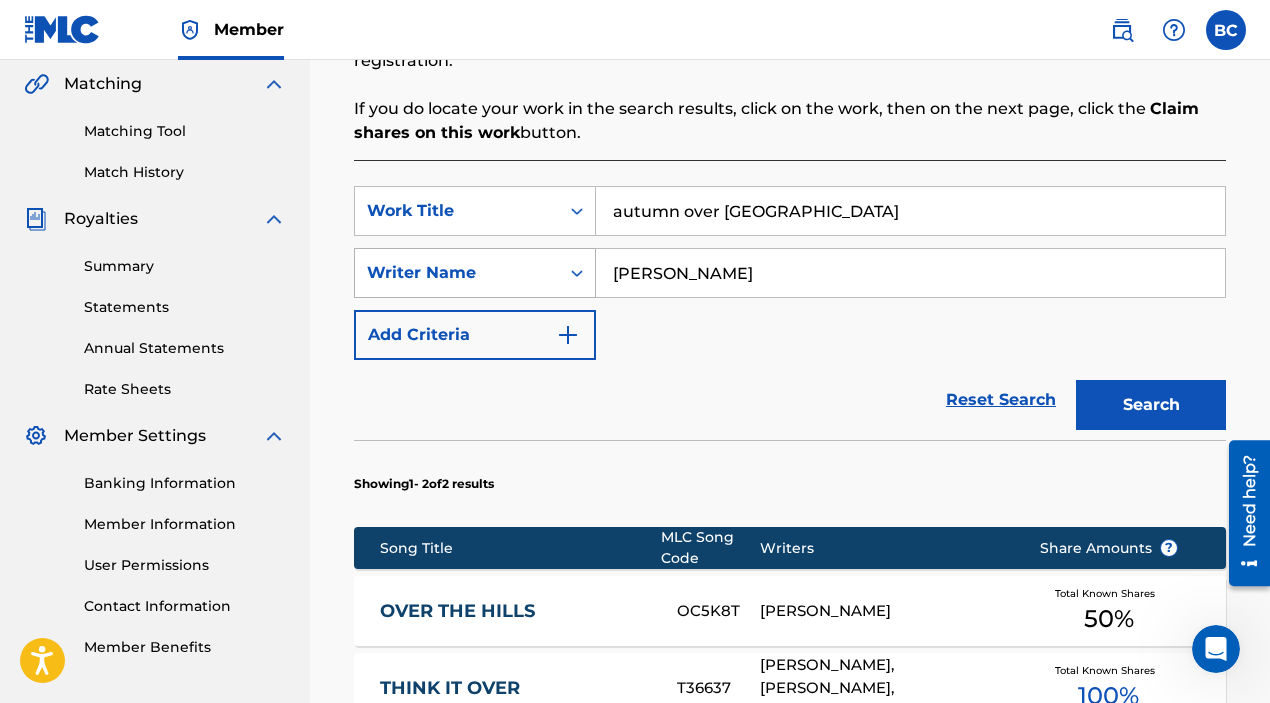 drag, startPoint x: 678, startPoint y: 272, endPoint x: 567, endPoint y: 273, distance: 111.0045 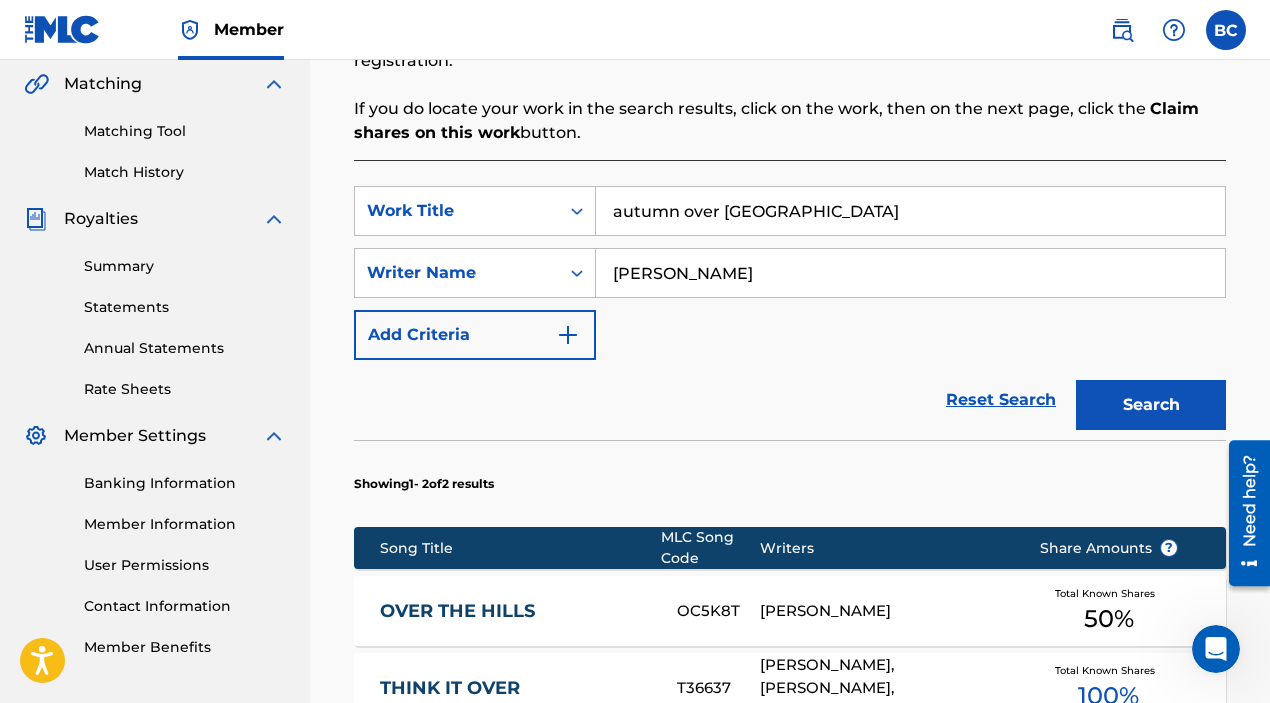 type on "[PERSON_NAME]" 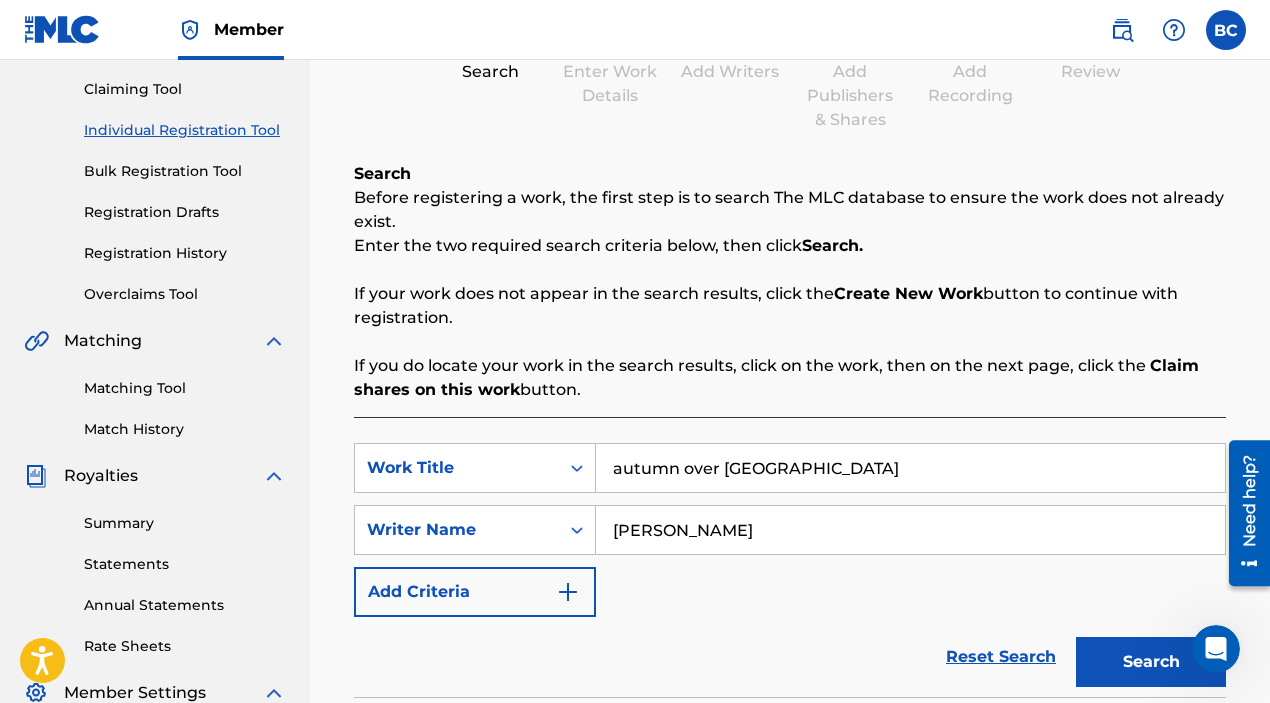 scroll, scrollTop: 222, scrollLeft: 0, axis: vertical 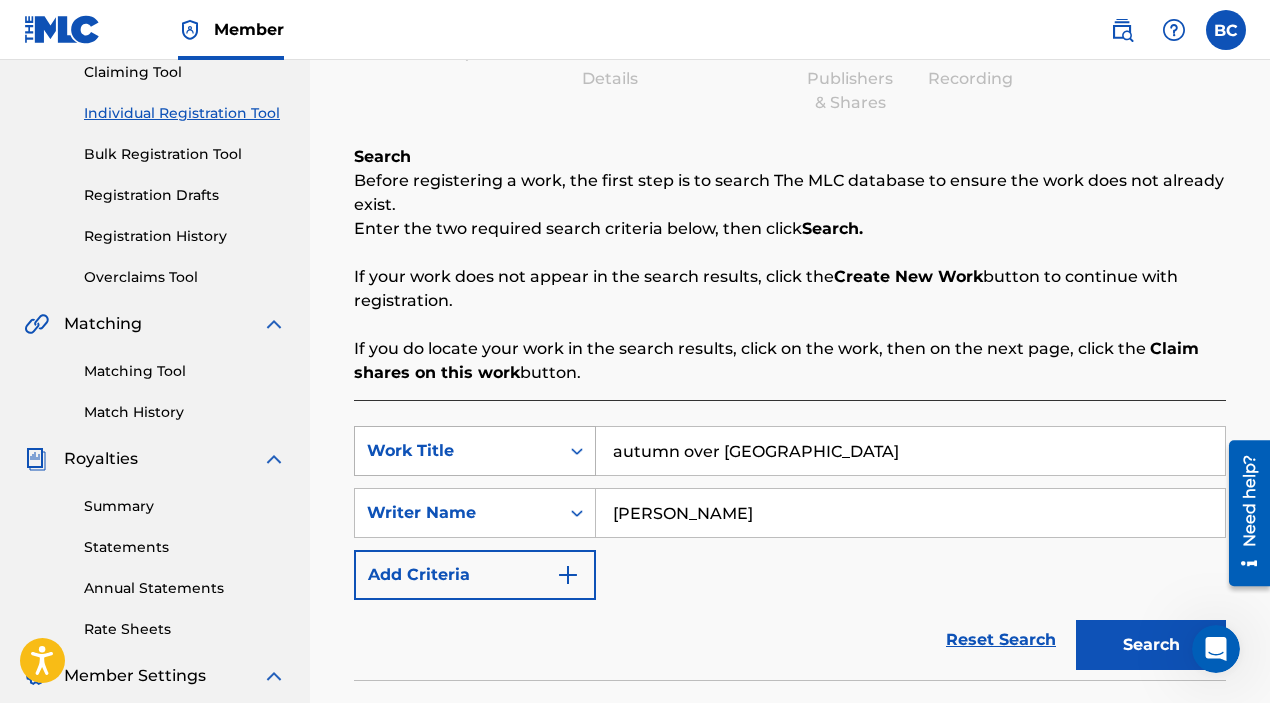 drag, startPoint x: 805, startPoint y: 456, endPoint x: 540, endPoint y: 429, distance: 266.37192 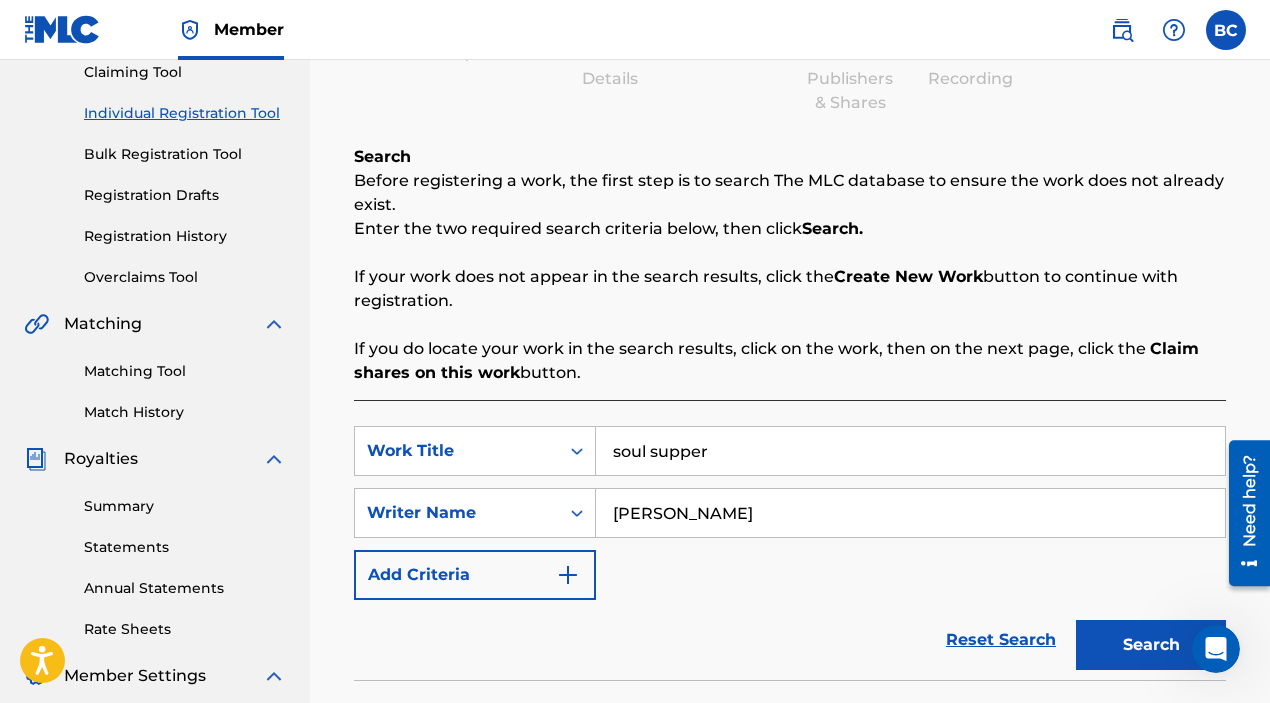 type on "soul supper" 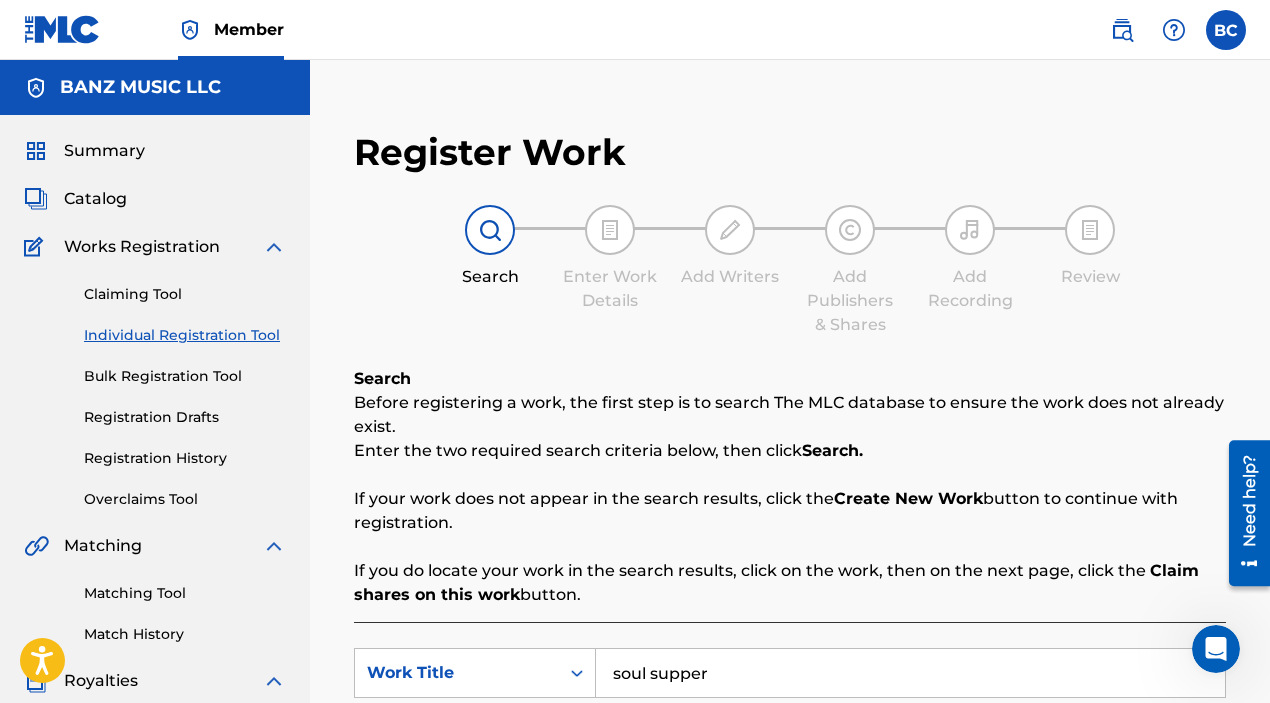 scroll, scrollTop: 200, scrollLeft: 0, axis: vertical 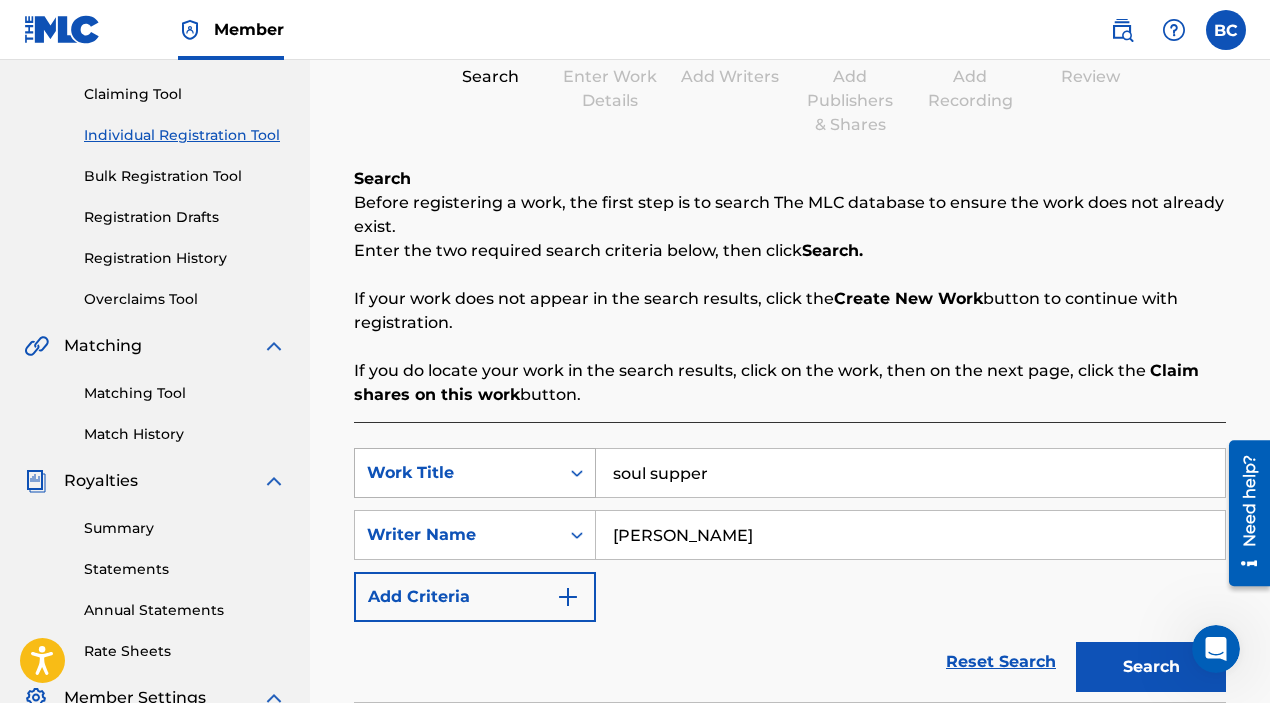 drag, startPoint x: 721, startPoint y: 481, endPoint x: 563, endPoint y: 481, distance: 158 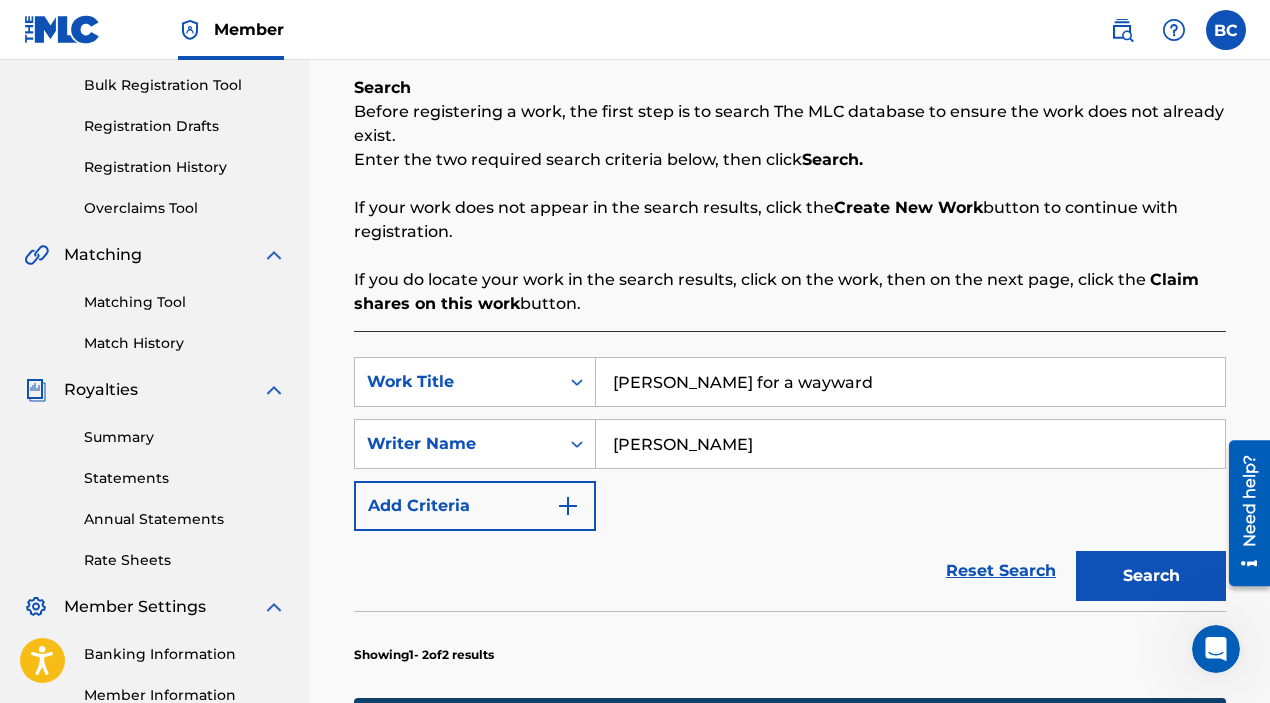 scroll, scrollTop: 306, scrollLeft: 0, axis: vertical 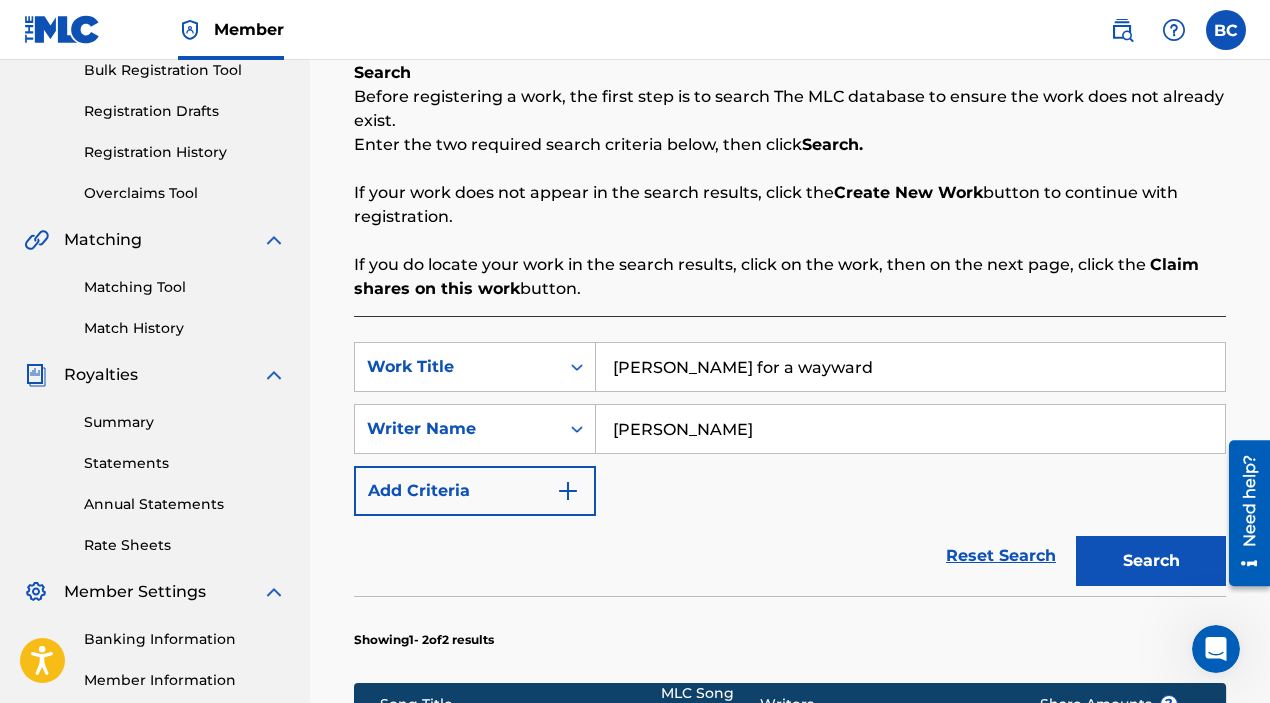 click on "[PERSON_NAME] for a wayward" at bounding box center [910, 367] 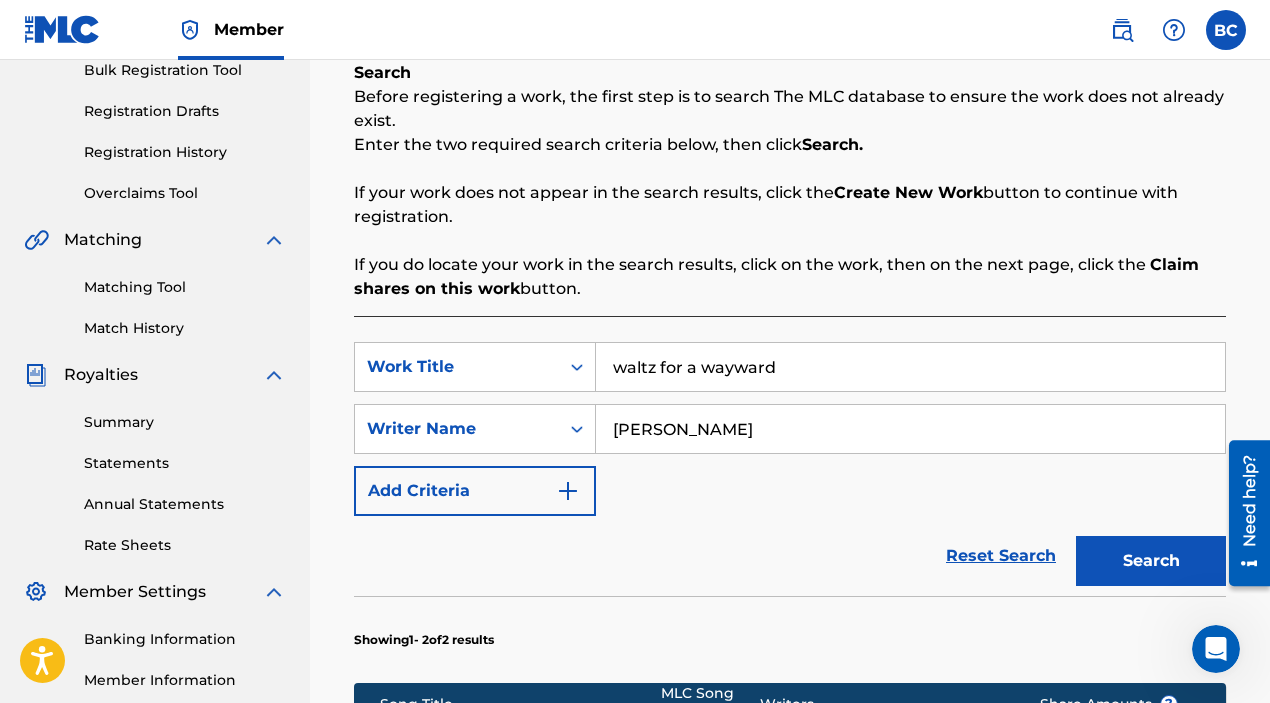 click on "Search" at bounding box center [1151, 561] 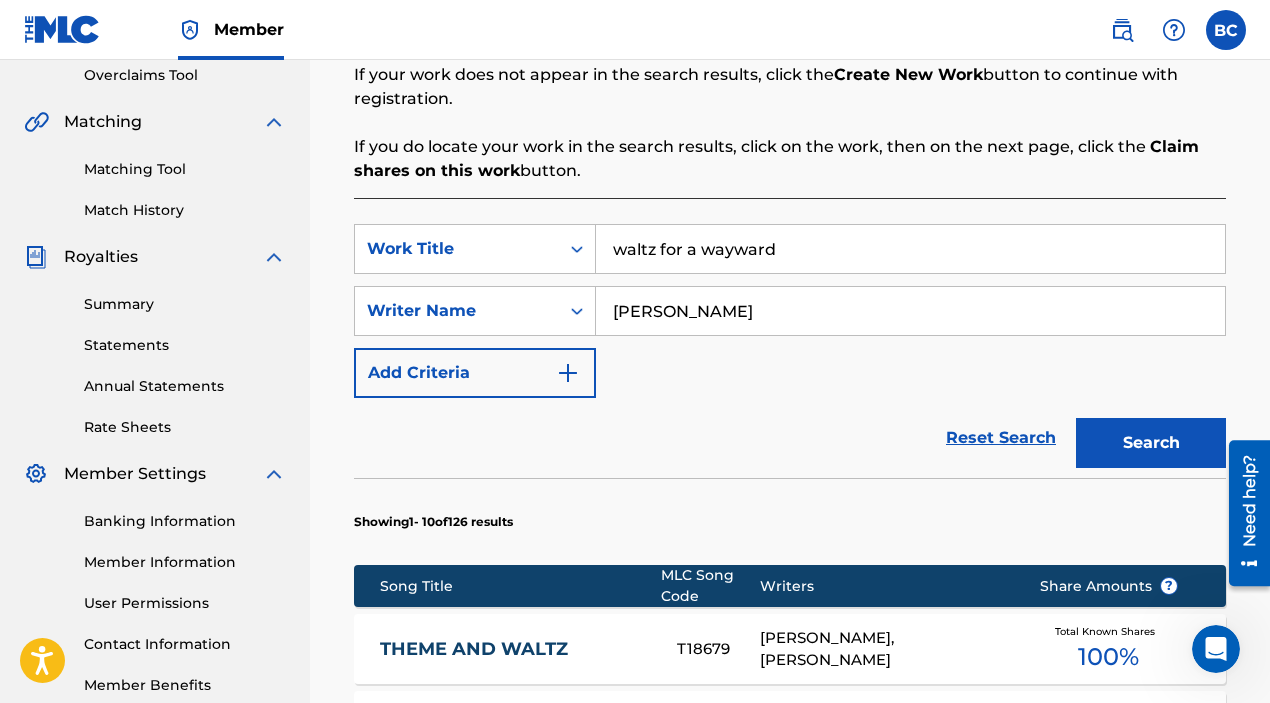 scroll, scrollTop: 421, scrollLeft: 0, axis: vertical 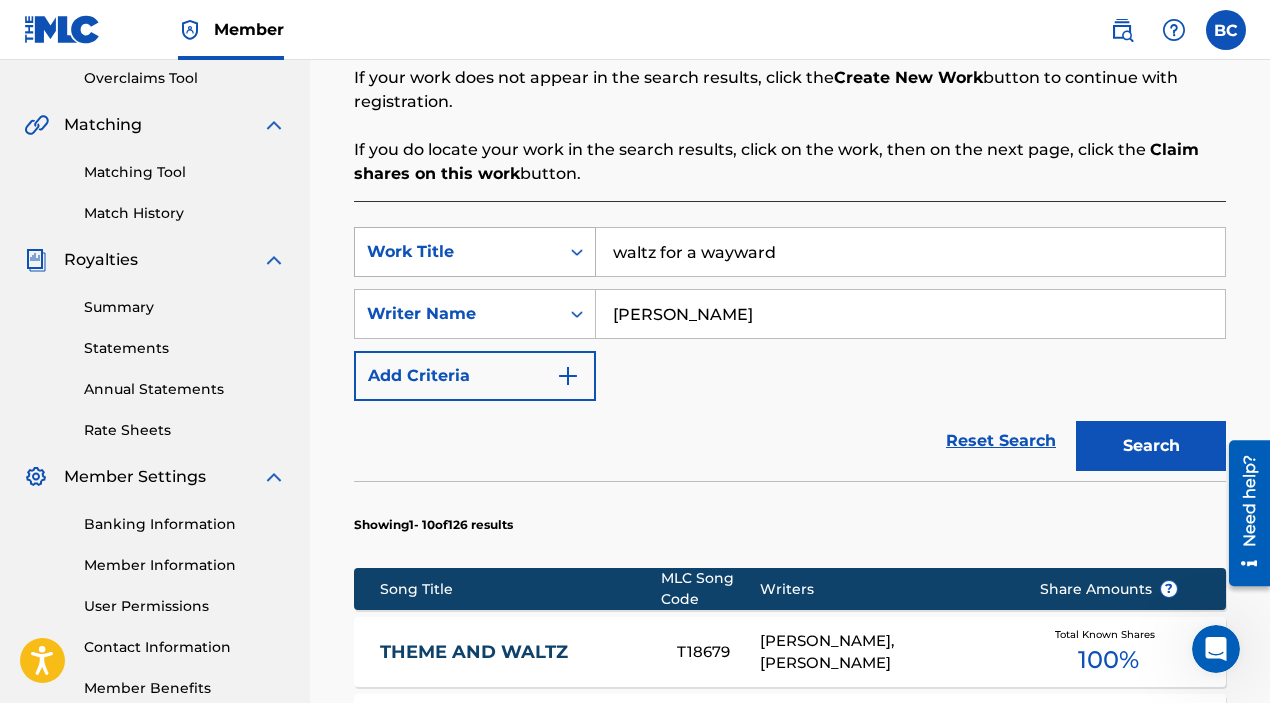 drag, startPoint x: 792, startPoint y: 248, endPoint x: 563, endPoint y: 246, distance: 229.00873 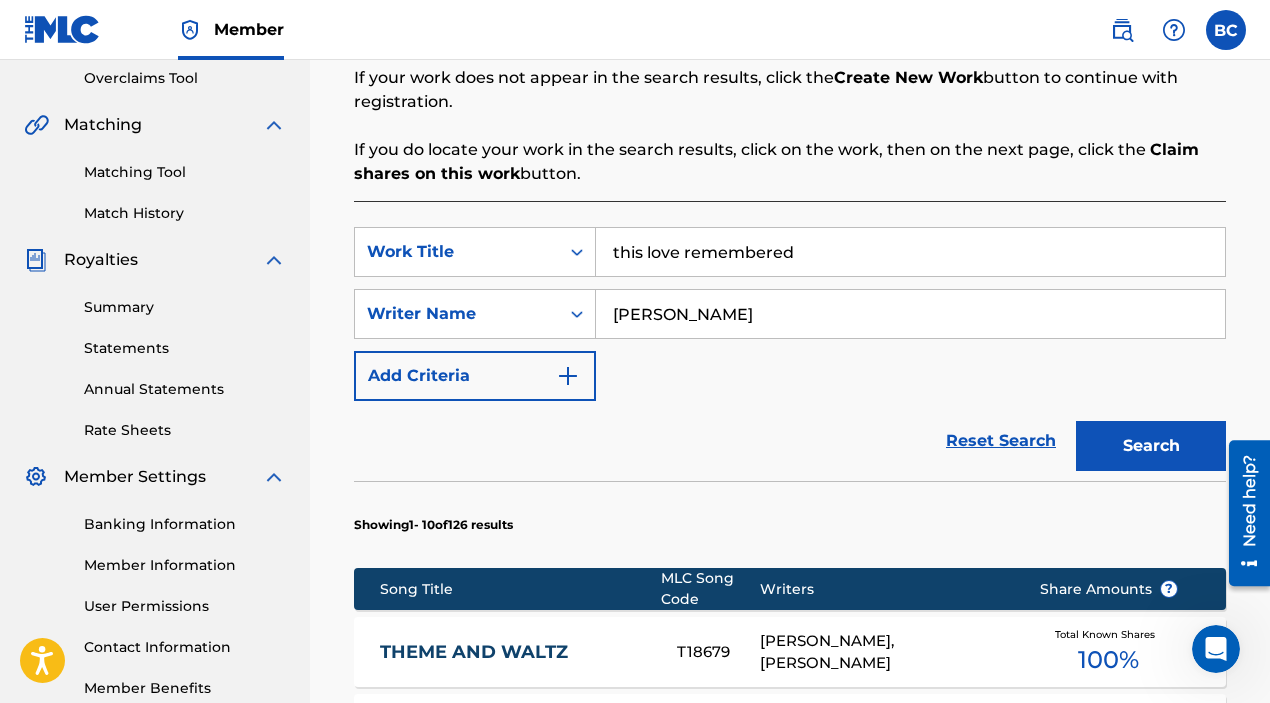 click on "Search" at bounding box center [1151, 446] 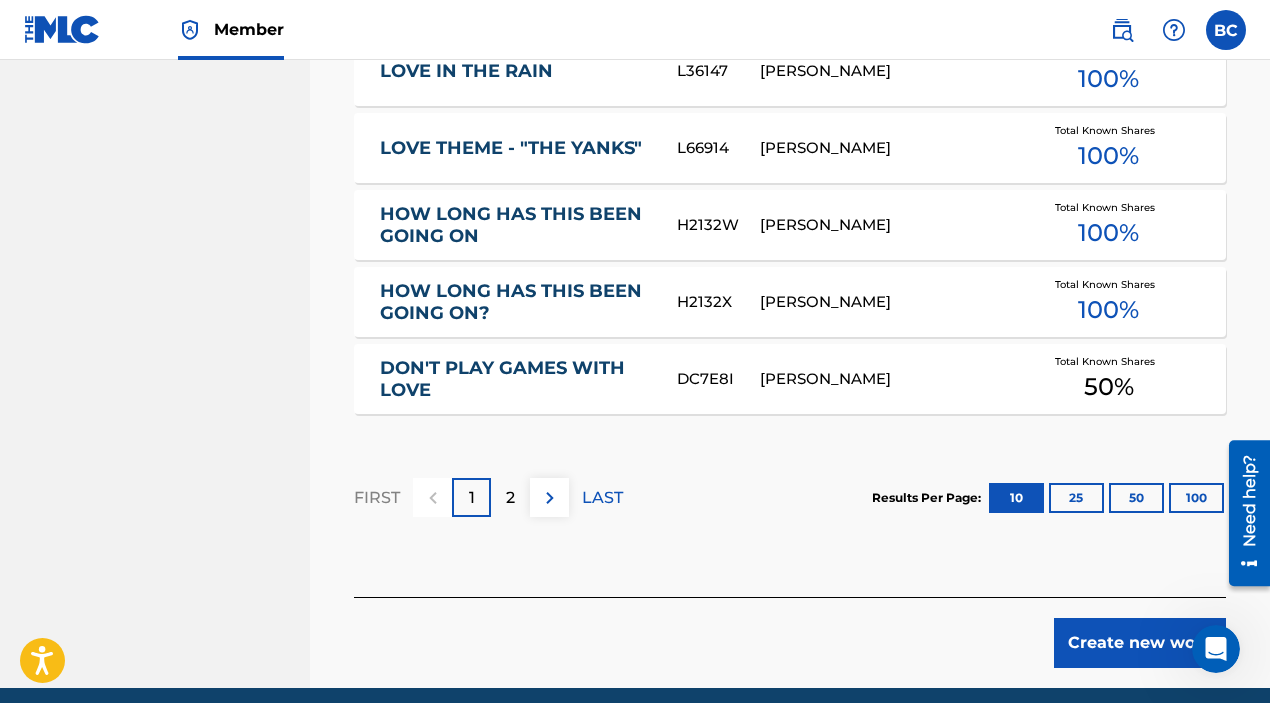 click on "2" at bounding box center [510, 498] 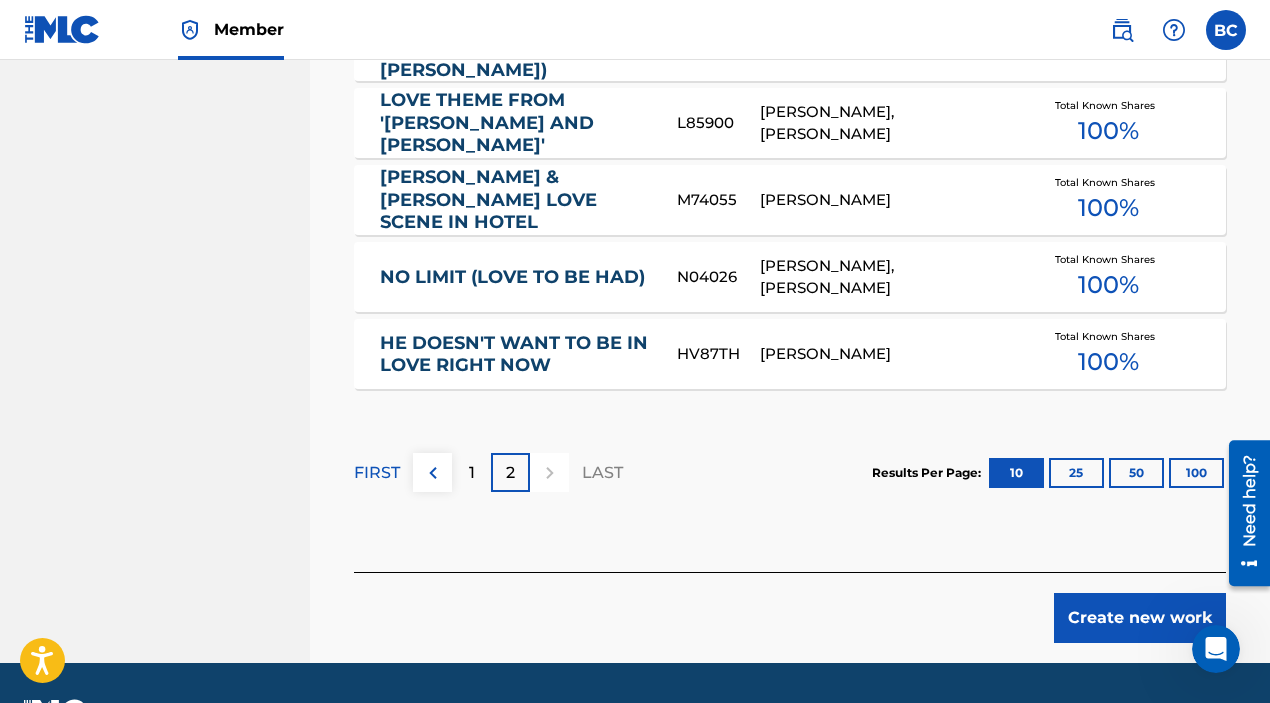 scroll, scrollTop: 1468, scrollLeft: 0, axis: vertical 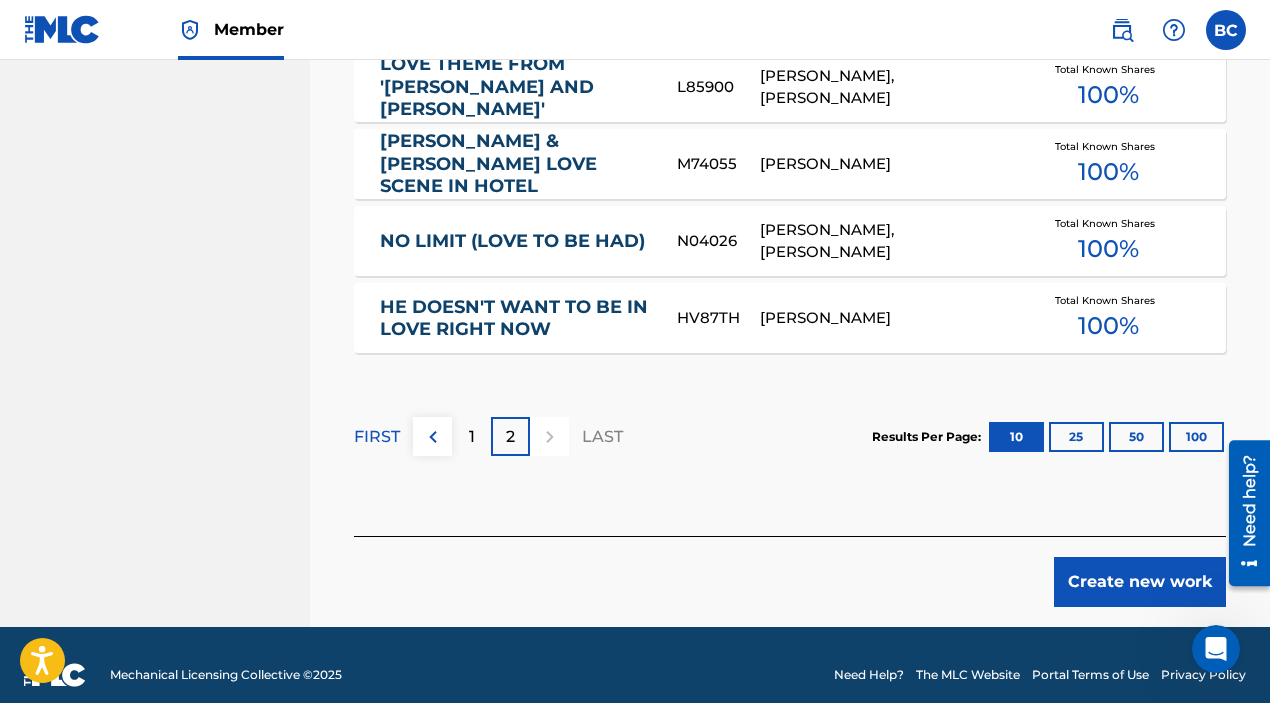 click on "1" at bounding box center [472, 437] 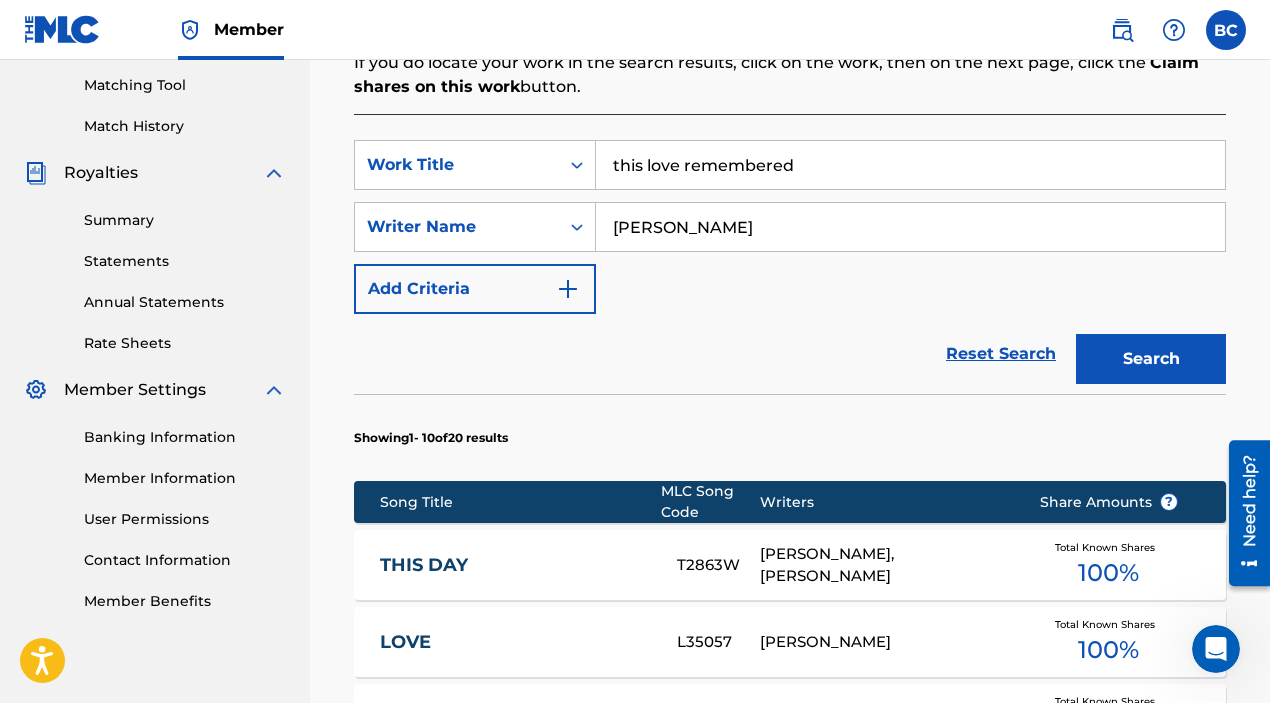 scroll, scrollTop: 318, scrollLeft: 0, axis: vertical 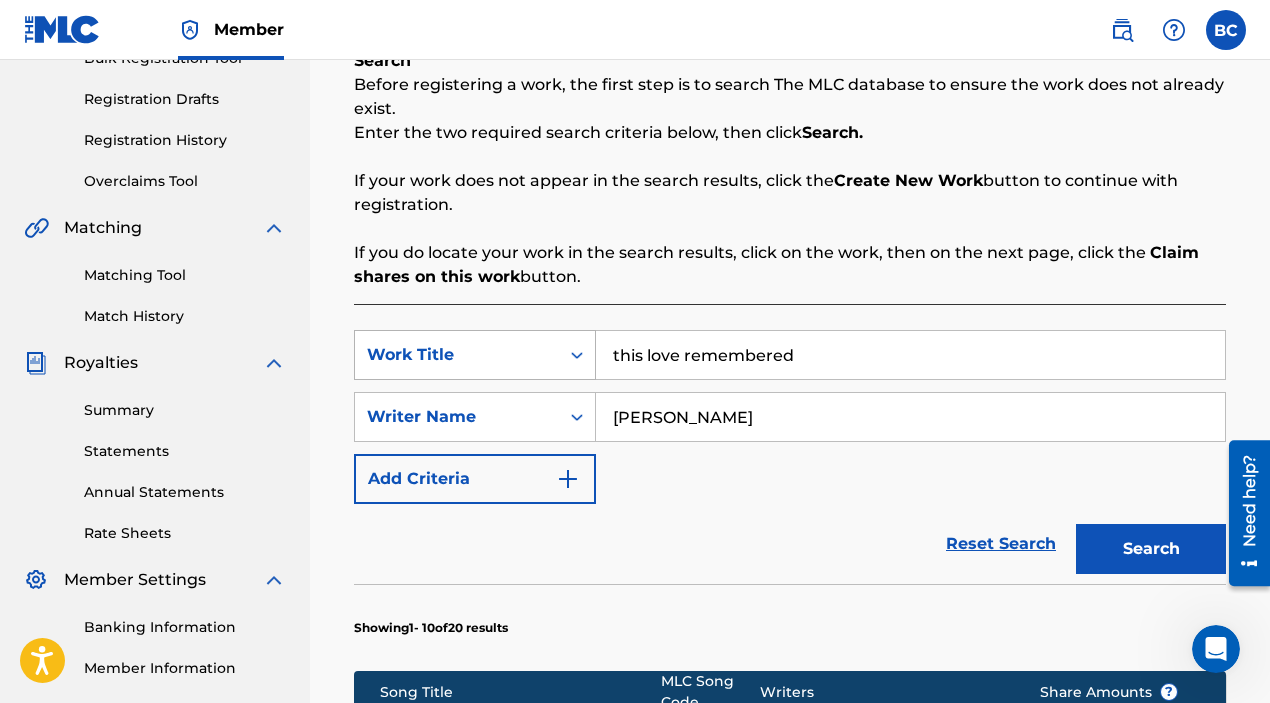 drag, startPoint x: 813, startPoint y: 355, endPoint x: 580, endPoint y: 359, distance: 233.03433 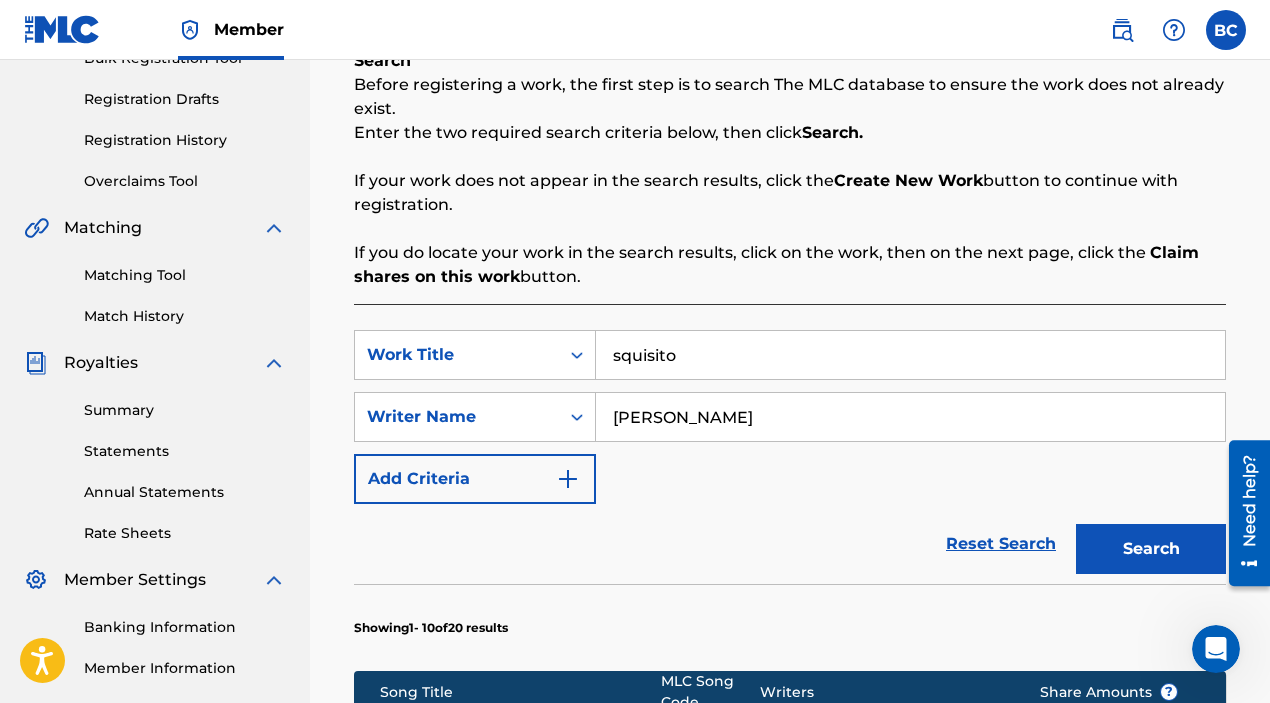 type on "squisito" 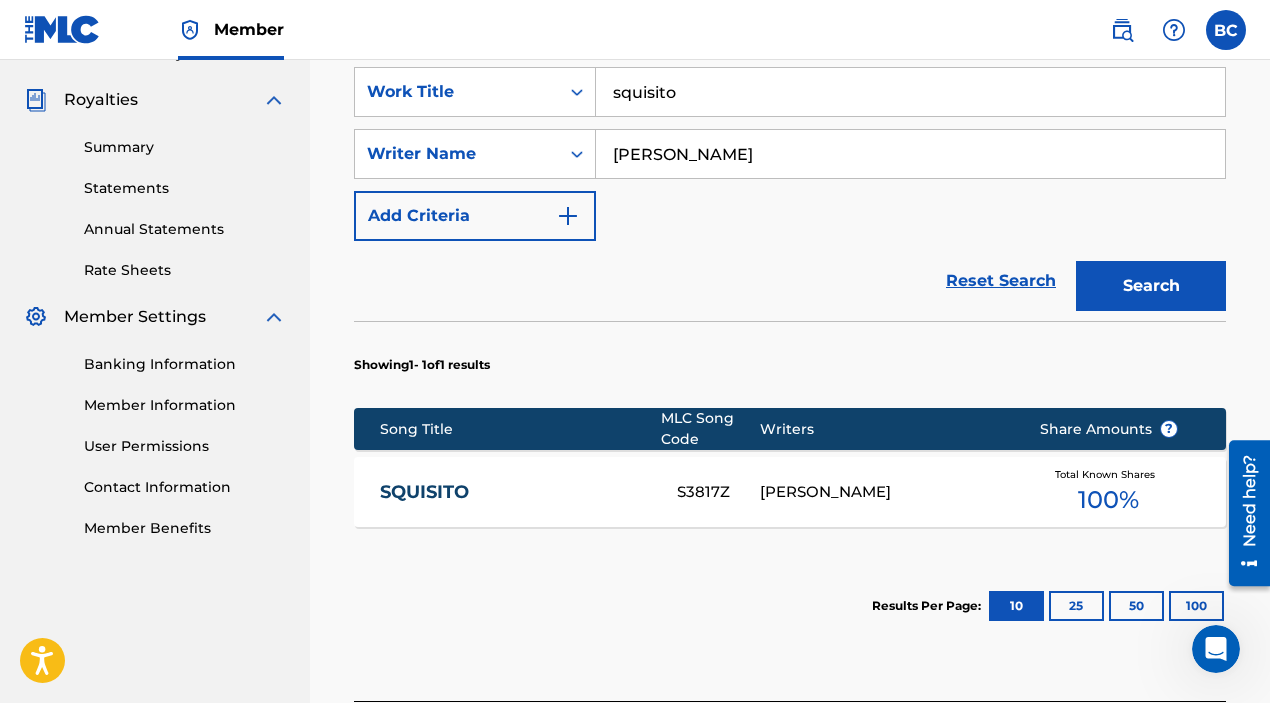 scroll, scrollTop: 645, scrollLeft: 0, axis: vertical 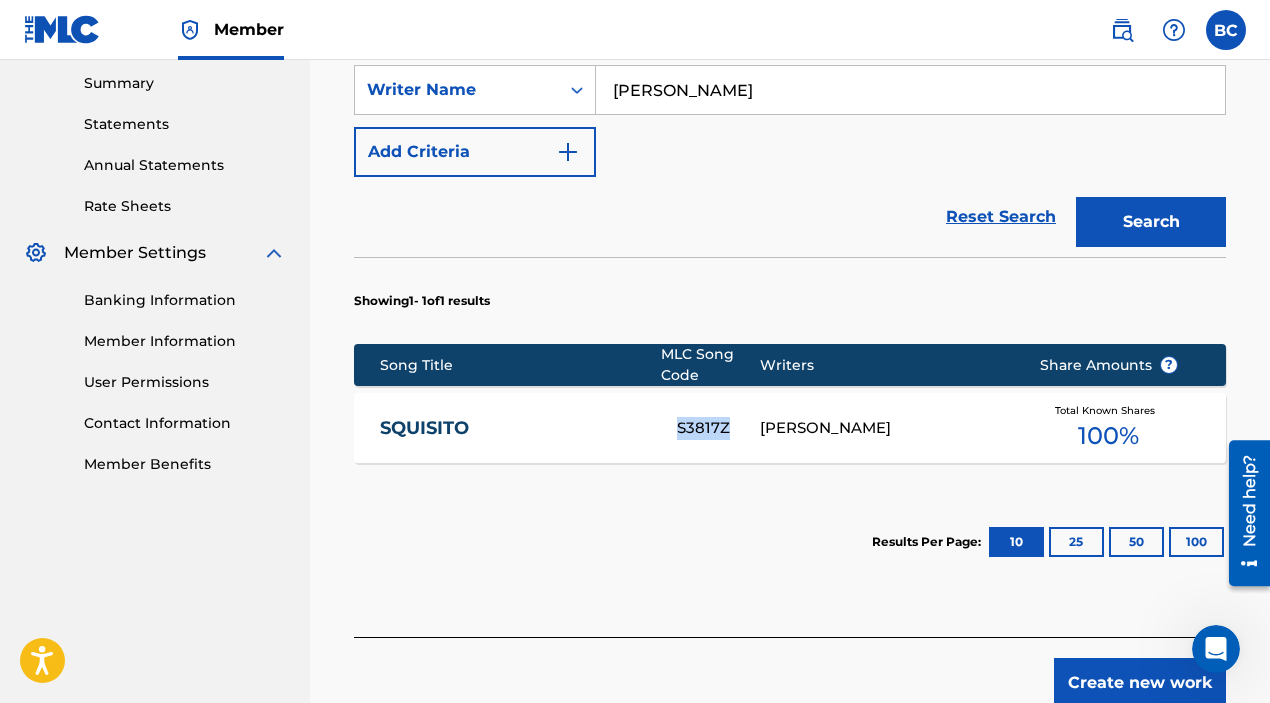 drag, startPoint x: 734, startPoint y: 428, endPoint x: 677, endPoint y: 432, distance: 57.14018 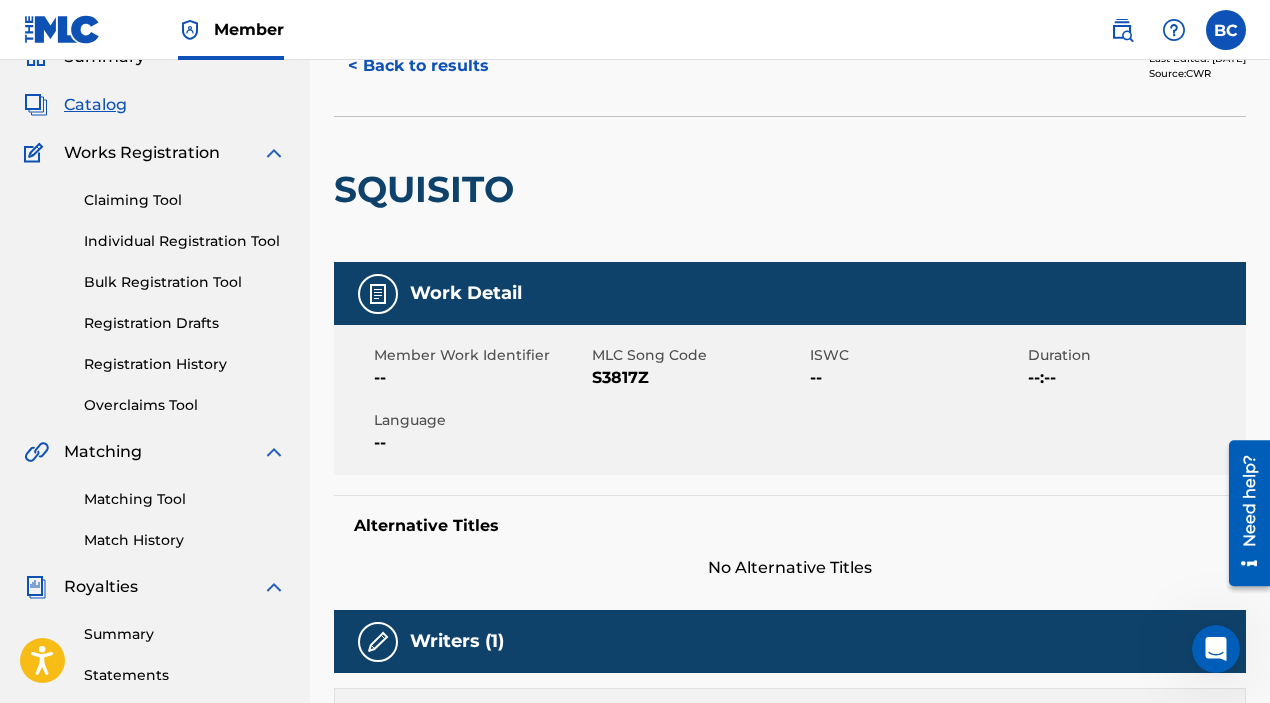 scroll, scrollTop: 98, scrollLeft: 0, axis: vertical 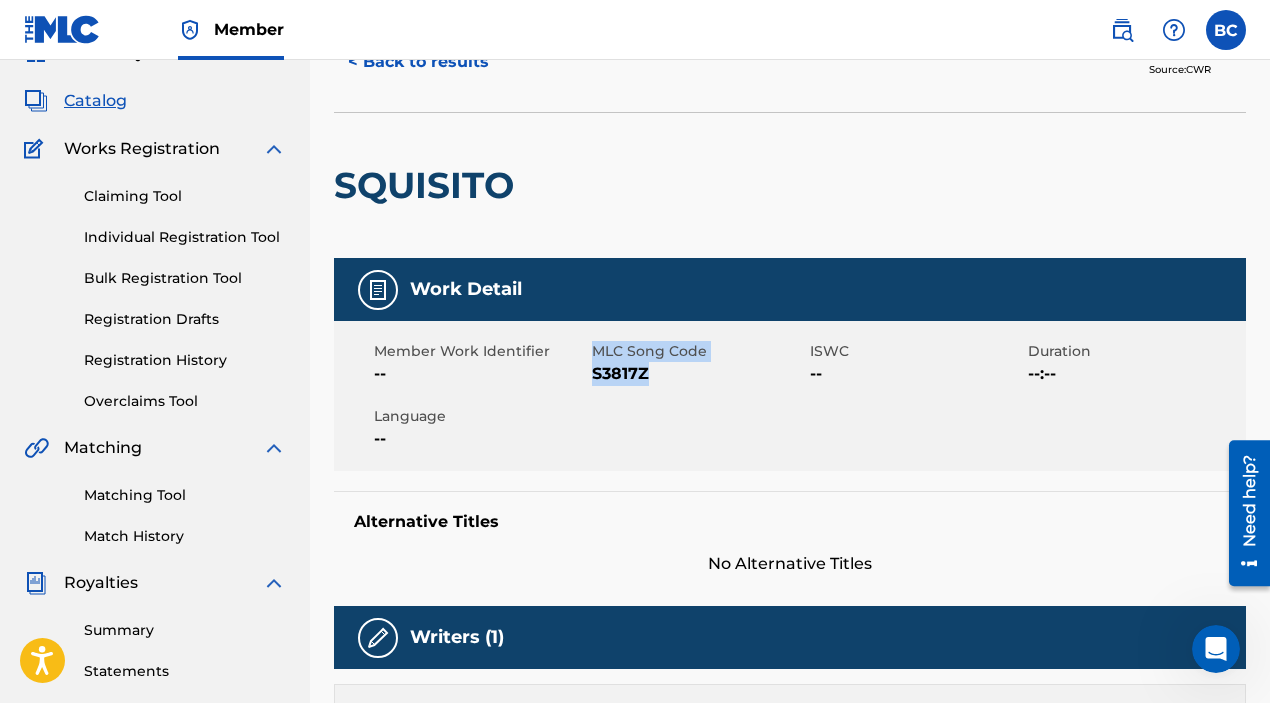 drag, startPoint x: 651, startPoint y: 372, endPoint x: 581, endPoint y: 372, distance: 70 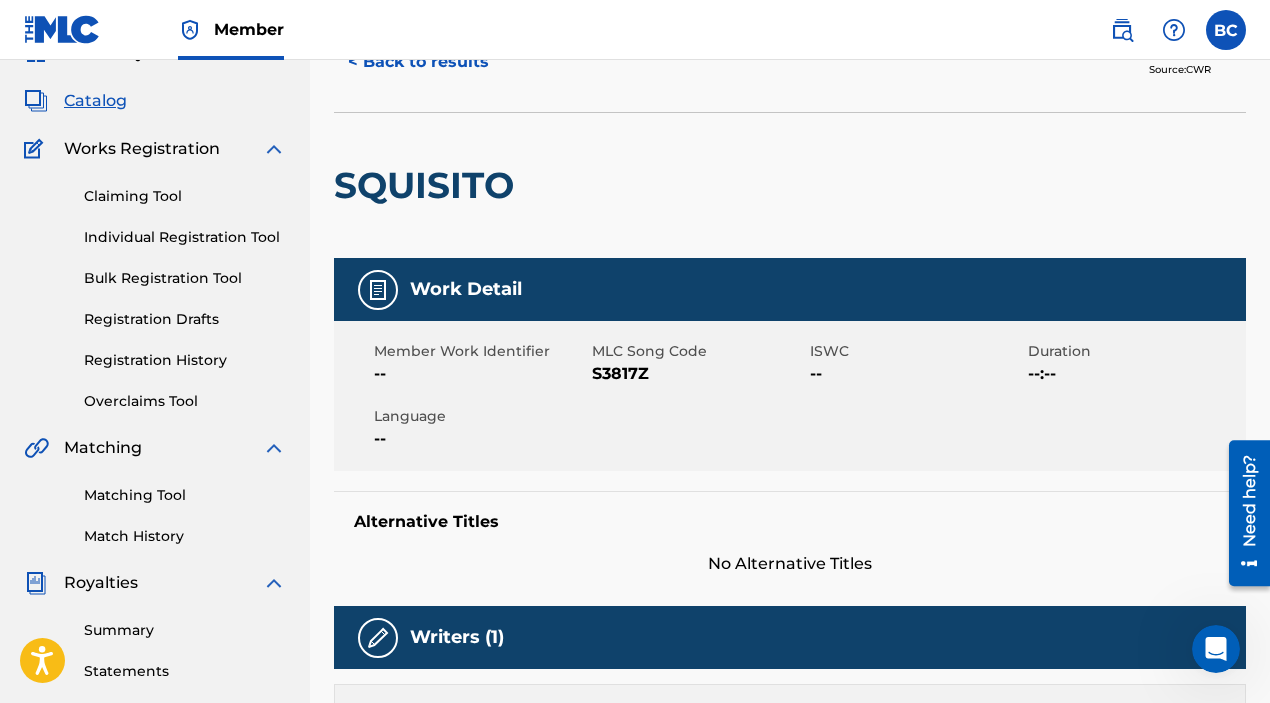 click on "Member Work Identifier -- MLC Song Code S3817Z ISWC -- Duration --:-- Language --" at bounding box center [790, 396] 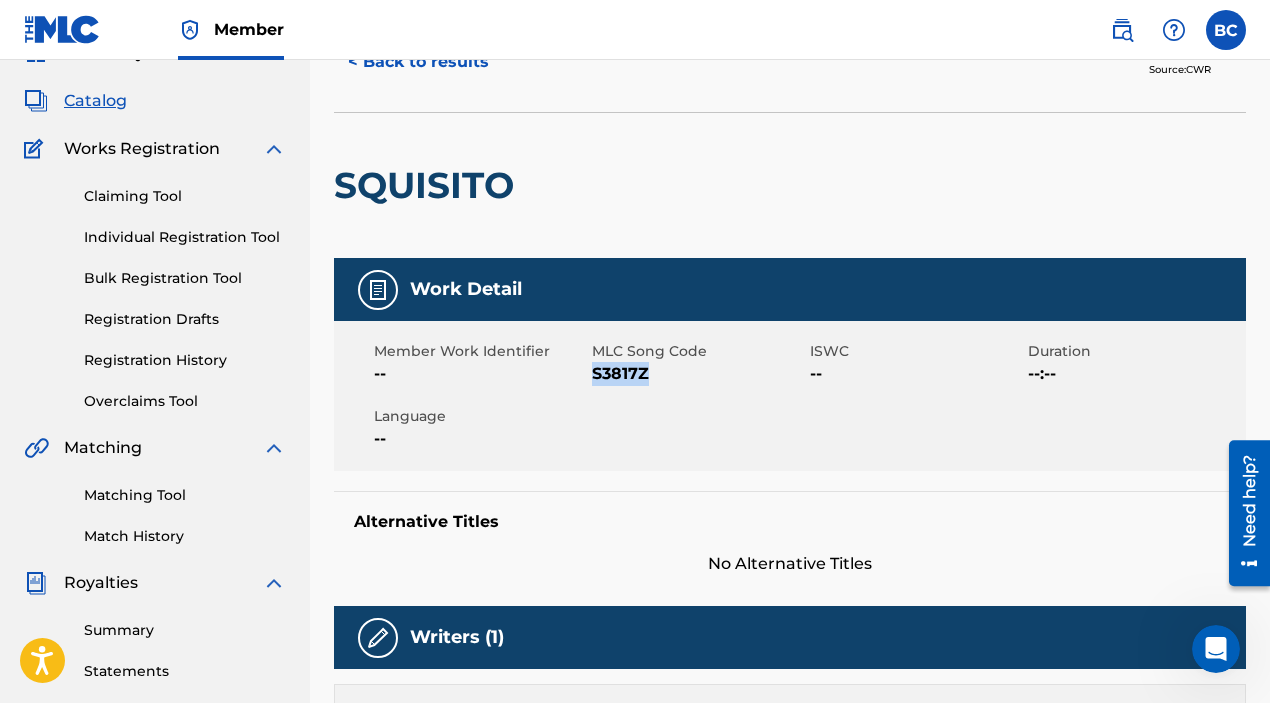 drag, startPoint x: 646, startPoint y: 374, endPoint x: 594, endPoint y: 376, distance: 52.03845 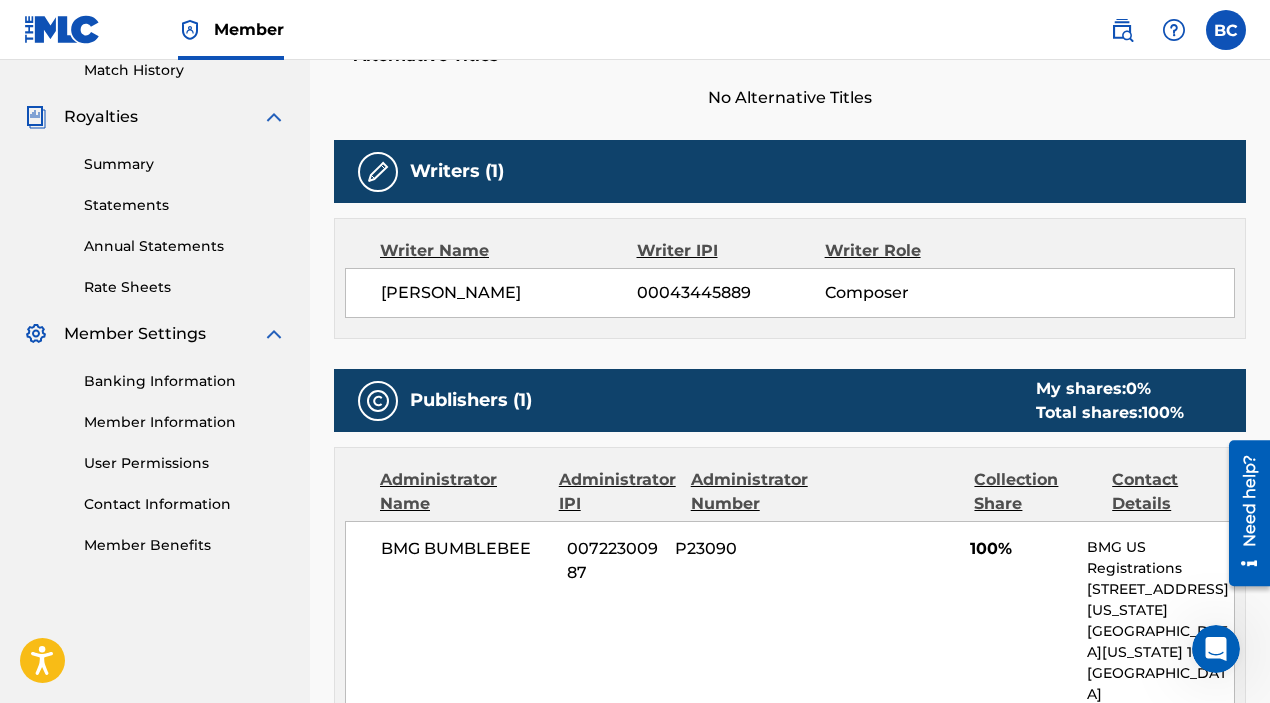 scroll, scrollTop: 0, scrollLeft: 0, axis: both 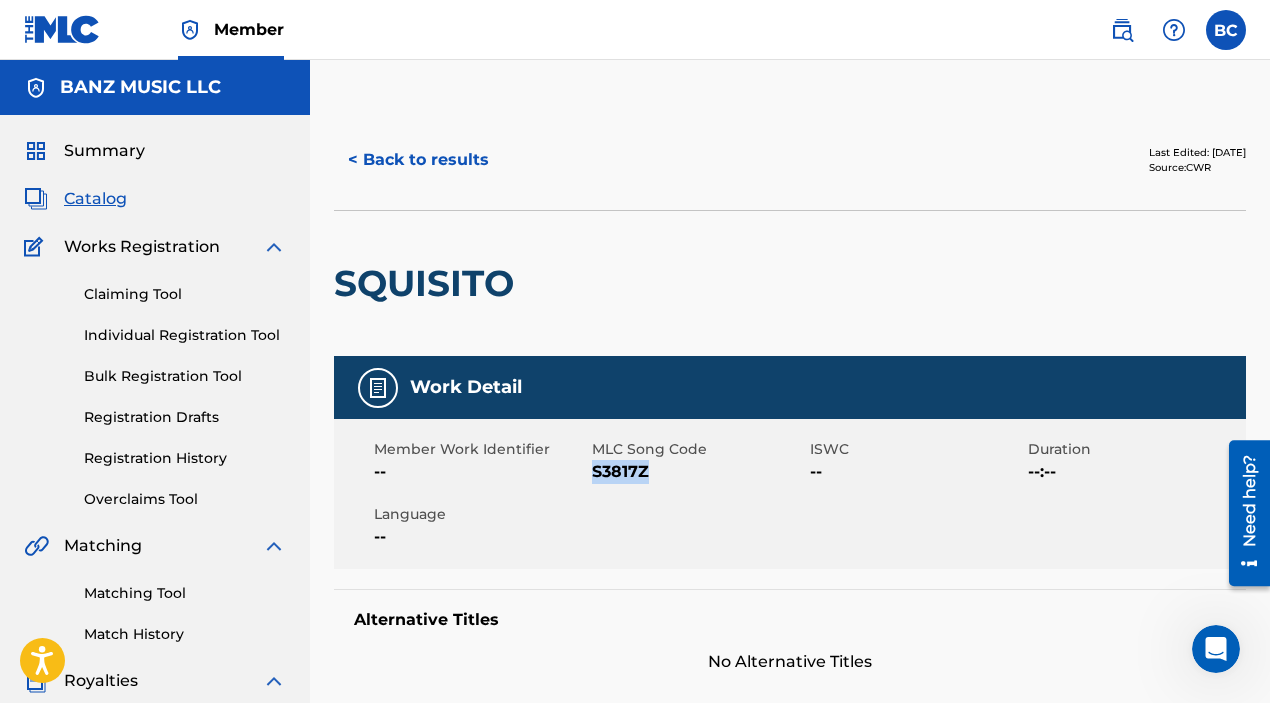 click on "Individual Registration Tool" at bounding box center [185, 335] 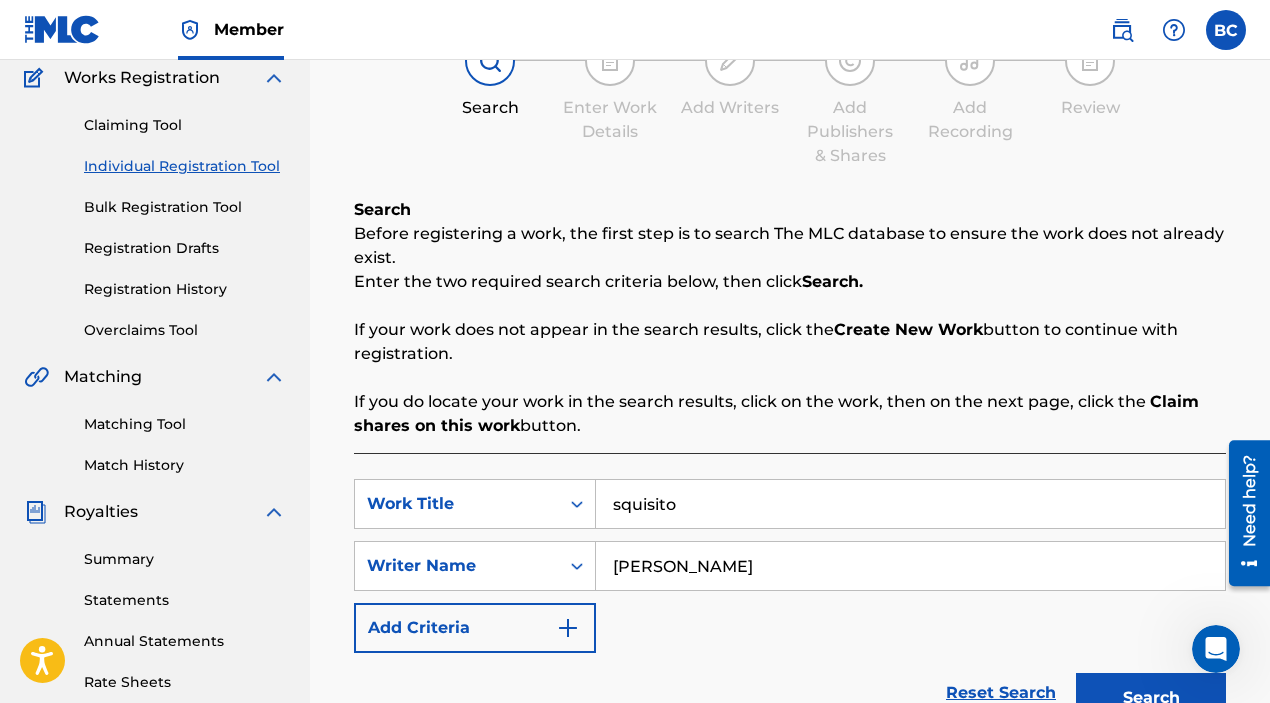 scroll, scrollTop: 195, scrollLeft: 0, axis: vertical 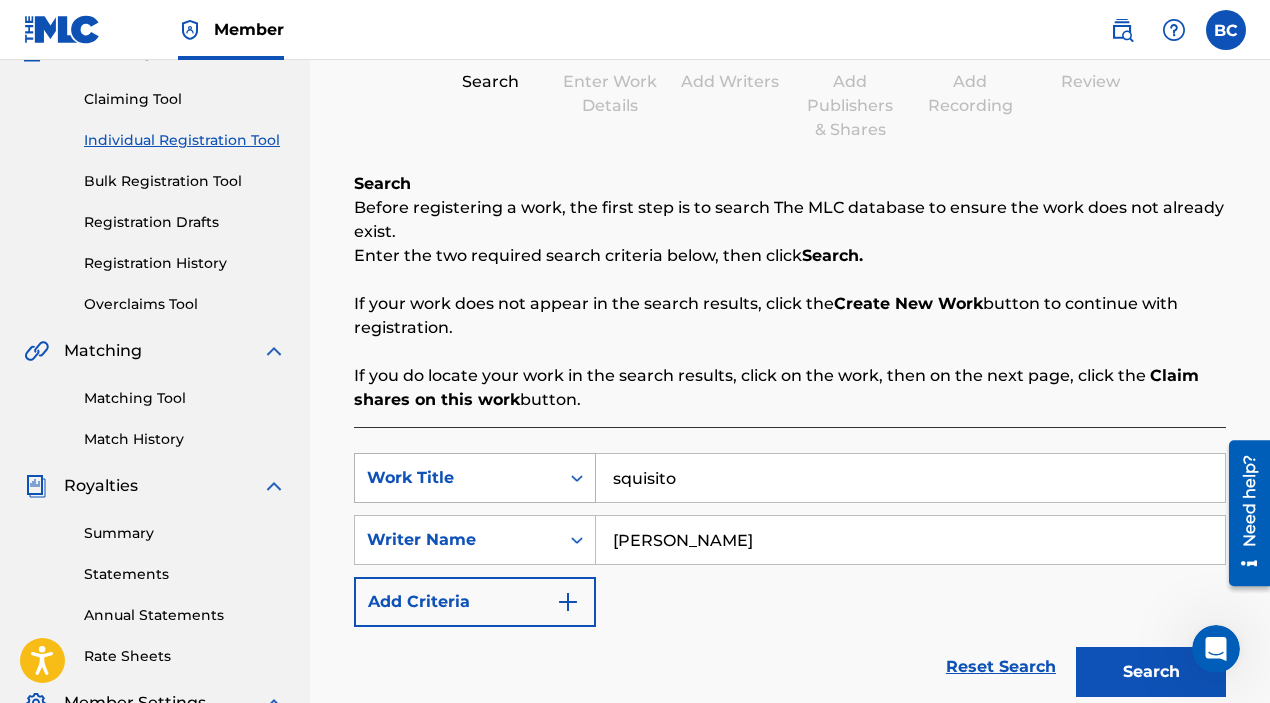 drag, startPoint x: 694, startPoint y: 479, endPoint x: 562, endPoint y: 468, distance: 132.45753 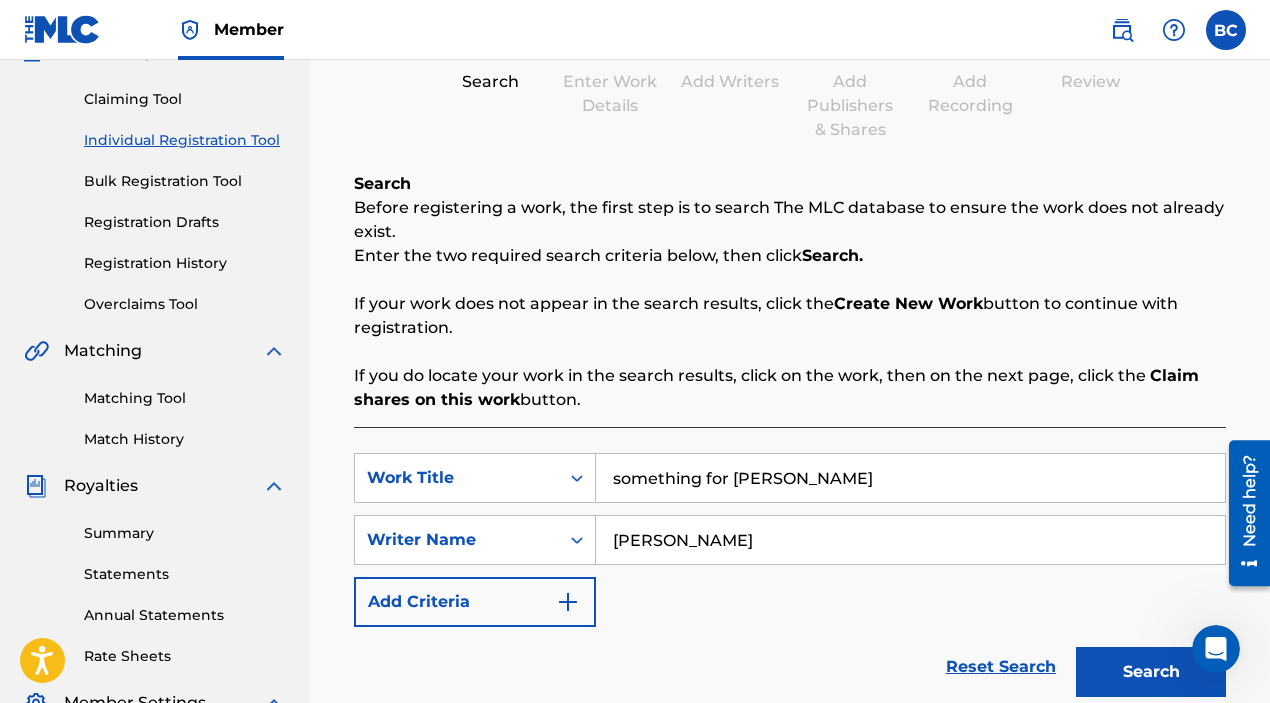 scroll, scrollTop: 366, scrollLeft: 0, axis: vertical 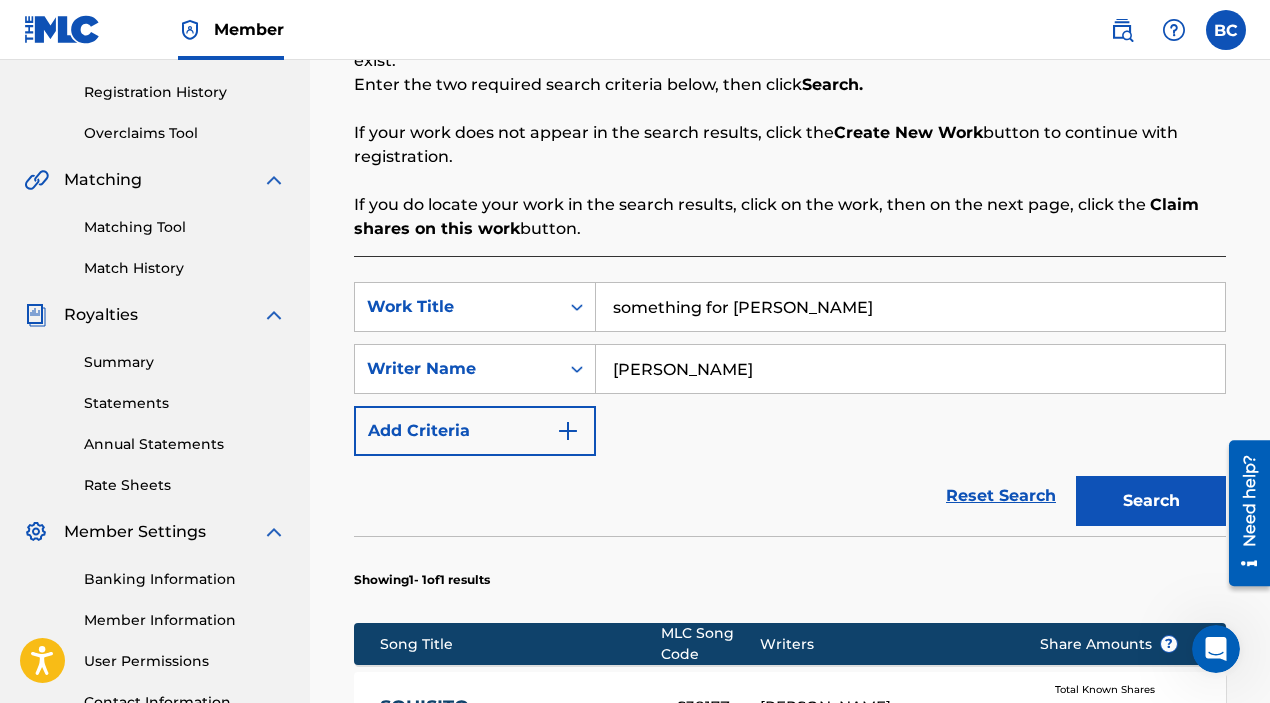 type on "something for [PERSON_NAME]" 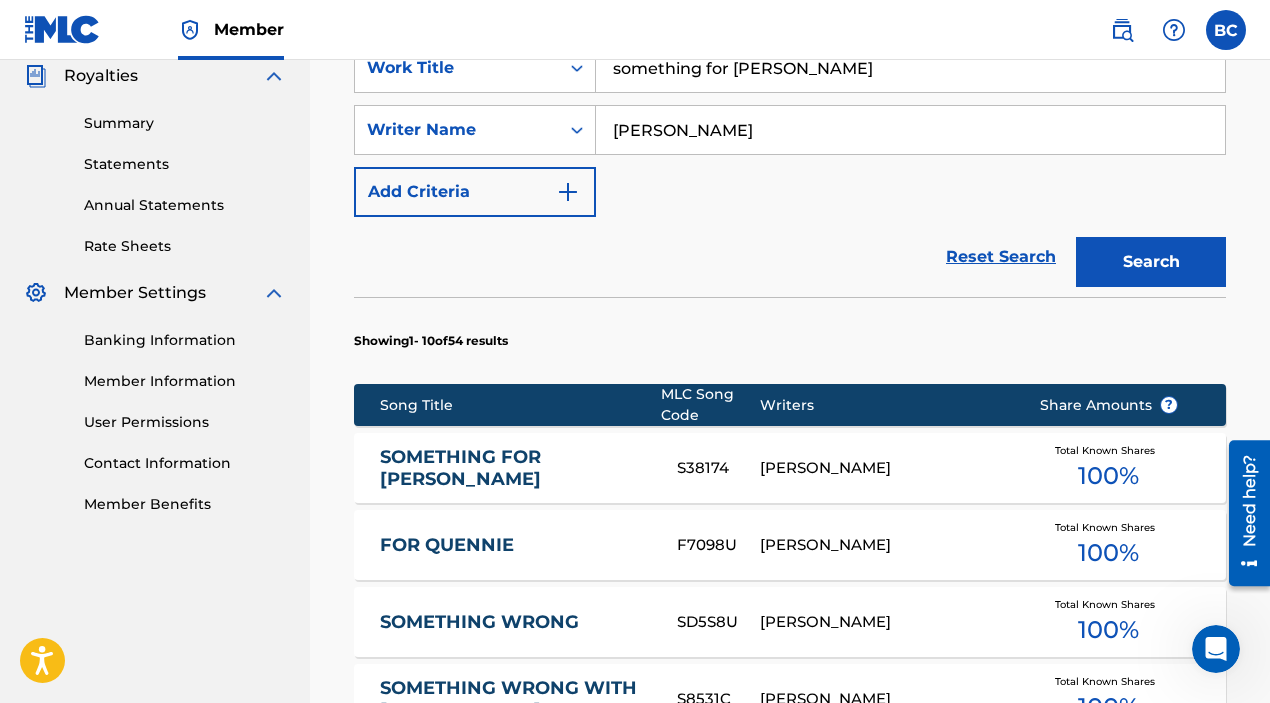 scroll, scrollTop: 702, scrollLeft: 0, axis: vertical 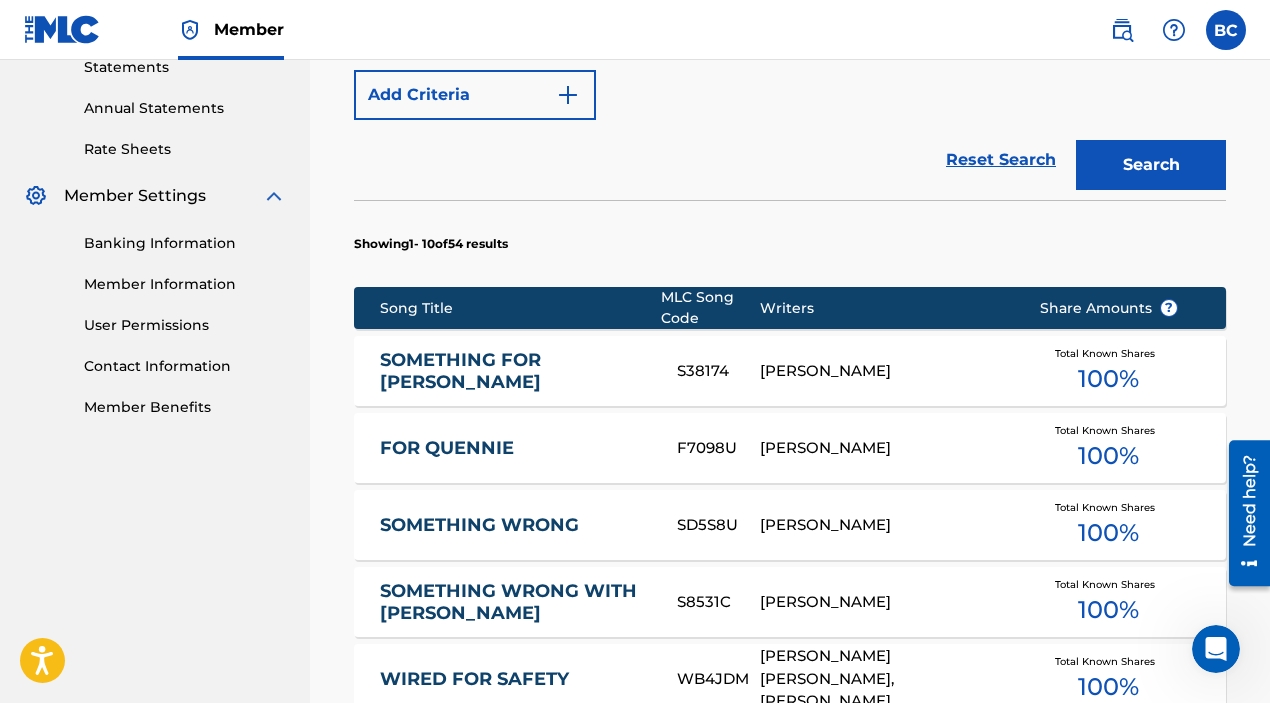 click on "SOMETHING FOR [PERSON_NAME]" at bounding box center (515, 371) 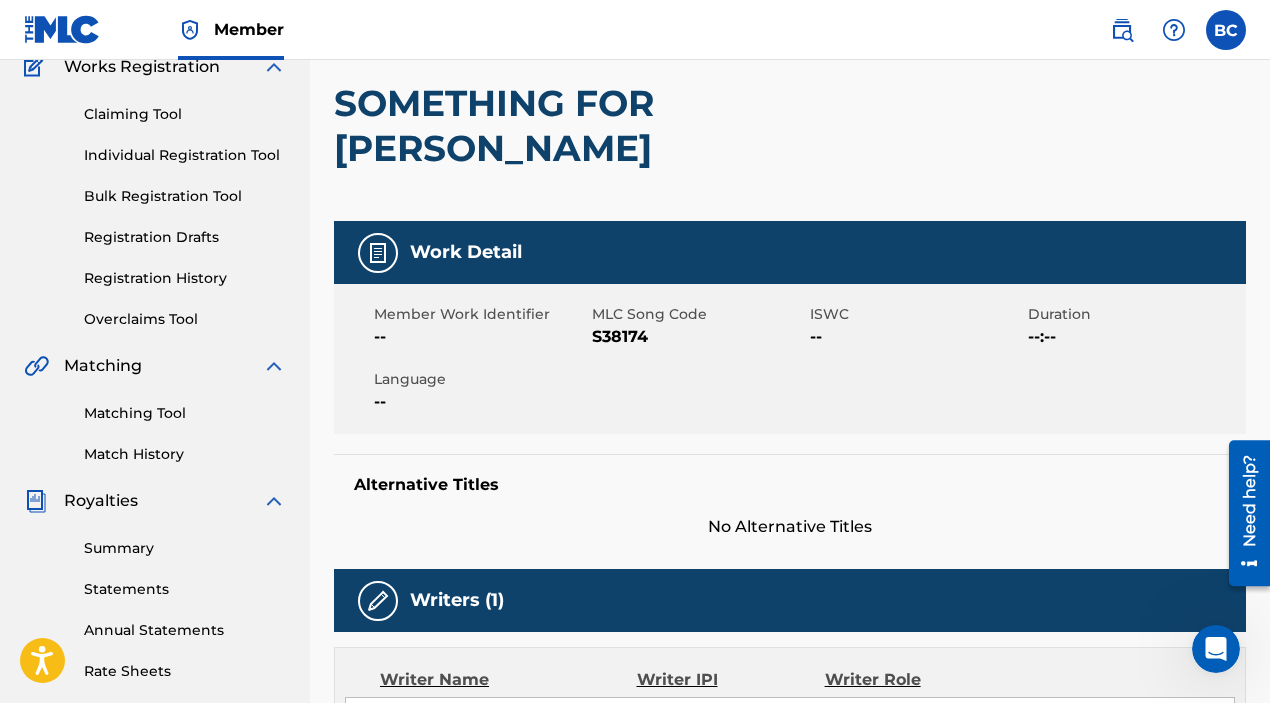 scroll, scrollTop: 179, scrollLeft: 0, axis: vertical 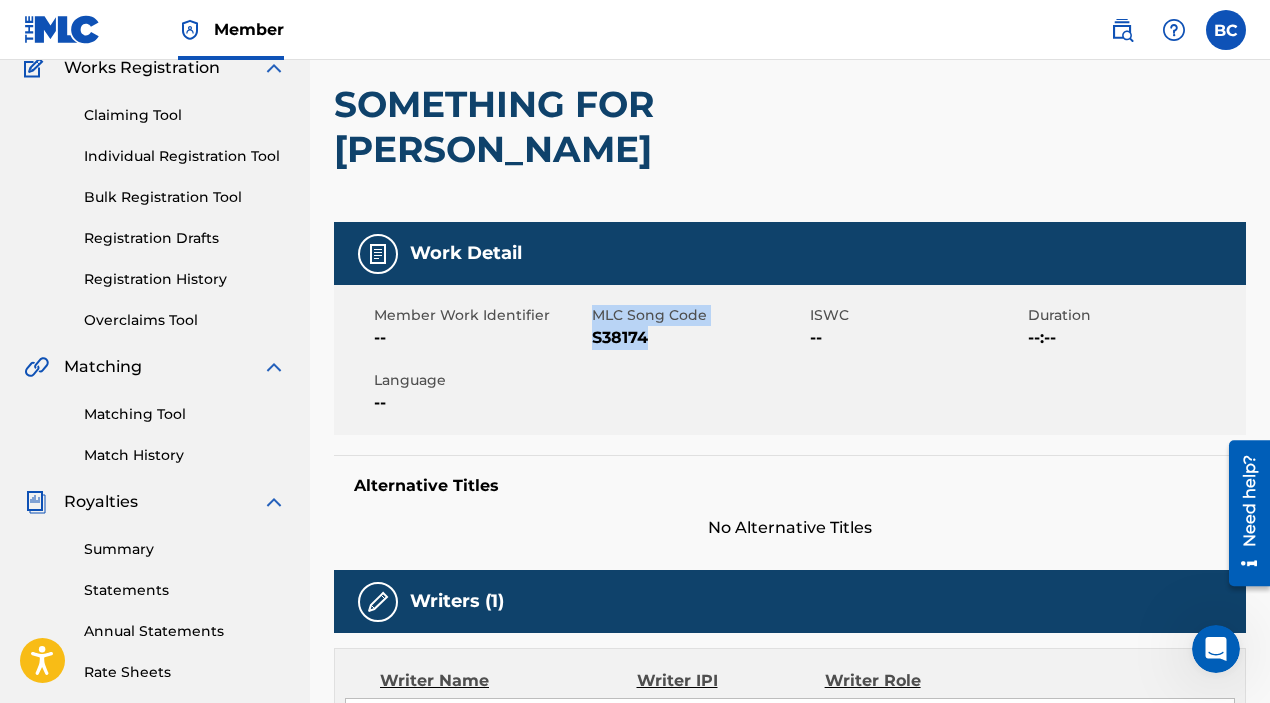 drag, startPoint x: 649, startPoint y: 287, endPoint x: 590, endPoint y: 294, distance: 59.413803 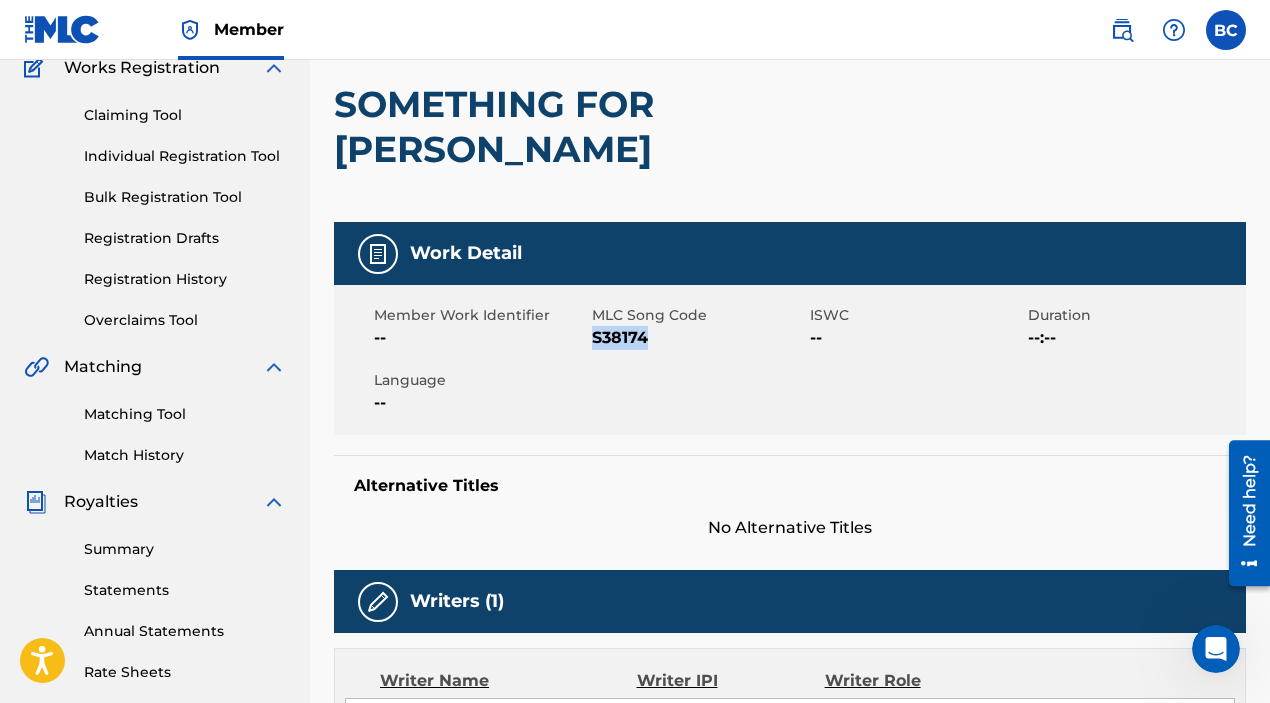 drag, startPoint x: 645, startPoint y: 294, endPoint x: 595, endPoint y: 294, distance: 50 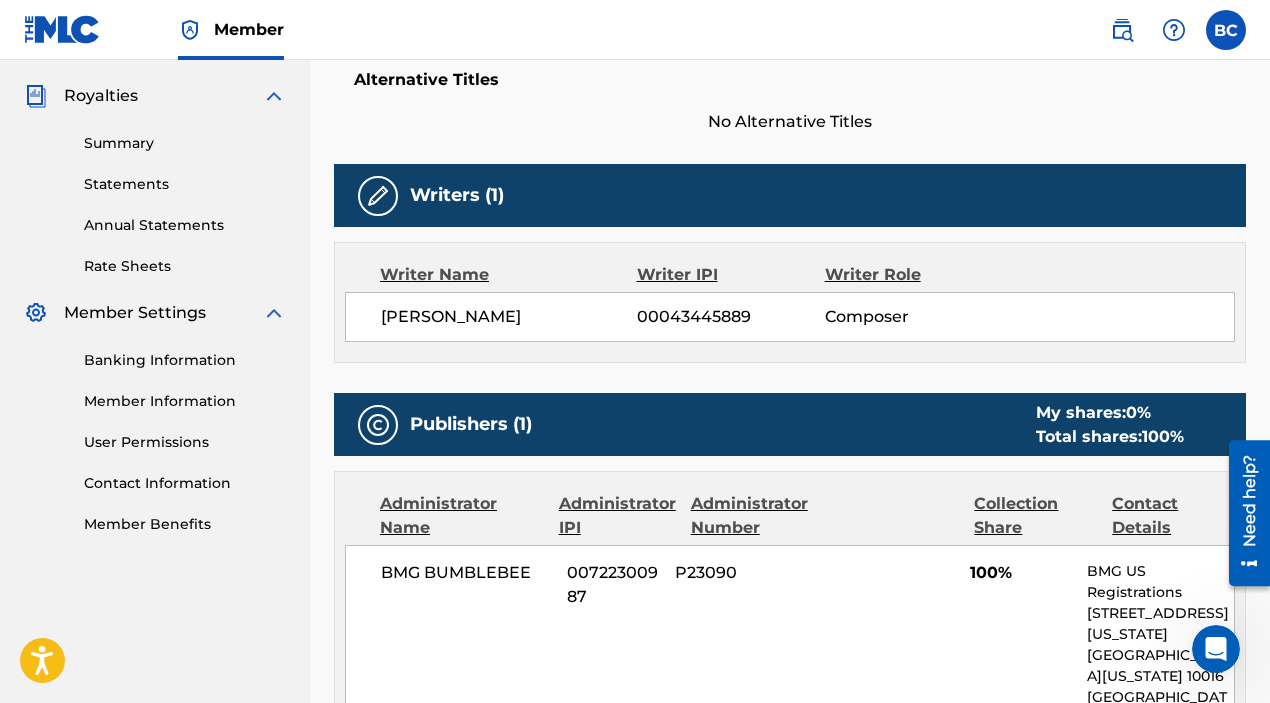 scroll, scrollTop: 0, scrollLeft: 0, axis: both 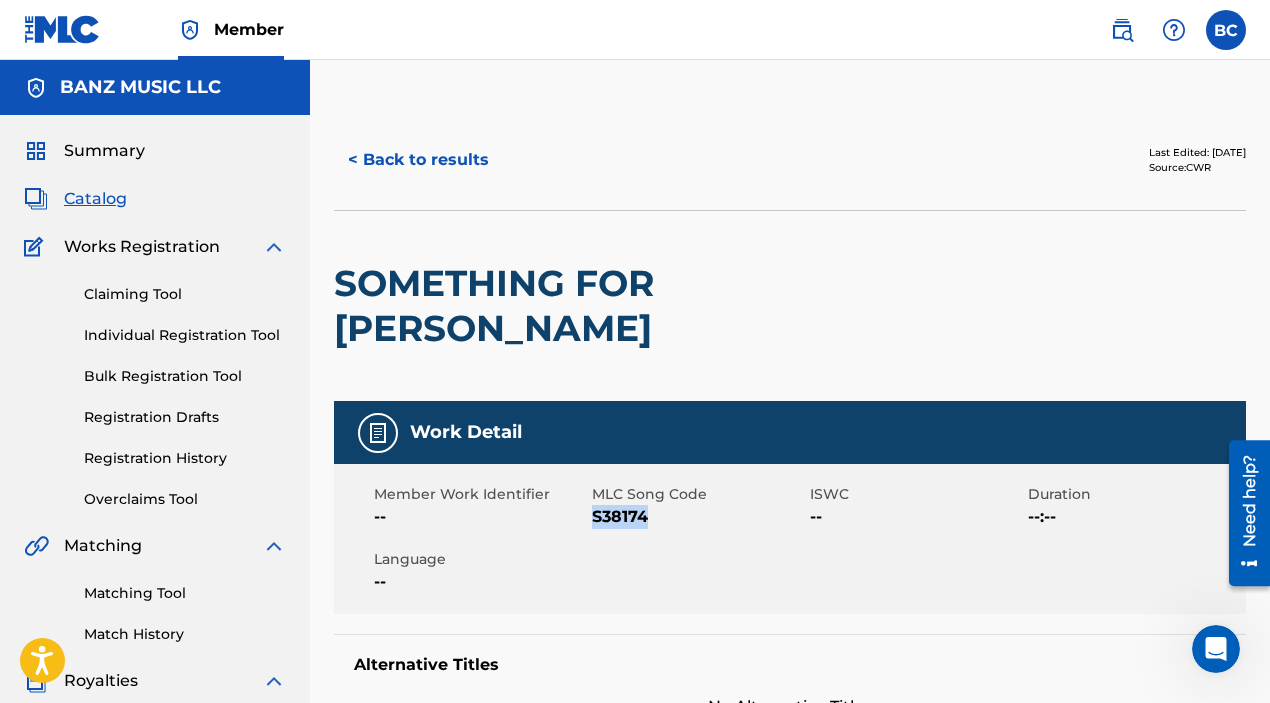 click on "Individual Registration Tool" at bounding box center [185, 335] 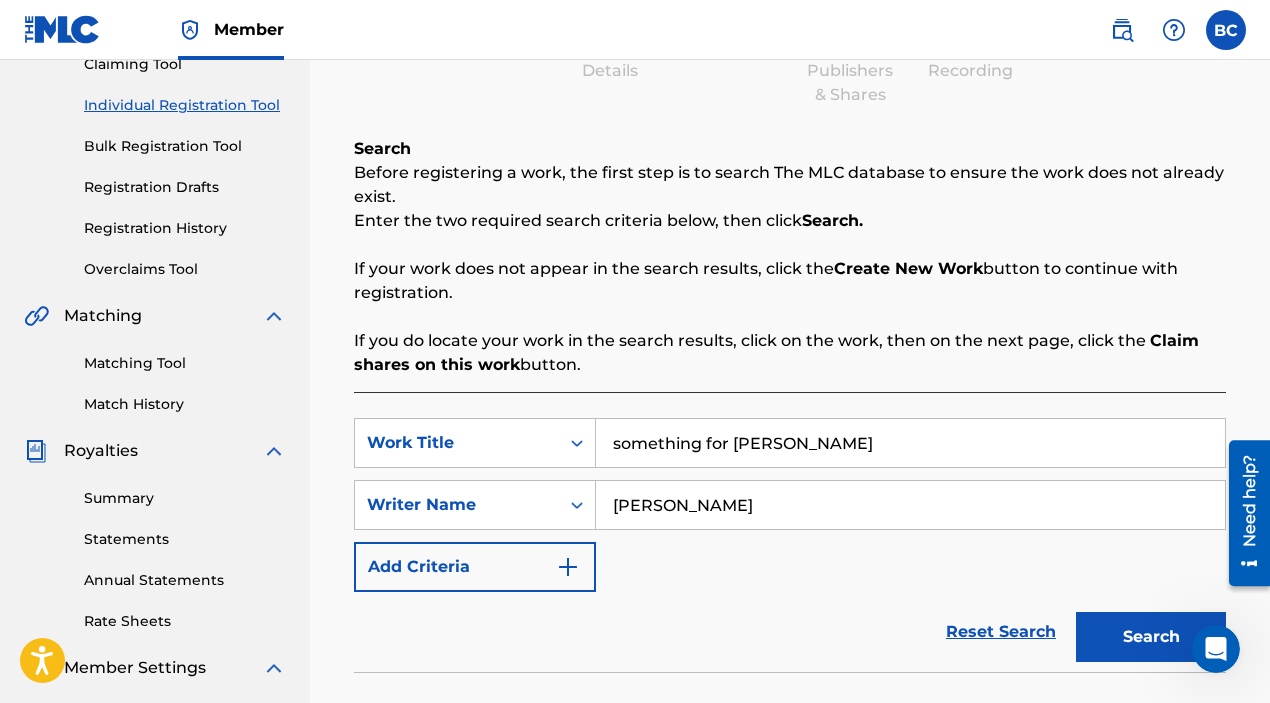 scroll, scrollTop: 253, scrollLeft: 0, axis: vertical 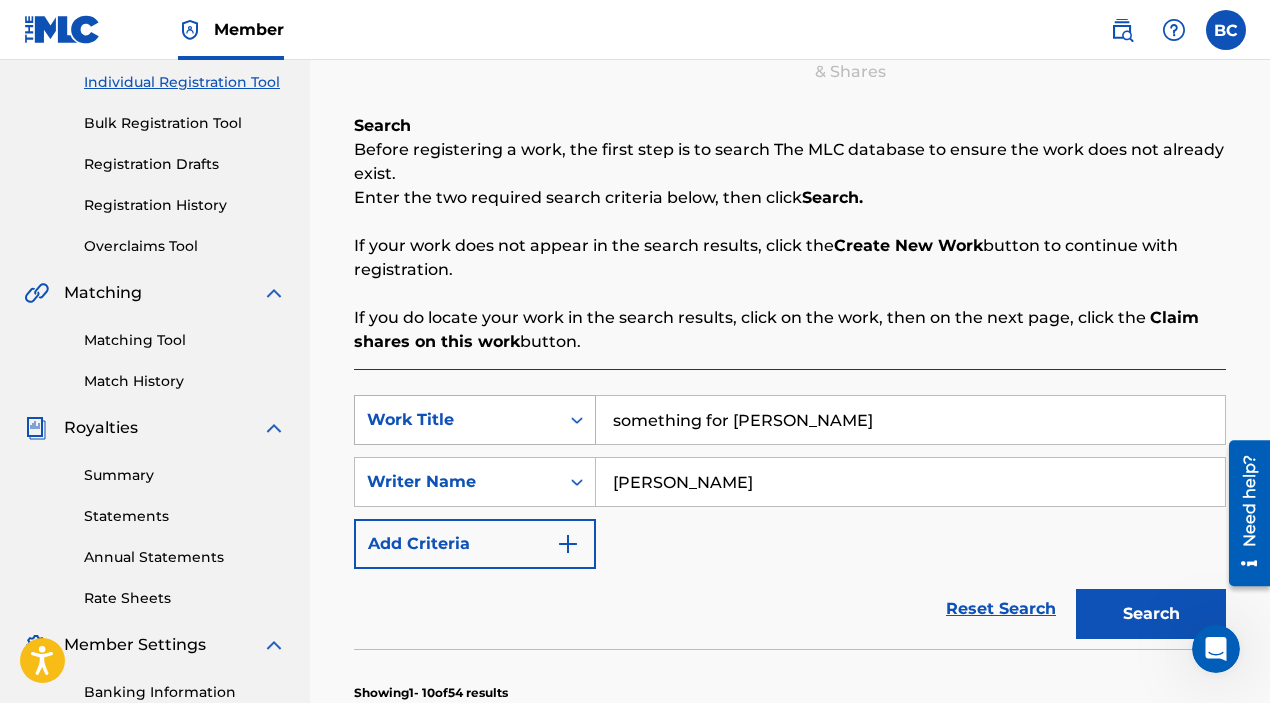 drag, startPoint x: 768, startPoint y: 424, endPoint x: 542, endPoint y: 411, distance: 226.37358 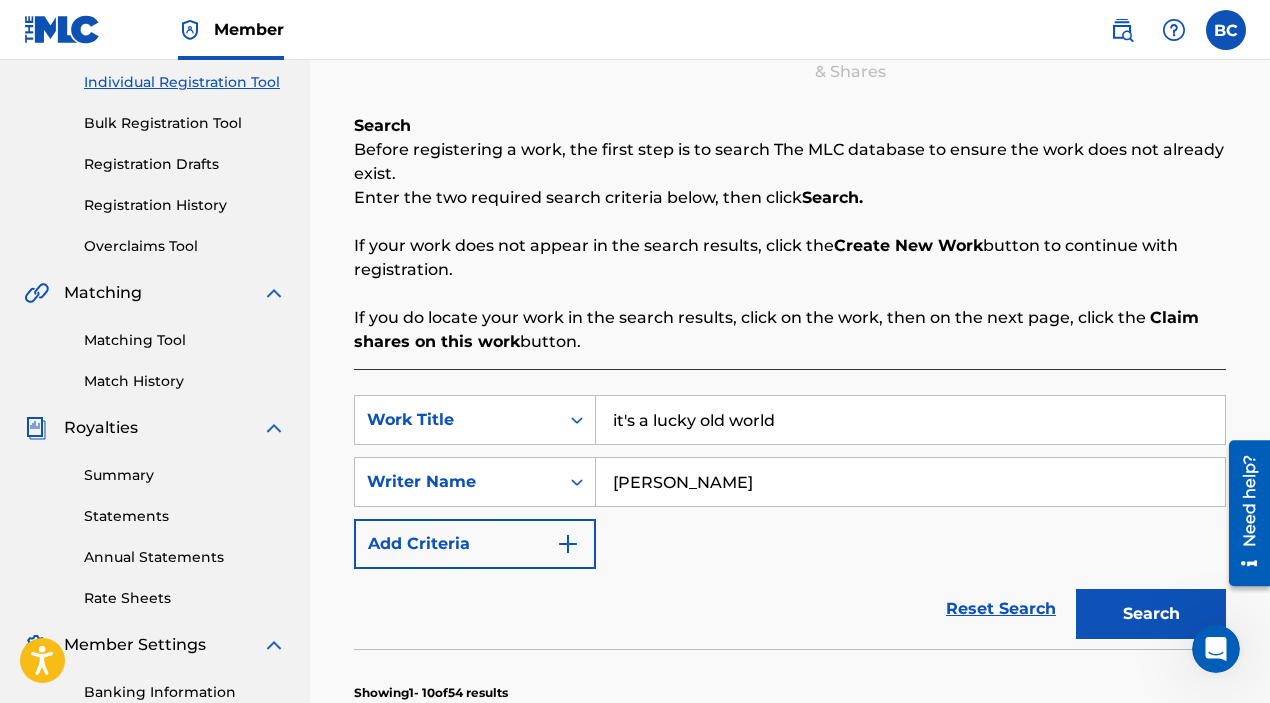 type on "it's a lucky old world" 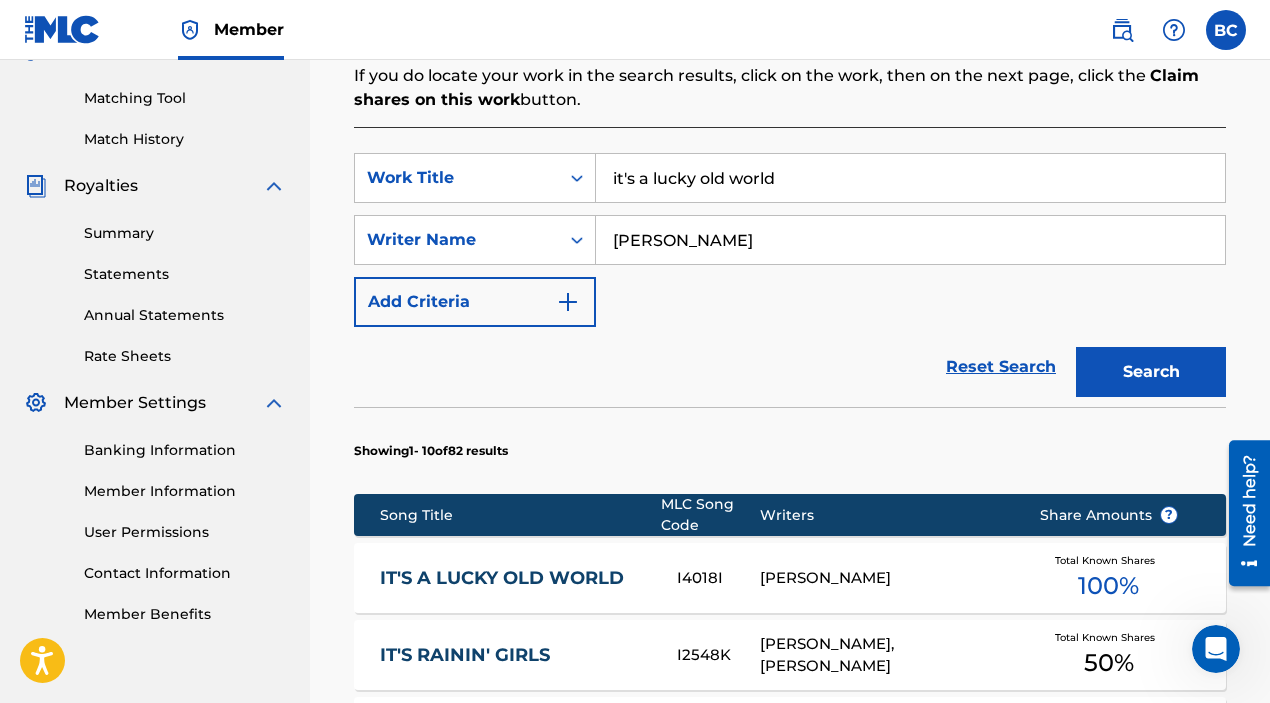 scroll, scrollTop: 631, scrollLeft: 0, axis: vertical 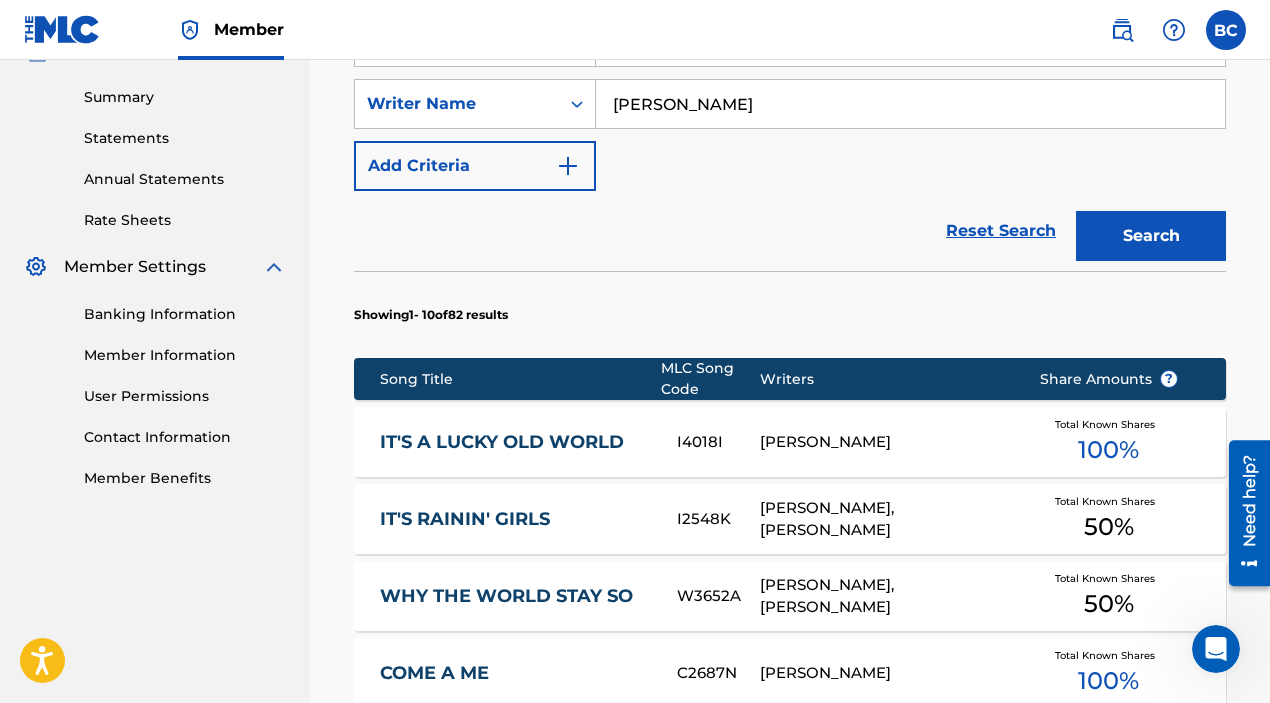 click on "IT'S A LUCKY OLD WORLD" at bounding box center (515, 442) 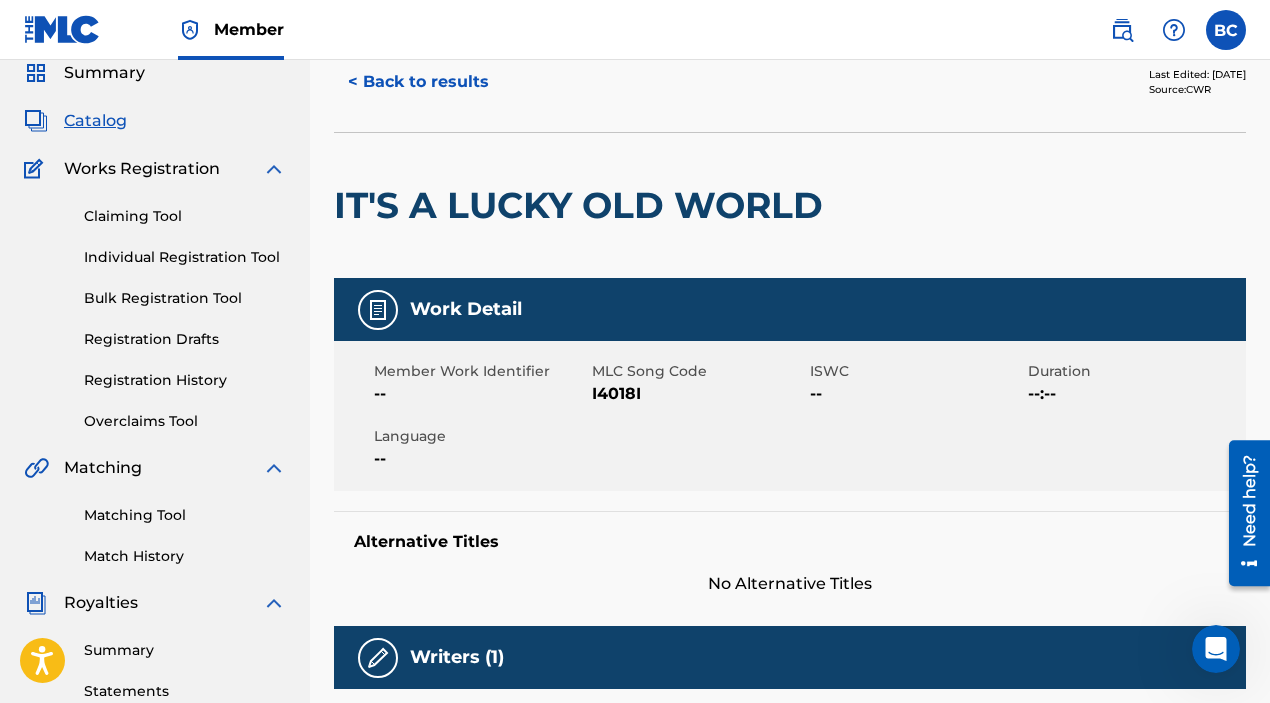 scroll, scrollTop: 97, scrollLeft: 0, axis: vertical 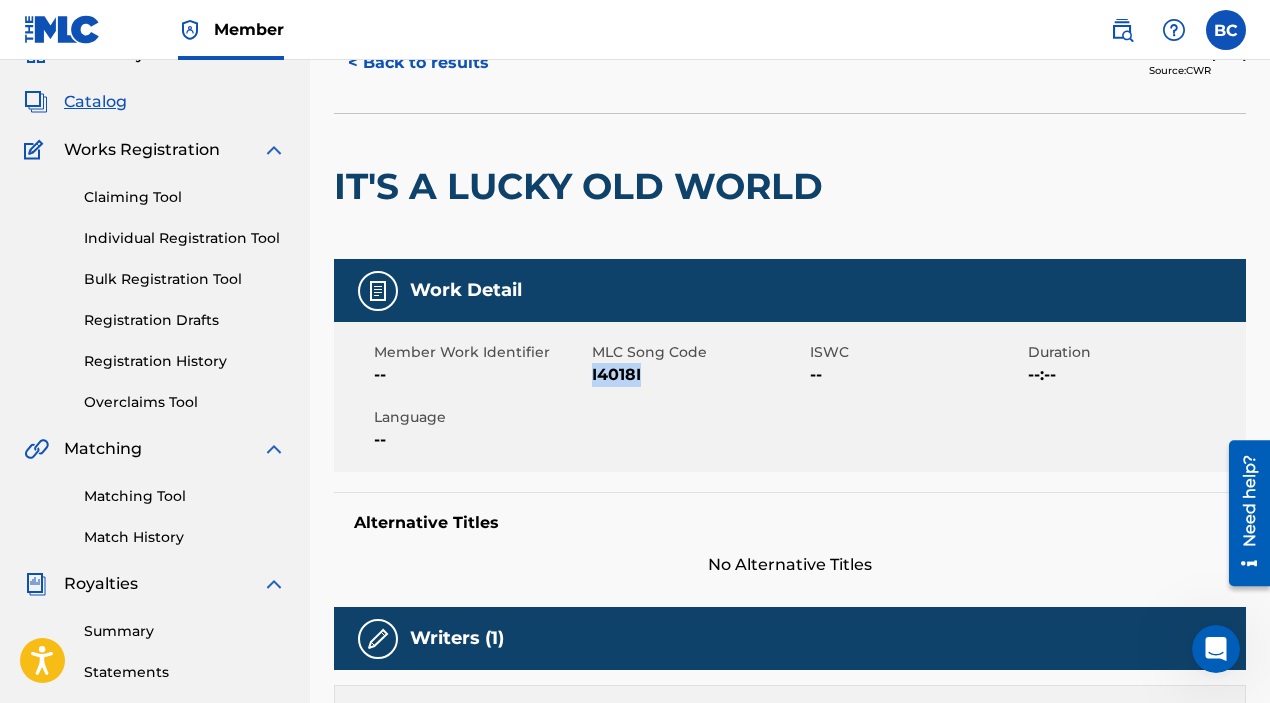 drag, startPoint x: 645, startPoint y: 370, endPoint x: 592, endPoint y: 380, distance: 53.935146 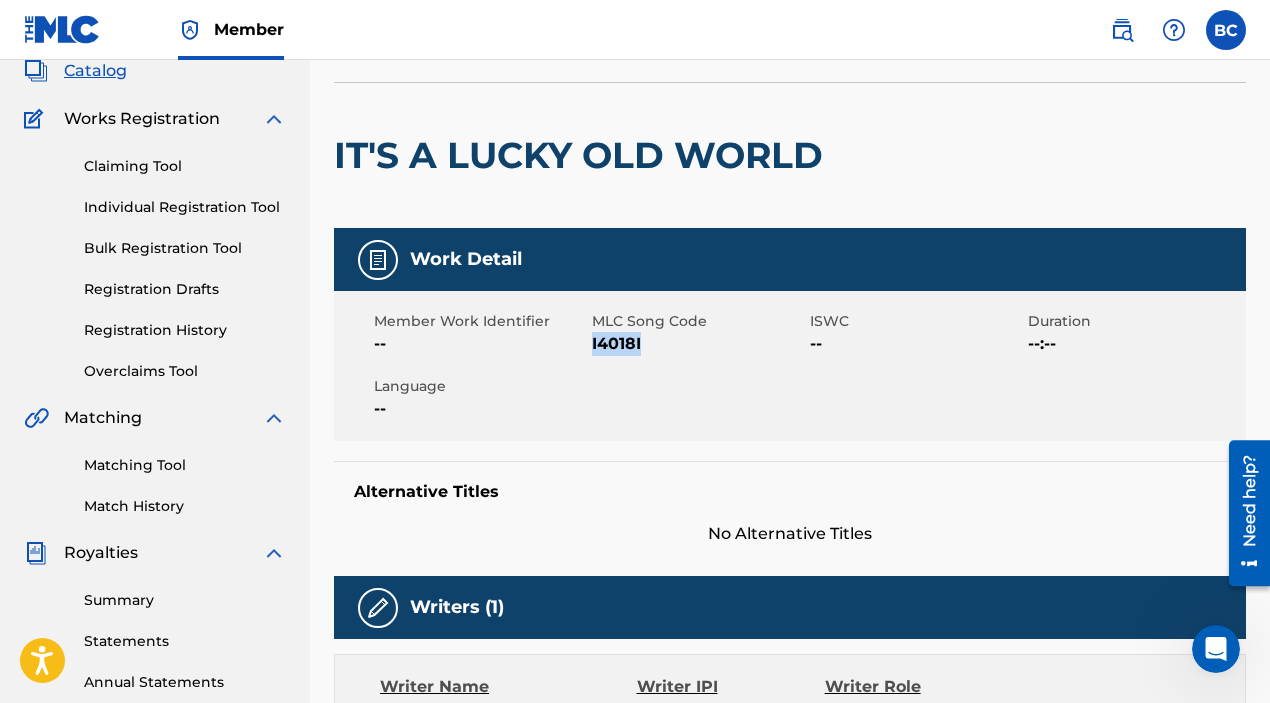scroll, scrollTop: 112, scrollLeft: 0, axis: vertical 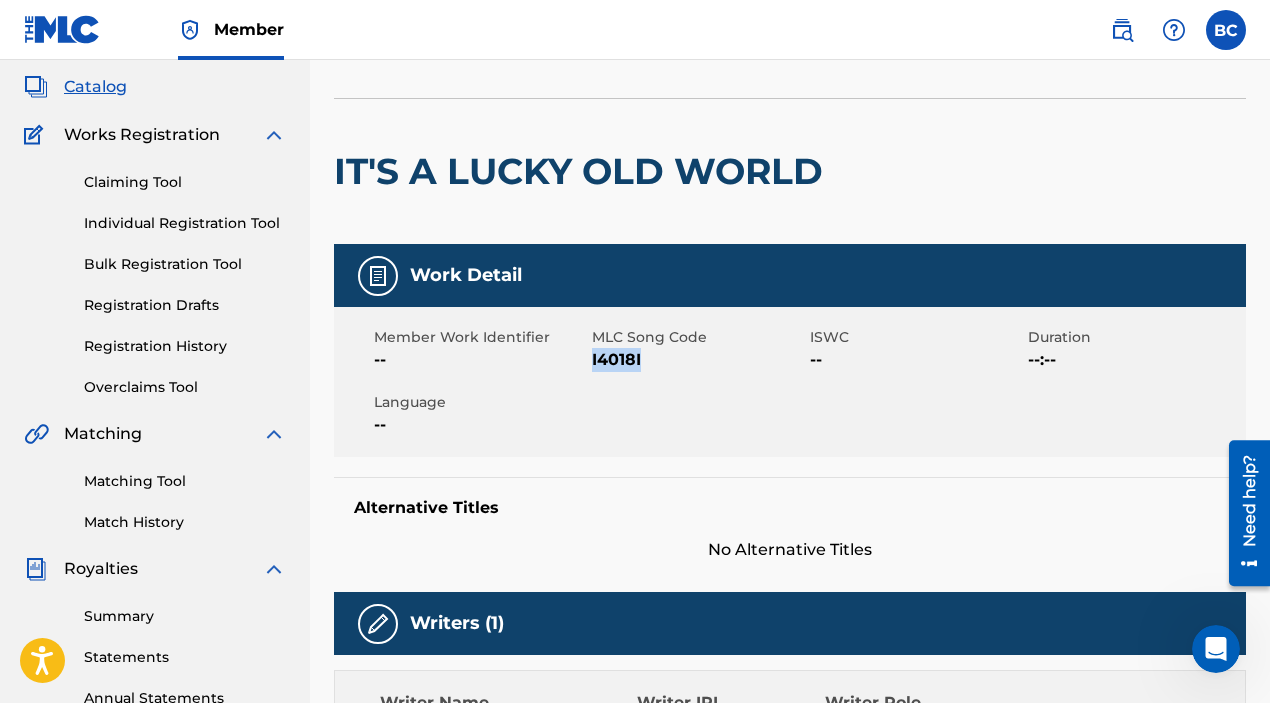 click on "Individual Registration Tool" at bounding box center [185, 223] 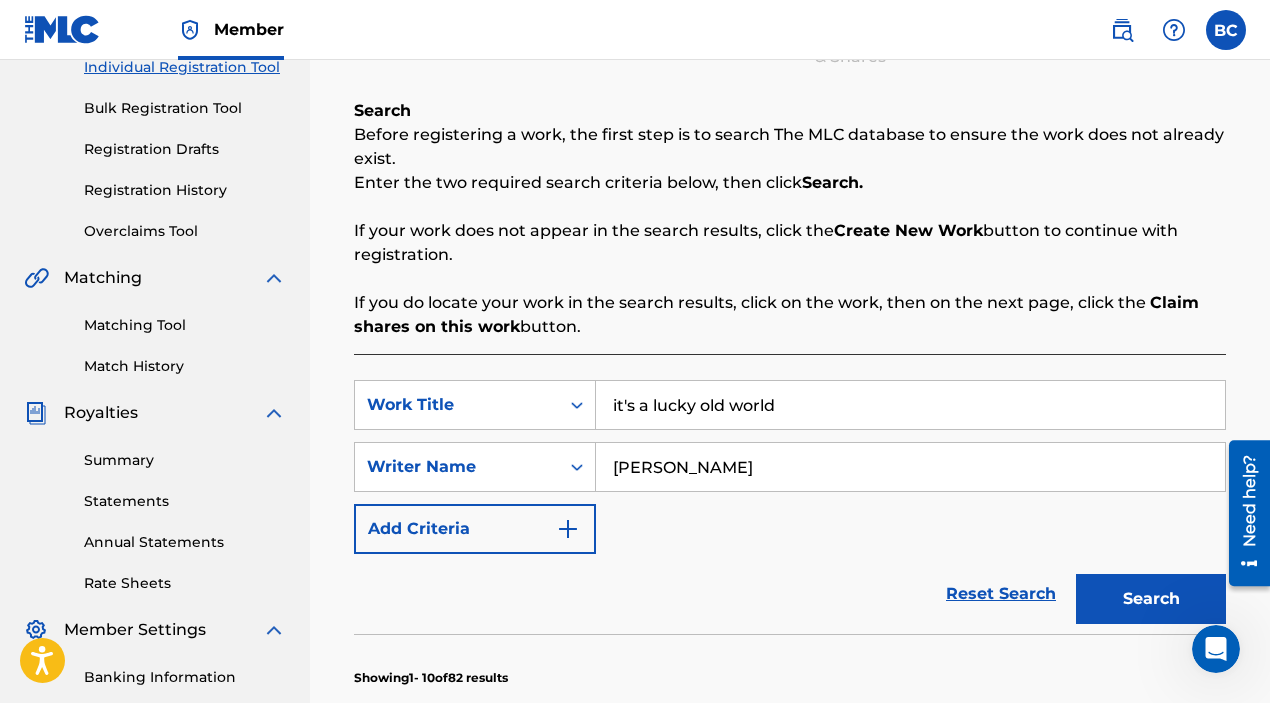 scroll, scrollTop: 277, scrollLeft: 0, axis: vertical 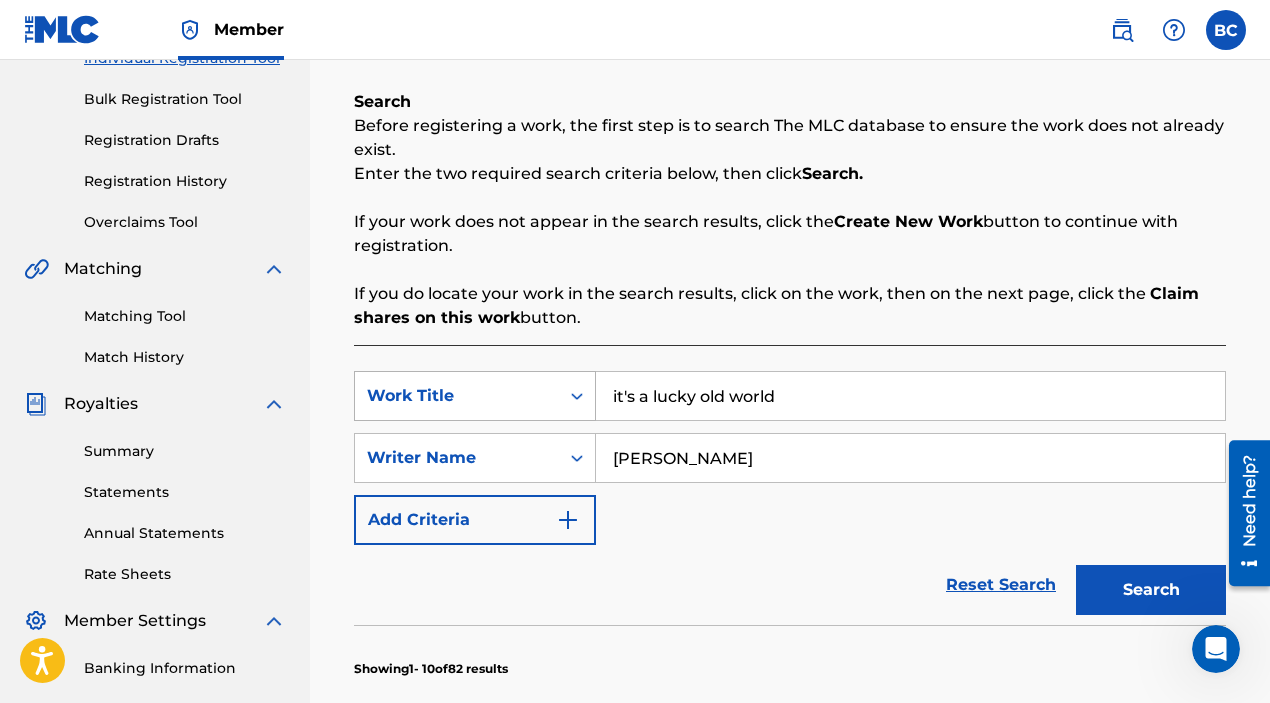 drag, startPoint x: 784, startPoint y: 392, endPoint x: 579, endPoint y: 383, distance: 205.19746 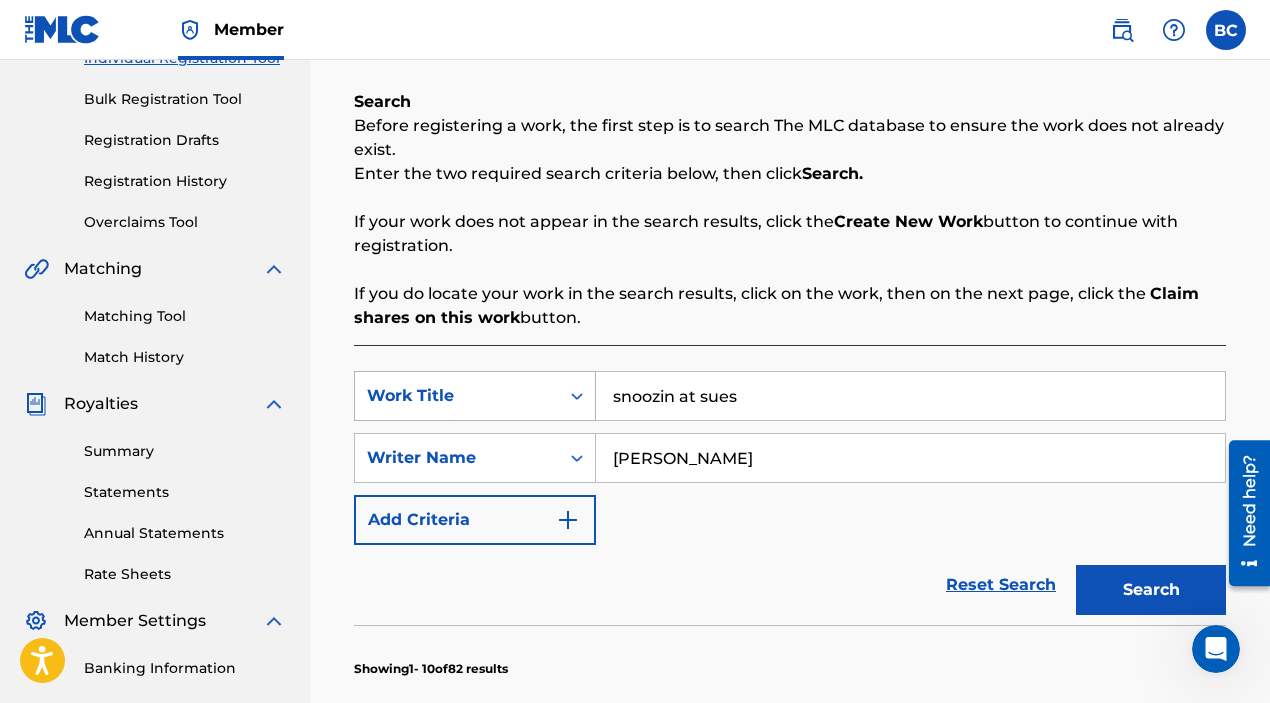 type on "snoozin at sues" 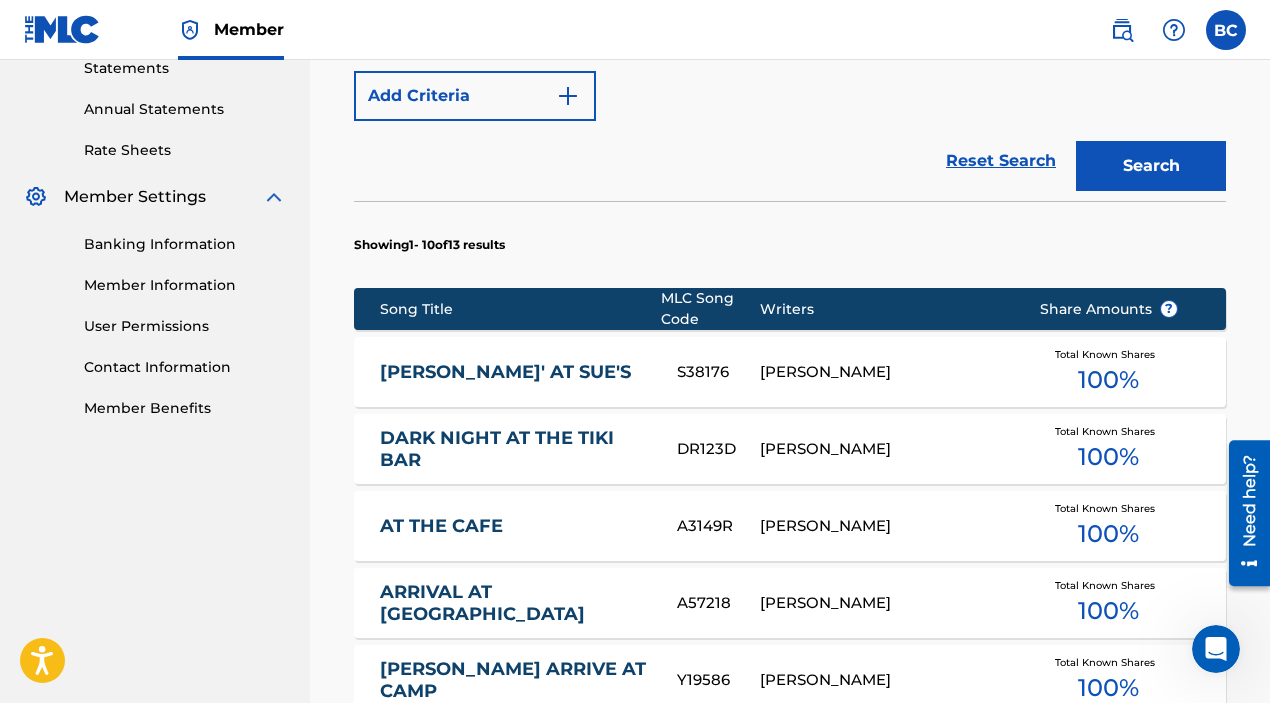 scroll, scrollTop: 736, scrollLeft: 0, axis: vertical 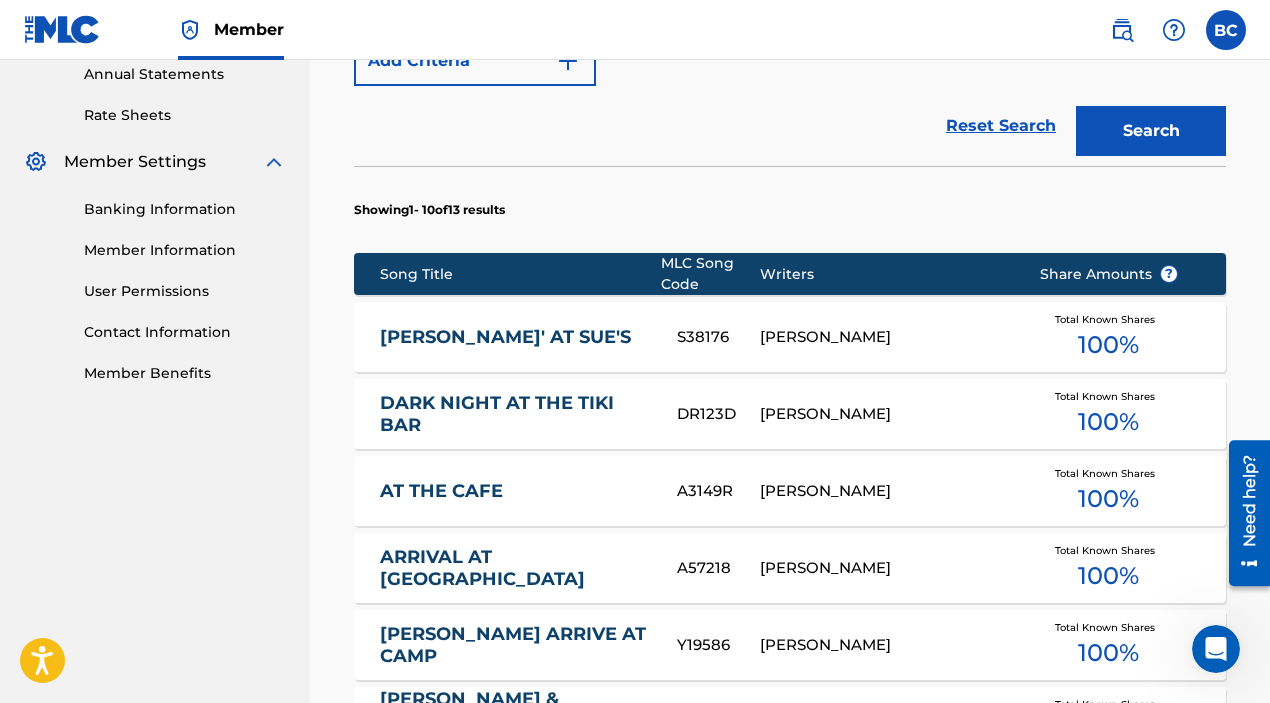 click on "[PERSON_NAME]' AT SUE'S" at bounding box center (515, 337) 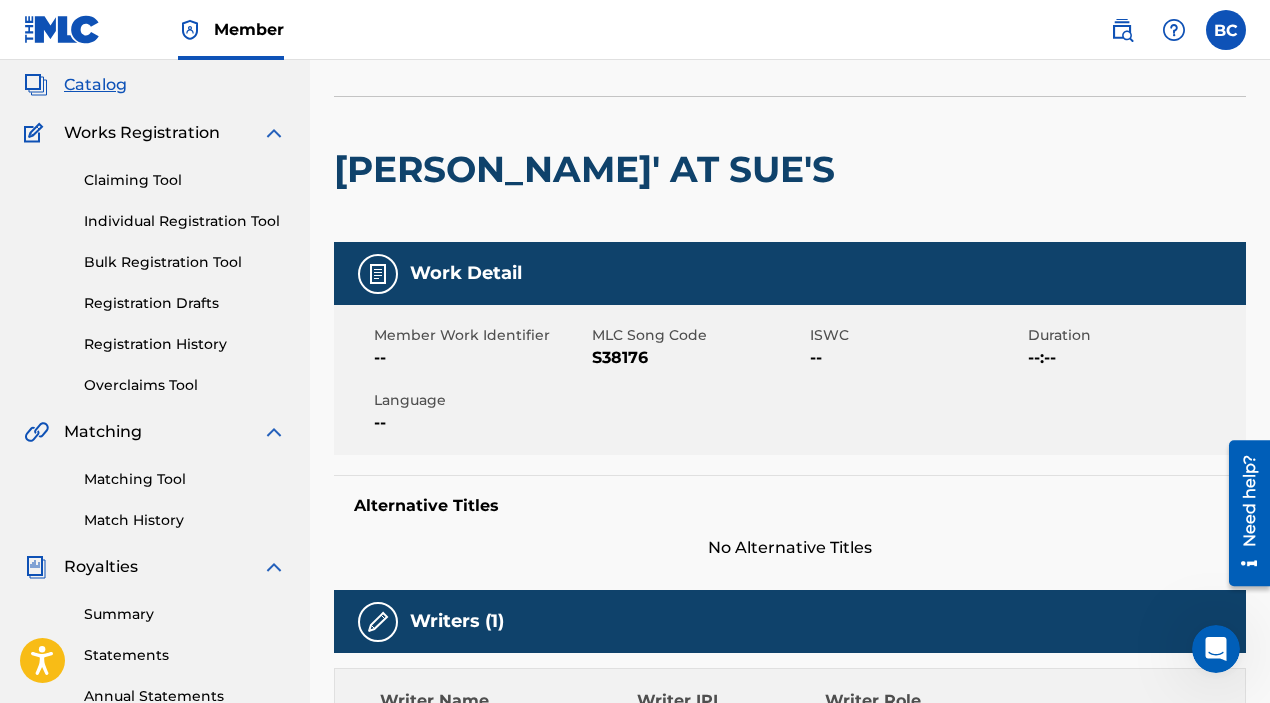 scroll, scrollTop: 135, scrollLeft: 0, axis: vertical 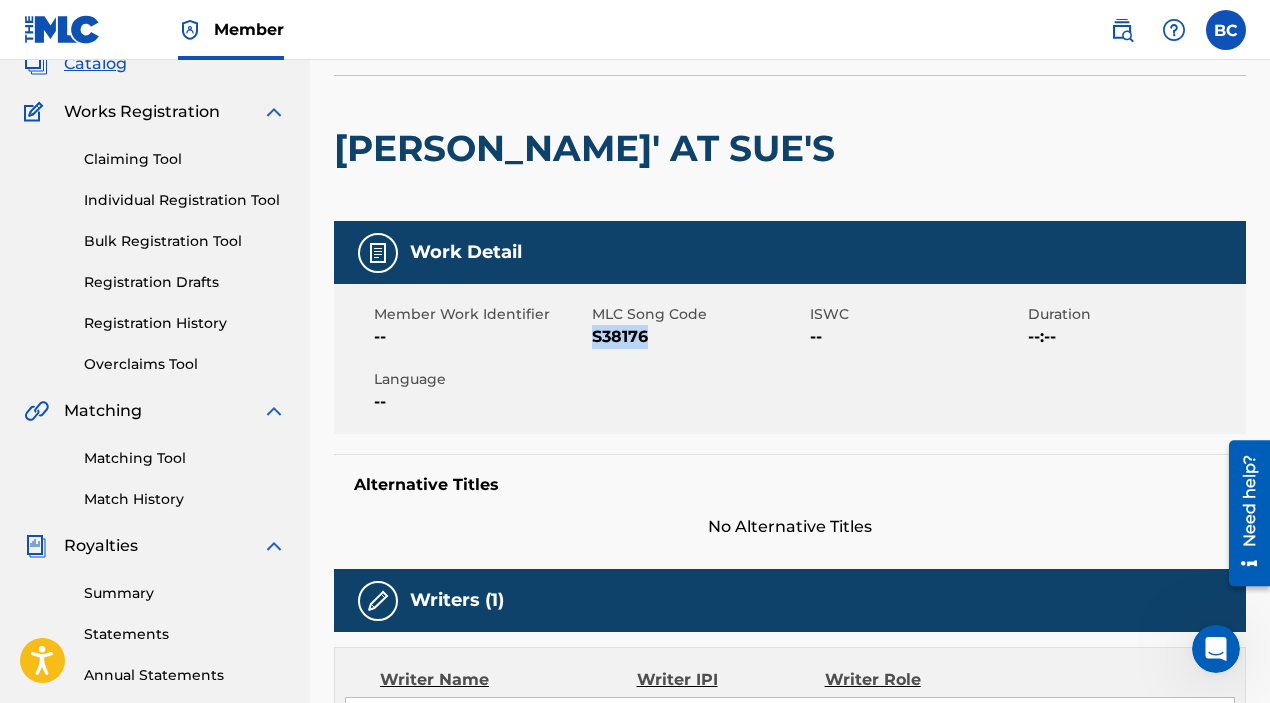 drag, startPoint x: 649, startPoint y: 336, endPoint x: 594, endPoint y: 343, distance: 55.443665 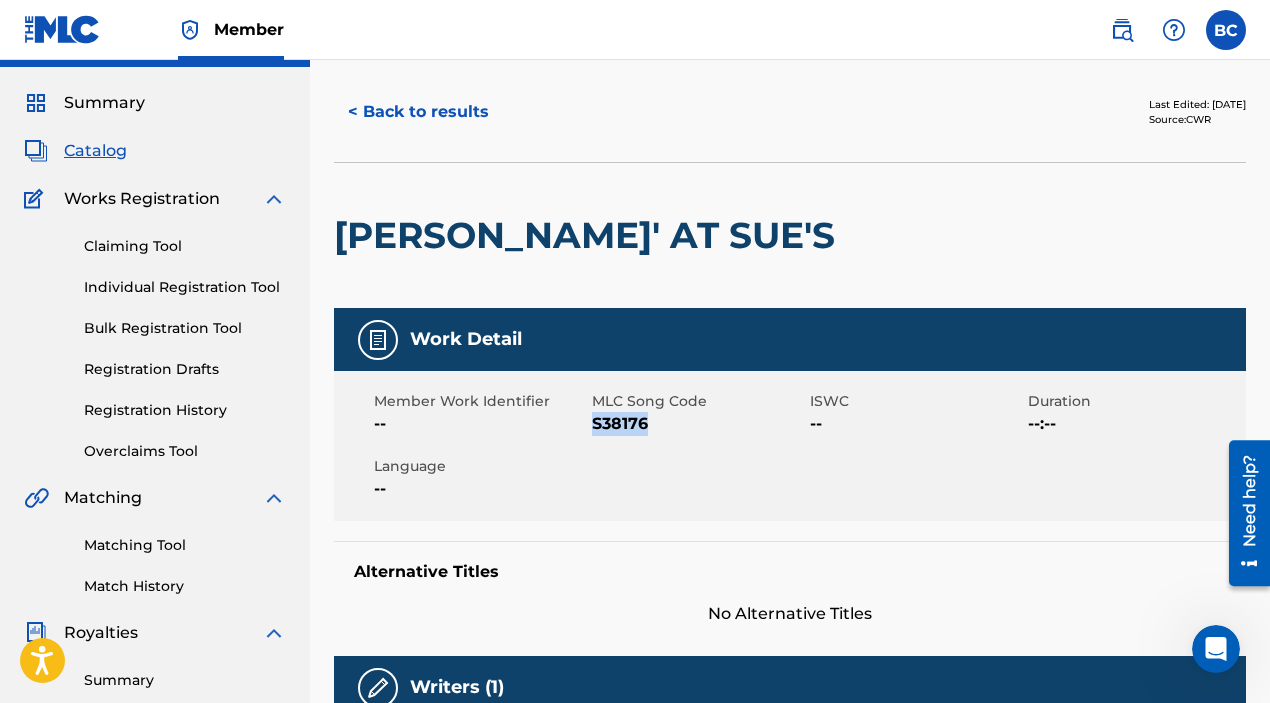 scroll, scrollTop: 53, scrollLeft: 0, axis: vertical 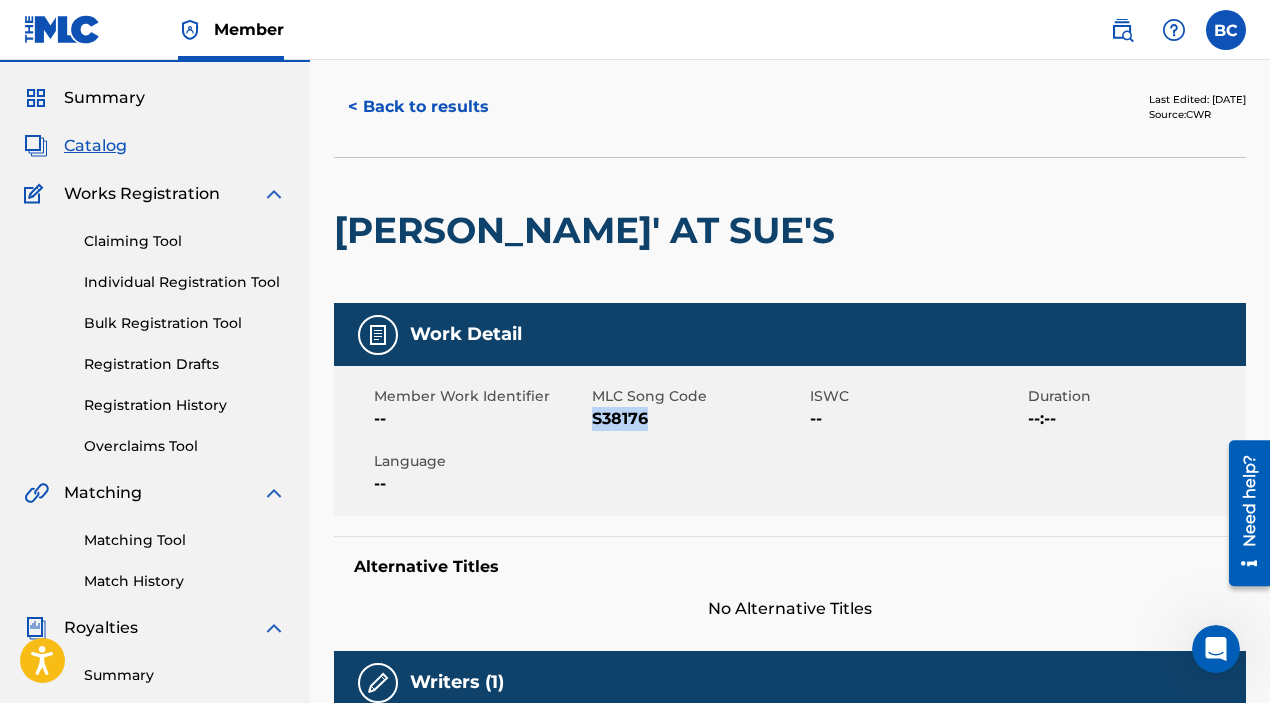 copy on "S38176" 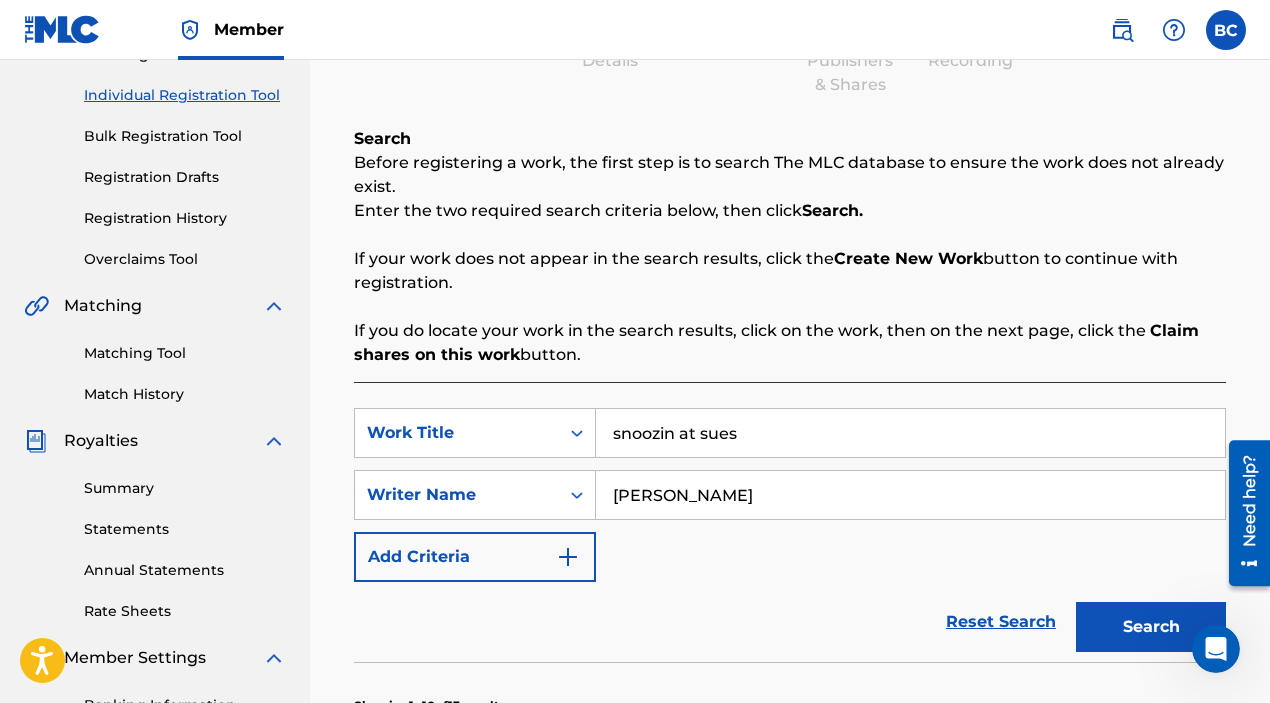 scroll, scrollTop: 260, scrollLeft: 0, axis: vertical 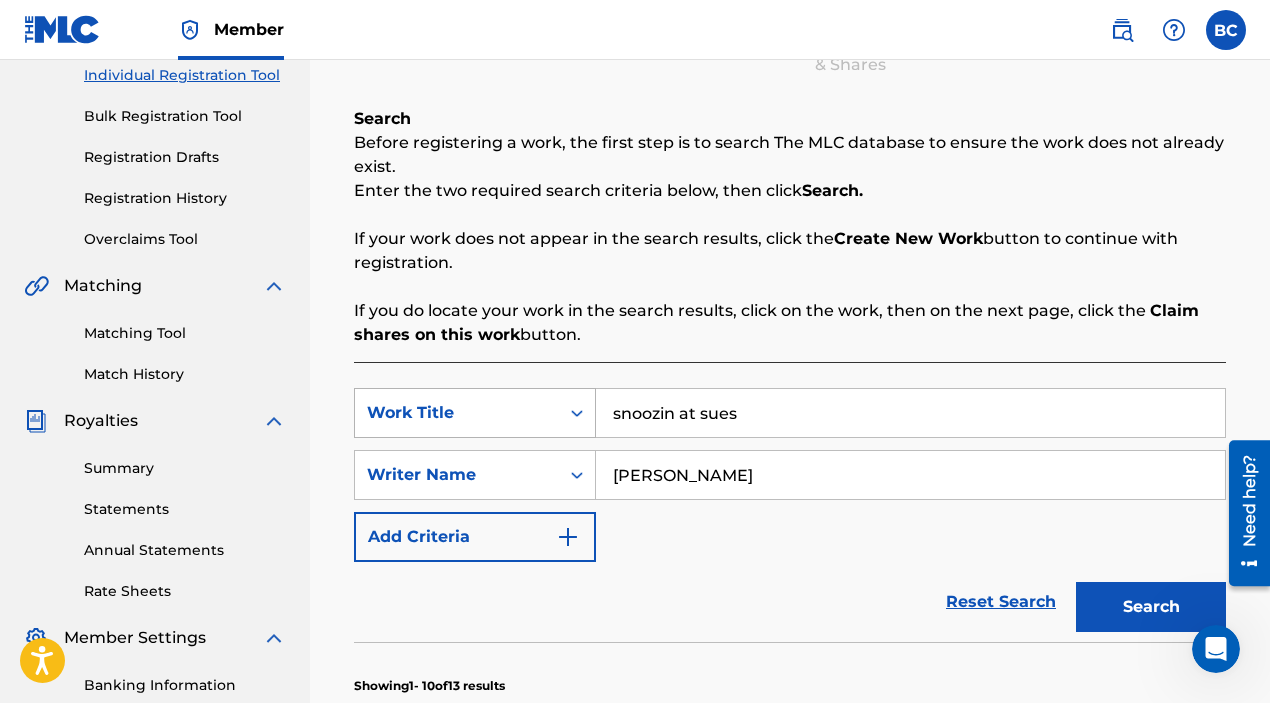 drag, startPoint x: 749, startPoint y: 406, endPoint x: 527, endPoint y: 400, distance: 222.08107 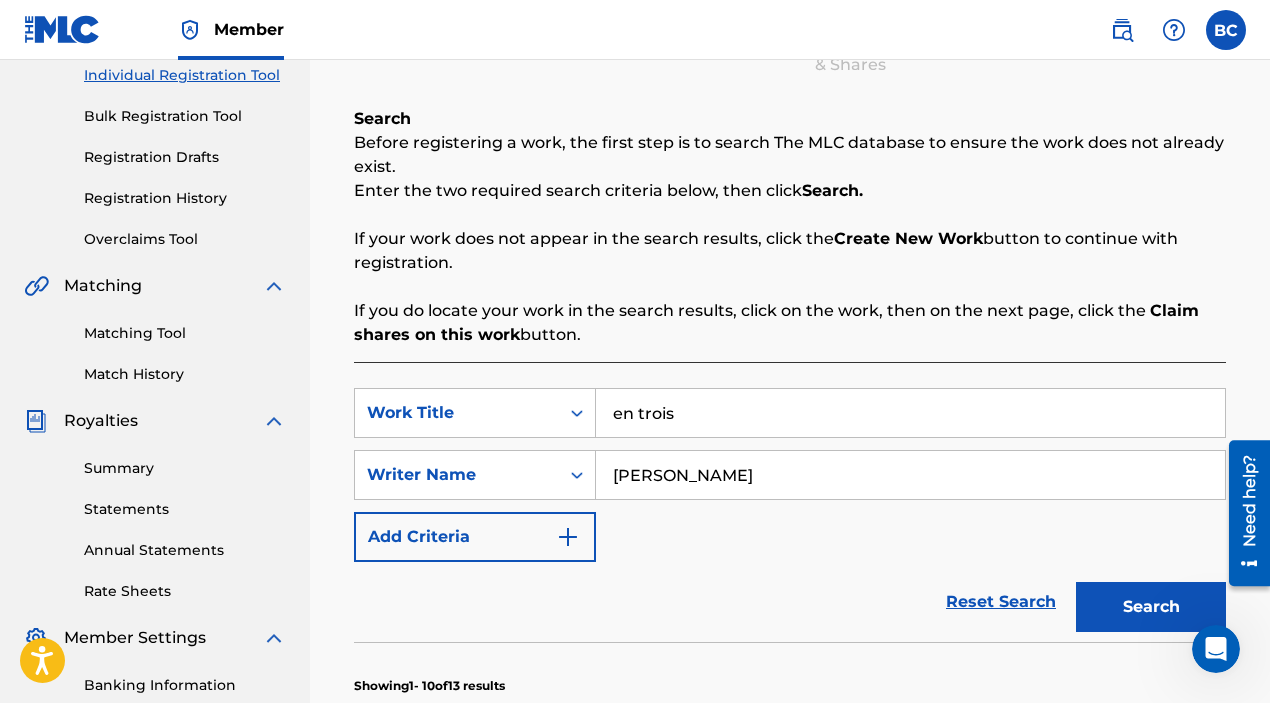 type on "en trois" 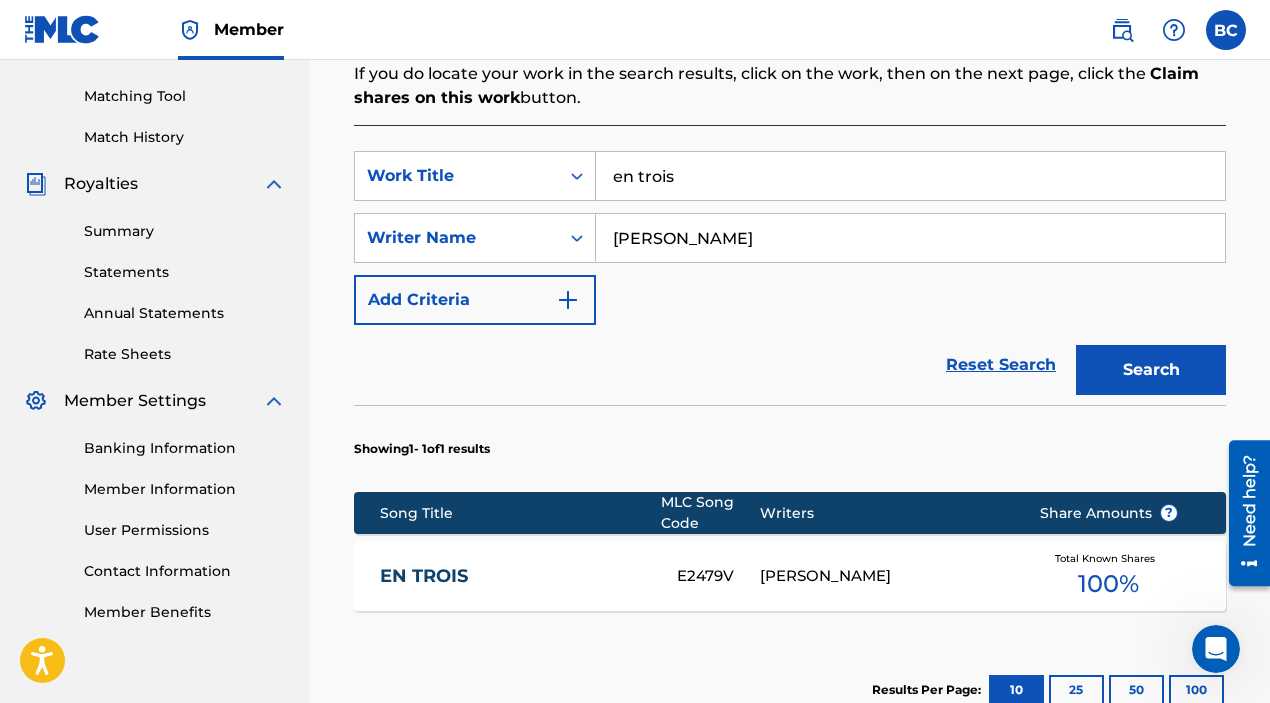 scroll, scrollTop: 626, scrollLeft: 0, axis: vertical 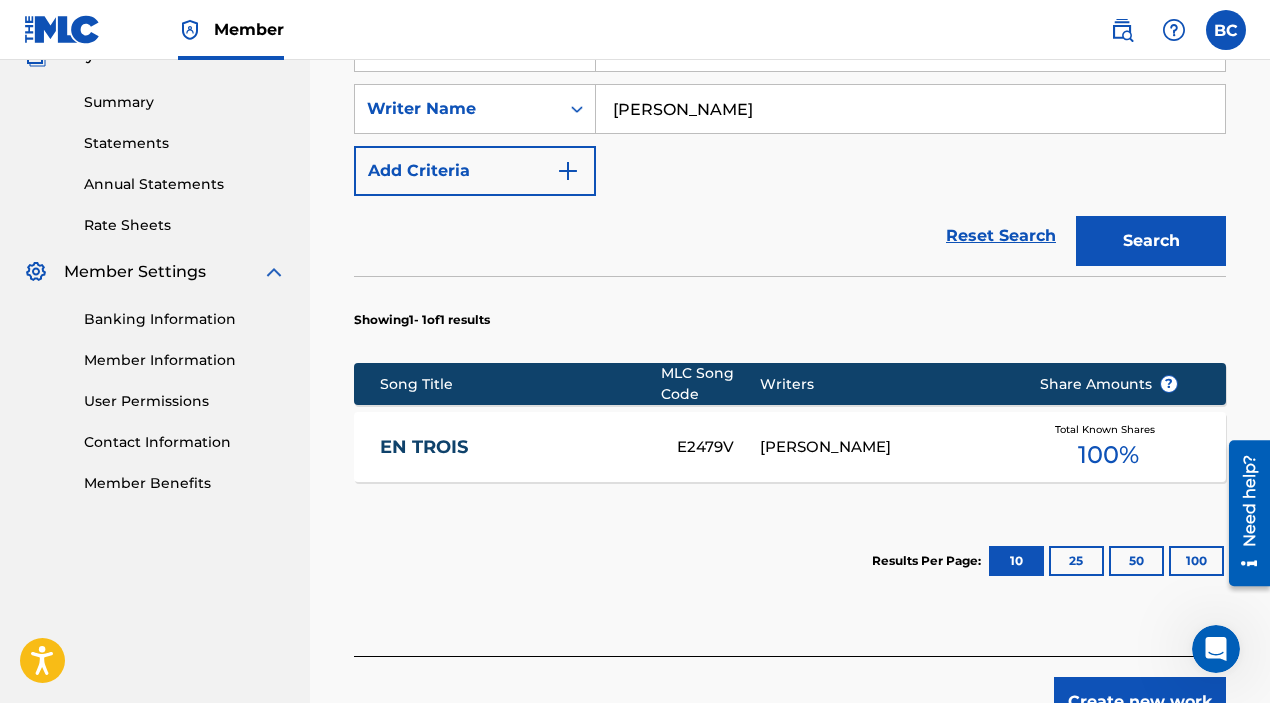 click on "EN TROIS" at bounding box center [515, 447] 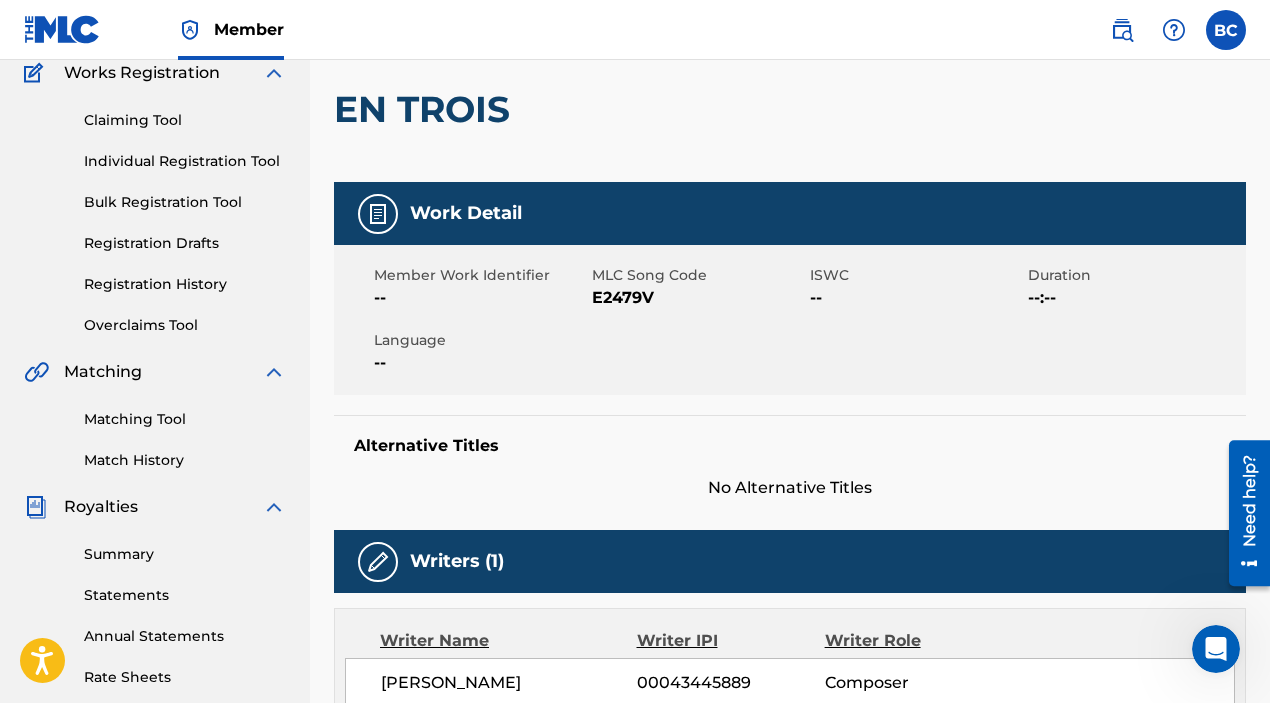scroll, scrollTop: 188, scrollLeft: 0, axis: vertical 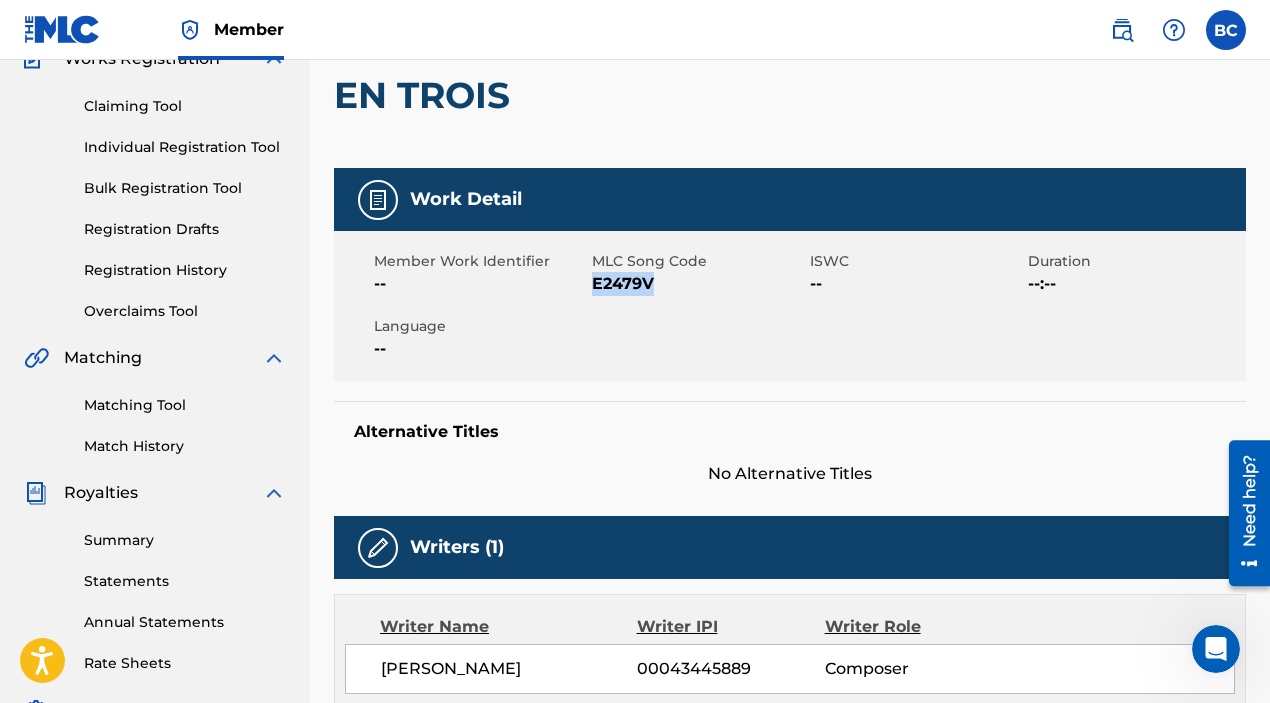 drag, startPoint x: 657, startPoint y: 285, endPoint x: 596, endPoint y: 287, distance: 61.03278 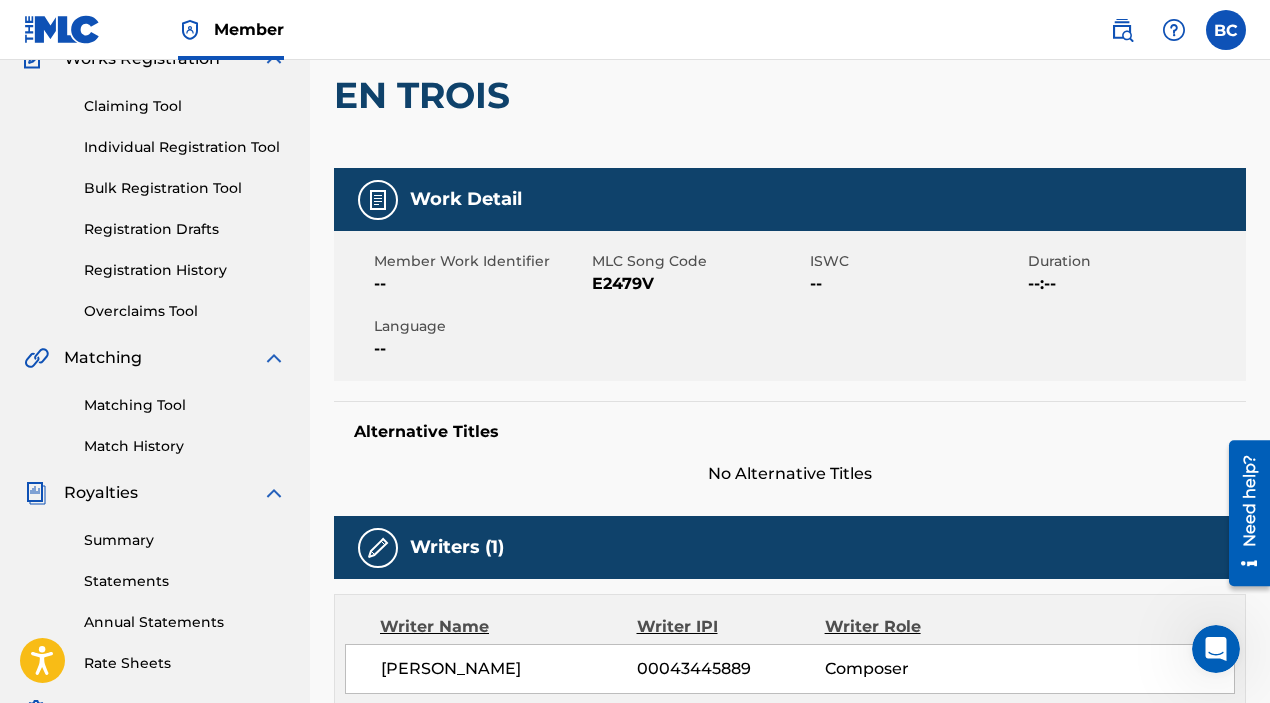 click on "Claiming Tool Individual Registration Tool Bulk Registration Tool Registration Drafts Registration History Overclaims Tool" at bounding box center (155, 196) 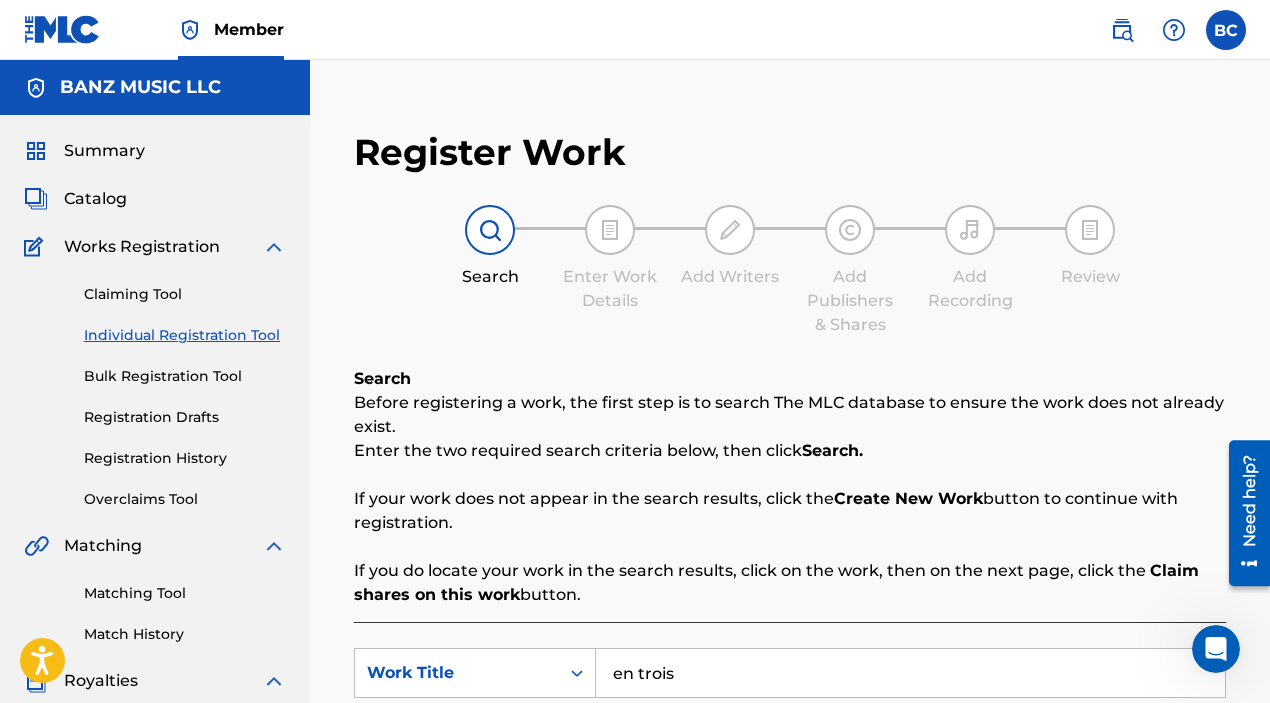 scroll, scrollTop: 197, scrollLeft: 0, axis: vertical 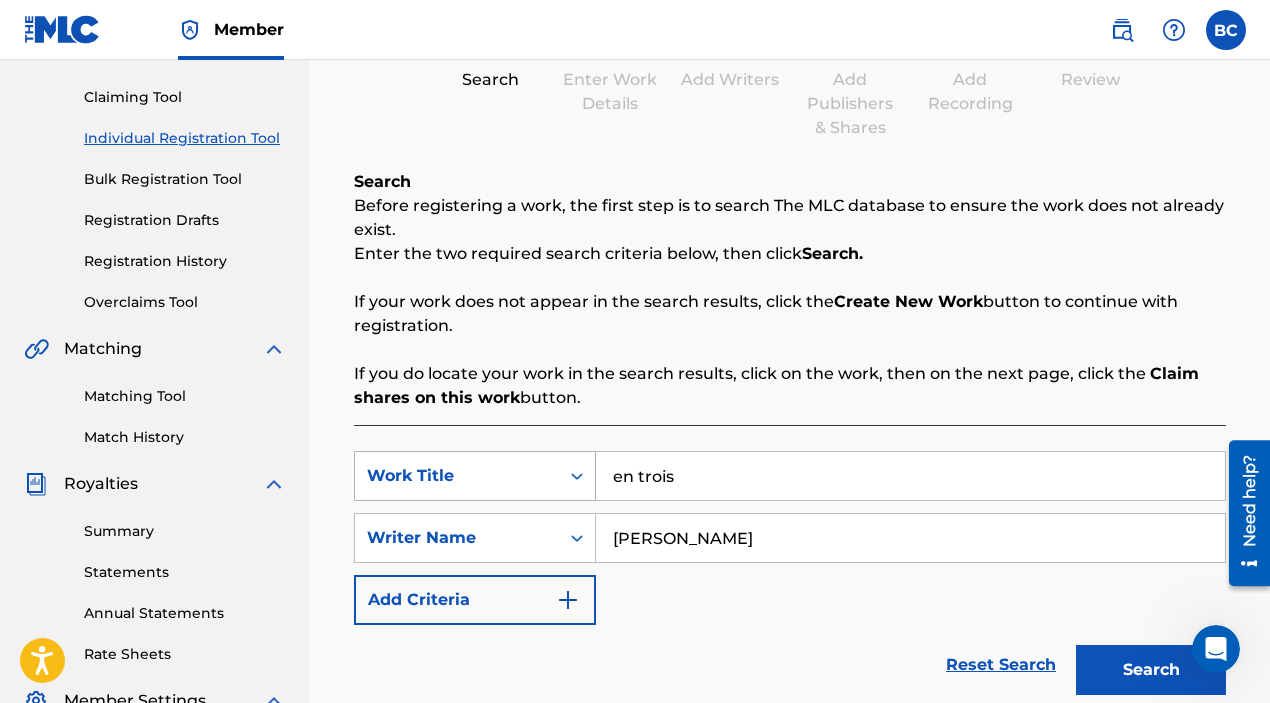 drag, startPoint x: 710, startPoint y: 481, endPoint x: 541, endPoint y: 457, distance: 170.69563 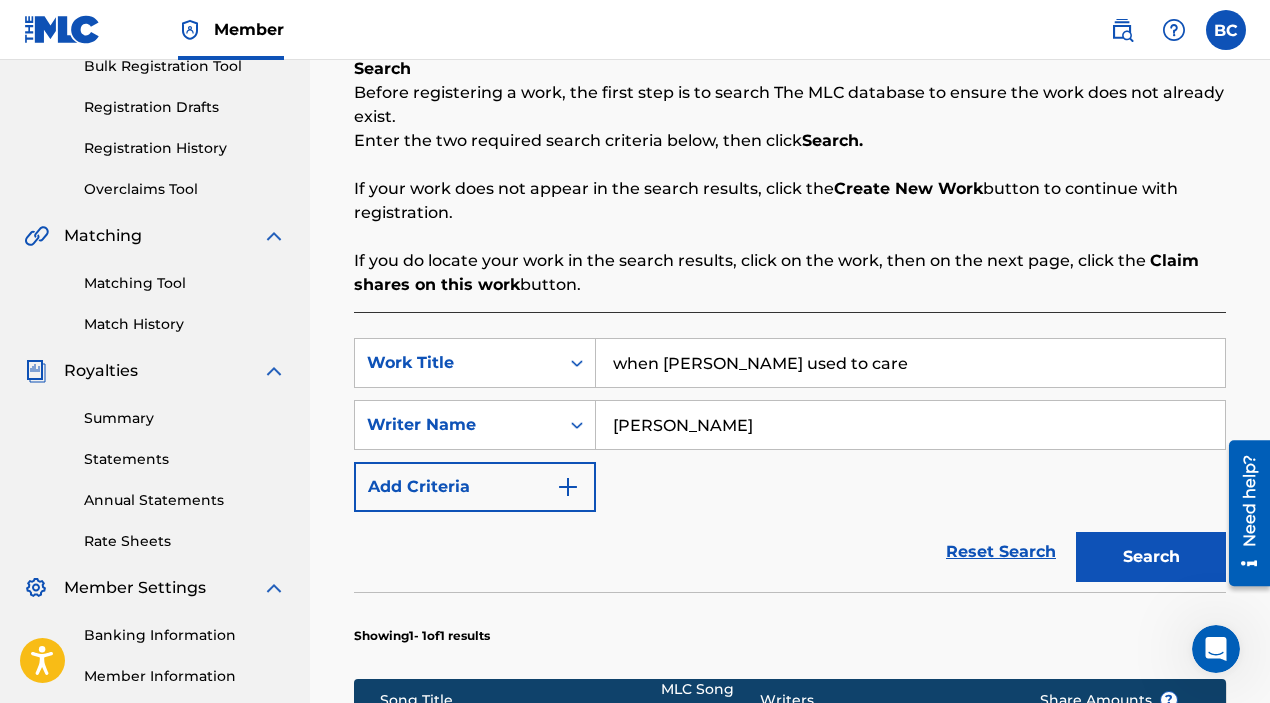scroll, scrollTop: 334, scrollLeft: 0, axis: vertical 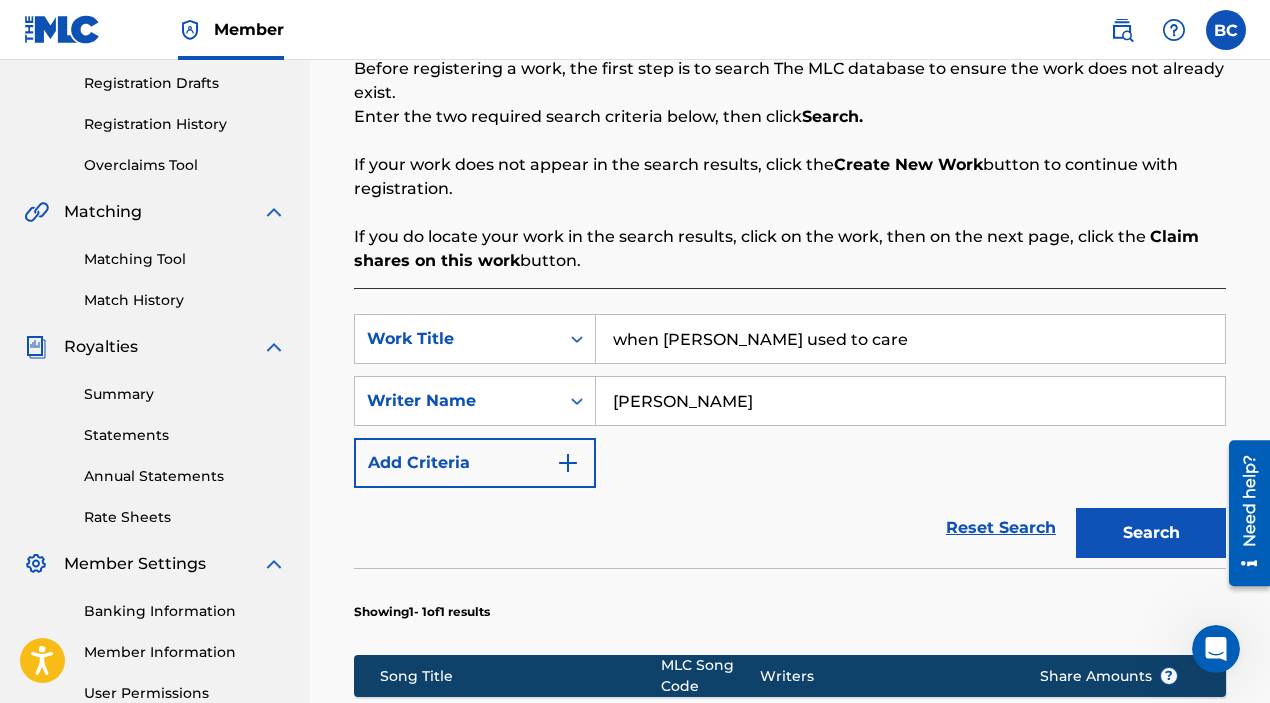 type on "when [PERSON_NAME] used to care" 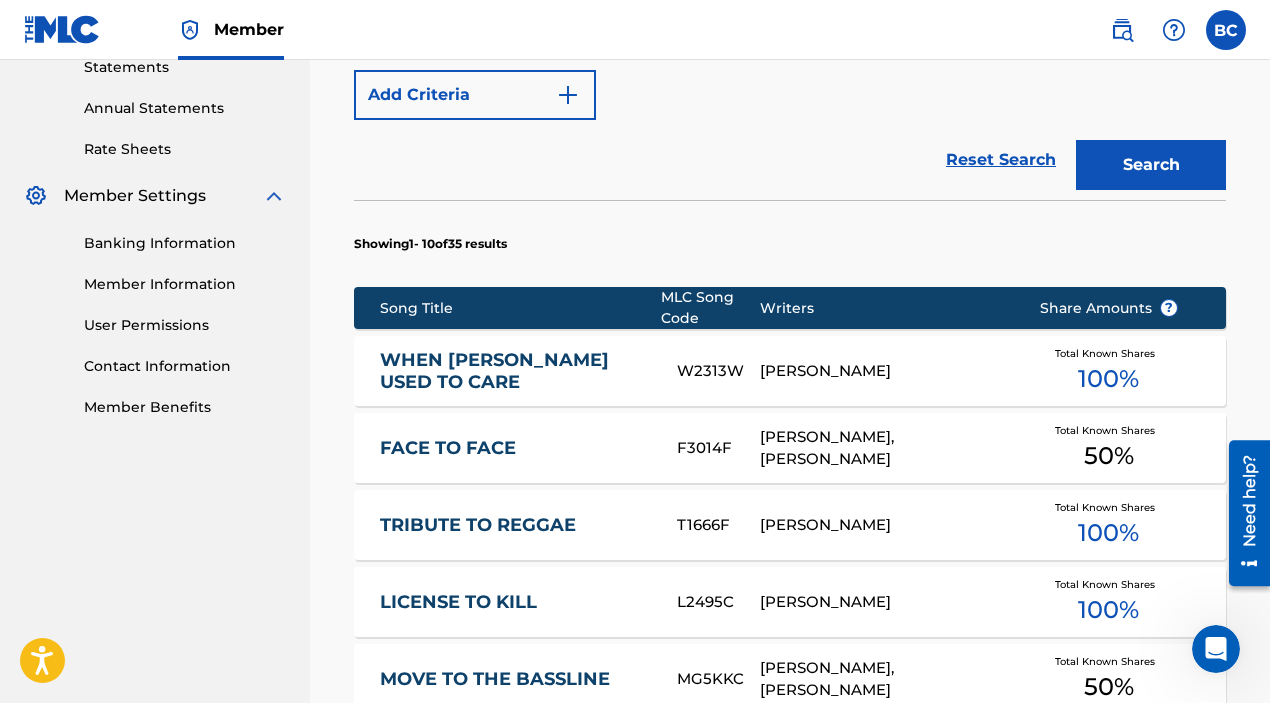 scroll, scrollTop: 705, scrollLeft: 0, axis: vertical 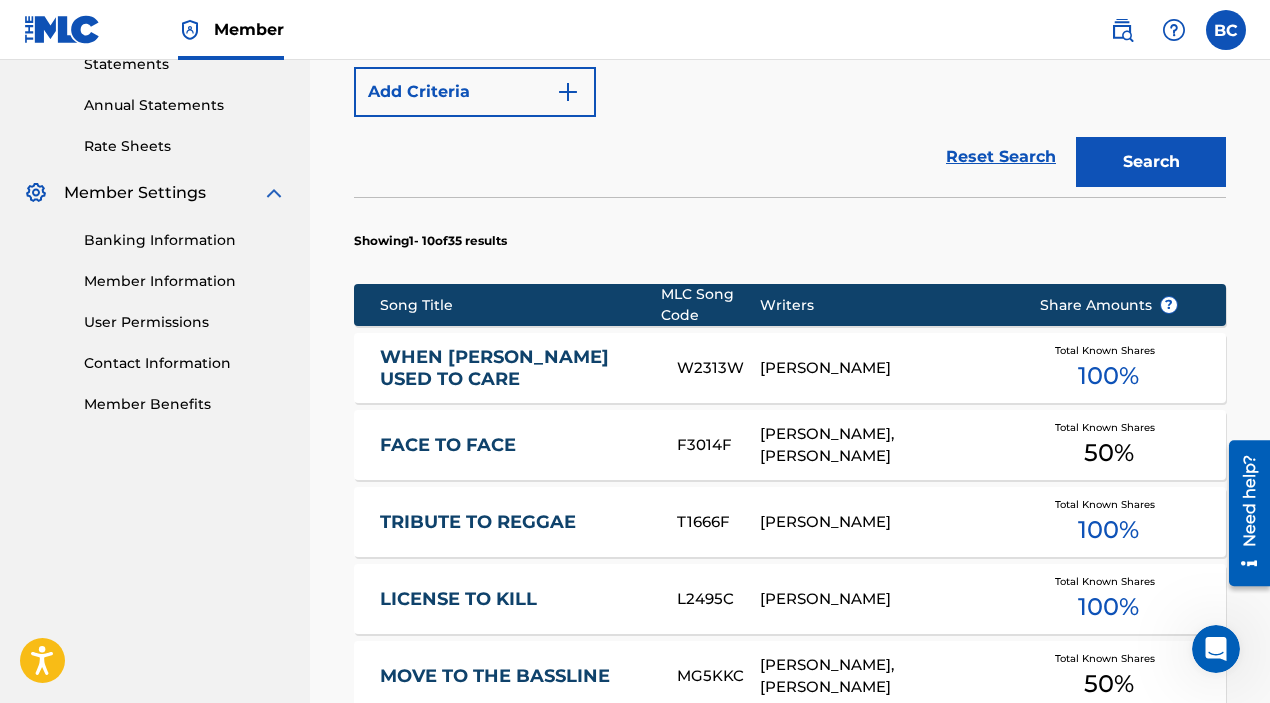 click on "WHEN [PERSON_NAME] USED TO CARE" at bounding box center [515, 368] 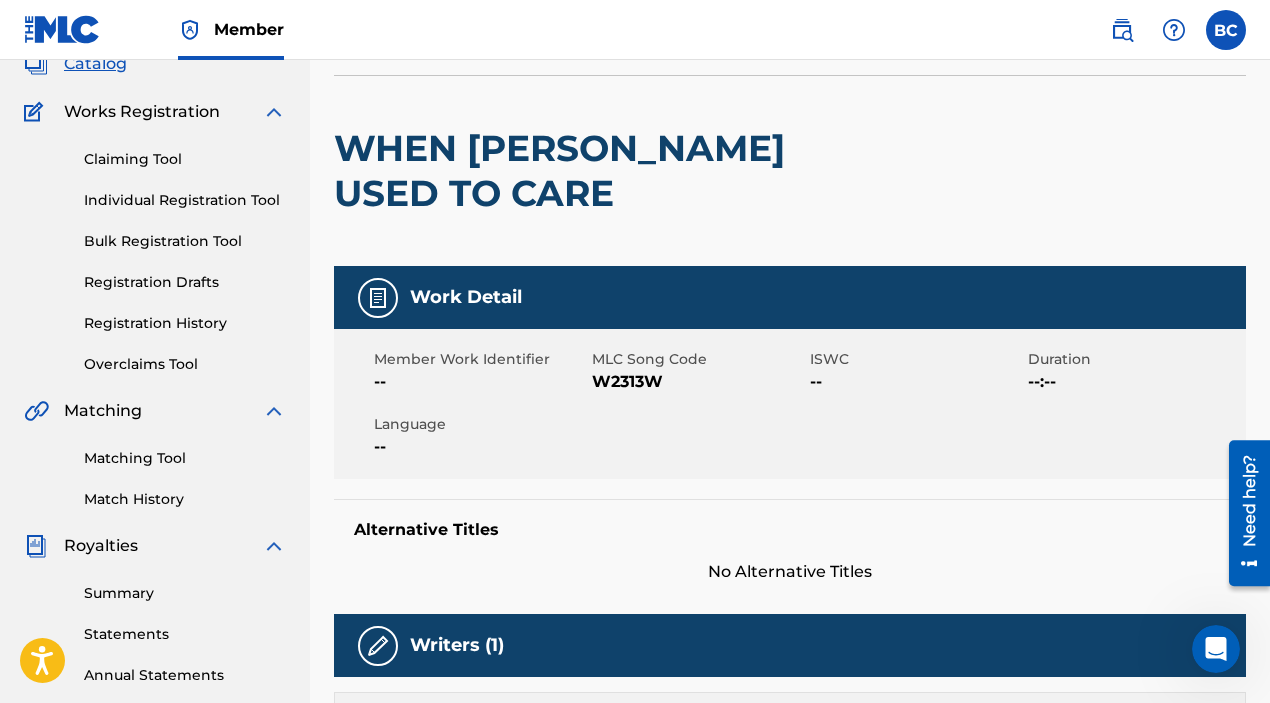 scroll, scrollTop: 138, scrollLeft: 0, axis: vertical 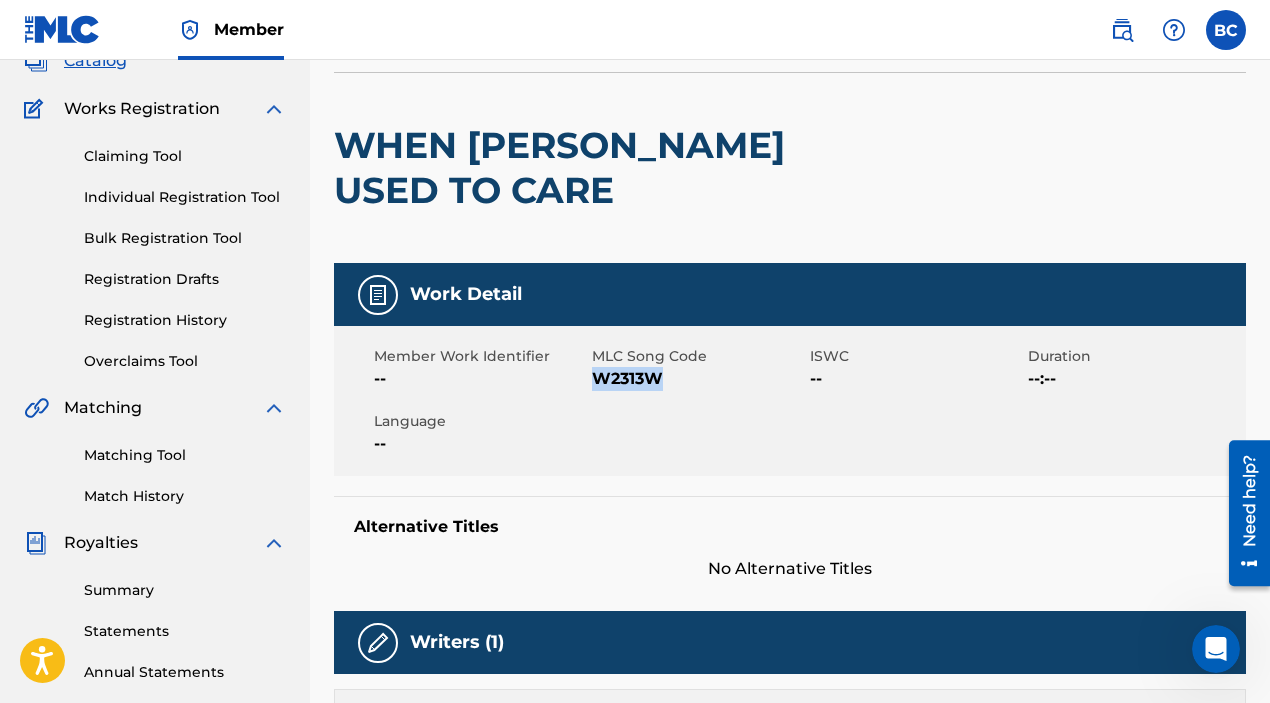 drag, startPoint x: 662, startPoint y: 373, endPoint x: 597, endPoint y: 387, distance: 66.4906 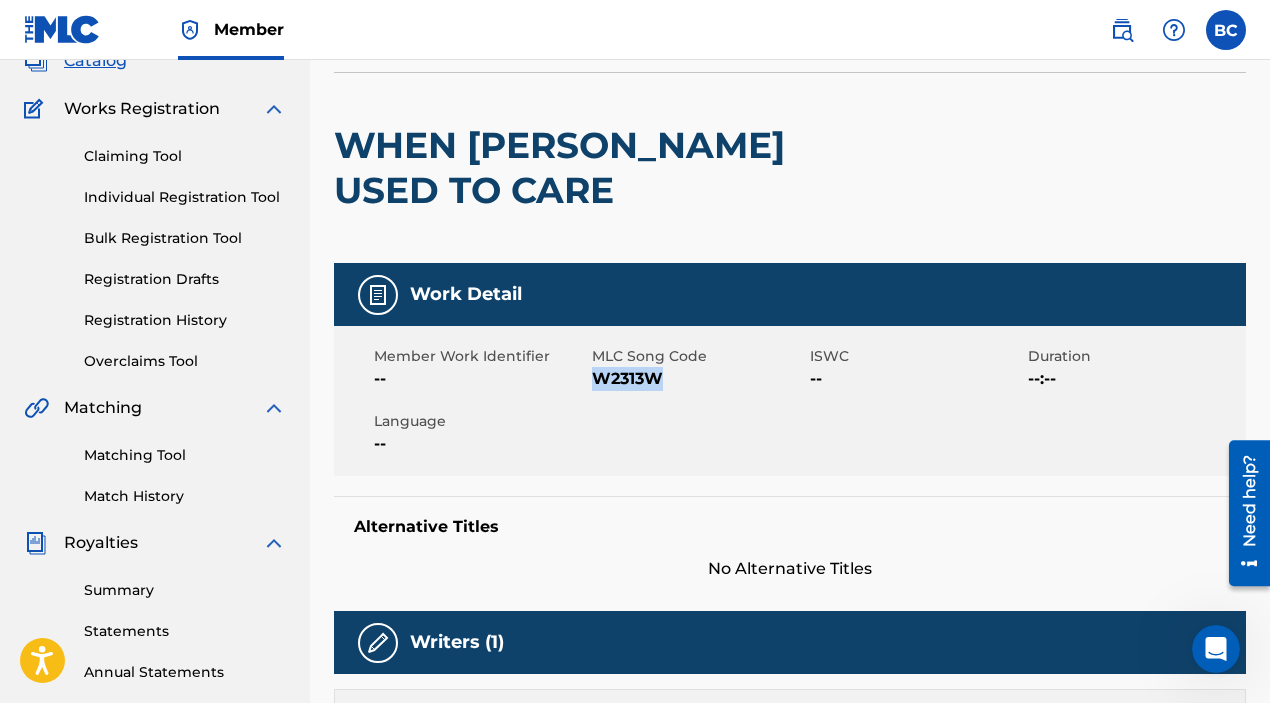 click on "Individual Registration Tool" at bounding box center (185, 197) 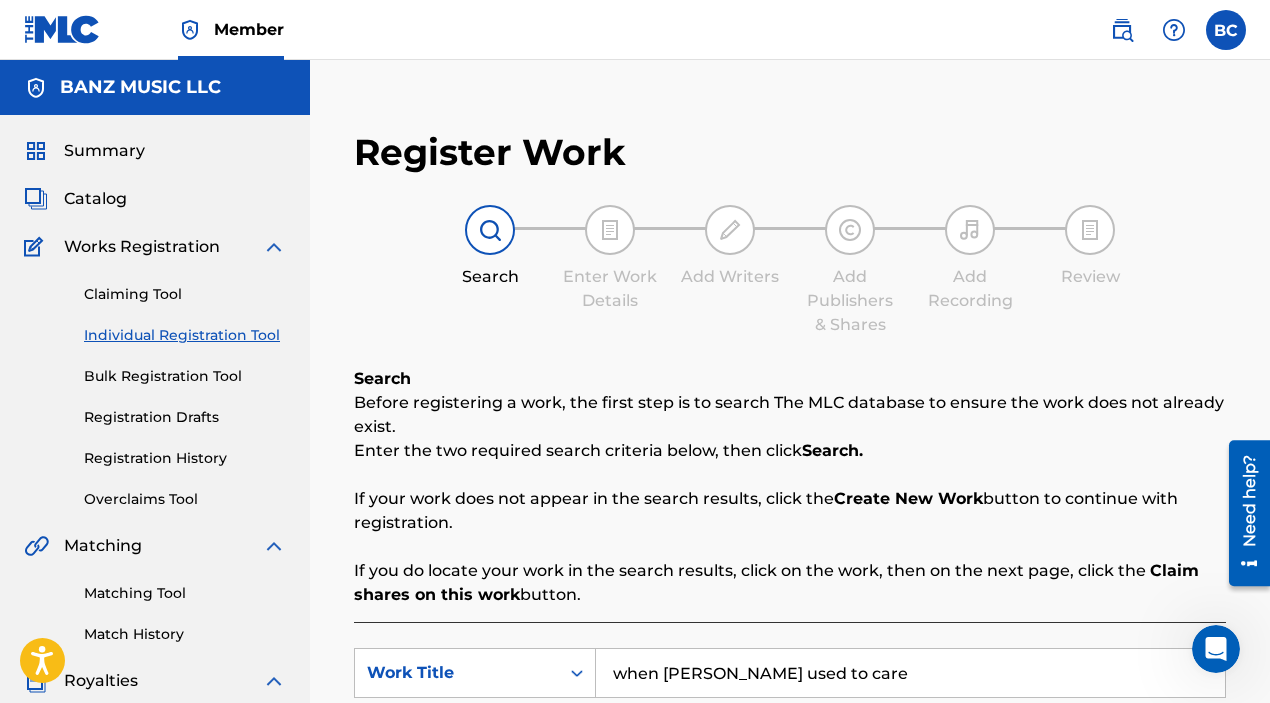 scroll, scrollTop: 276, scrollLeft: 0, axis: vertical 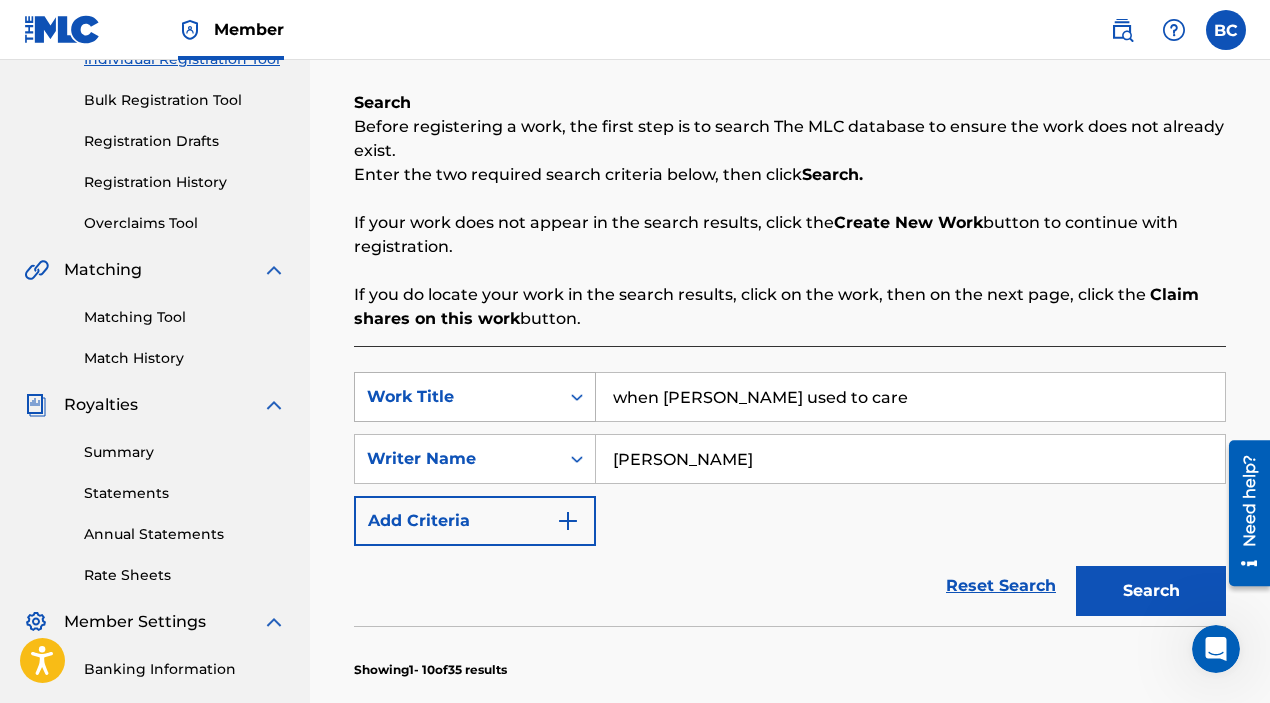 drag, startPoint x: 837, startPoint y: 404, endPoint x: 585, endPoint y: 399, distance: 252.04959 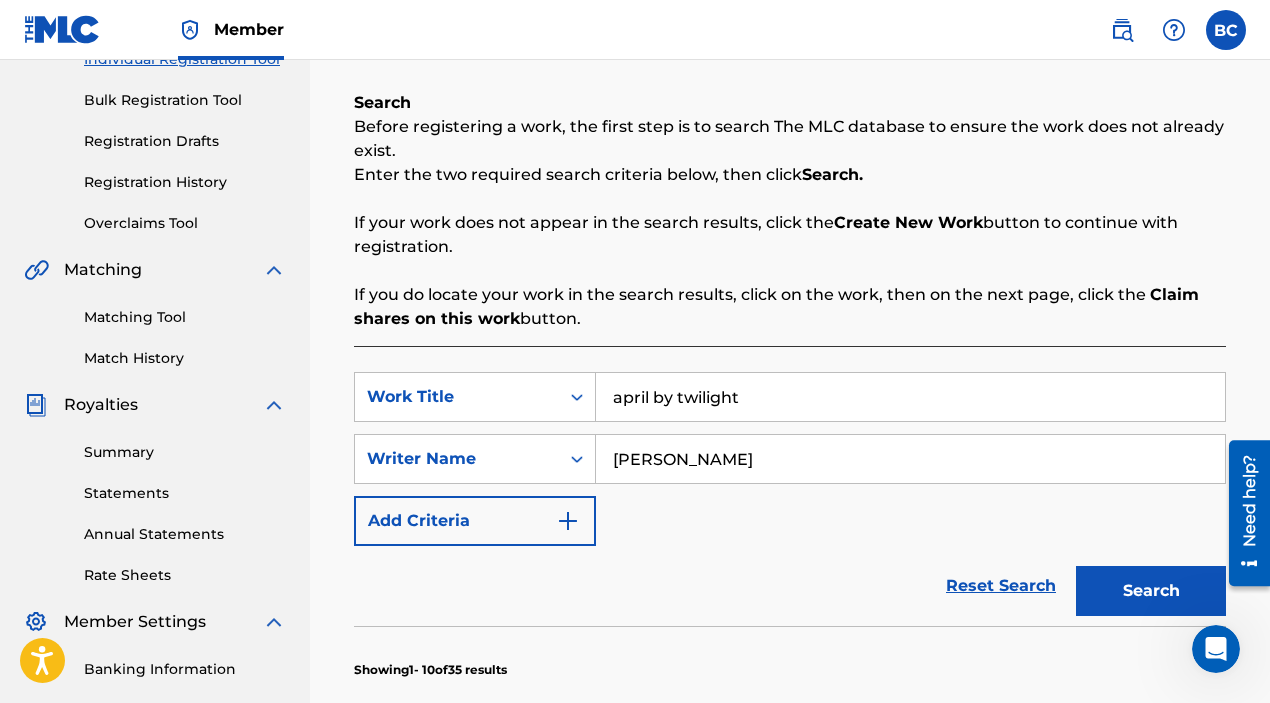 type on "april by twilight" 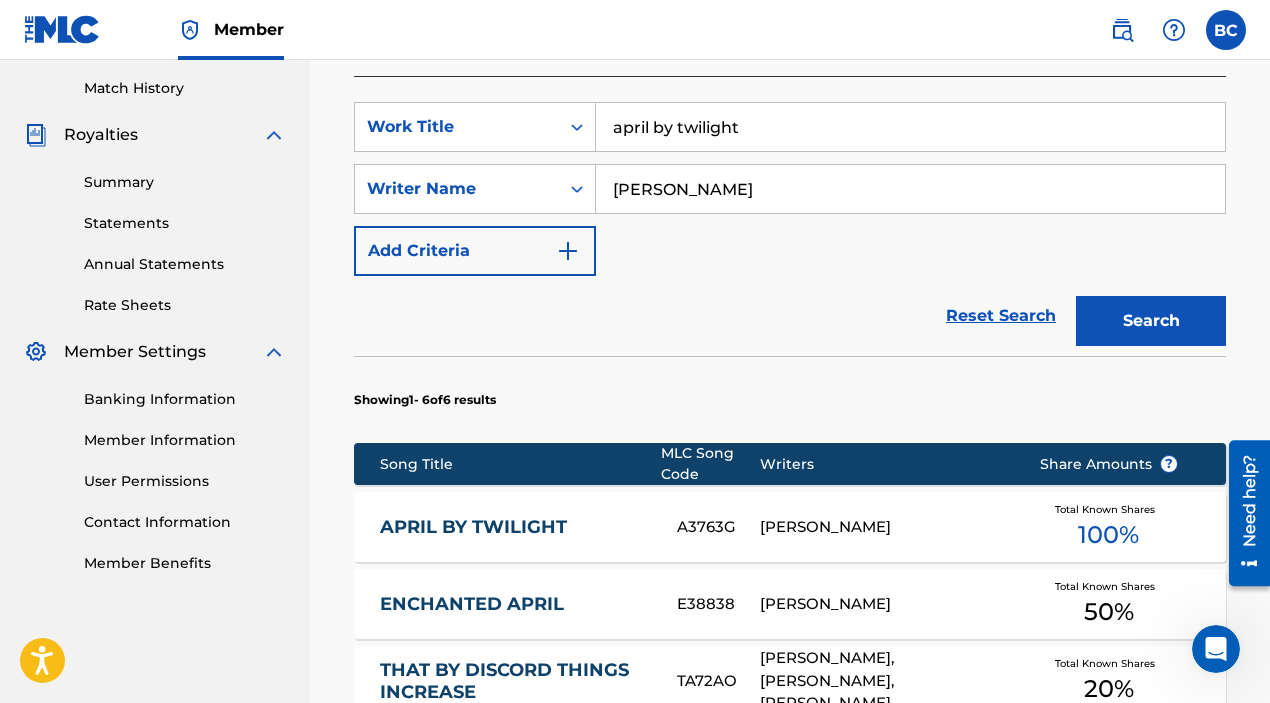 scroll, scrollTop: 694, scrollLeft: 0, axis: vertical 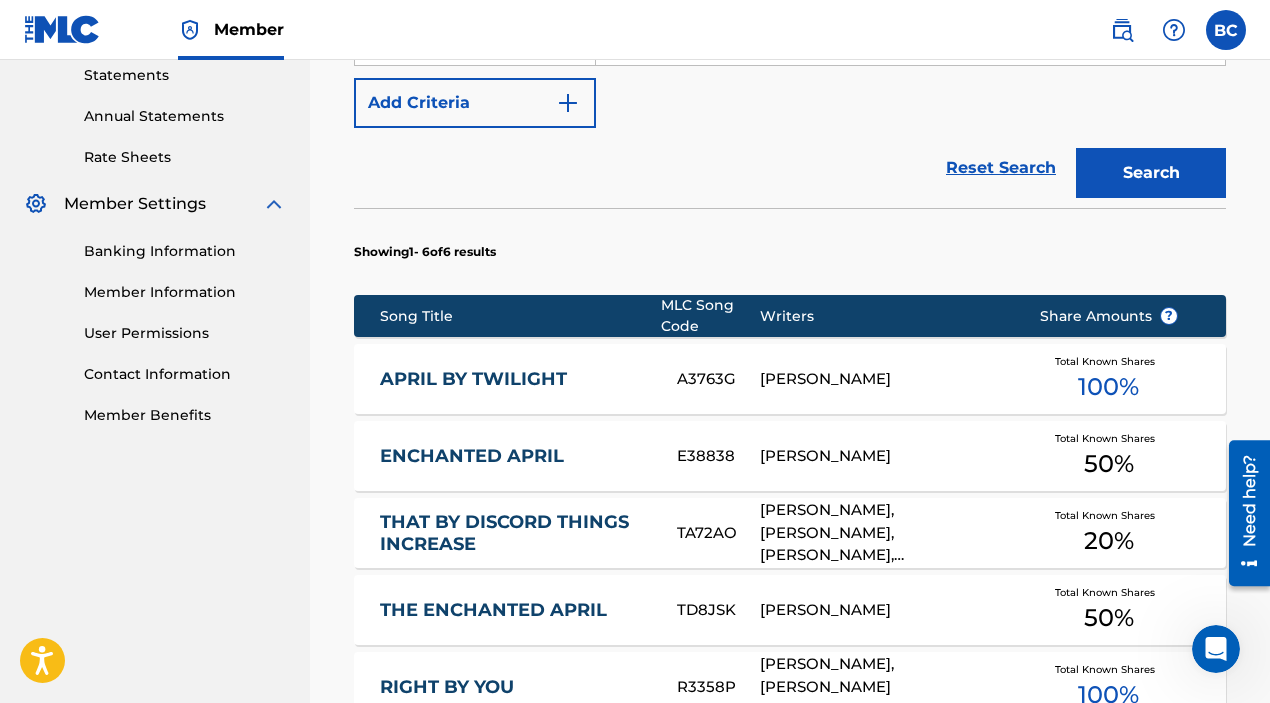 click on "APRIL BY TWILIGHT" at bounding box center (515, 379) 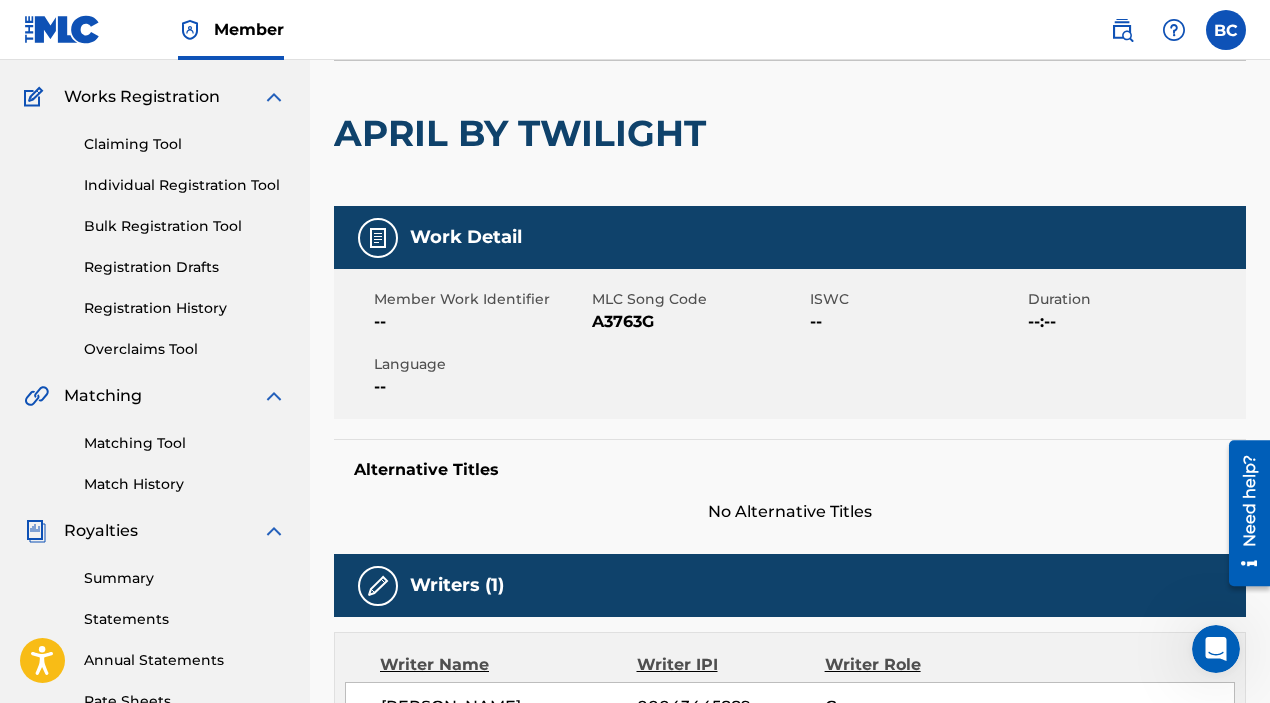 scroll, scrollTop: 185, scrollLeft: 0, axis: vertical 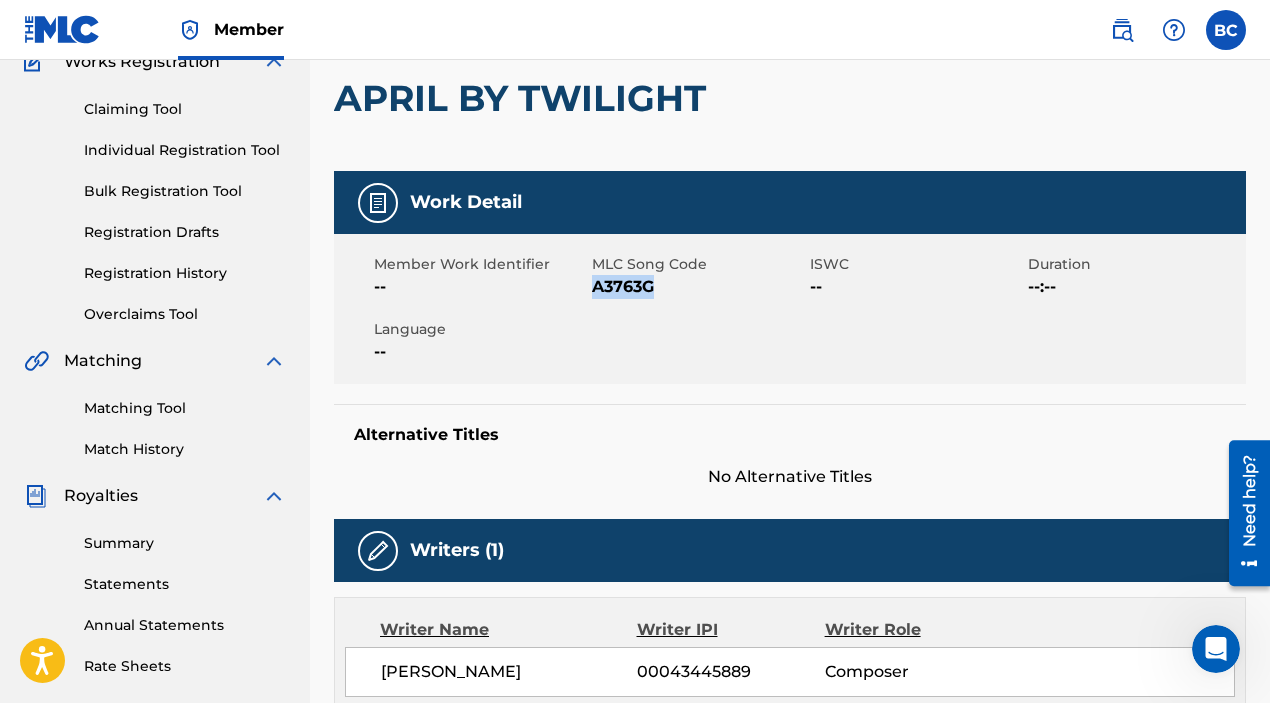 drag, startPoint x: 658, startPoint y: 280, endPoint x: 593, endPoint y: 293, distance: 66.287254 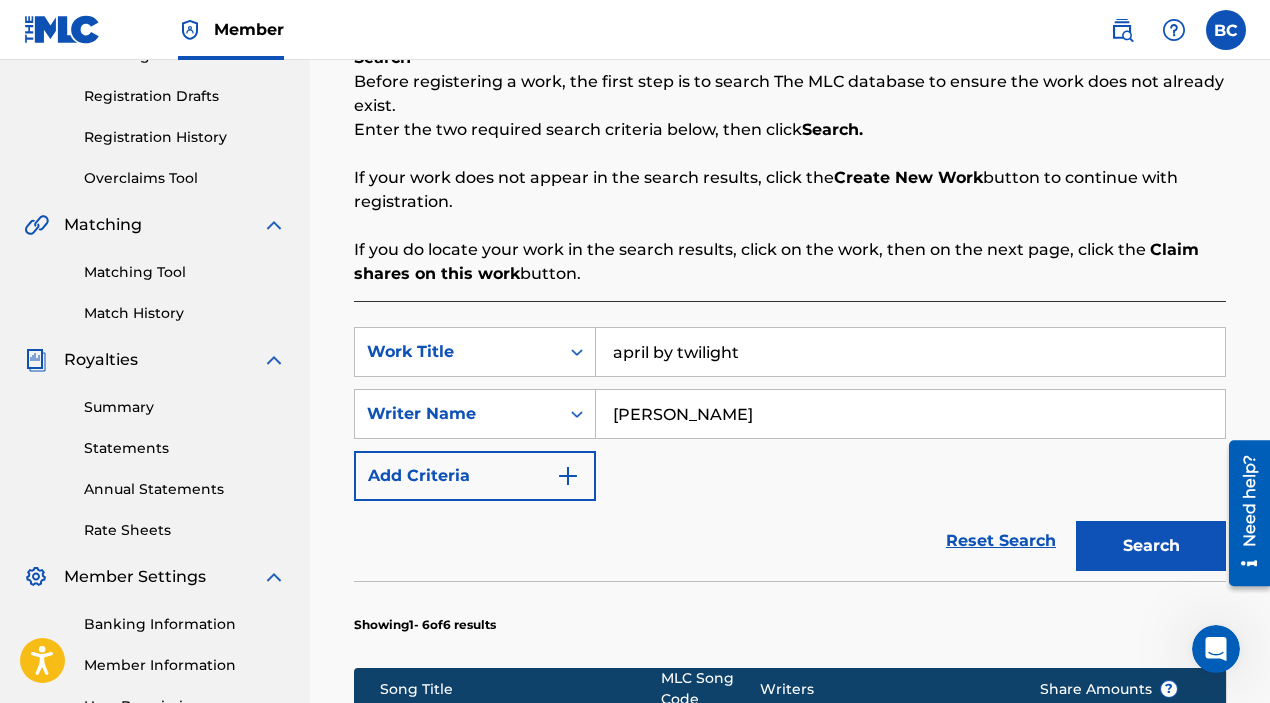scroll, scrollTop: 368, scrollLeft: 0, axis: vertical 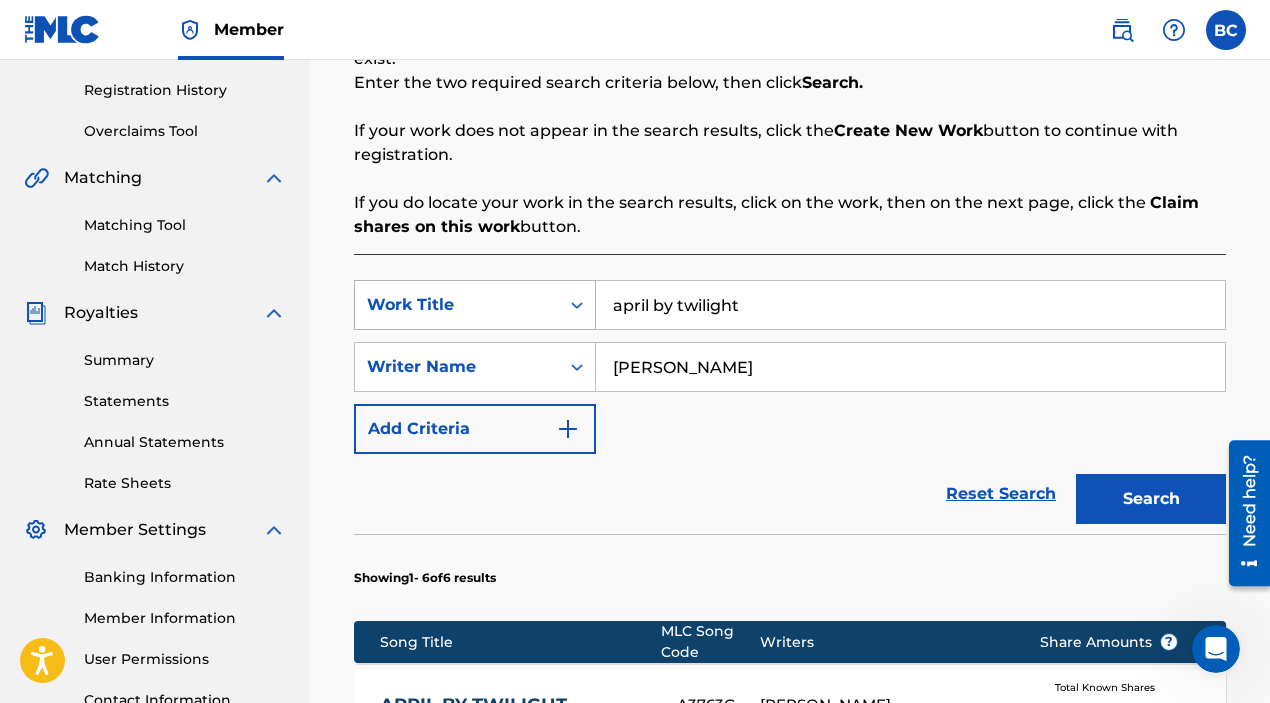 drag, startPoint x: 758, startPoint y: 303, endPoint x: 518, endPoint y: 300, distance: 240.01875 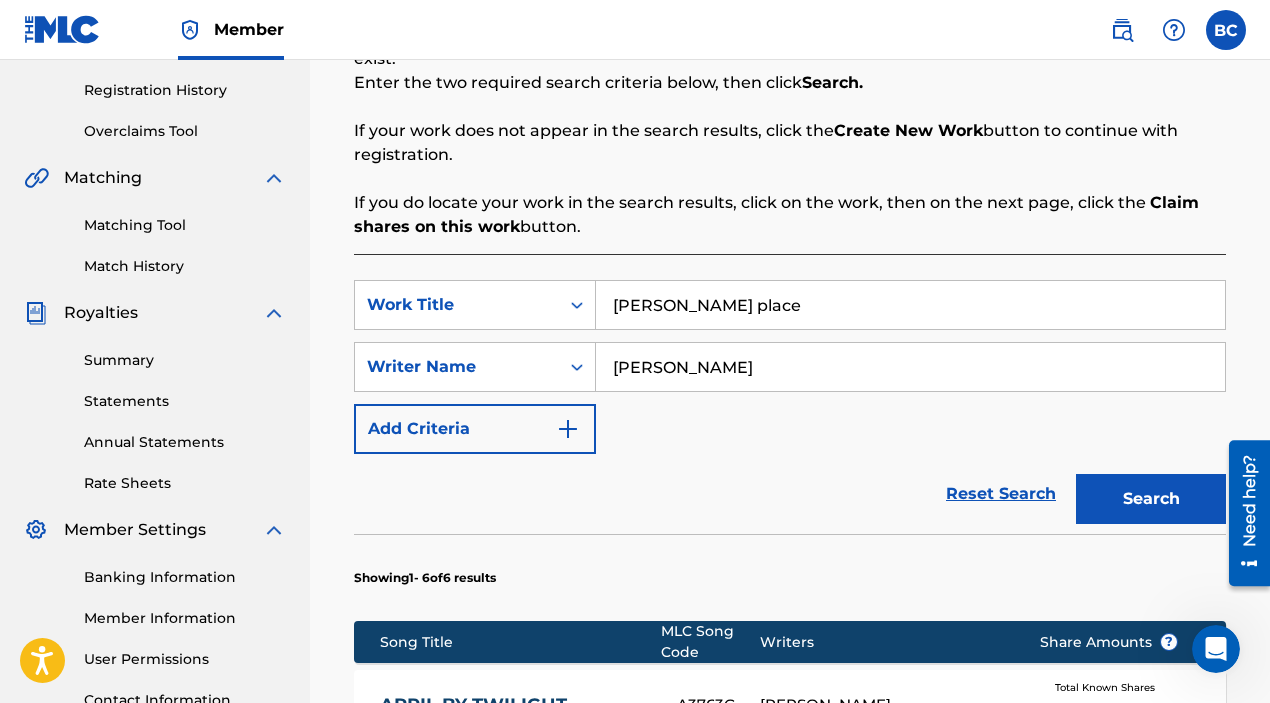 type on "[PERSON_NAME] place" 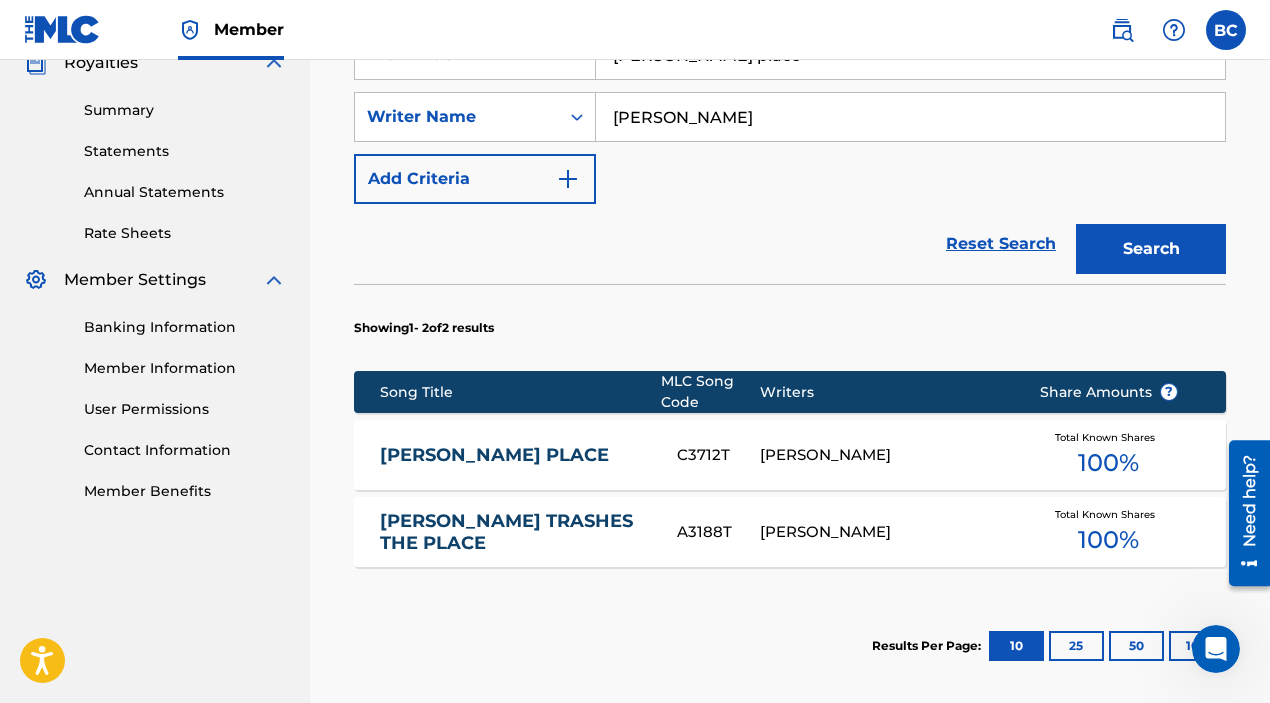 scroll, scrollTop: 654, scrollLeft: 0, axis: vertical 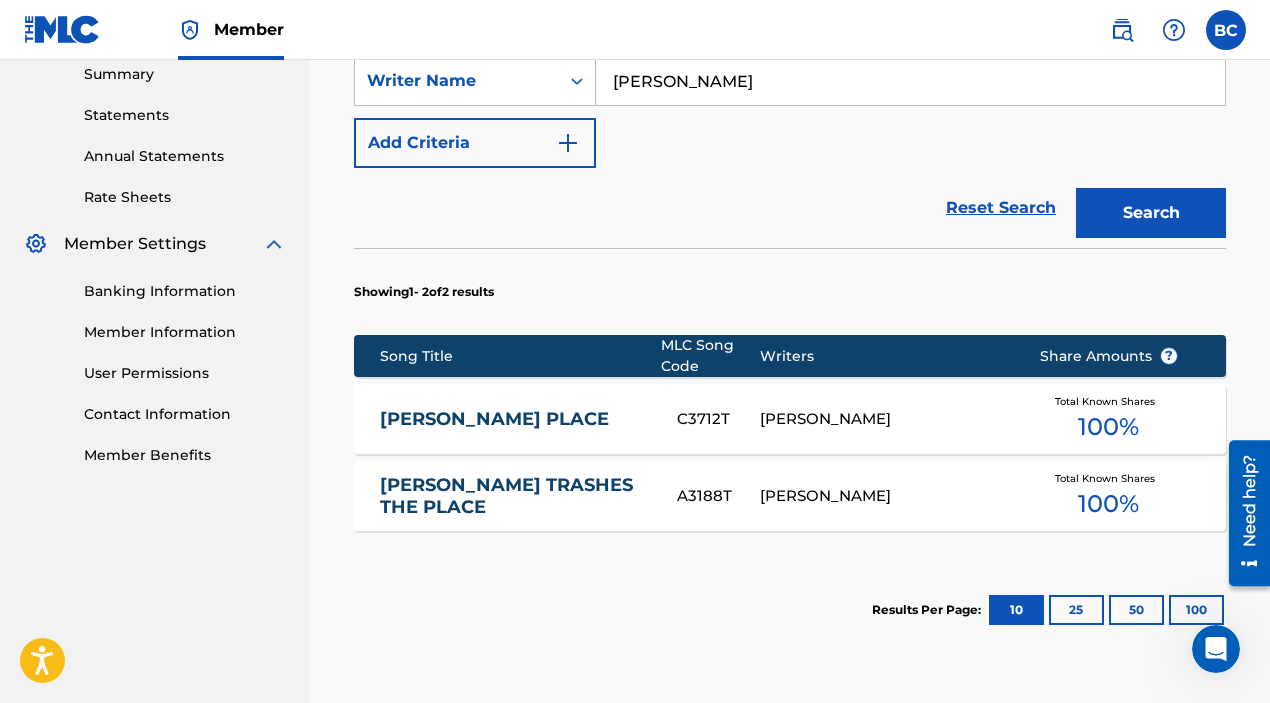click on "[PERSON_NAME] PLACE" at bounding box center (515, 419) 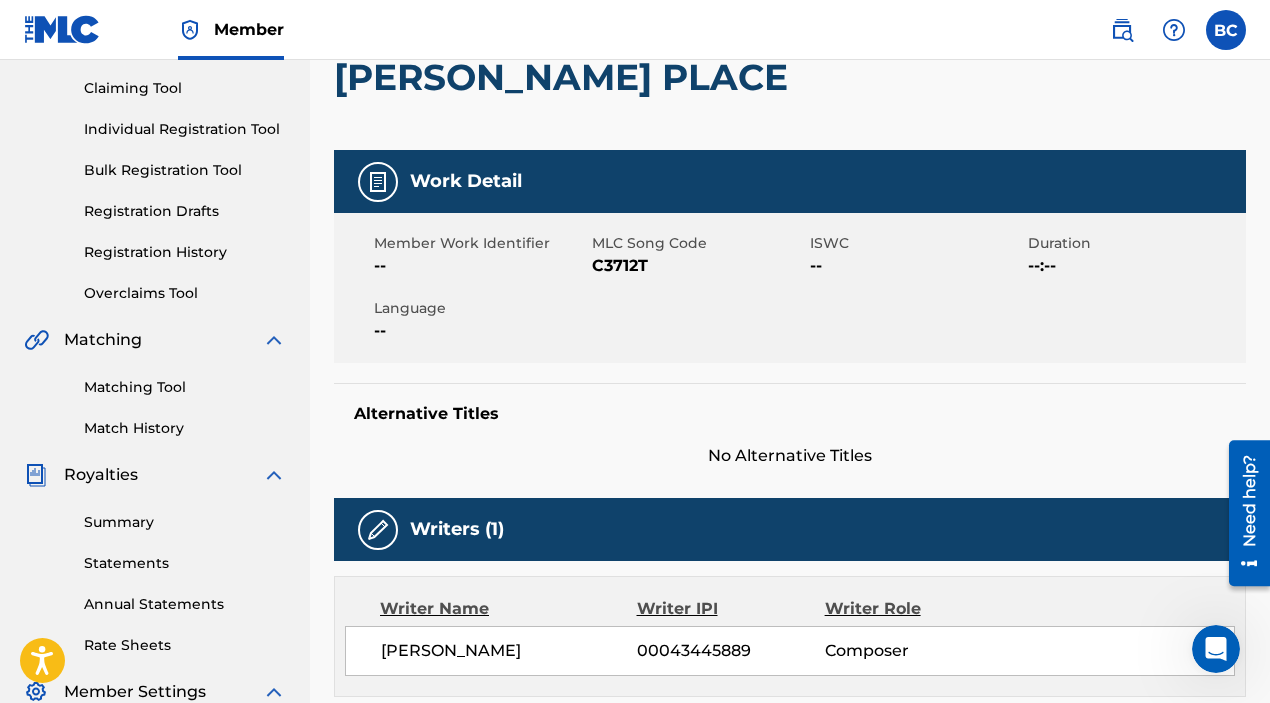 scroll, scrollTop: 208, scrollLeft: 0, axis: vertical 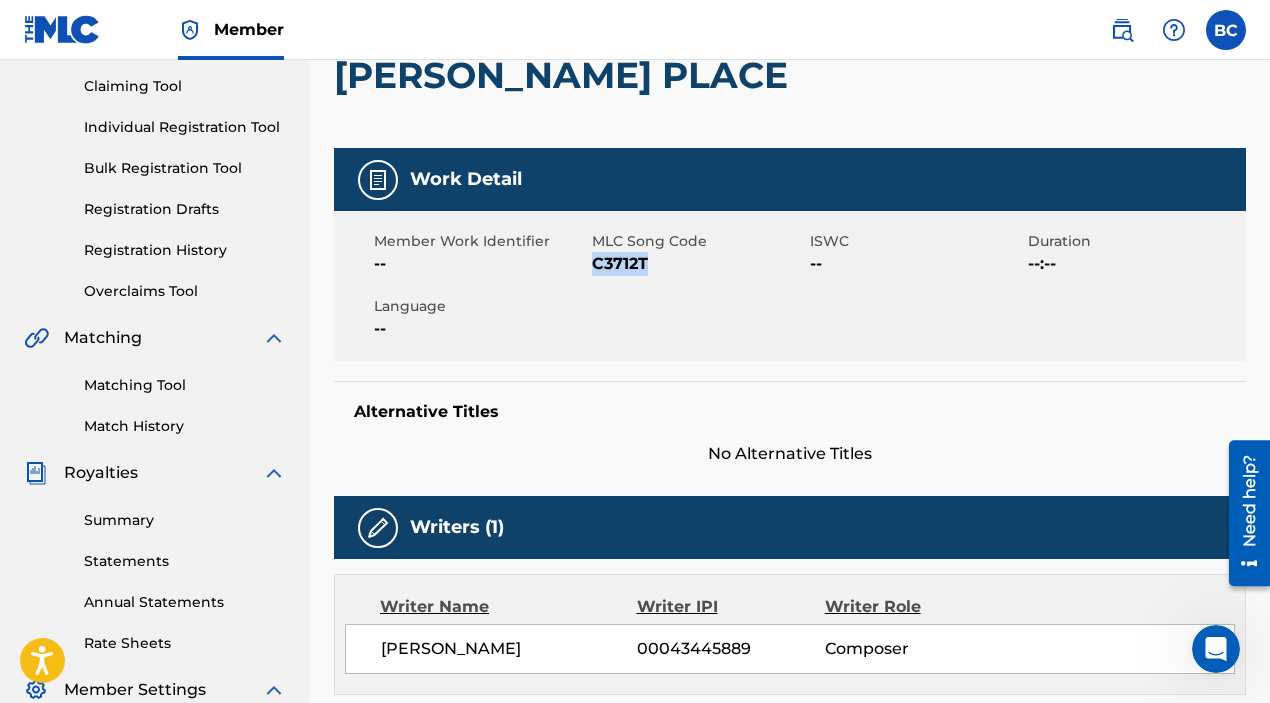 drag, startPoint x: 651, startPoint y: 261, endPoint x: 595, endPoint y: 268, distance: 56.435802 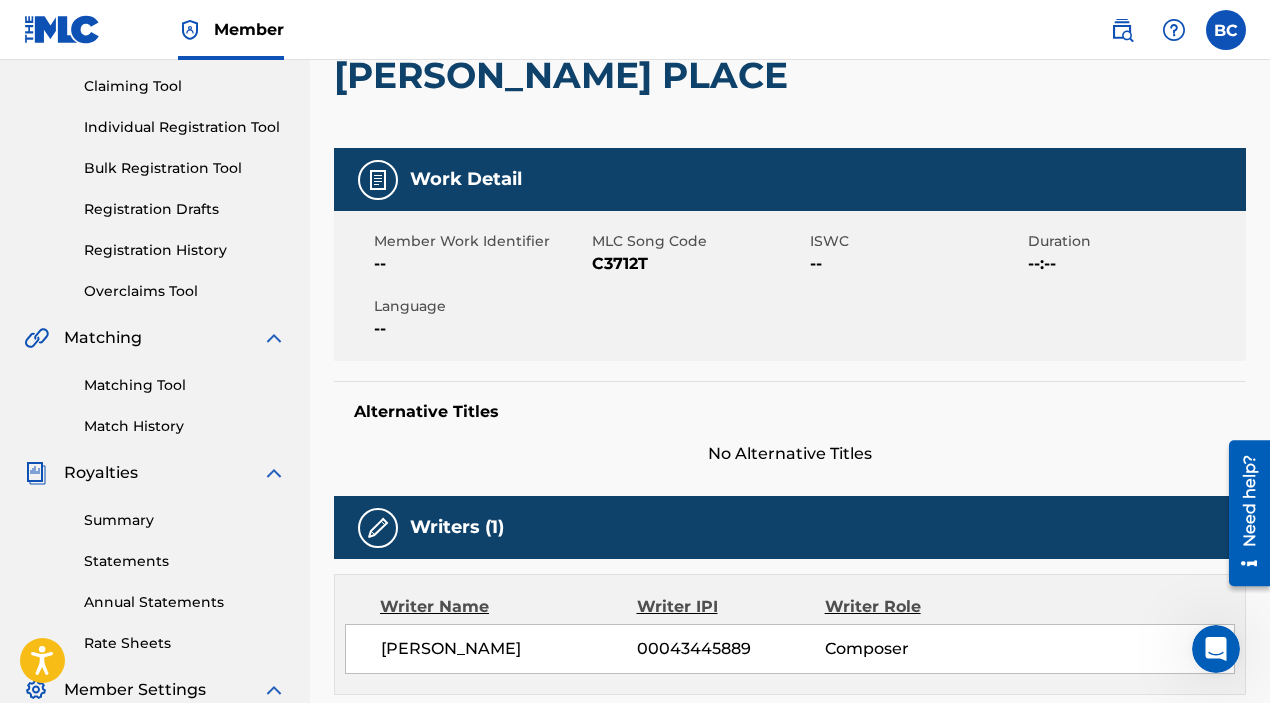 click on "Individual Registration Tool" at bounding box center [185, 127] 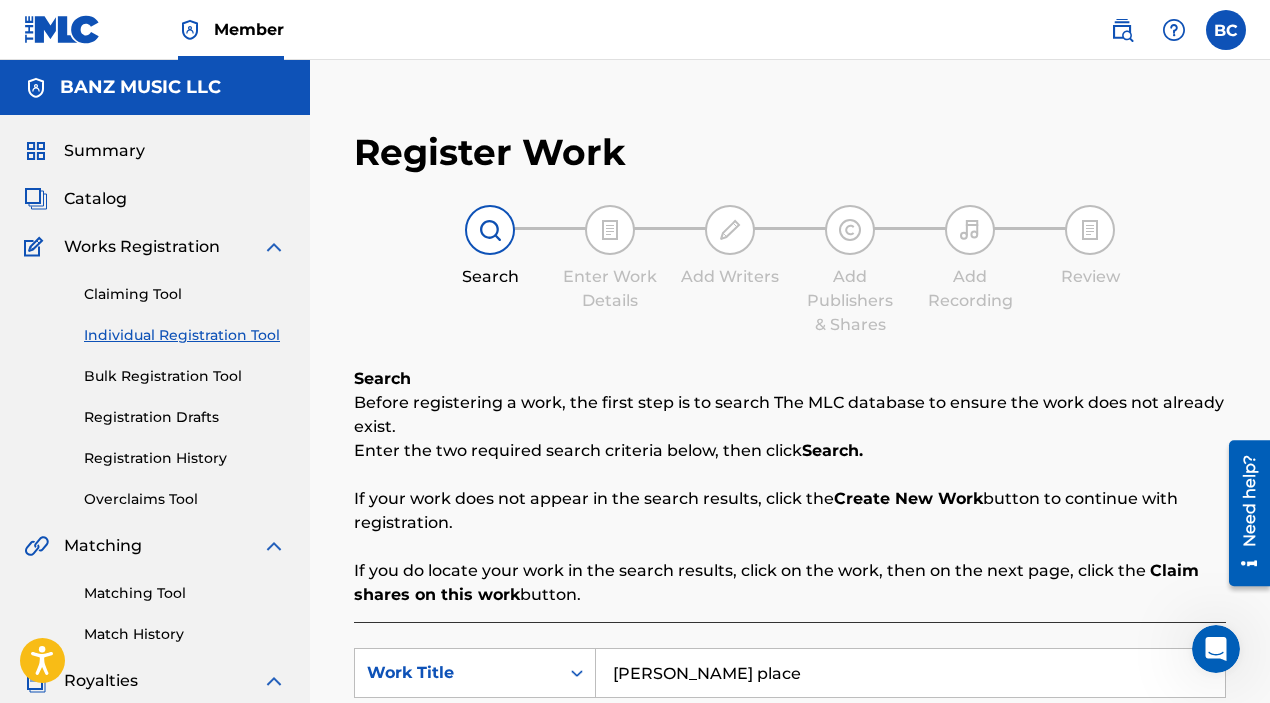 scroll, scrollTop: 213, scrollLeft: 0, axis: vertical 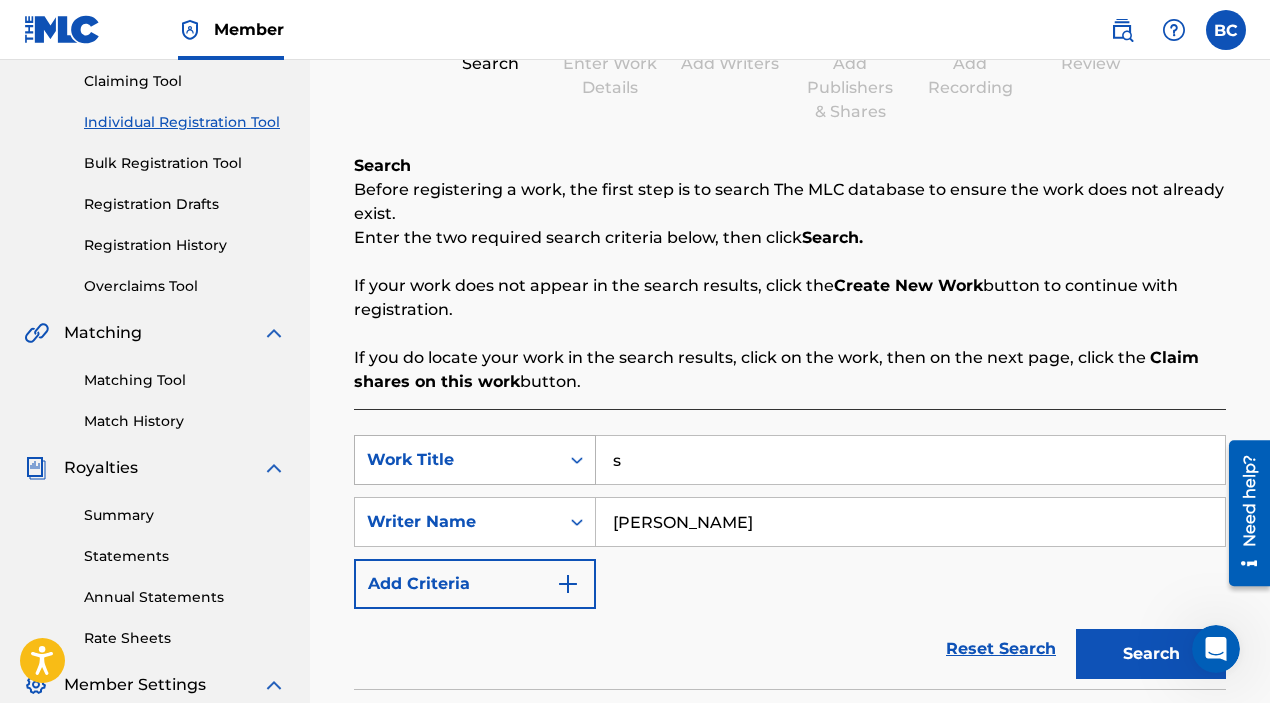 drag, startPoint x: 739, startPoint y: 466, endPoint x: 508, endPoint y: 468, distance: 231.00865 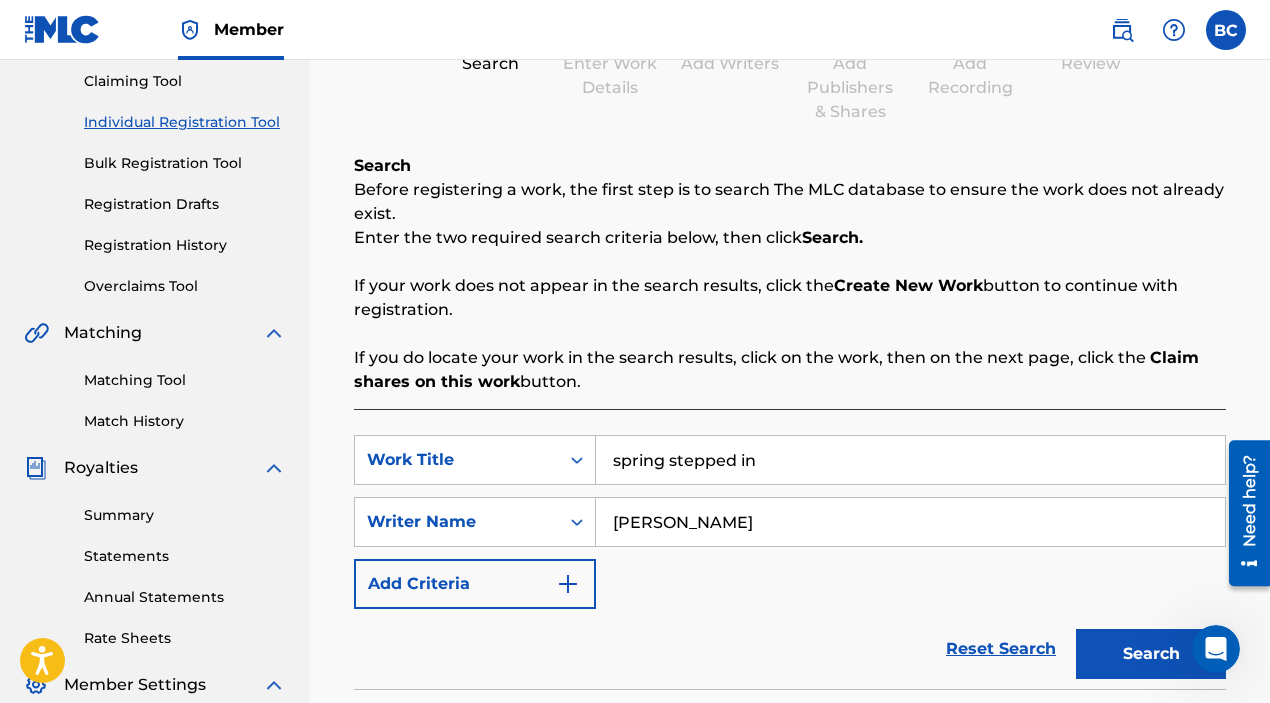type on "spring stepped in" 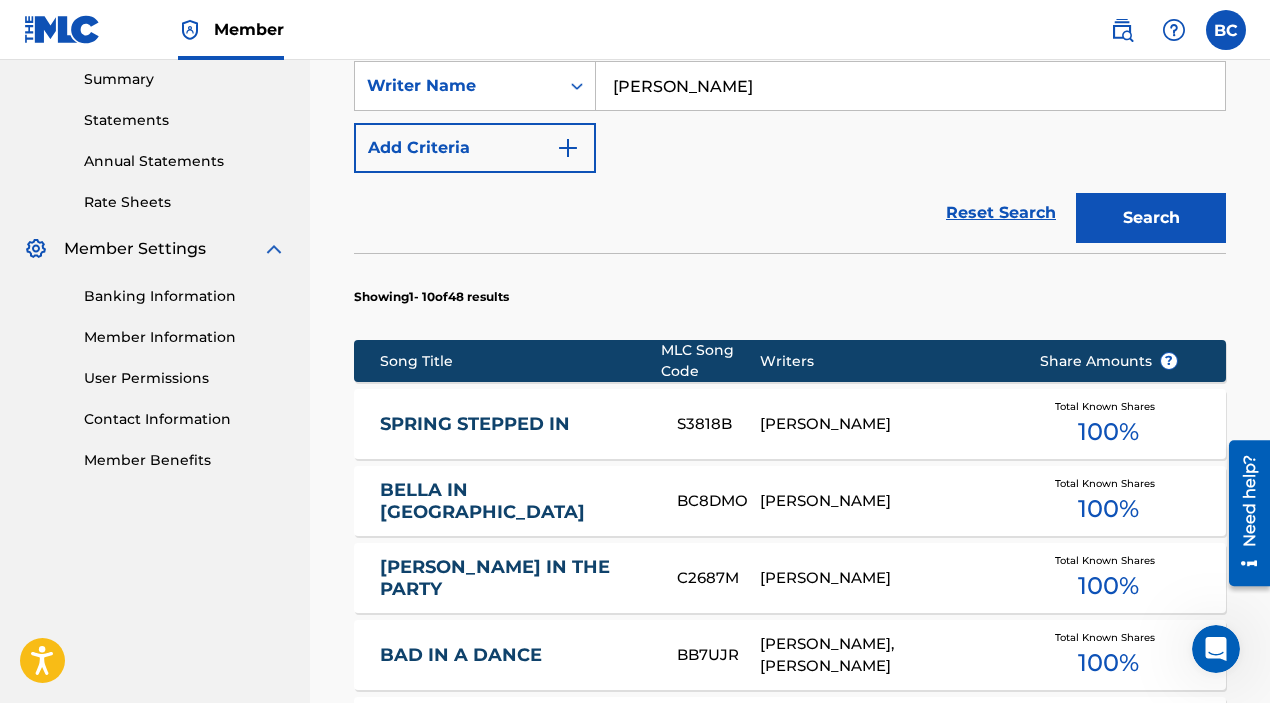 scroll, scrollTop: 665, scrollLeft: 0, axis: vertical 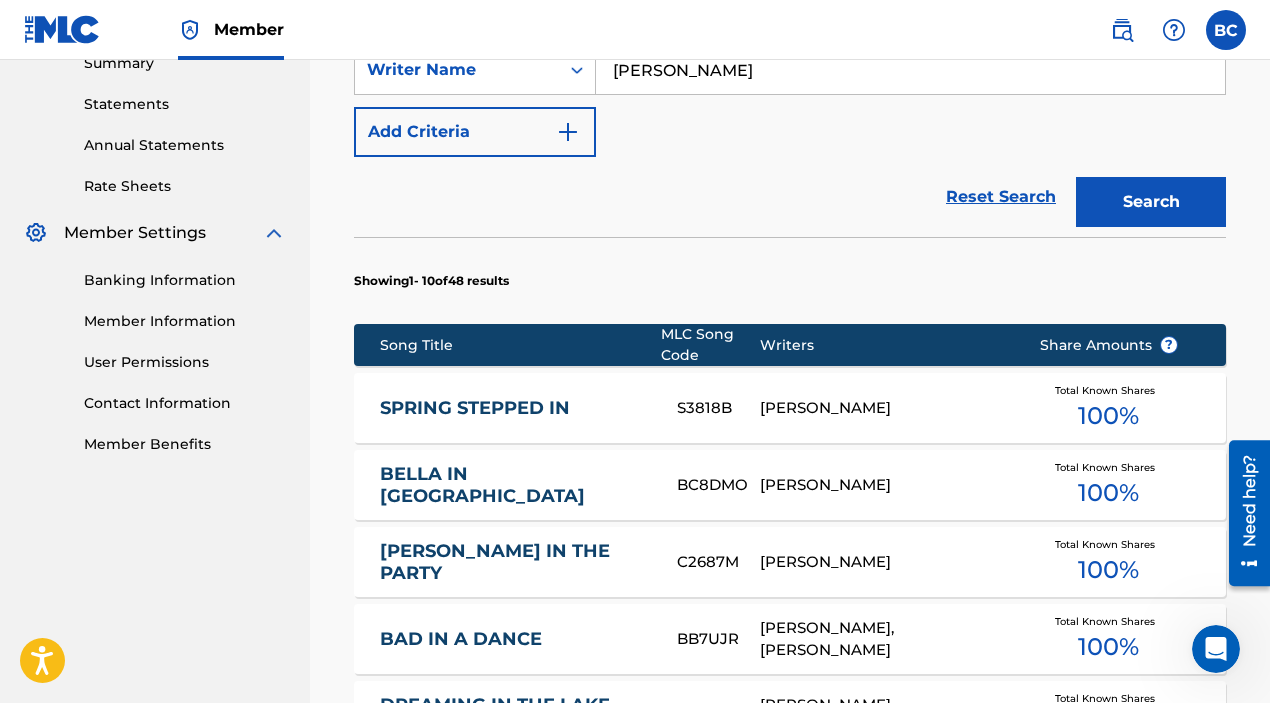 click on "SPRING STEPPED IN" at bounding box center (515, 408) 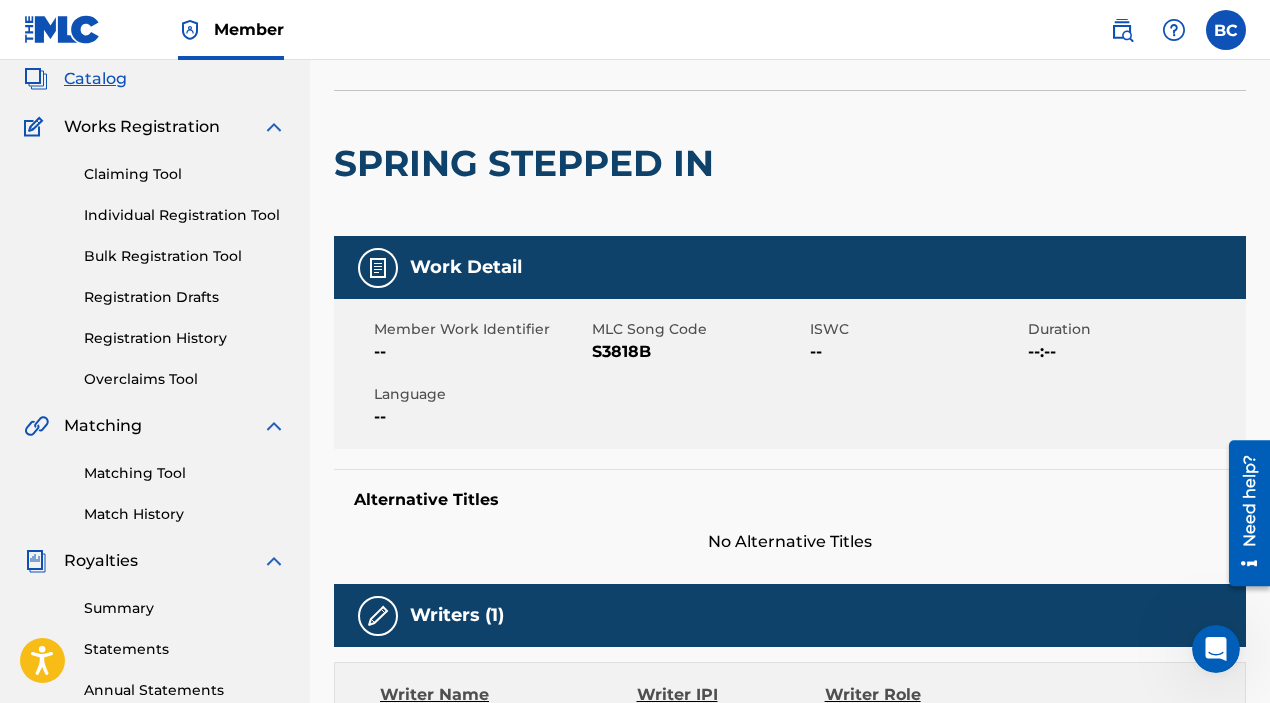 scroll, scrollTop: 137, scrollLeft: 0, axis: vertical 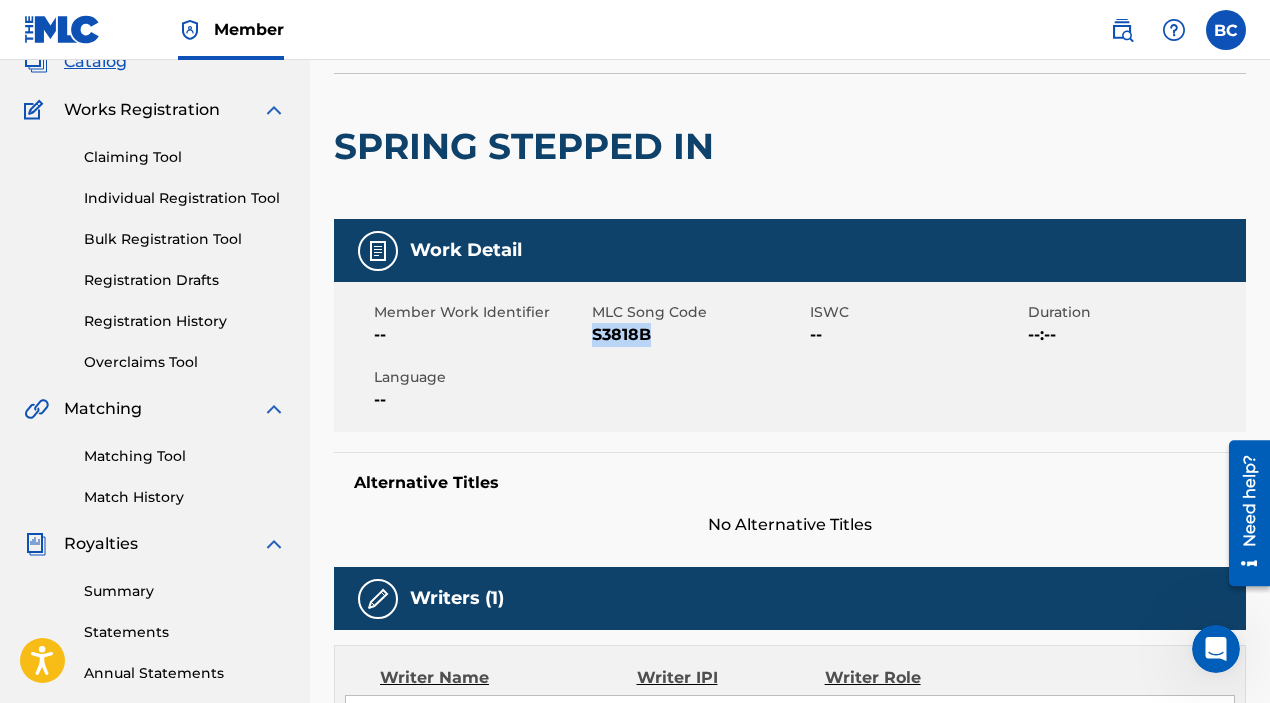 drag, startPoint x: 651, startPoint y: 339, endPoint x: 594, endPoint y: 338, distance: 57.00877 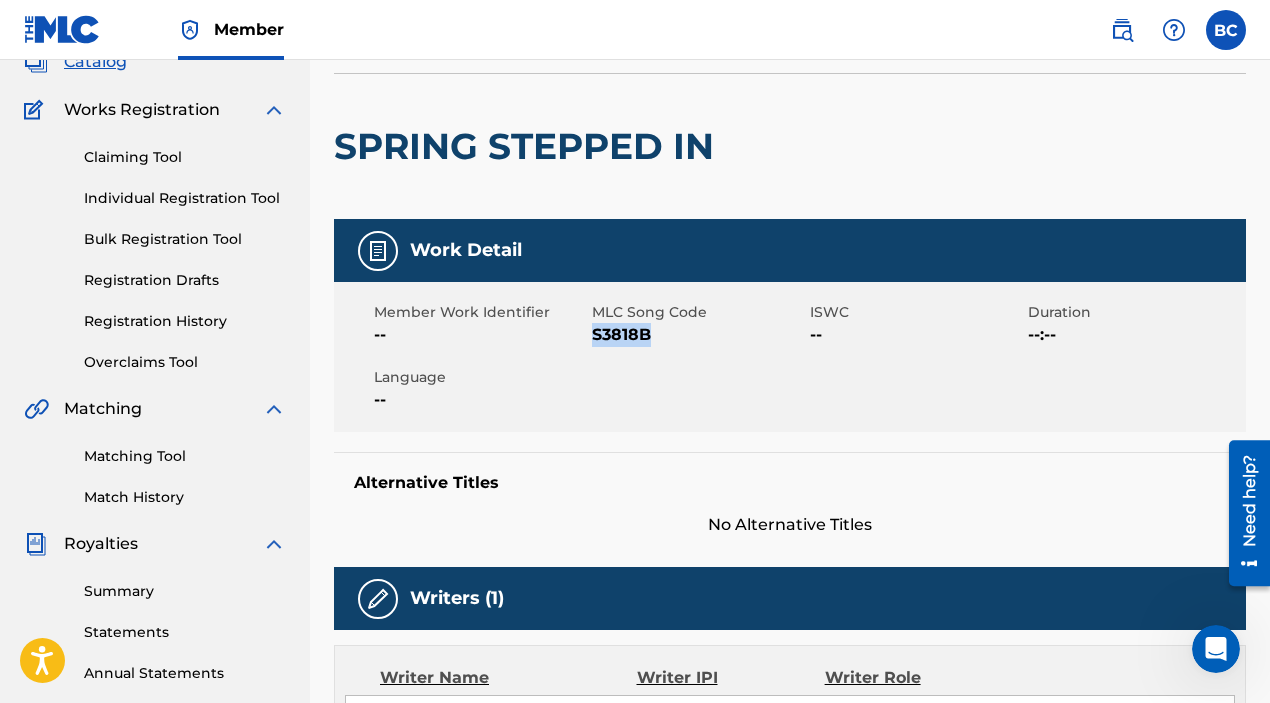 click on "Individual Registration Tool" at bounding box center [185, 198] 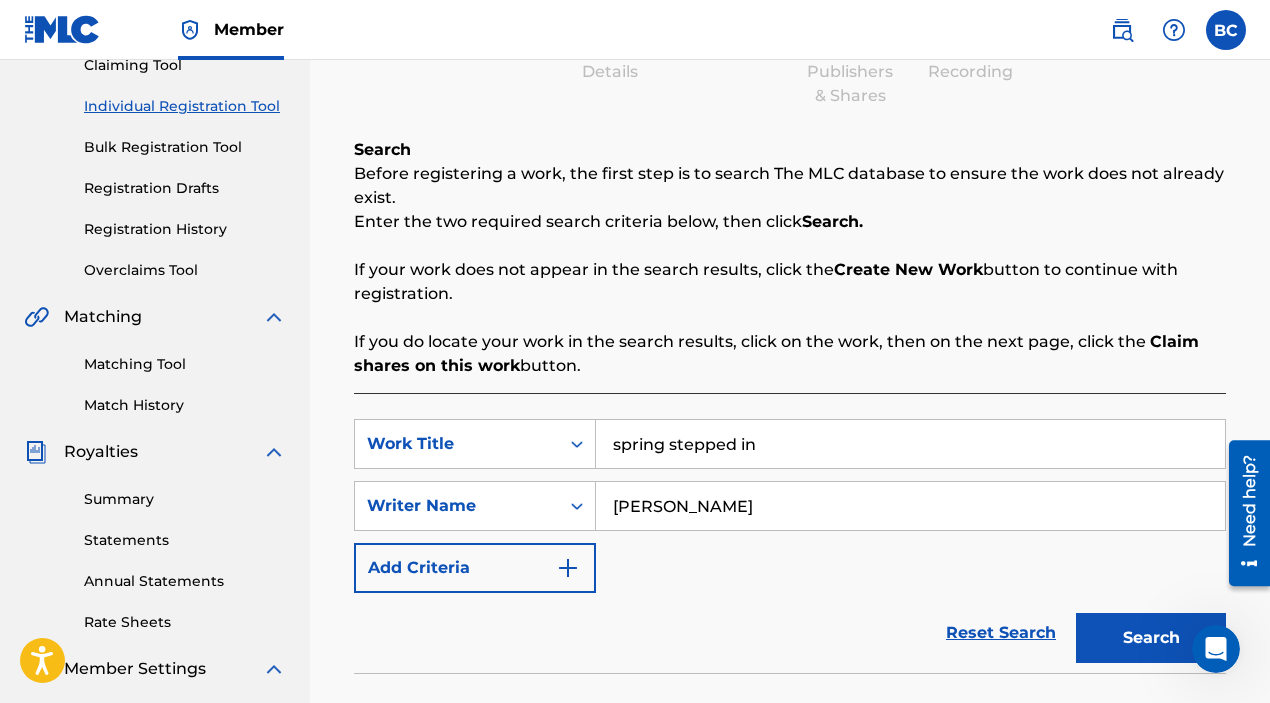scroll, scrollTop: 234, scrollLeft: 0, axis: vertical 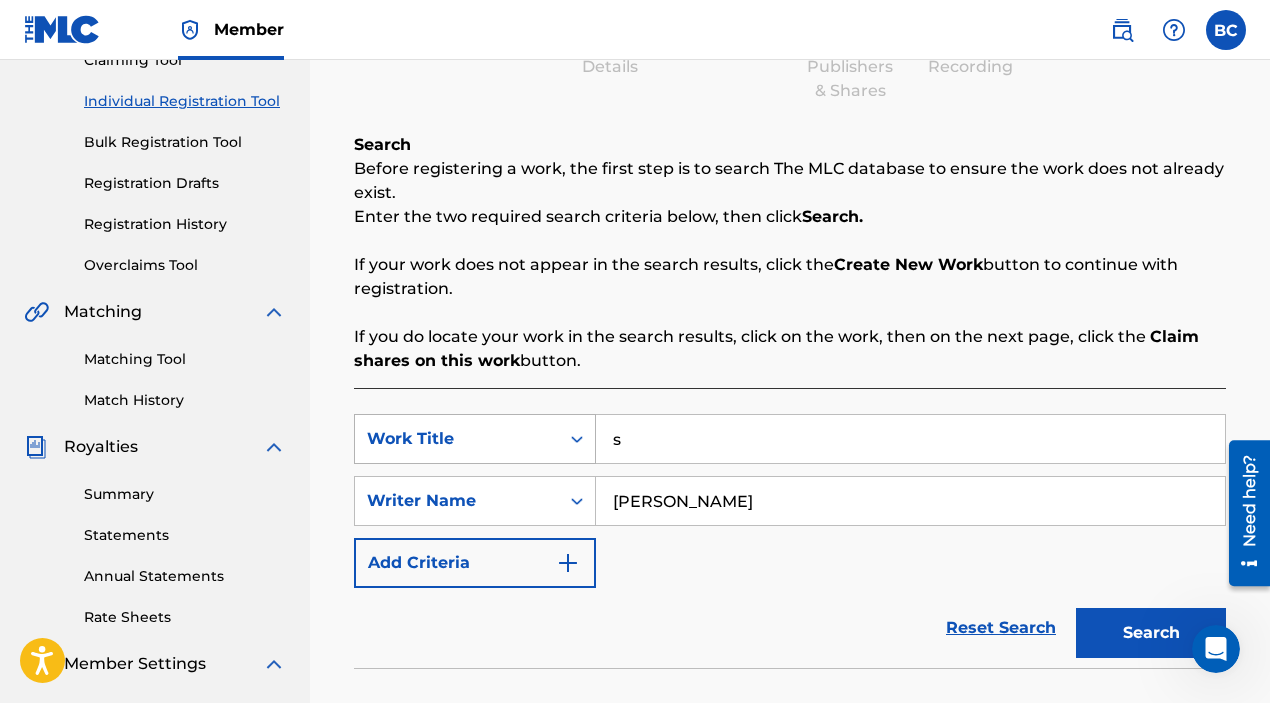 drag, startPoint x: 769, startPoint y: 443, endPoint x: 543, endPoint y: 440, distance: 226.01991 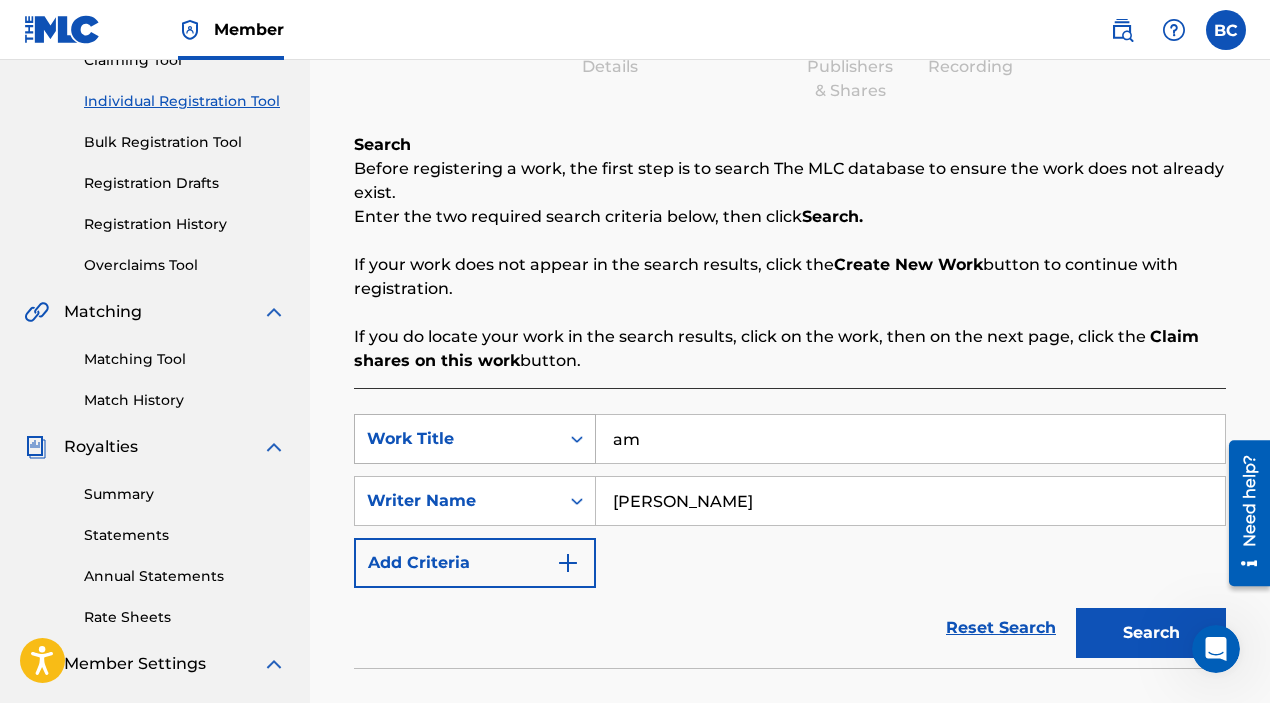 type on "a" 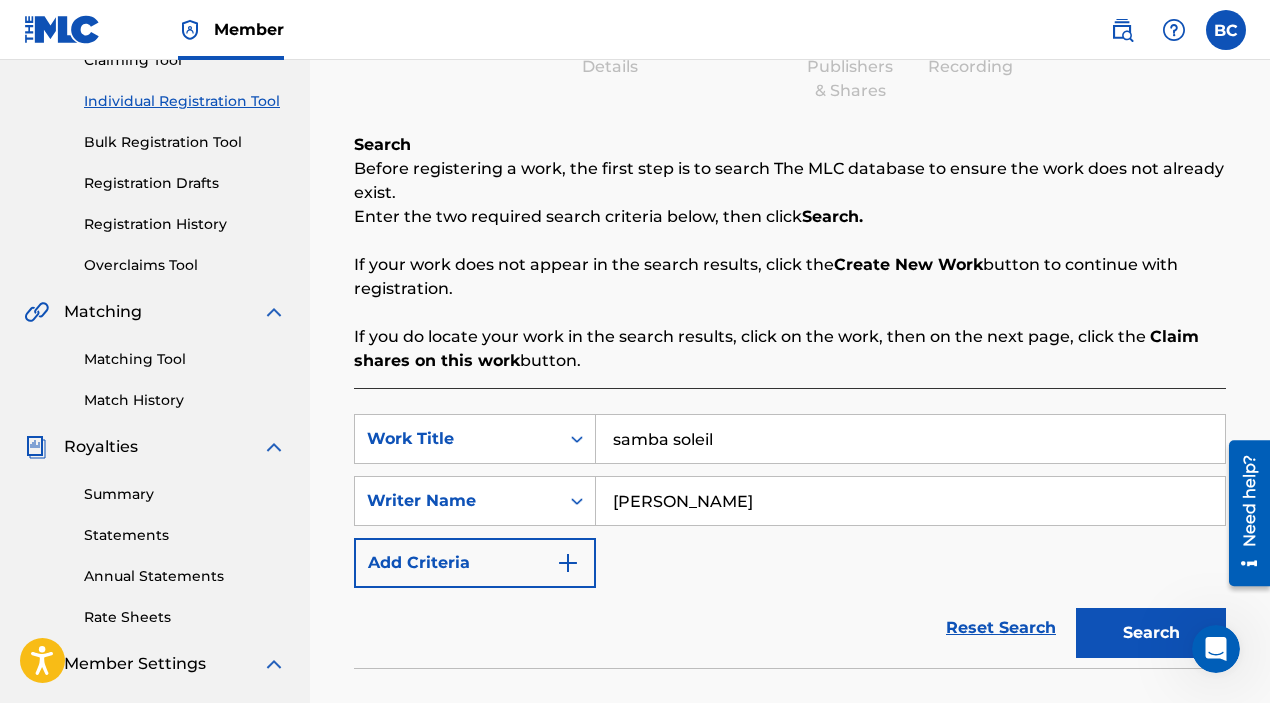 type on "samba soleil" 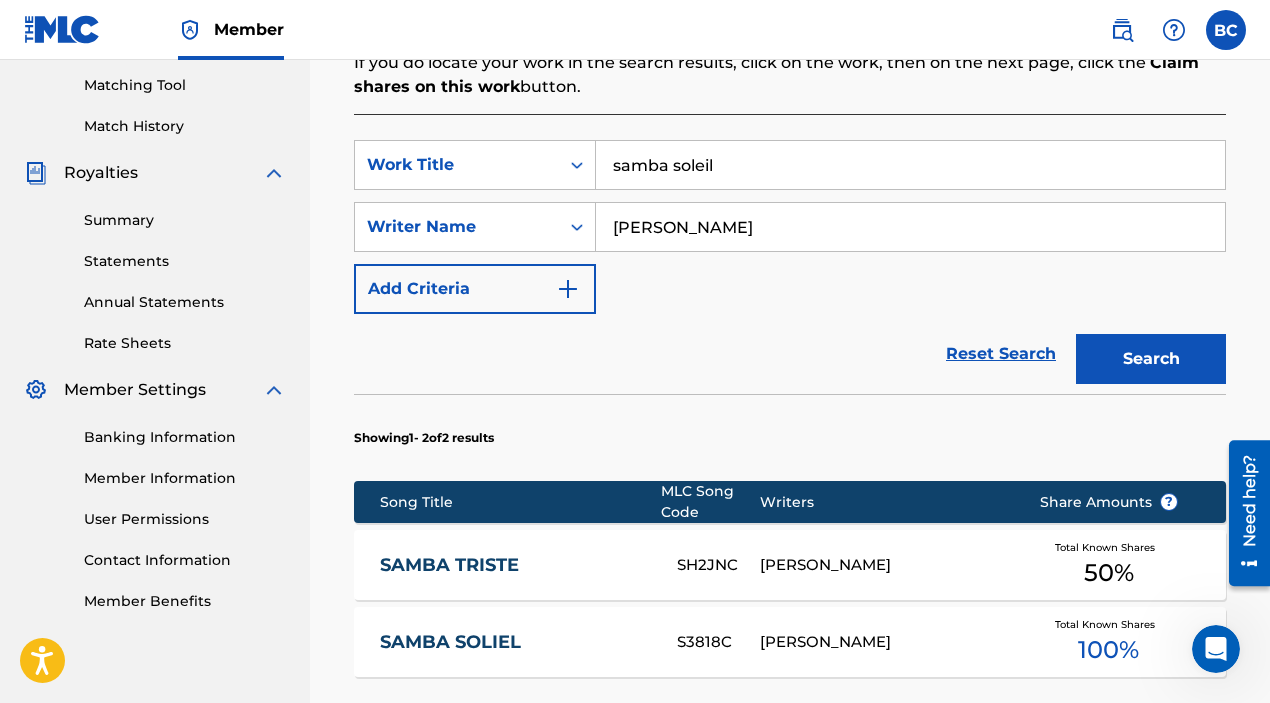 scroll, scrollTop: 635, scrollLeft: 0, axis: vertical 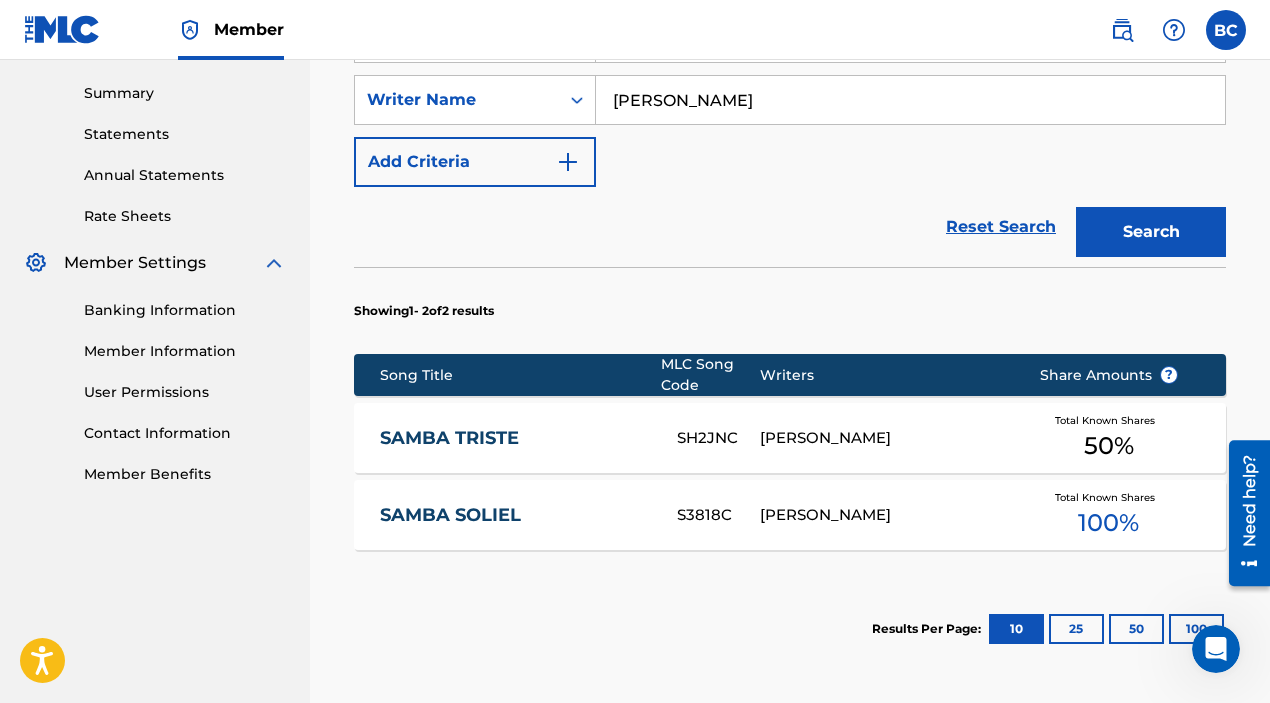 click on "SAMBA SOLIEL" at bounding box center (515, 515) 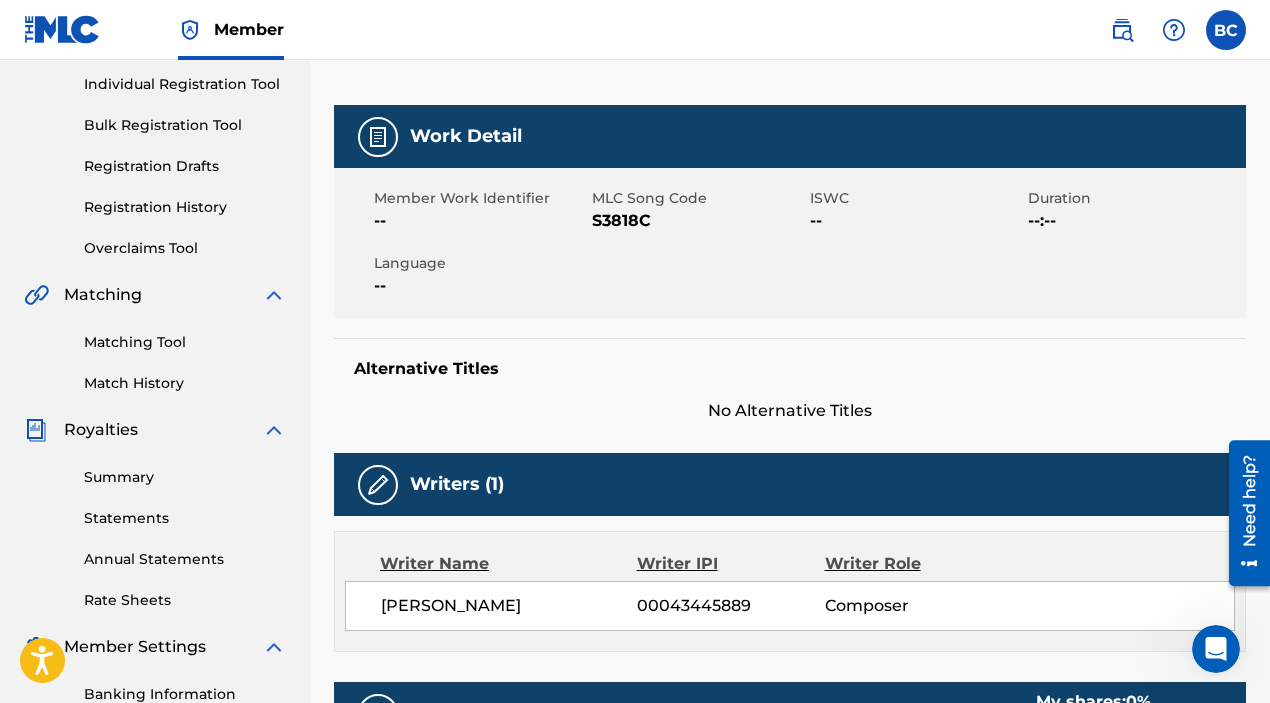 scroll, scrollTop: 230, scrollLeft: 0, axis: vertical 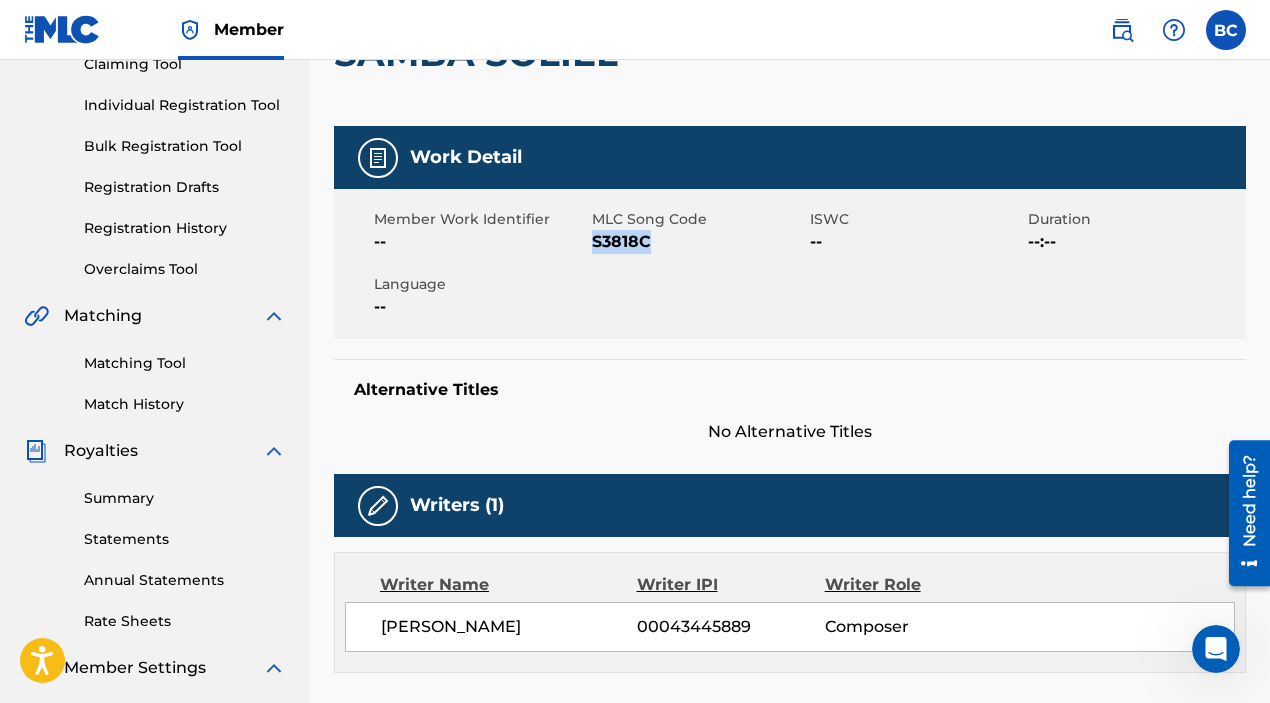 drag, startPoint x: 651, startPoint y: 247, endPoint x: 592, endPoint y: 241, distance: 59.3043 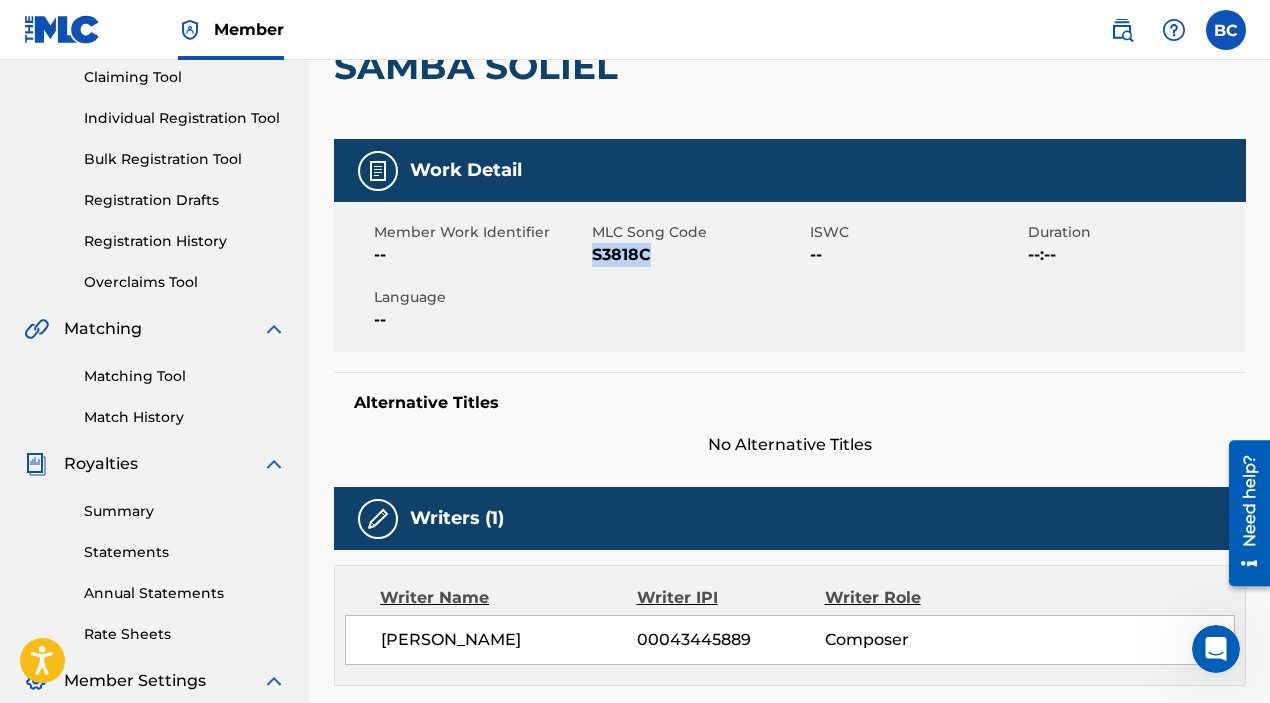 scroll, scrollTop: 216, scrollLeft: 0, axis: vertical 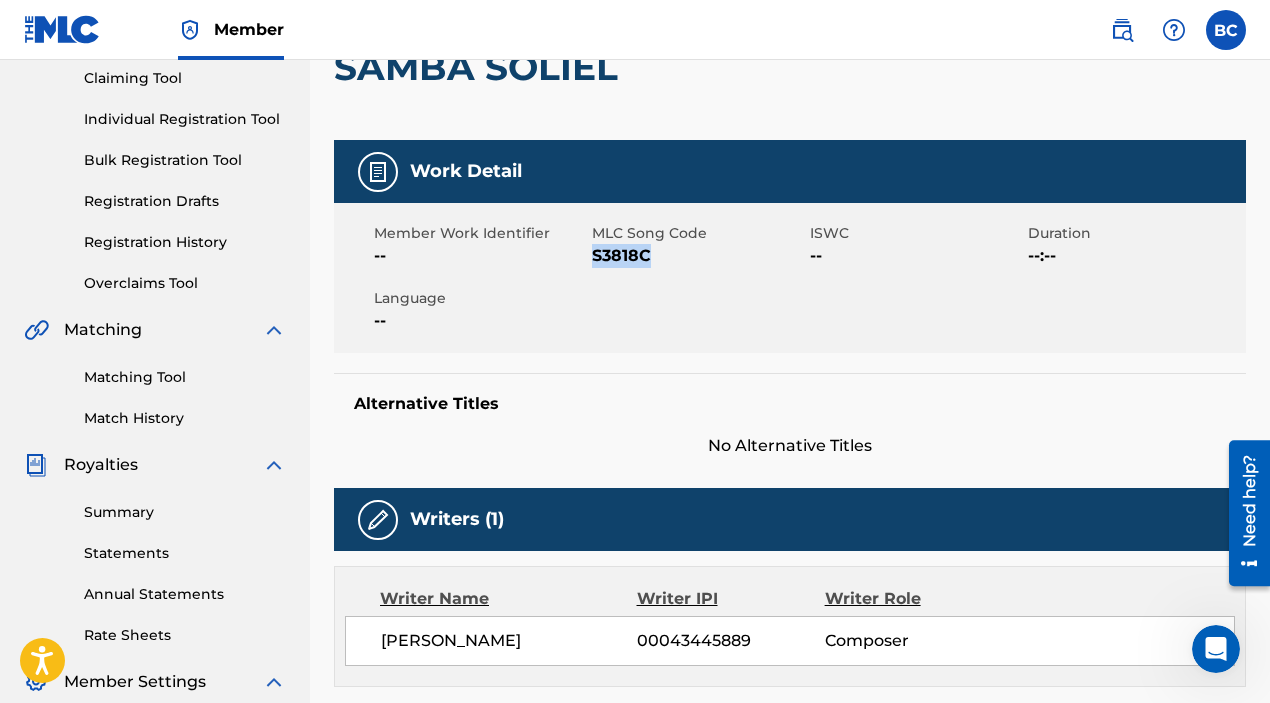 click on "Individual Registration Tool" at bounding box center (185, 119) 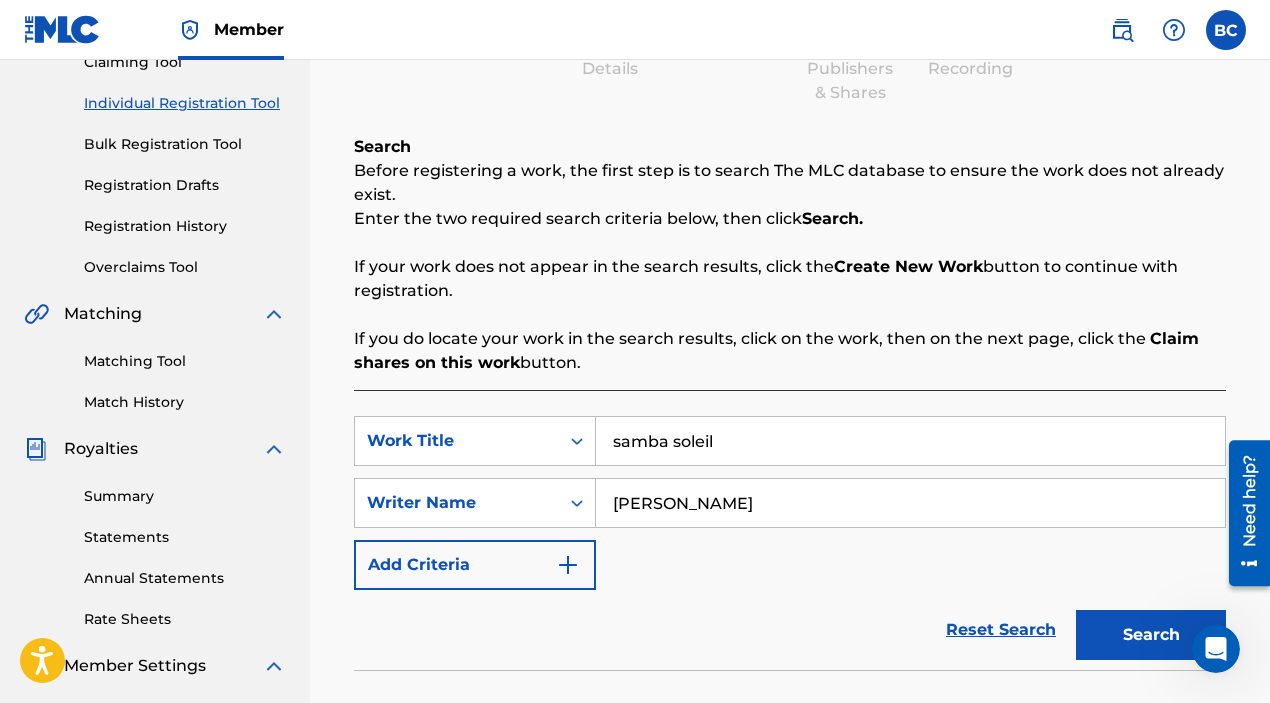 scroll, scrollTop: 328, scrollLeft: 0, axis: vertical 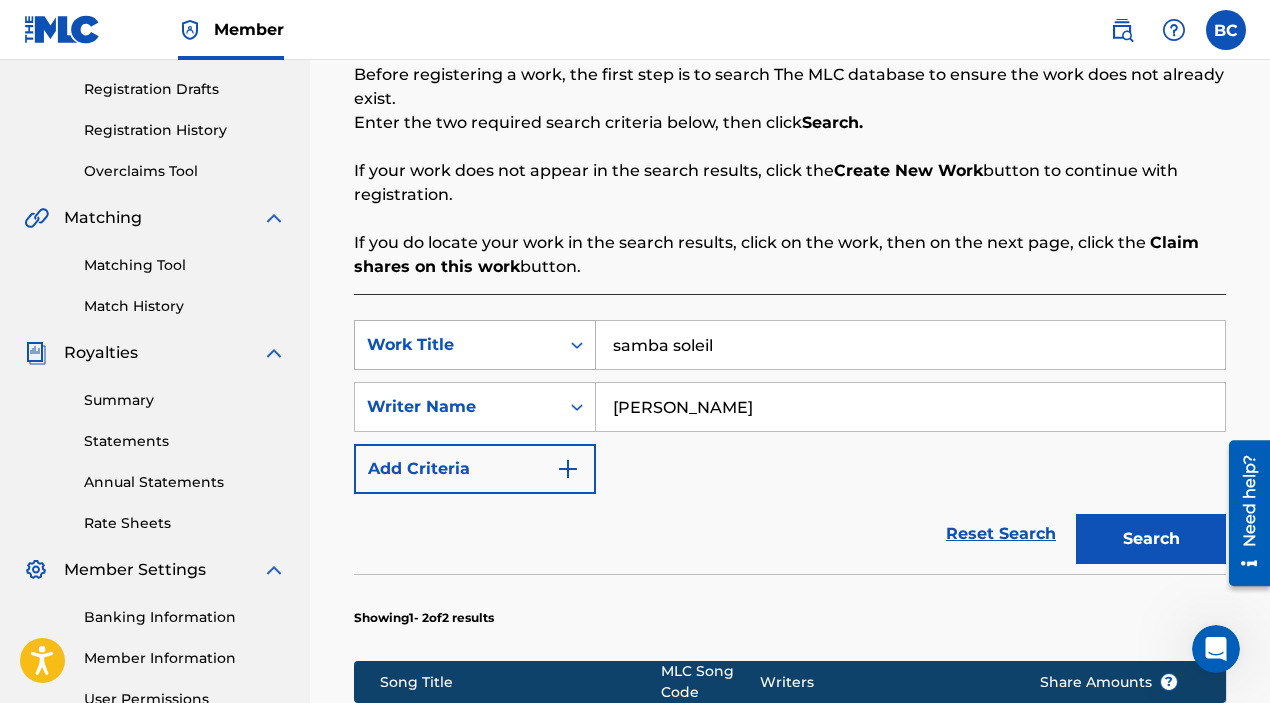 drag, startPoint x: 729, startPoint y: 353, endPoint x: 546, endPoint y: 351, distance: 183.01093 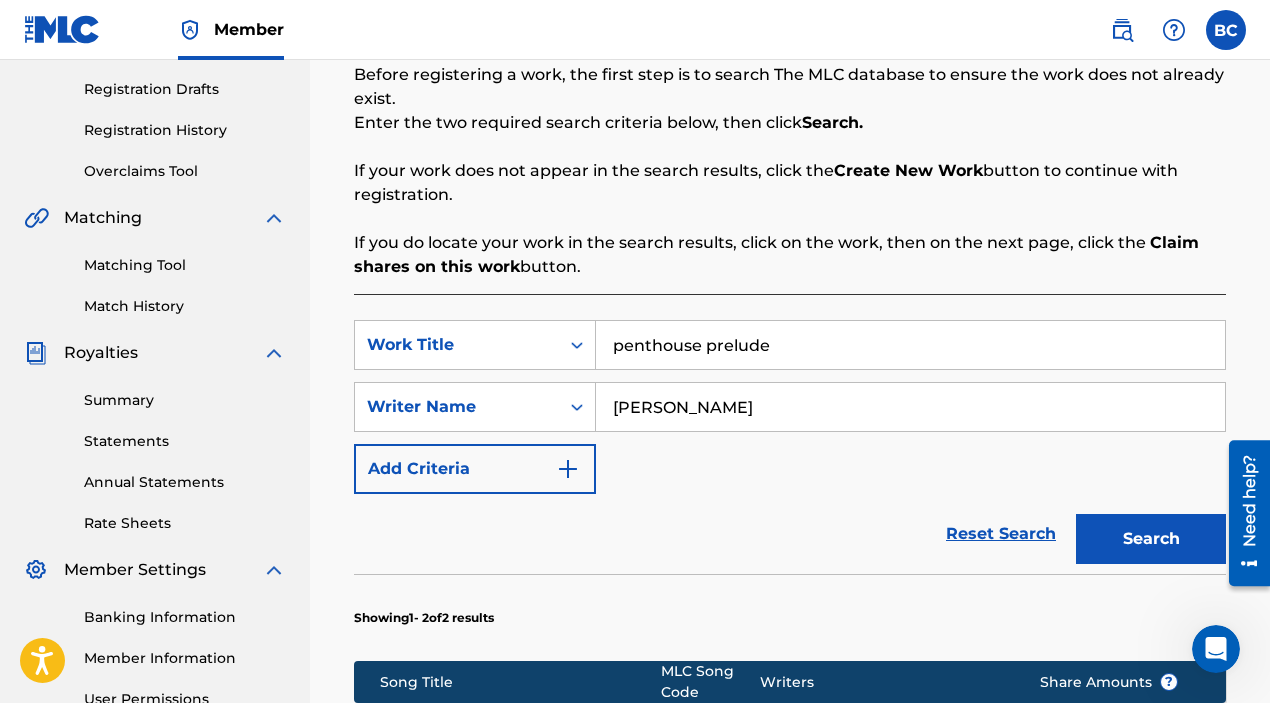 type on "penthouse prelude" 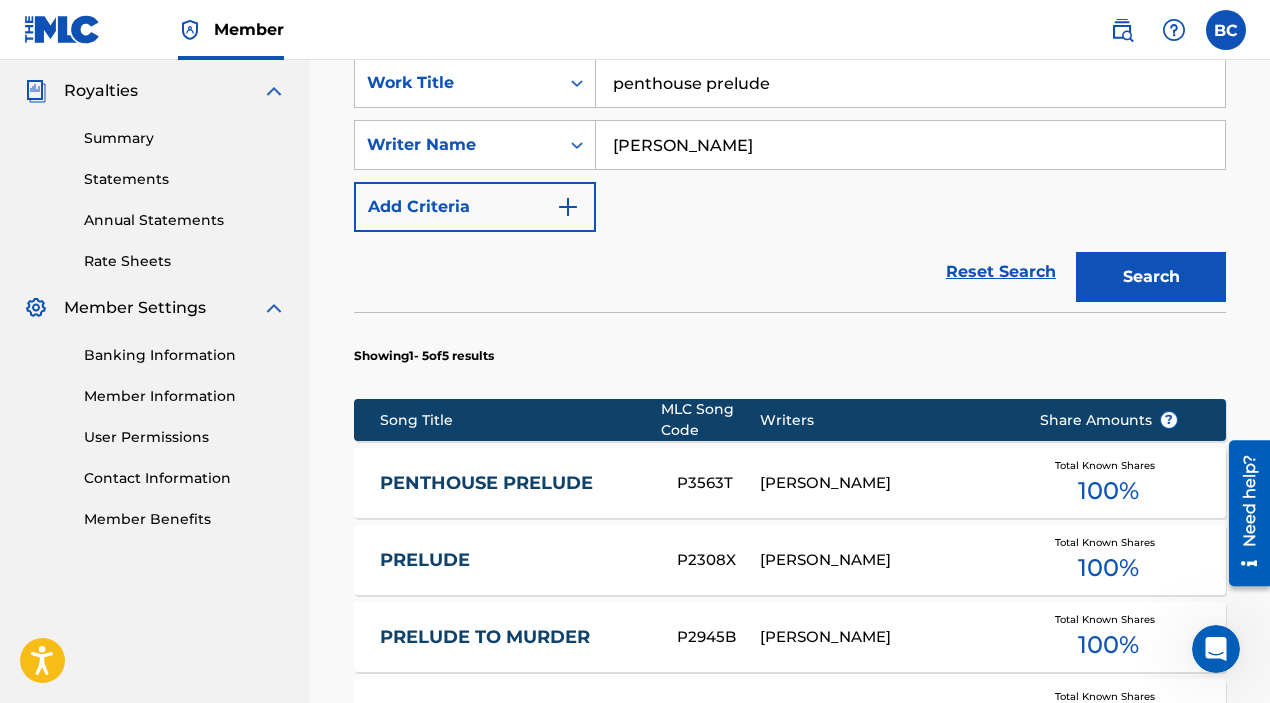 scroll, scrollTop: 672, scrollLeft: 0, axis: vertical 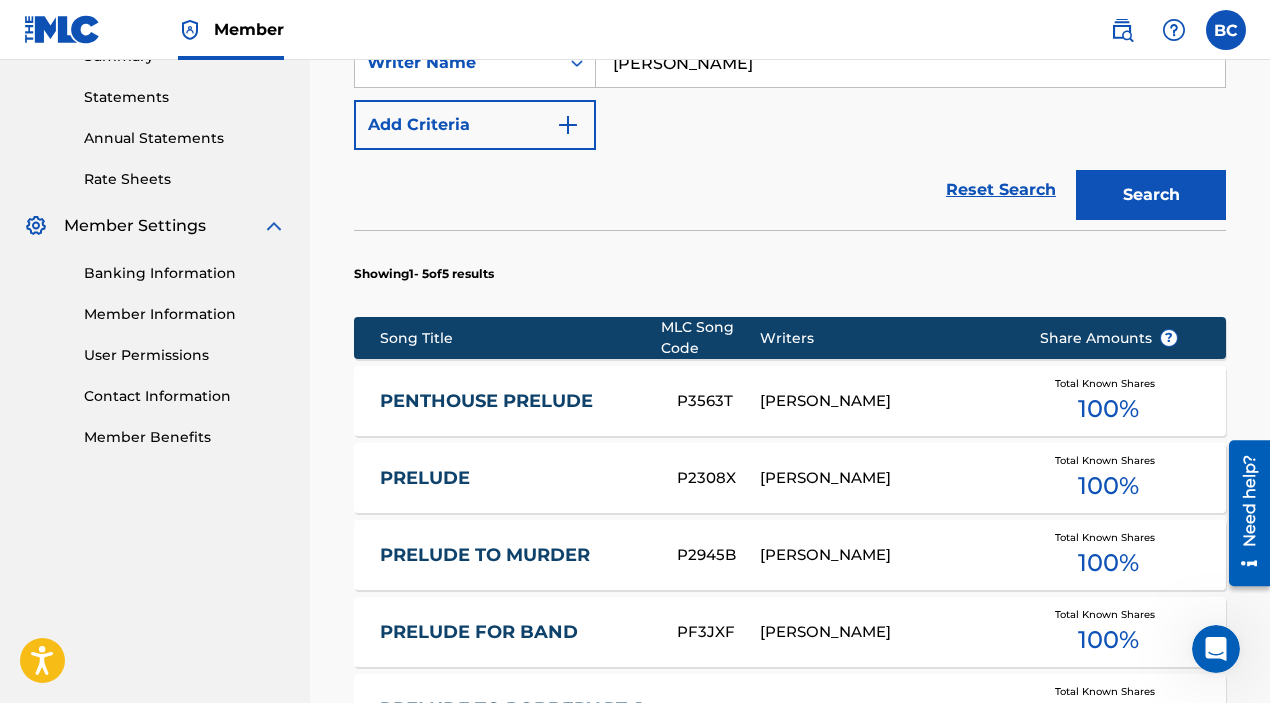 click on "PENTHOUSE PRELUDE" at bounding box center [515, 401] 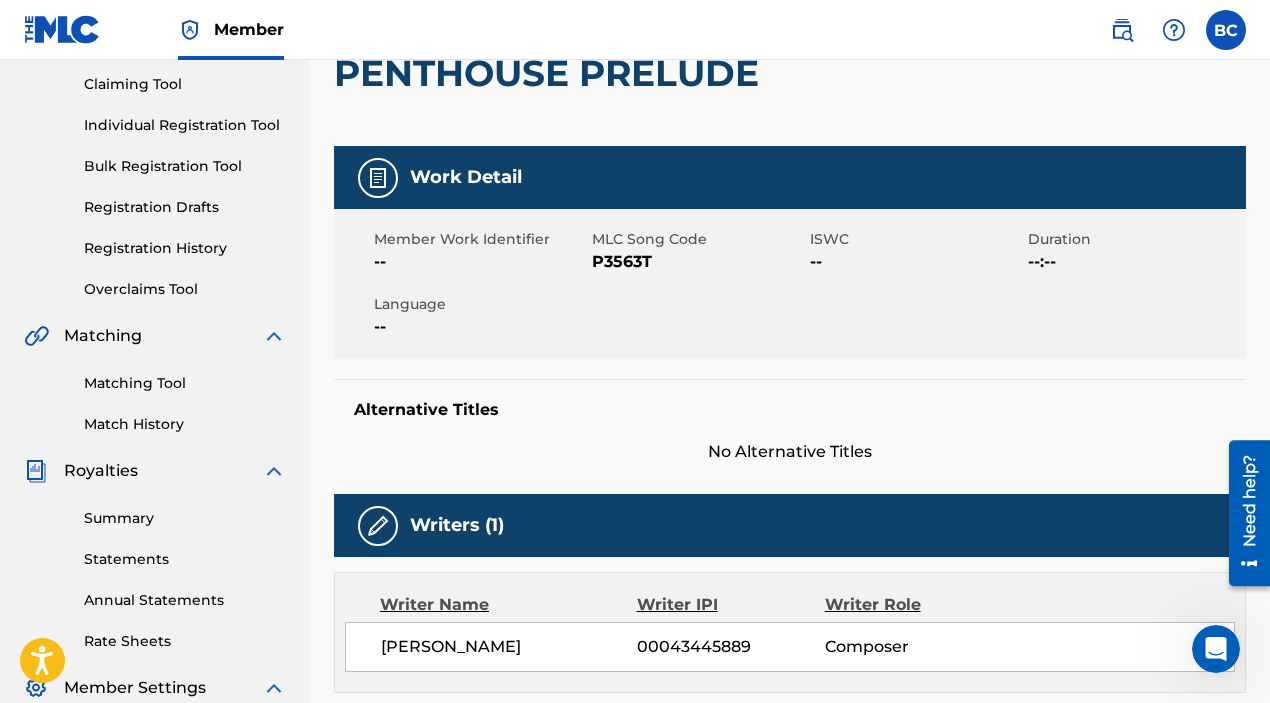 scroll, scrollTop: 211, scrollLeft: 0, axis: vertical 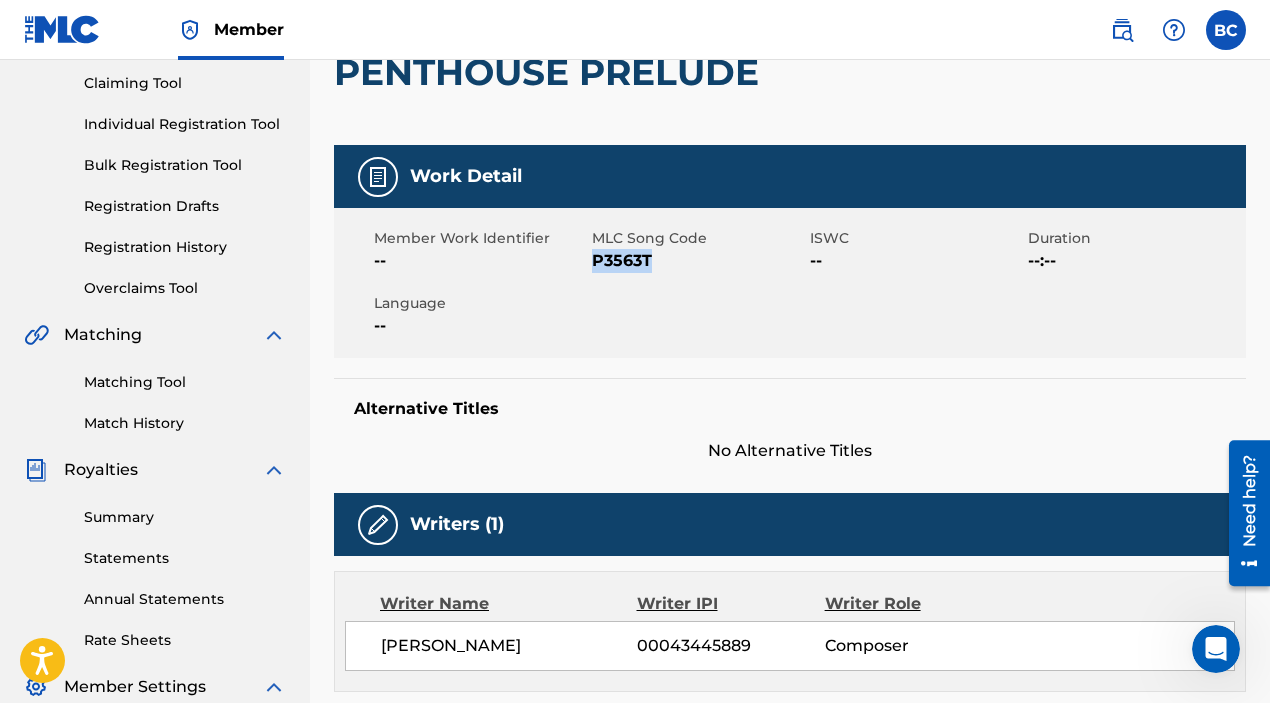 drag, startPoint x: 654, startPoint y: 257, endPoint x: 592, endPoint y: 265, distance: 62.514 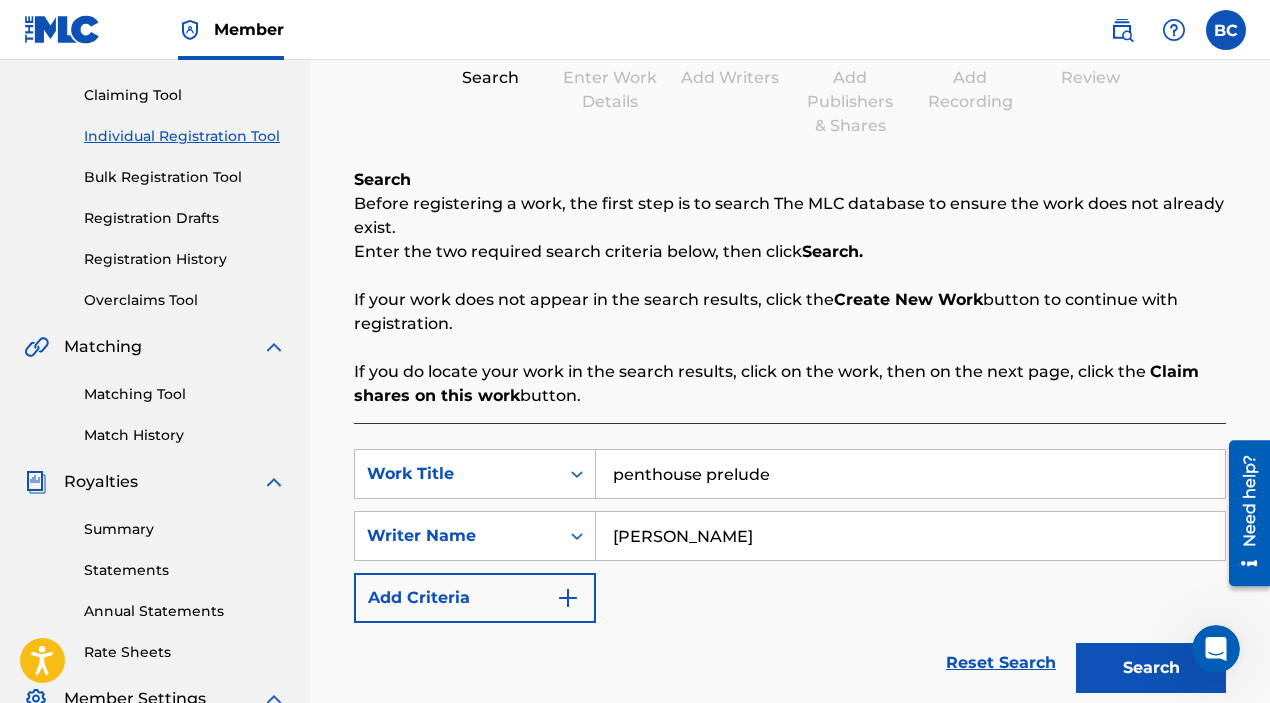 scroll, scrollTop: 237, scrollLeft: 0, axis: vertical 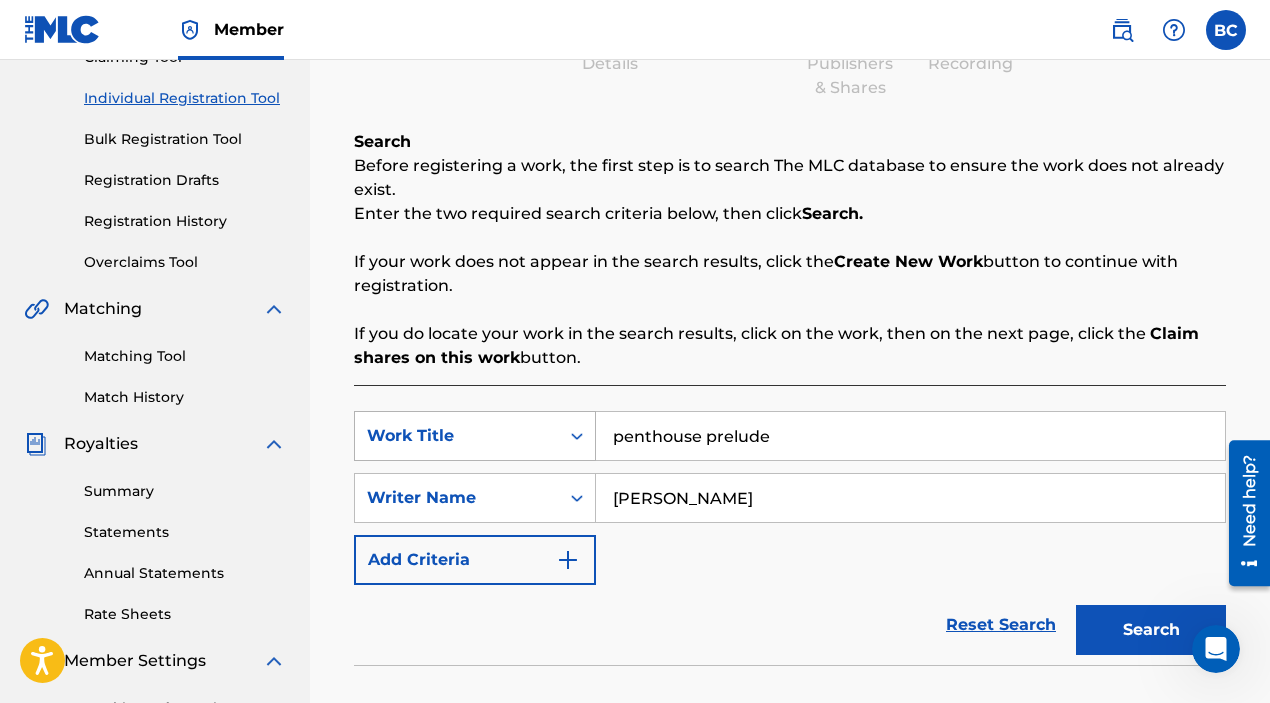 drag, startPoint x: 796, startPoint y: 443, endPoint x: 494, endPoint y: 435, distance: 302.10593 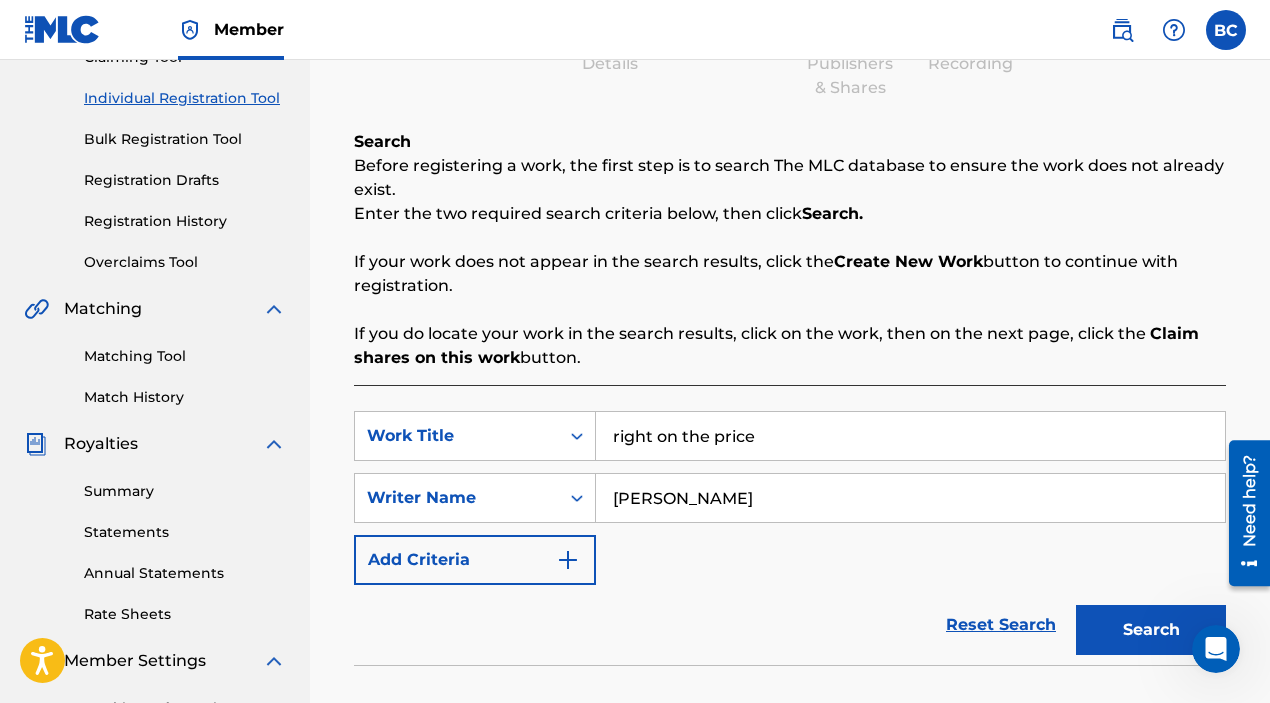 type on "right on the price" 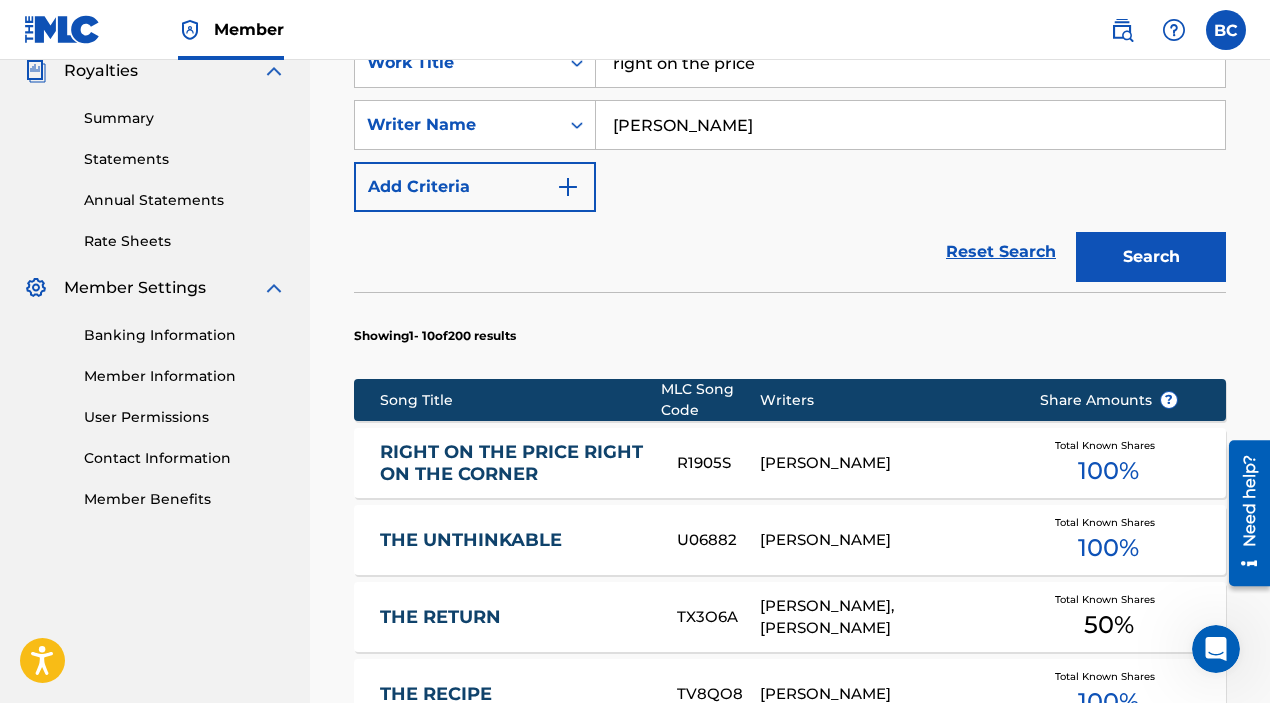 scroll, scrollTop: 635, scrollLeft: 0, axis: vertical 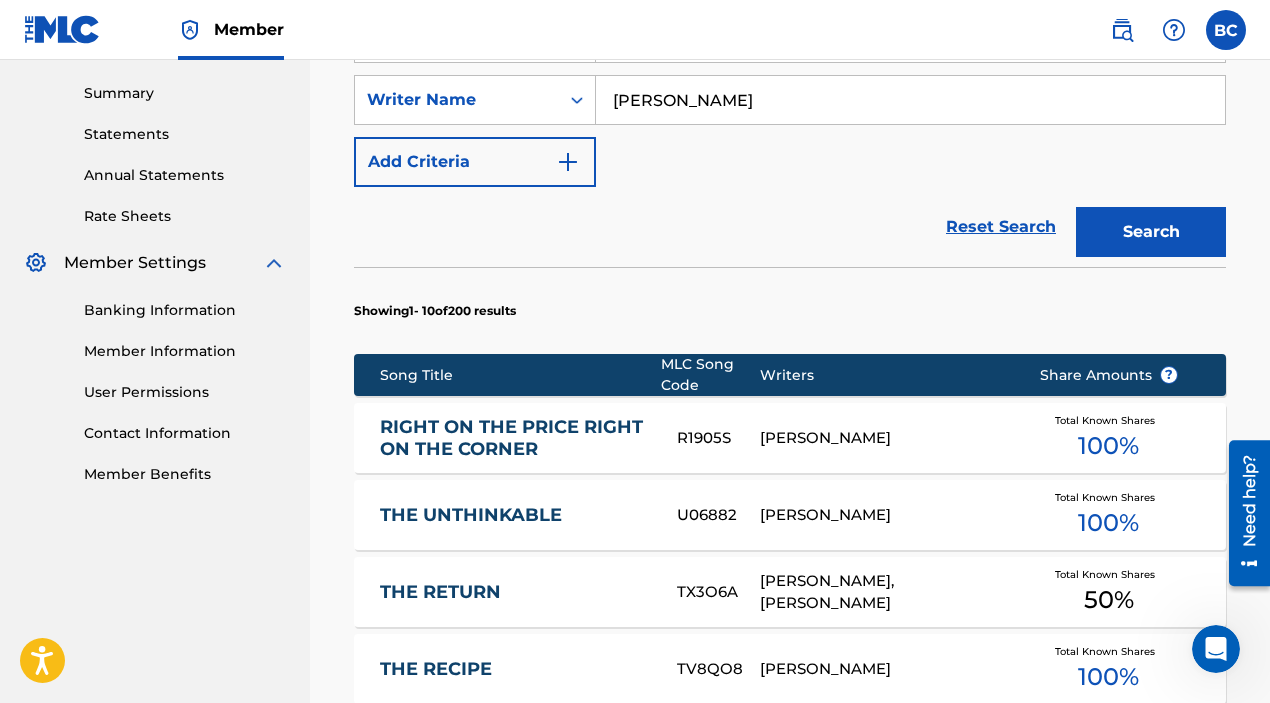 click on "RIGHT ON THE PRICE RIGHT ON THE CORNER" at bounding box center [515, 438] 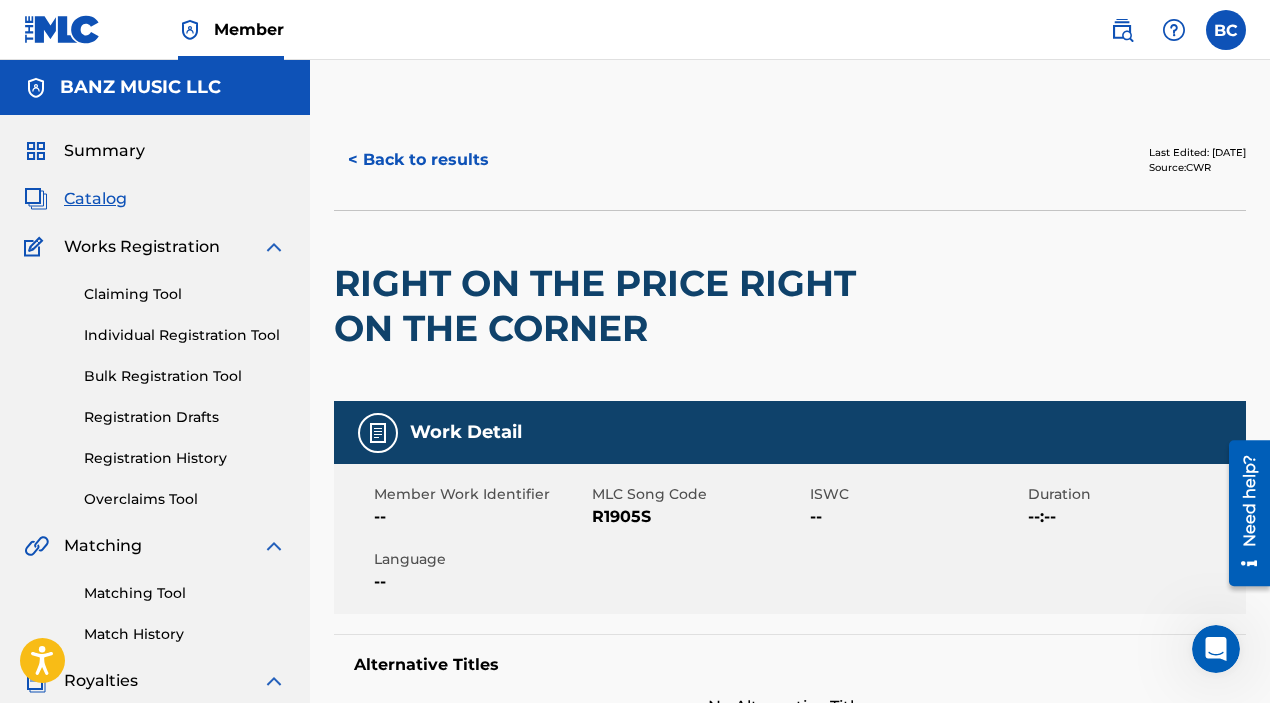 scroll, scrollTop: 136, scrollLeft: 0, axis: vertical 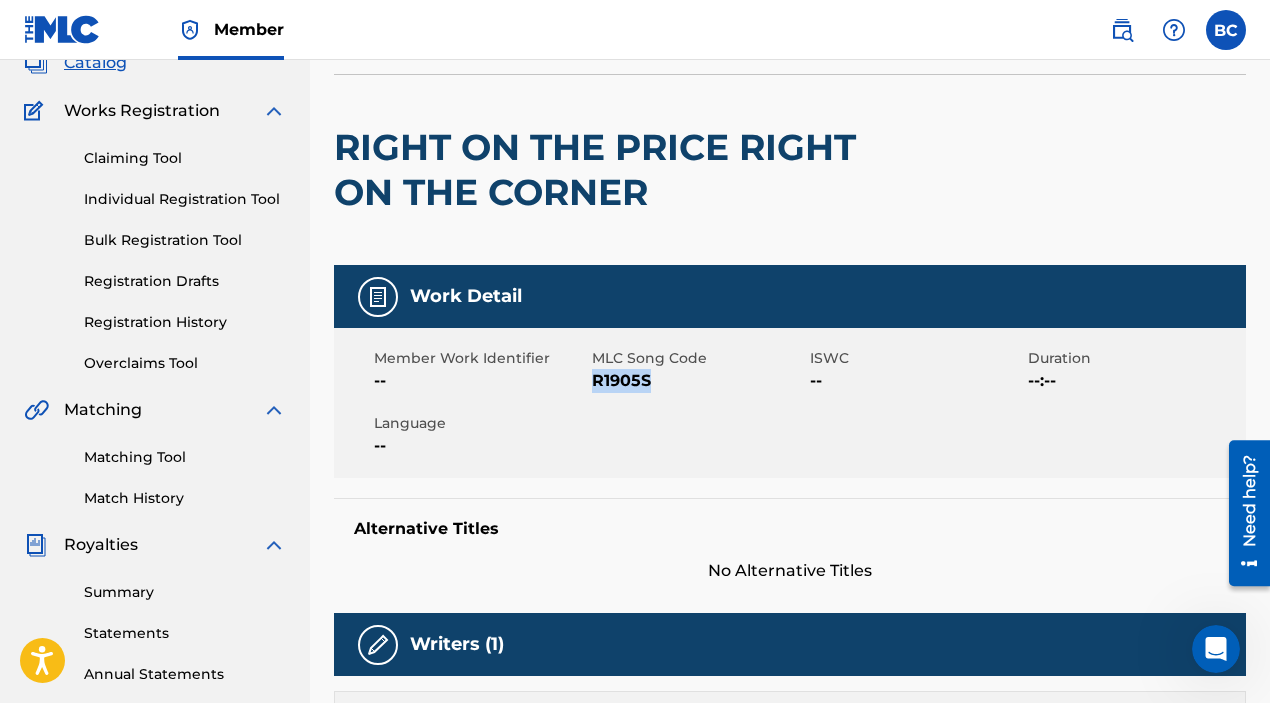 drag, startPoint x: 650, startPoint y: 381, endPoint x: 593, endPoint y: 381, distance: 57 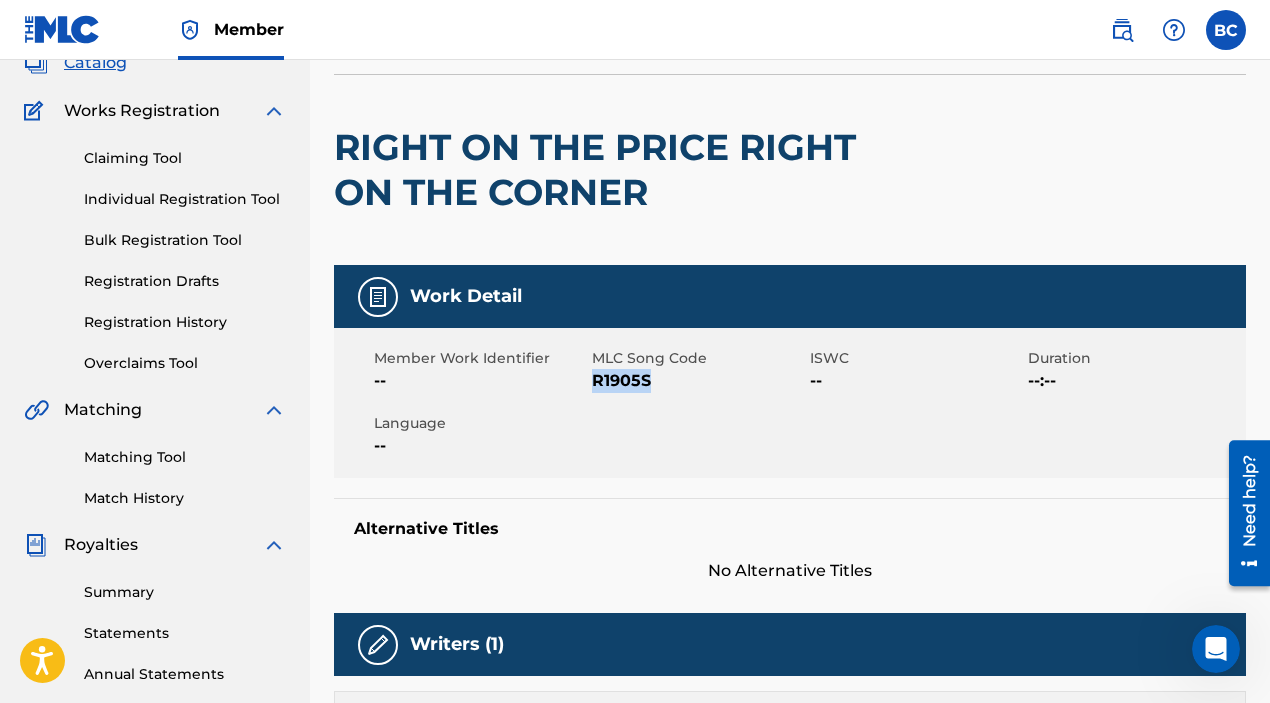 click on "Individual Registration Tool" at bounding box center [185, 199] 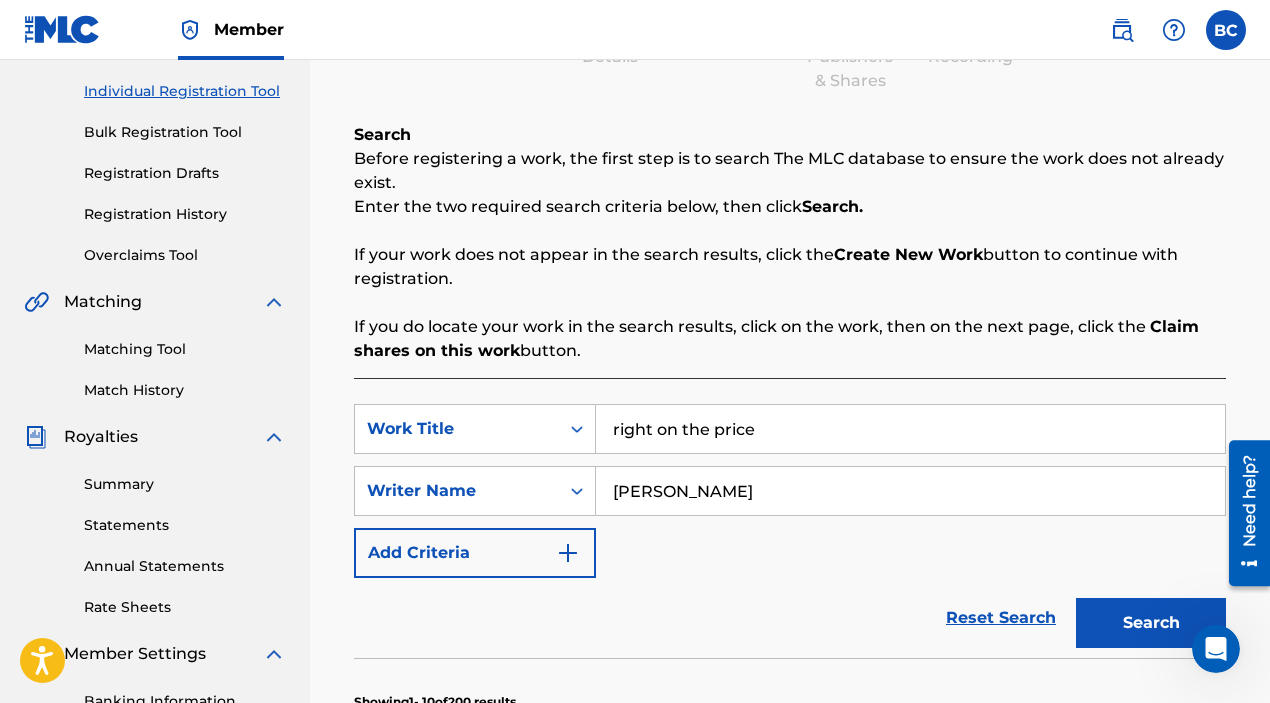 scroll, scrollTop: 264, scrollLeft: 0, axis: vertical 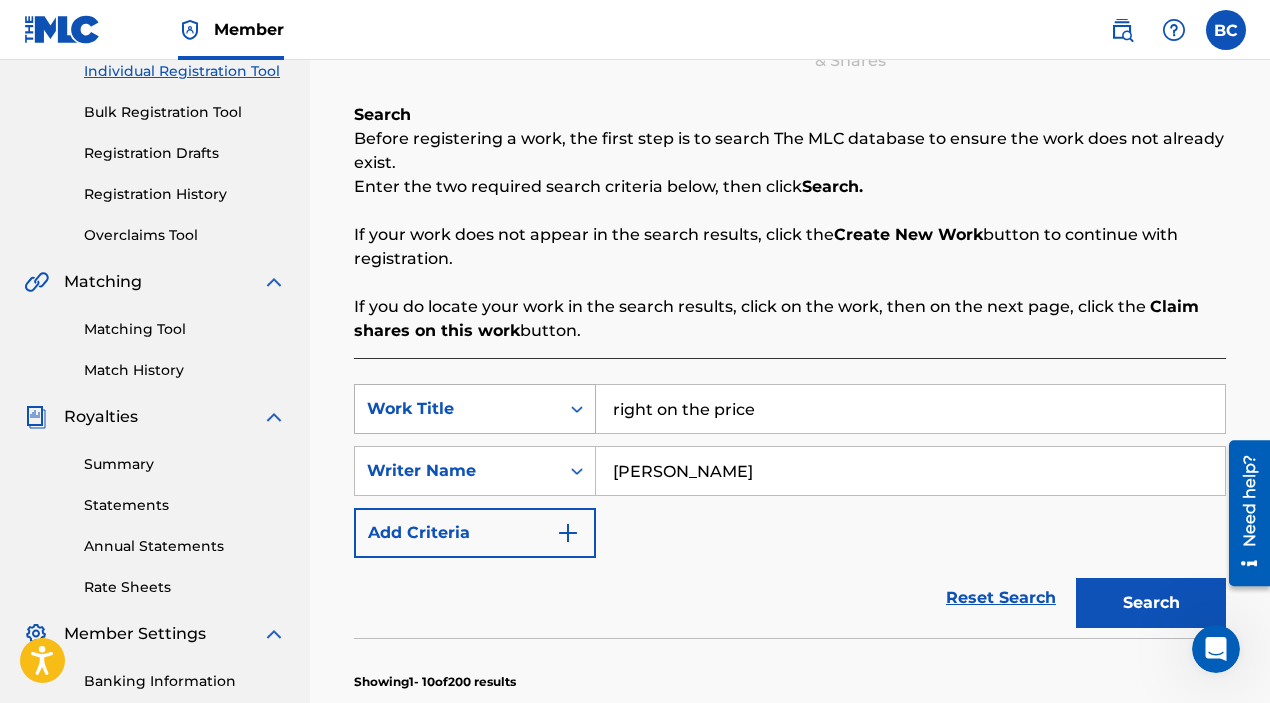drag, startPoint x: 778, startPoint y: 406, endPoint x: 493, endPoint y: 398, distance: 285.11224 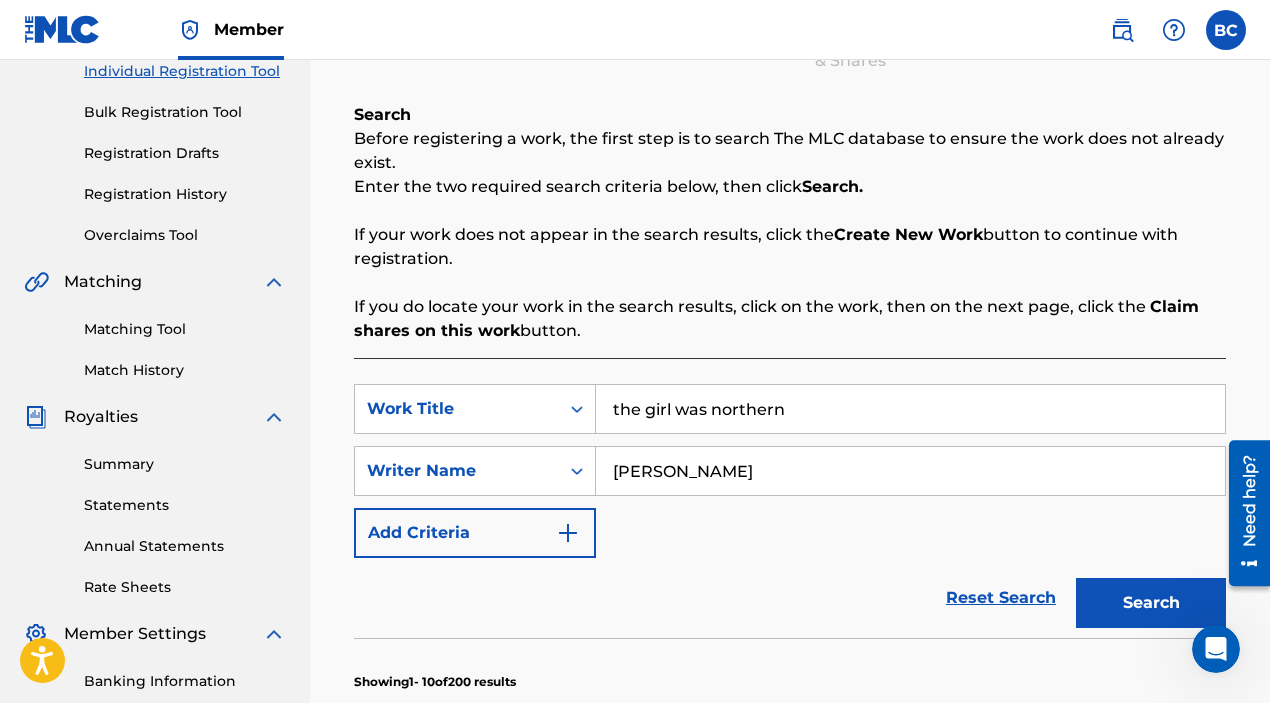type on "the girl was northern" 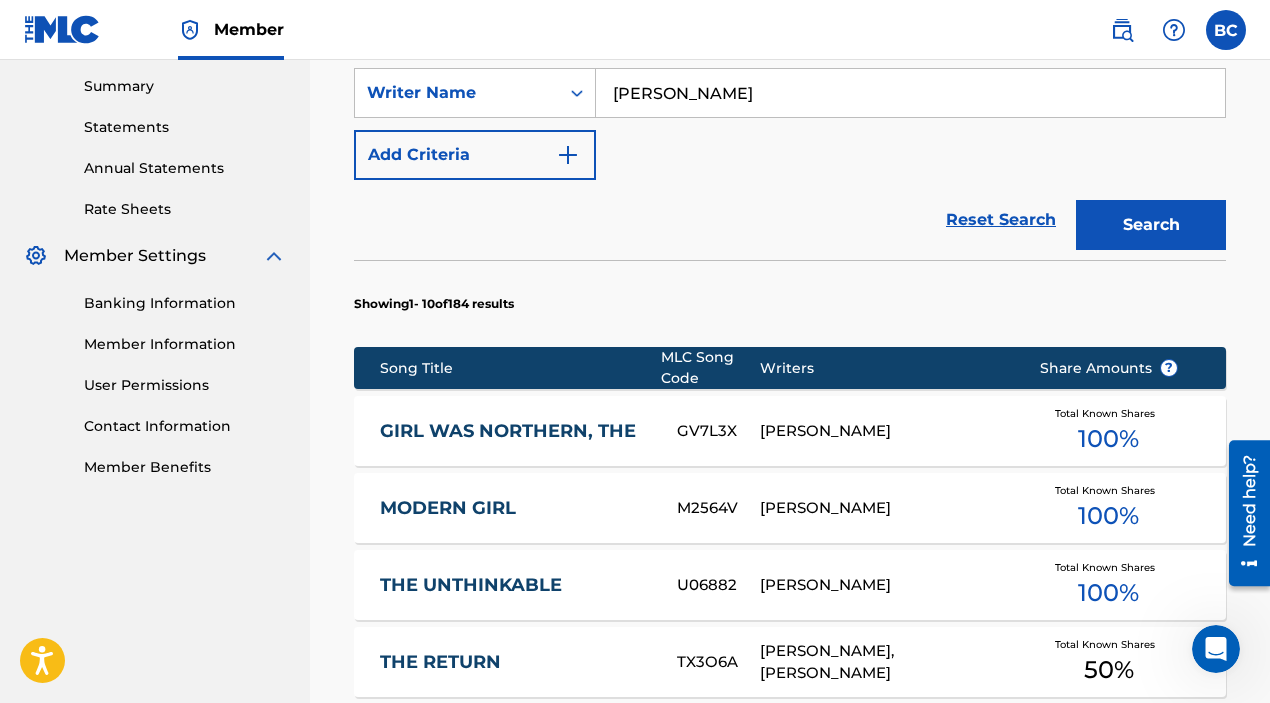 scroll, scrollTop: 719, scrollLeft: 0, axis: vertical 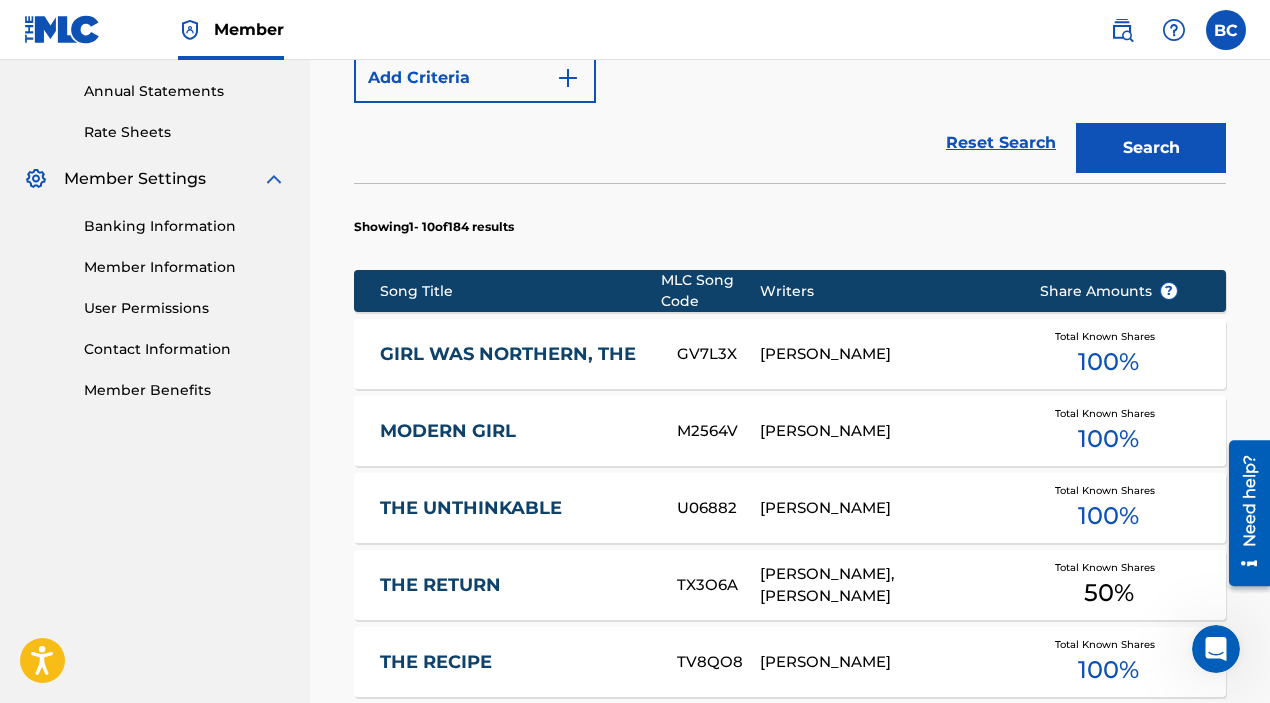 click on "GIRL WAS NORTHERN, THE" at bounding box center [515, 354] 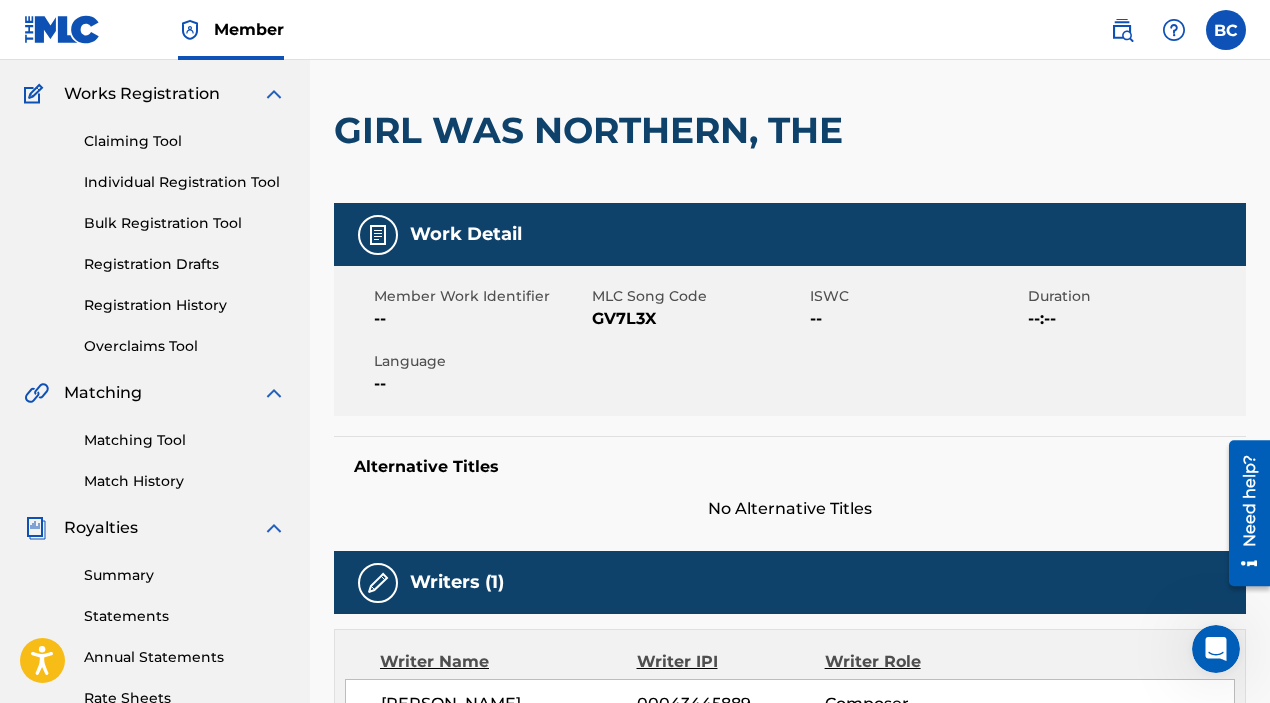 scroll, scrollTop: 183, scrollLeft: 0, axis: vertical 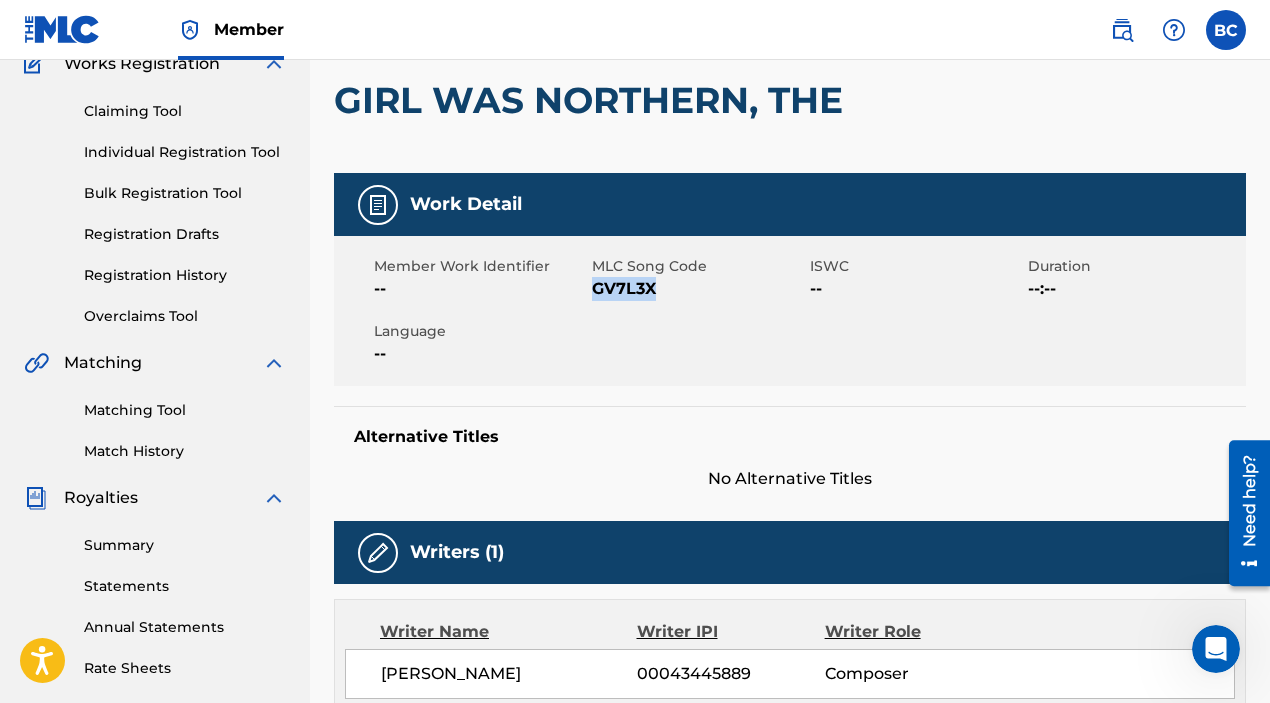 drag, startPoint x: 657, startPoint y: 279, endPoint x: 597, endPoint y: 292, distance: 61.39218 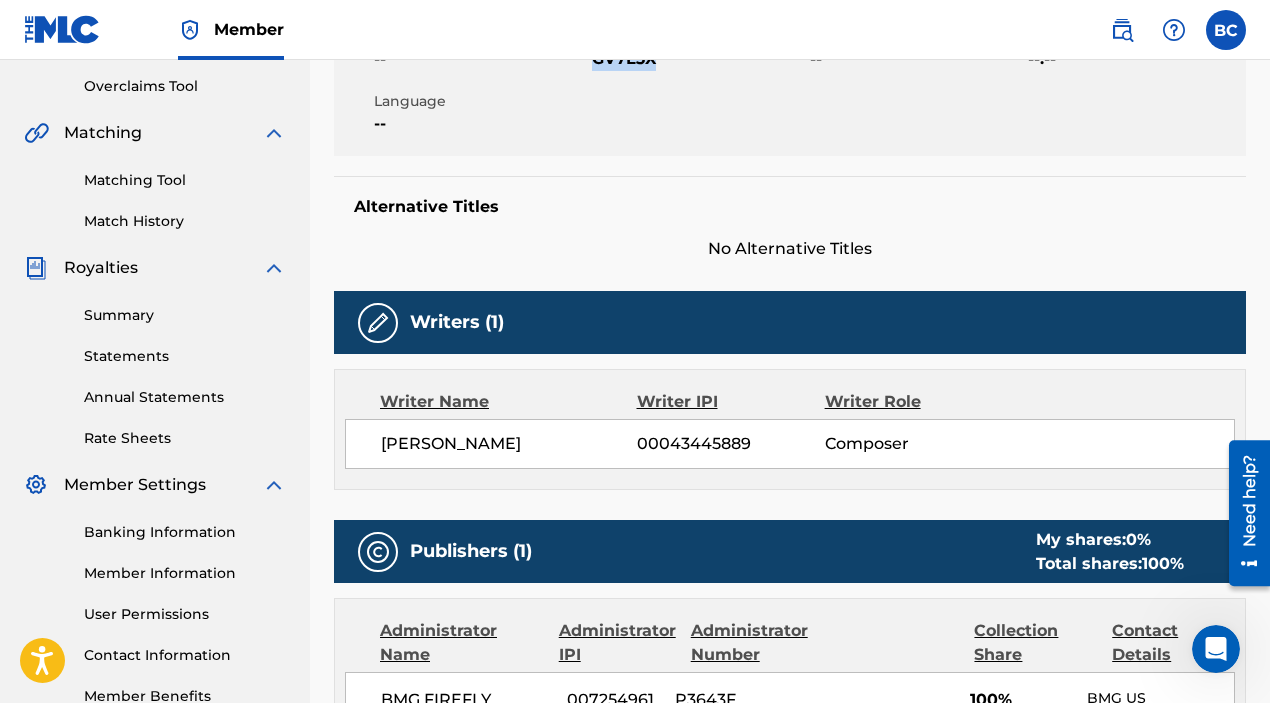 scroll, scrollTop: 0, scrollLeft: 0, axis: both 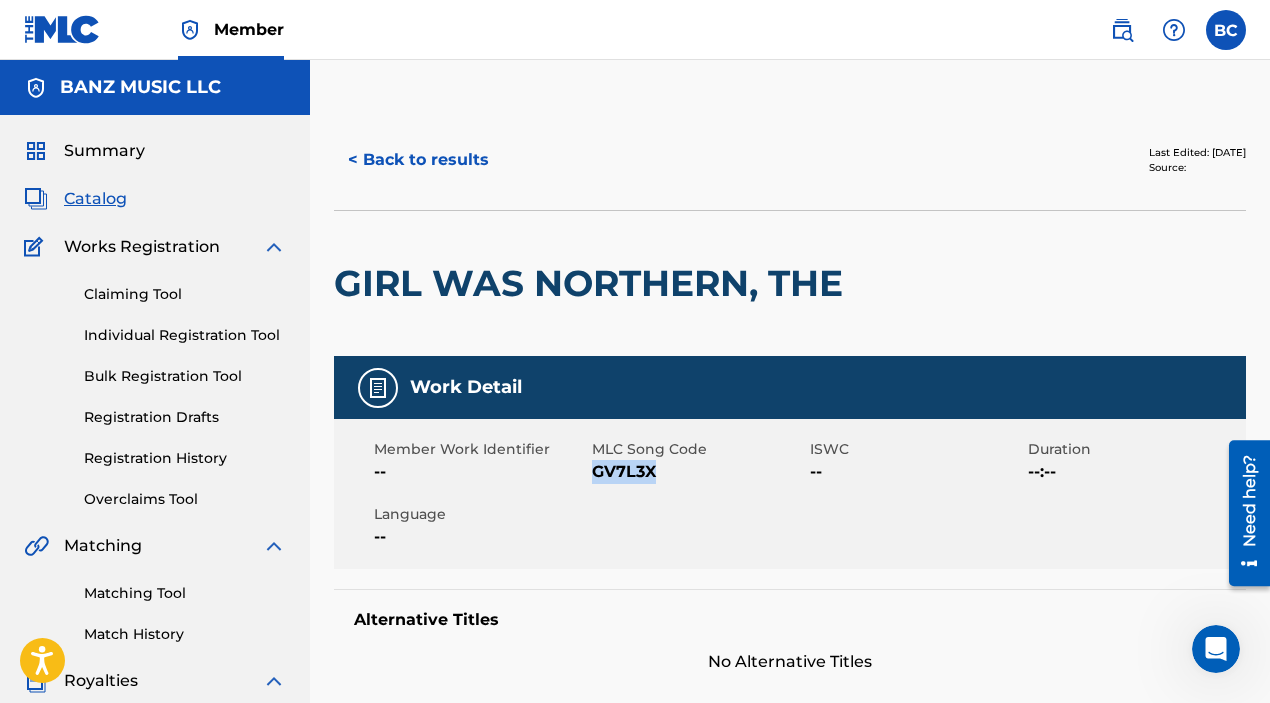 click on "Individual Registration Tool" at bounding box center [185, 335] 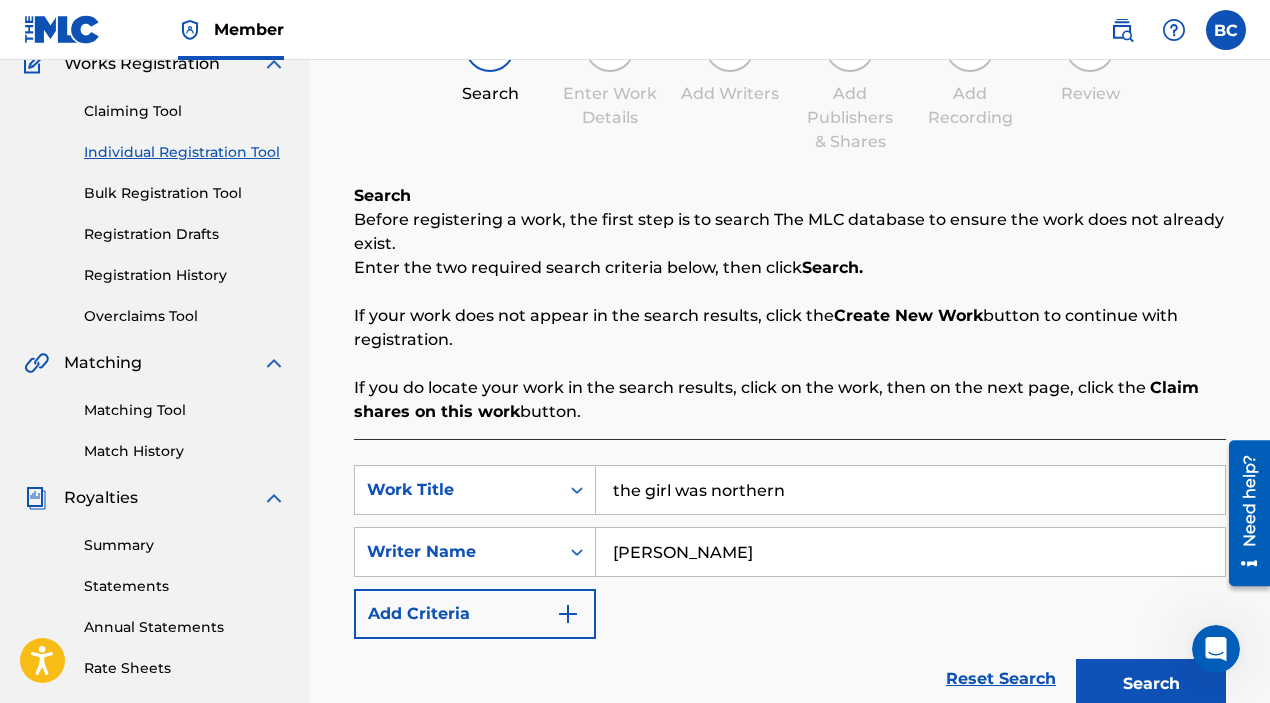 scroll, scrollTop: 206, scrollLeft: 0, axis: vertical 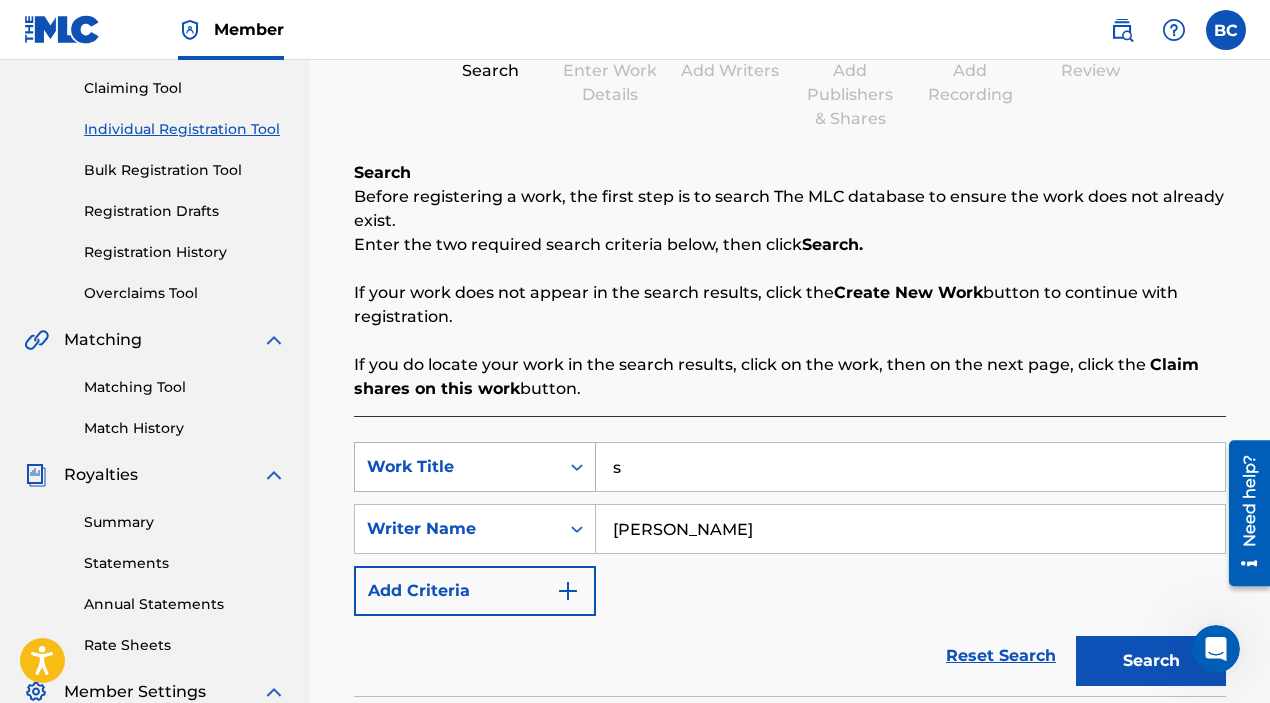 drag, startPoint x: 790, startPoint y: 469, endPoint x: 584, endPoint y: 452, distance: 206.70027 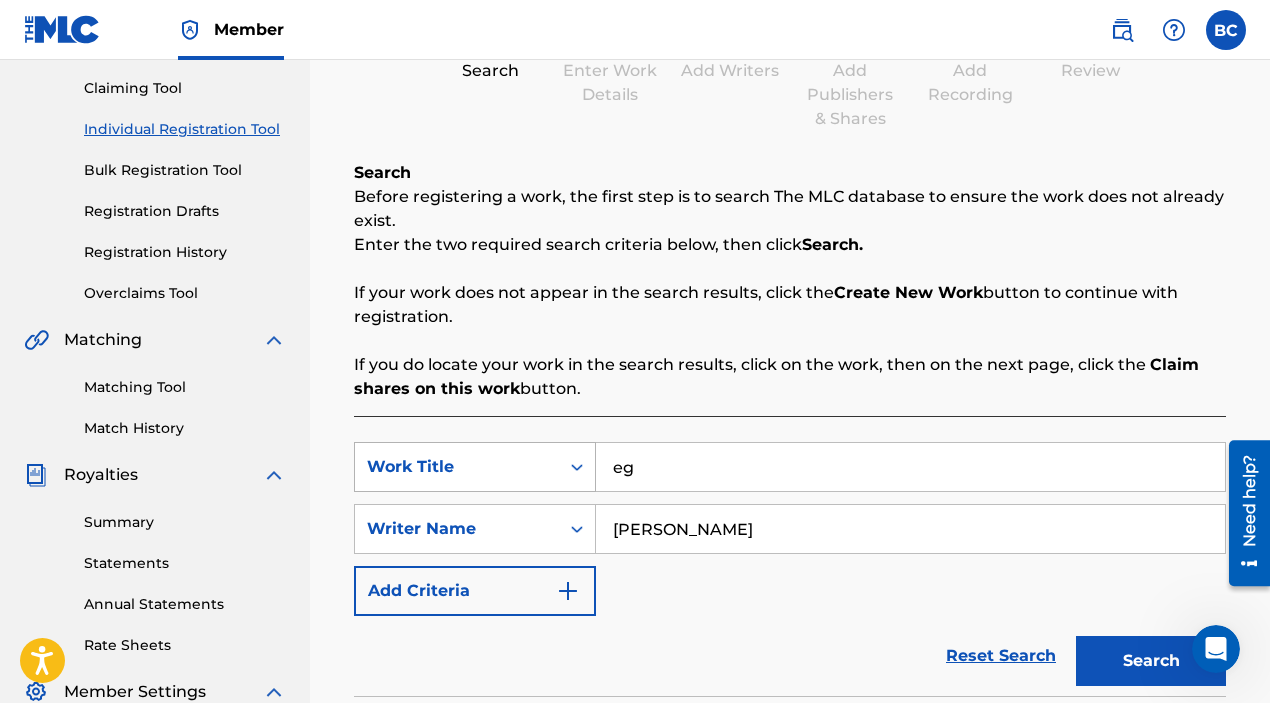 type on "e" 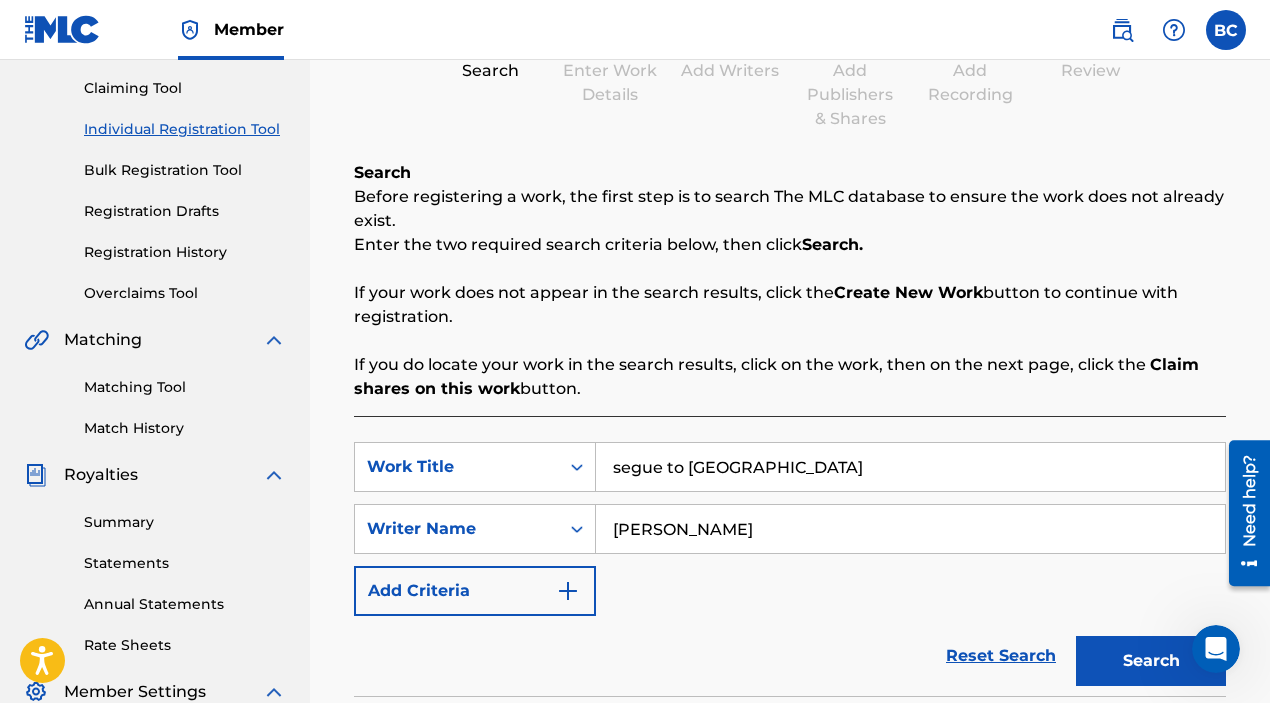 type on "segue to [GEOGRAPHIC_DATA]" 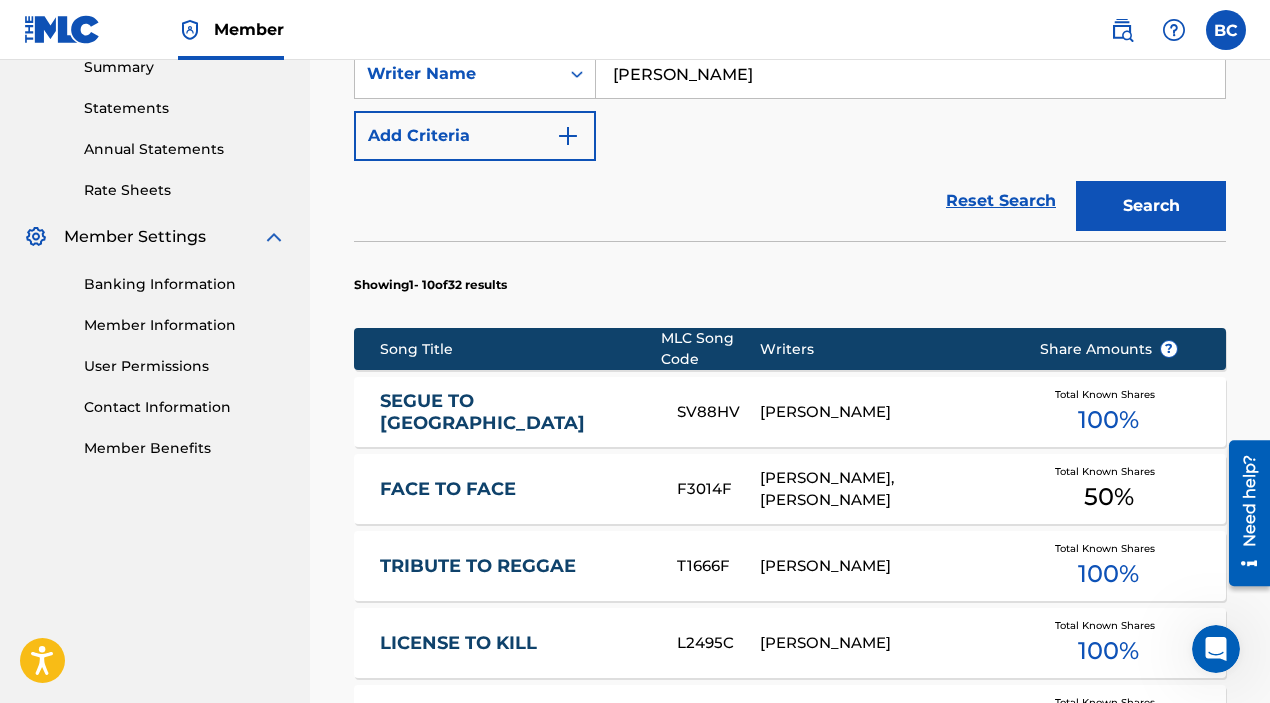 scroll, scrollTop: 681, scrollLeft: 0, axis: vertical 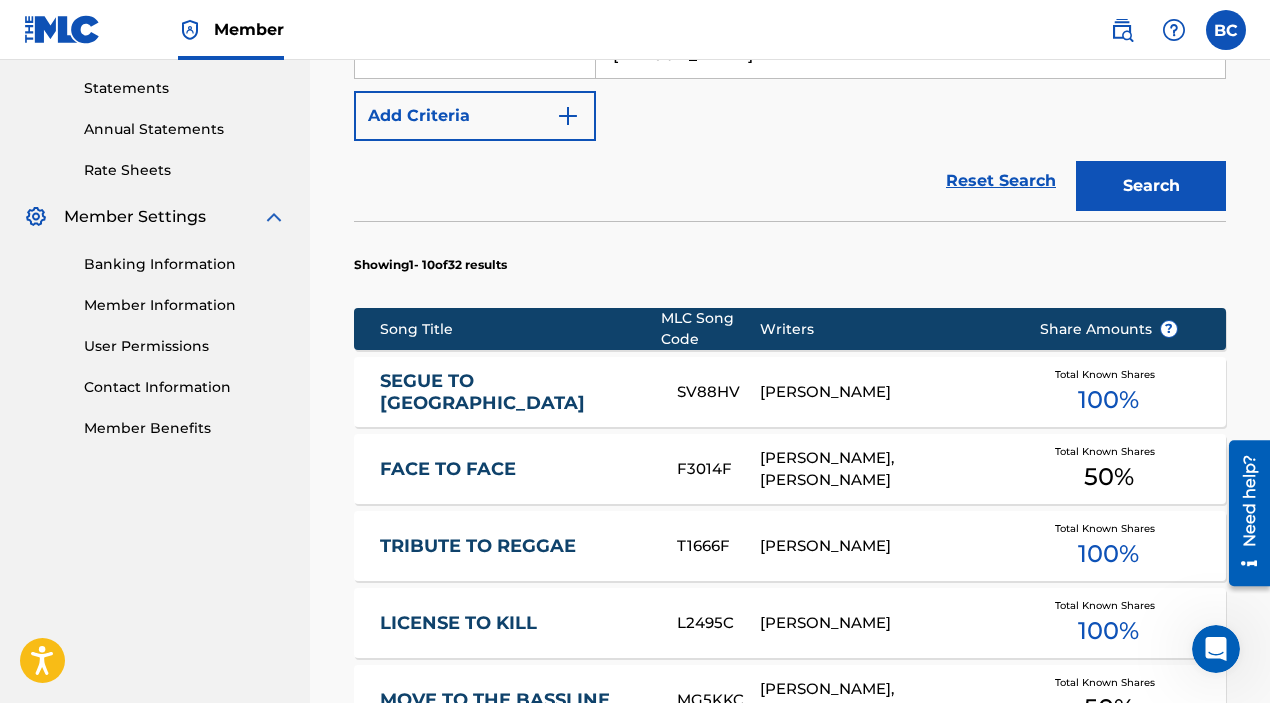 click on "SEGUE TO [GEOGRAPHIC_DATA]" at bounding box center [515, 392] 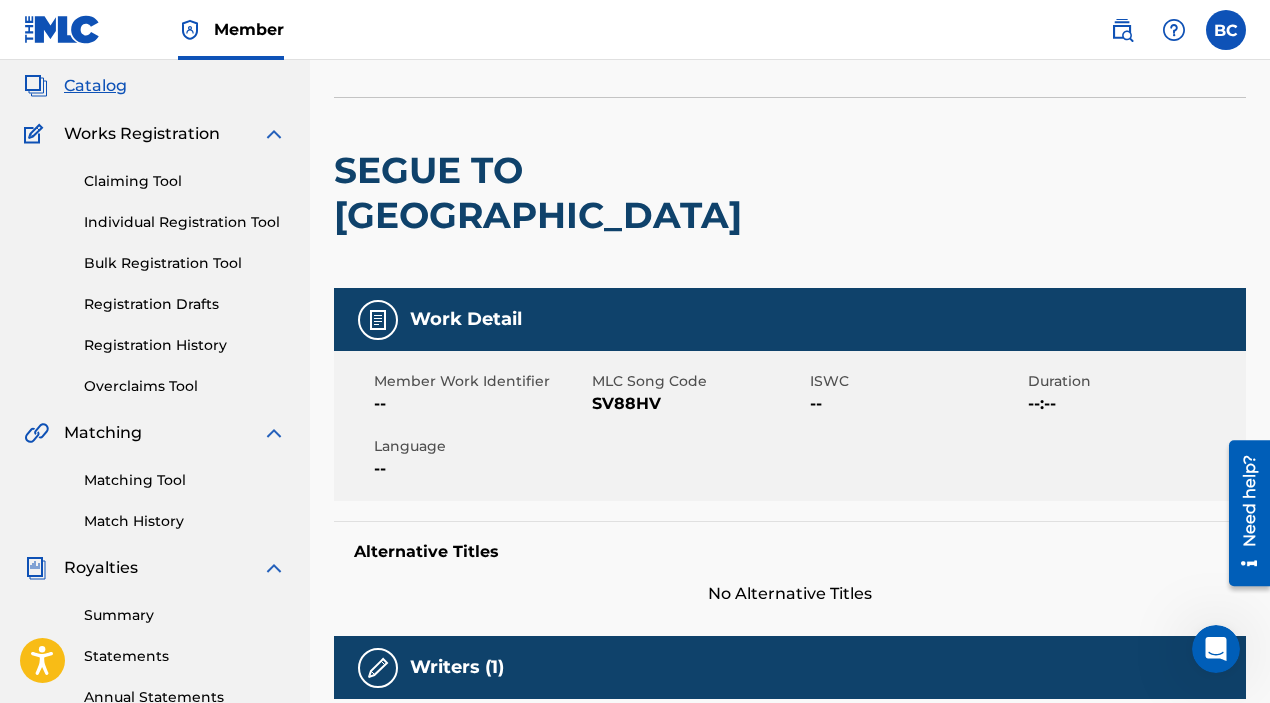 scroll, scrollTop: 131, scrollLeft: 0, axis: vertical 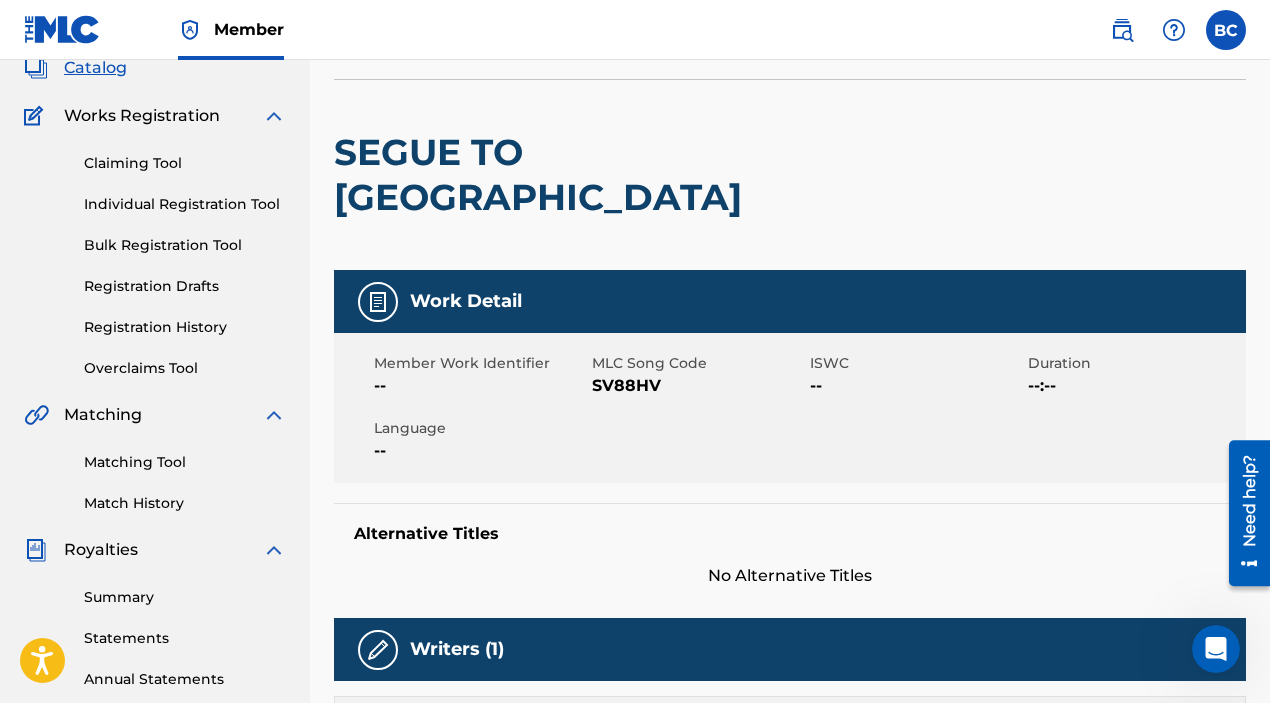 click on "SV88HV" at bounding box center [698, 386] 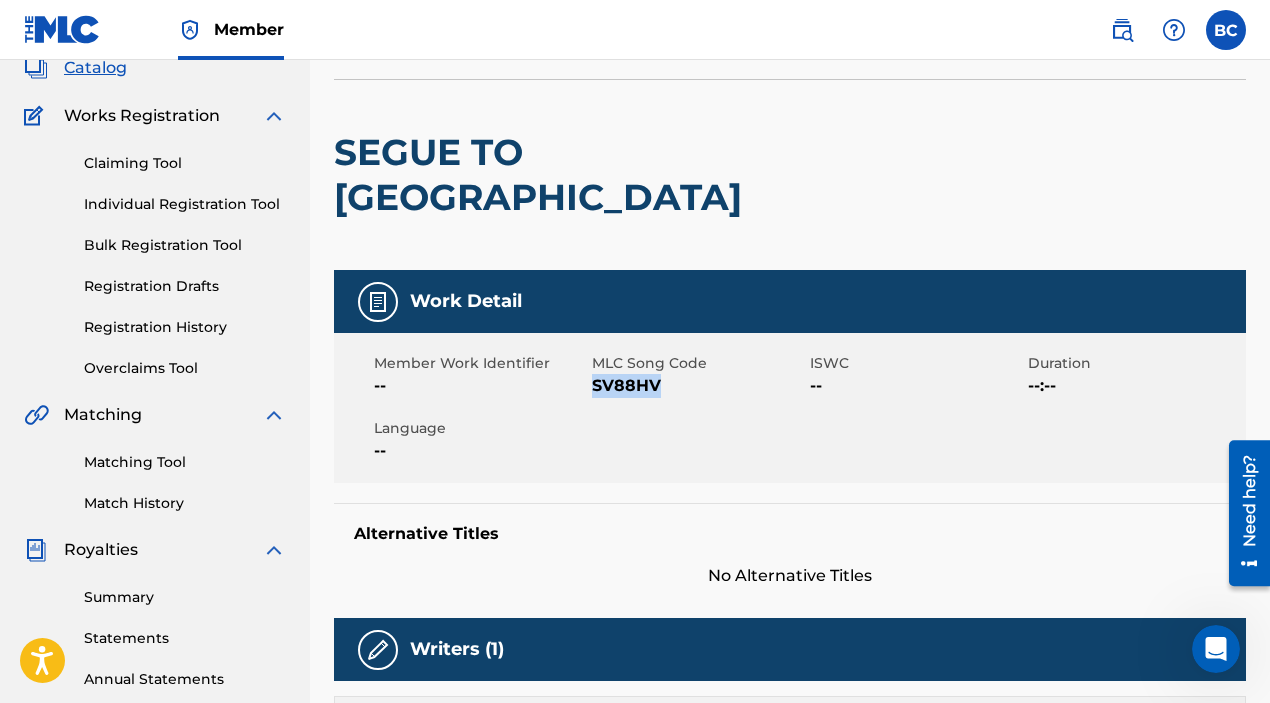 drag, startPoint x: 657, startPoint y: 336, endPoint x: 594, endPoint y: 341, distance: 63.1981 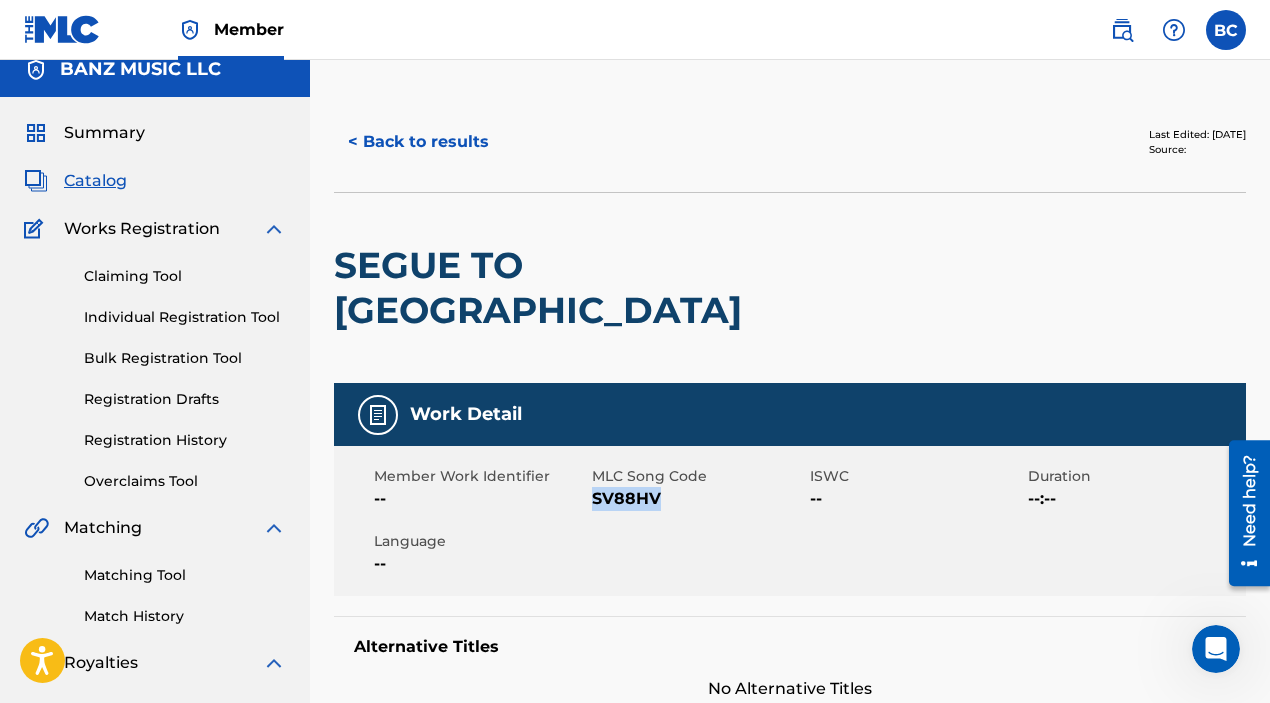 scroll, scrollTop: 0, scrollLeft: 0, axis: both 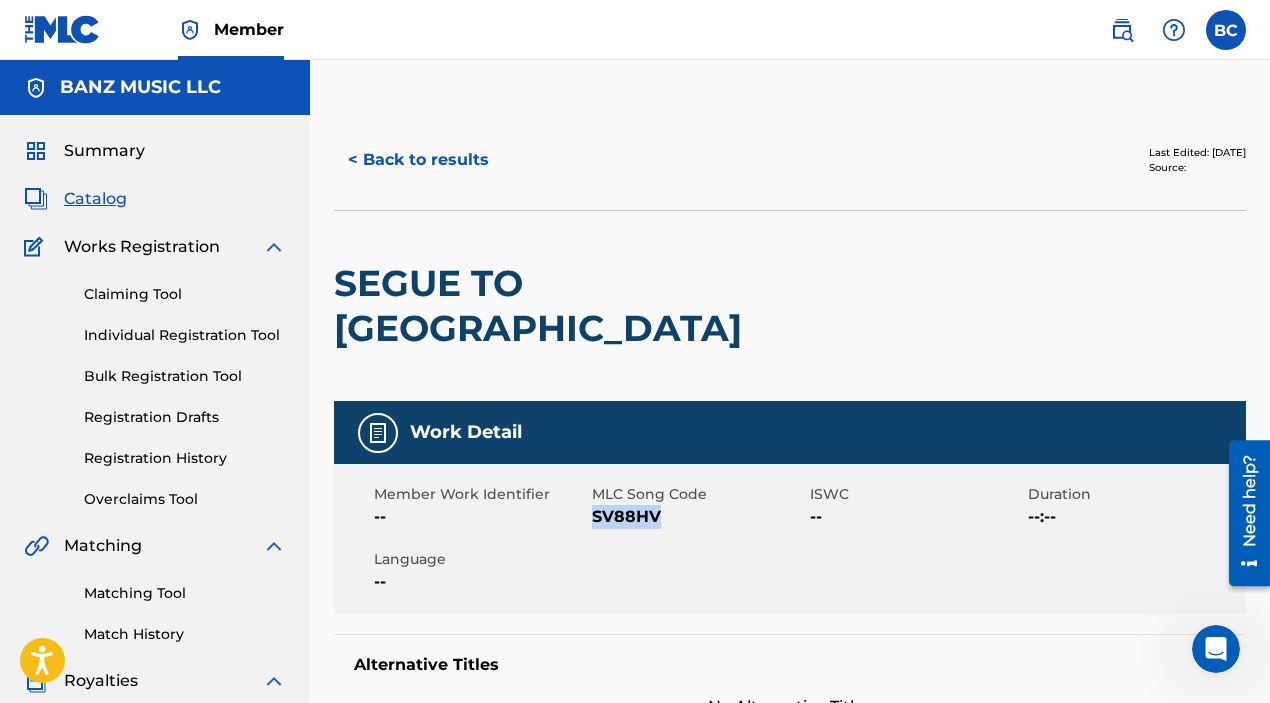 click on "Individual Registration Tool" at bounding box center (185, 335) 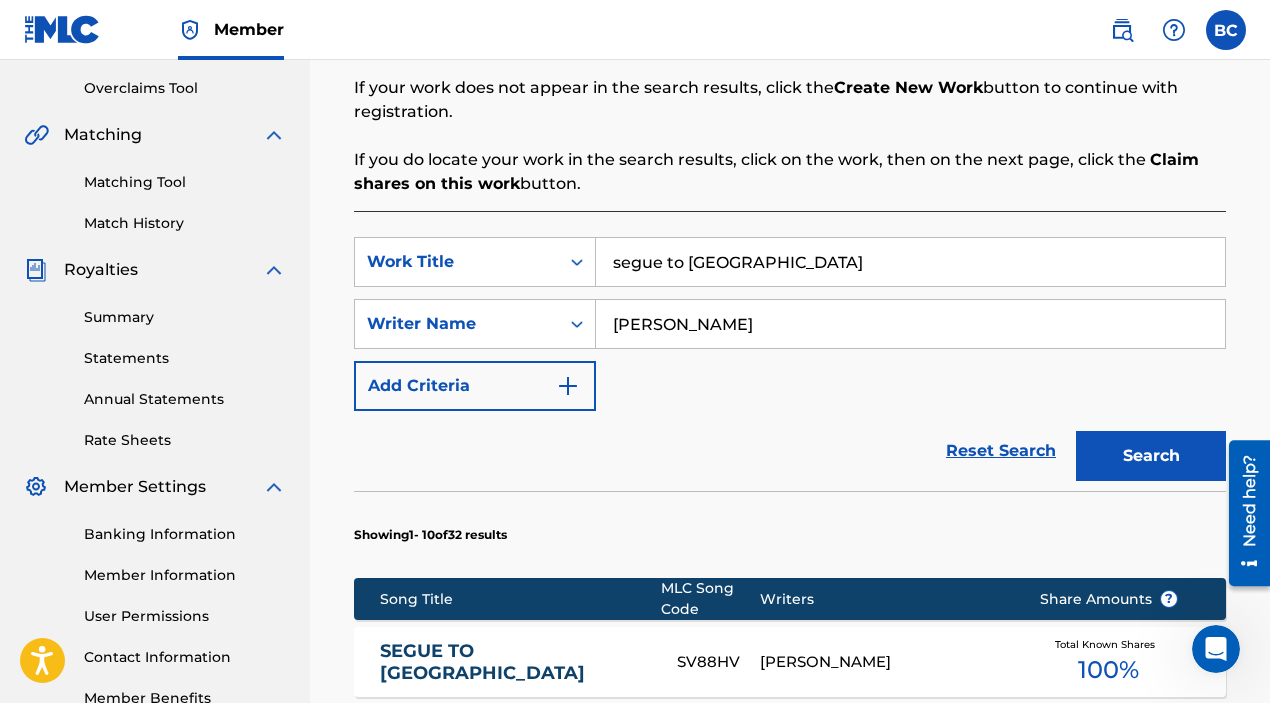 scroll, scrollTop: 423, scrollLeft: 0, axis: vertical 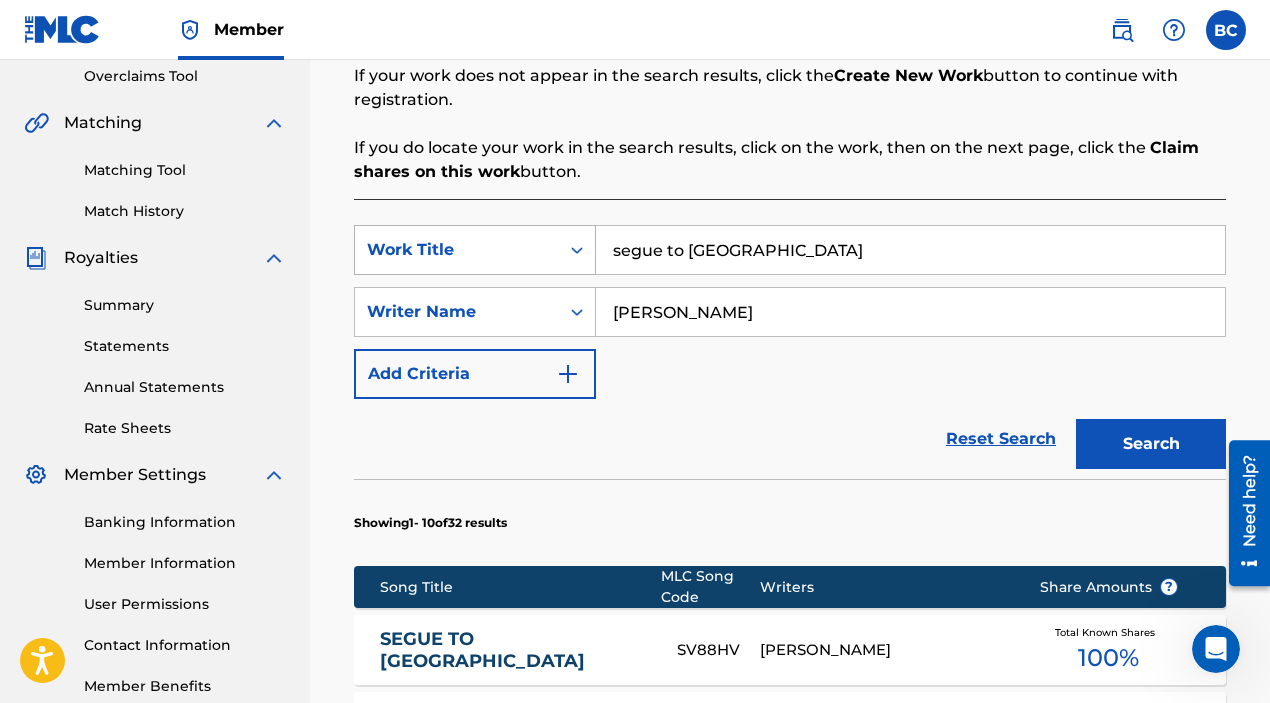 drag, startPoint x: 770, startPoint y: 256, endPoint x: 465, endPoint y: 243, distance: 305.27692 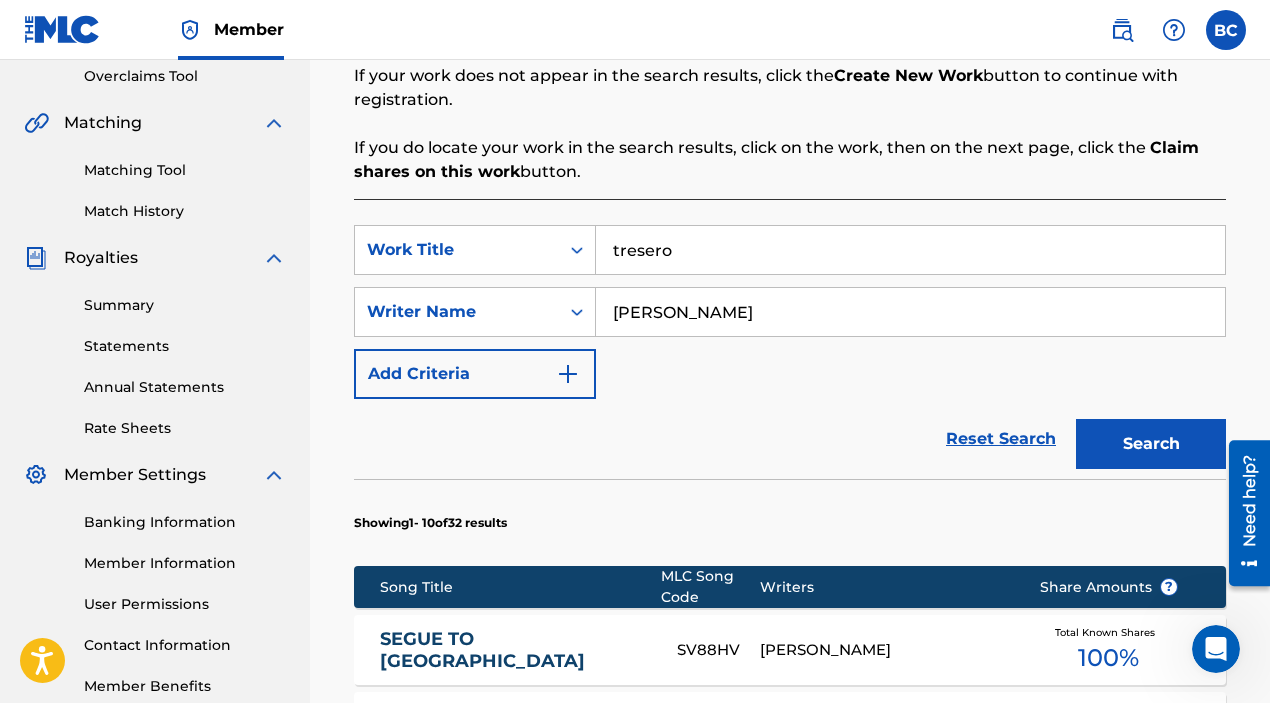 type on "tresero" 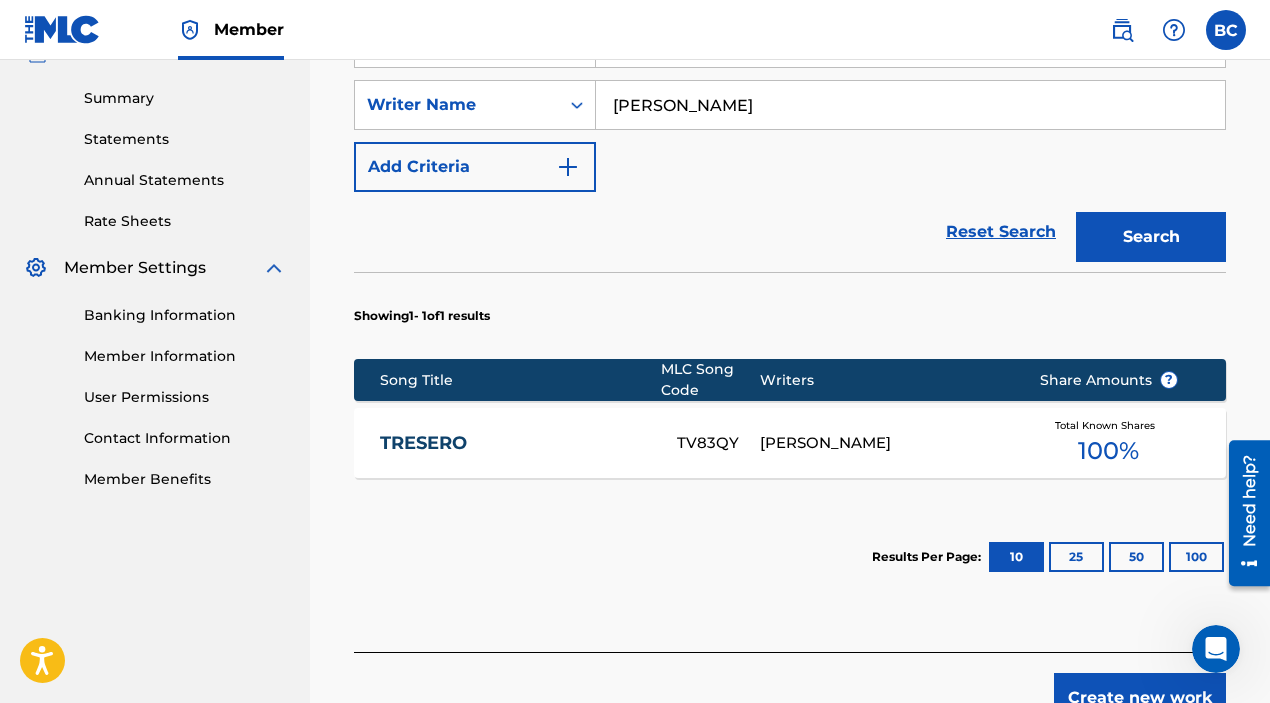 scroll, scrollTop: 658, scrollLeft: 0, axis: vertical 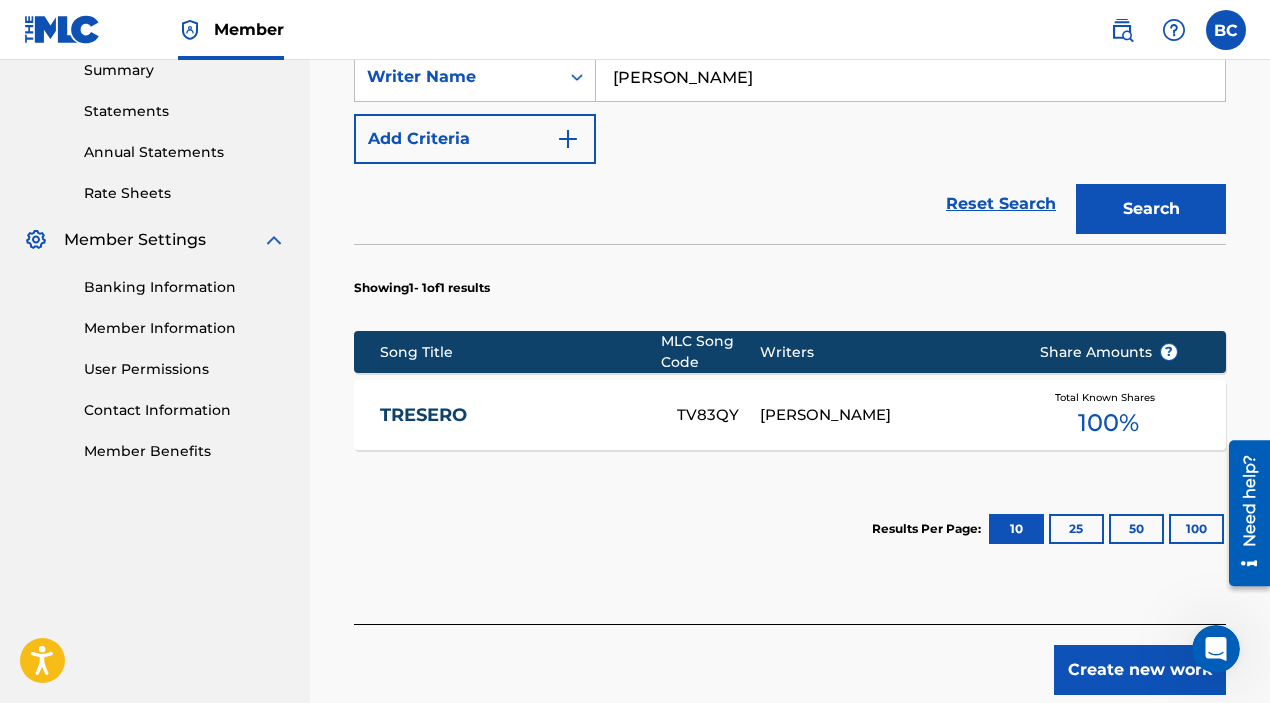 click on "TRESERO" at bounding box center (515, 415) 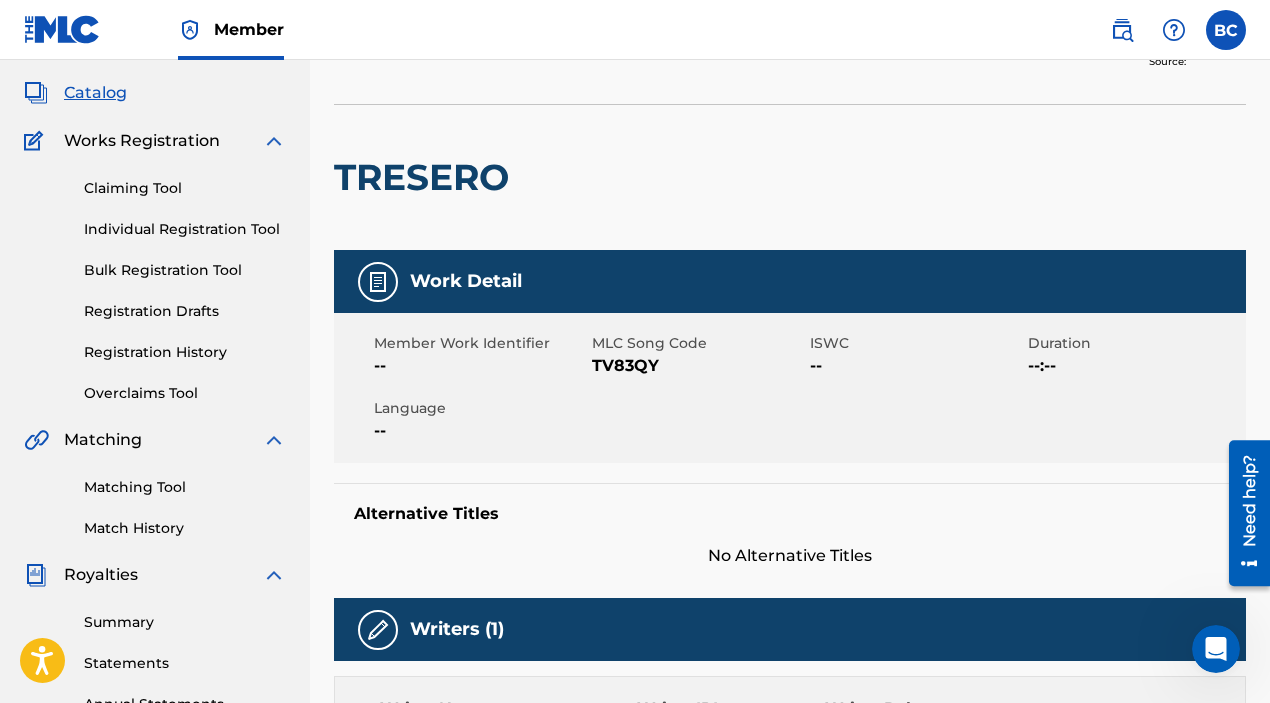 scroll, scrollTop: 127, scrollLeft: 0, axis: vertical 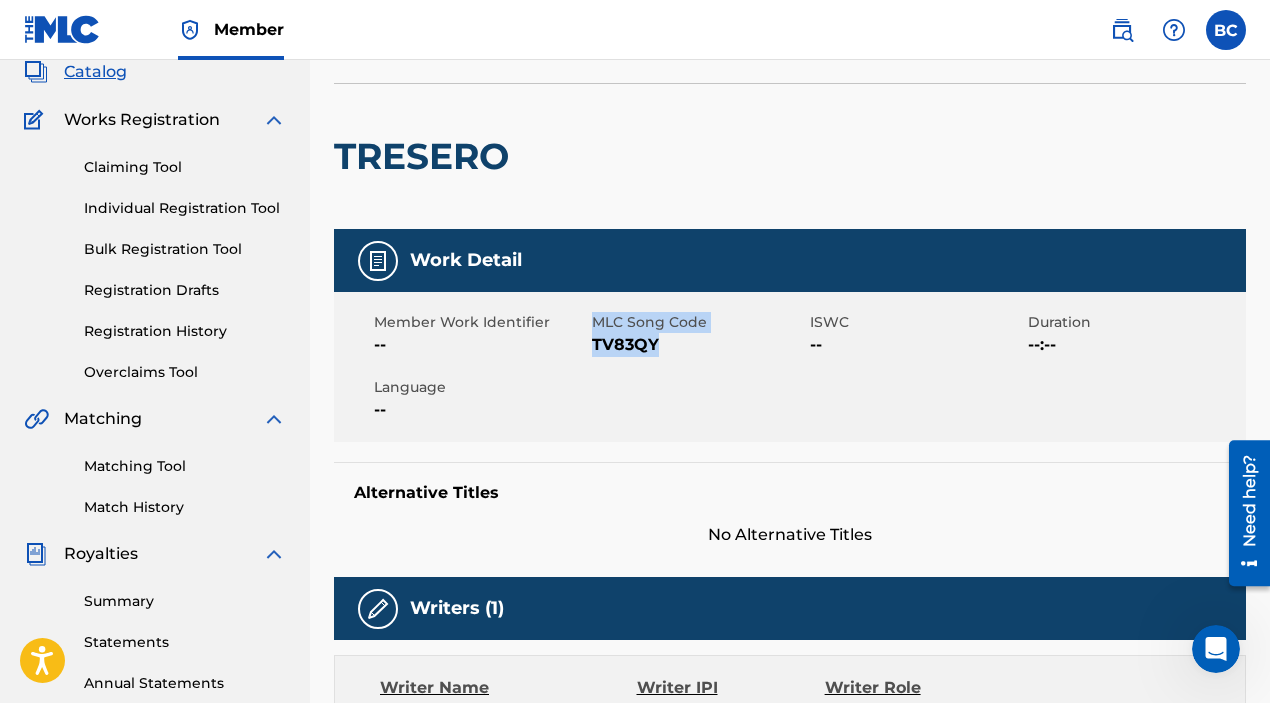 drag, startPoint x: 659, startPoint y: 349, endPoint x: 591, endPoint y: 347, distance: 68.0294 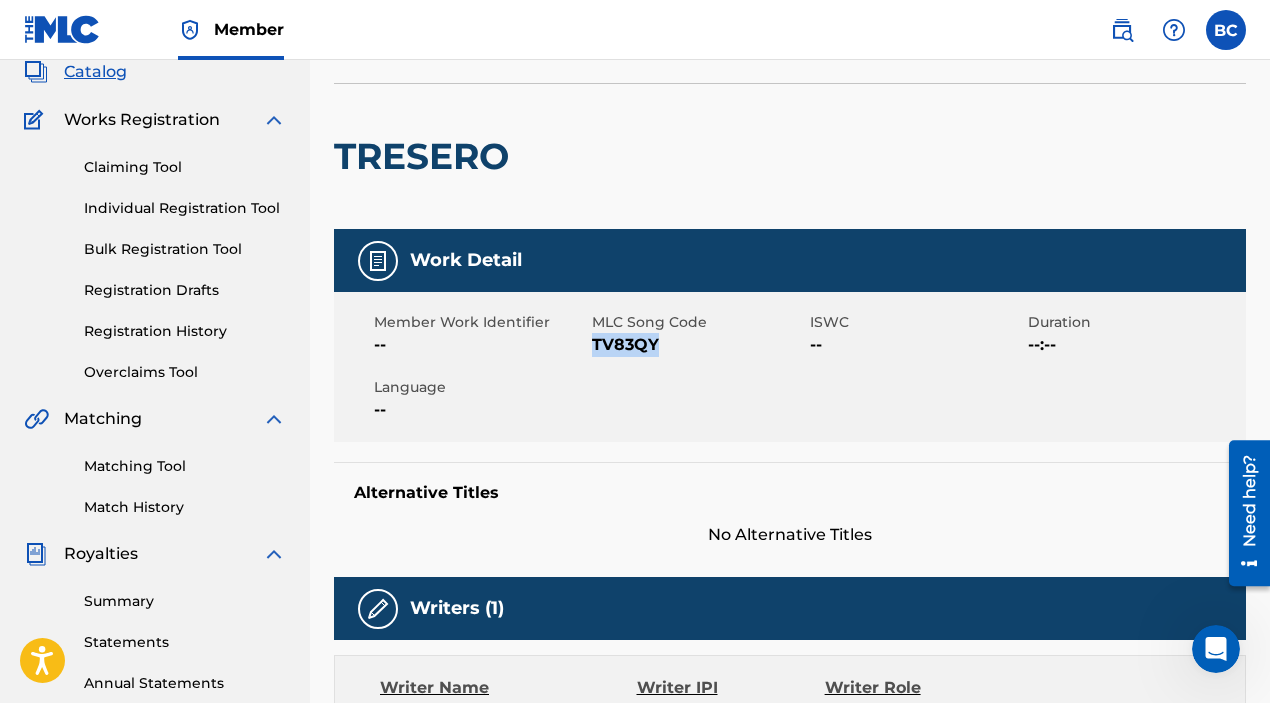 drag, startPoint x: 661, startPoint y: 343, endPoint x: 593, endPoint y: 349, distance: 68.26419 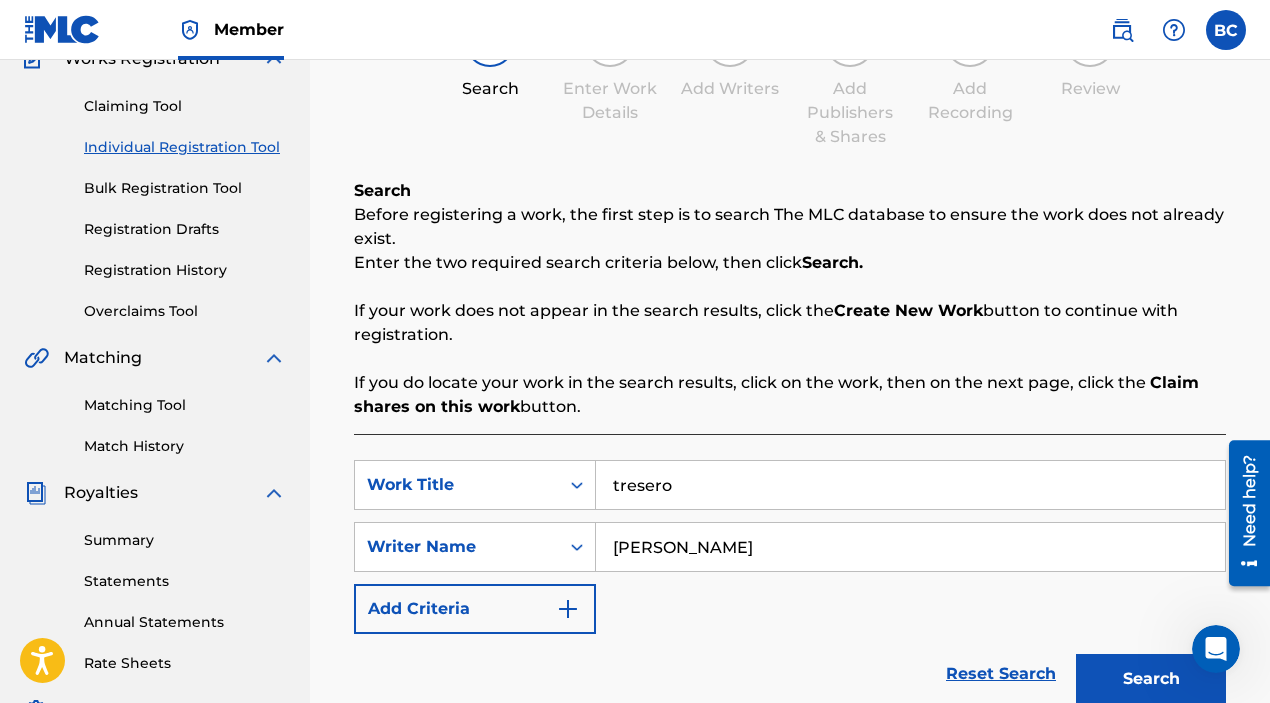 scroll, scrollTop: 215, scrollLeft: 0, axis: vertical 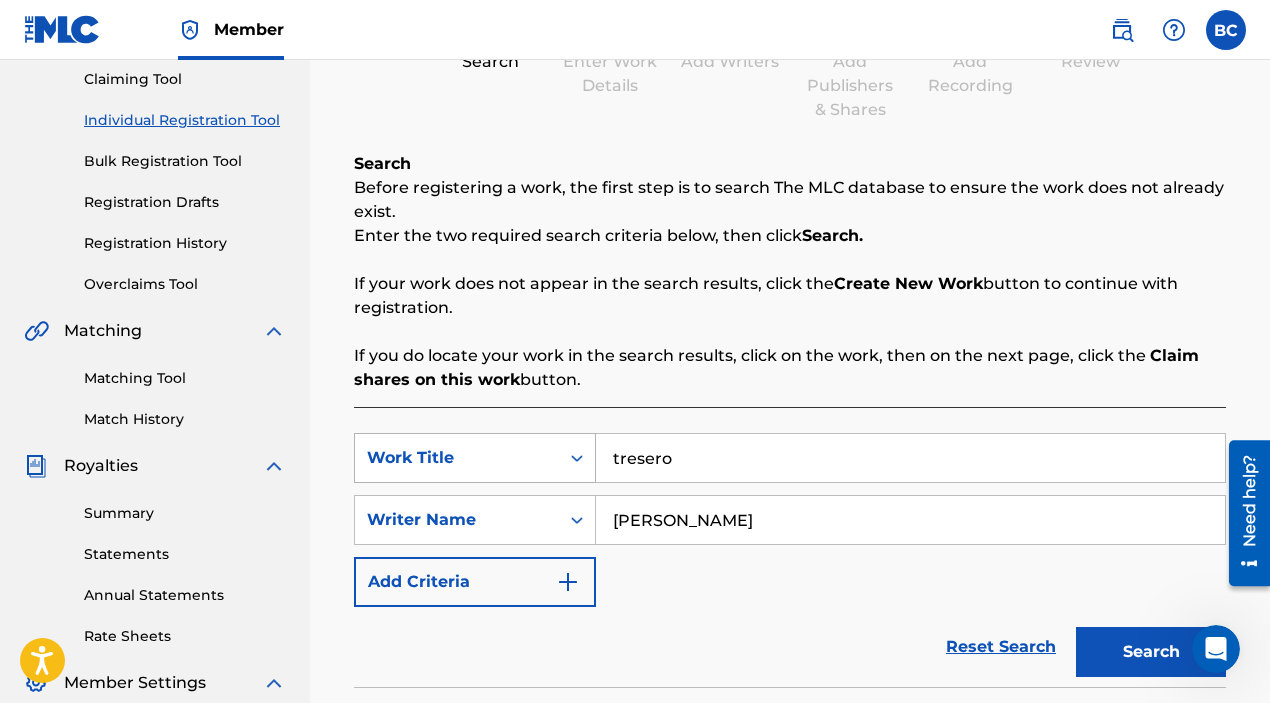 drag, startPoint x: 701, startPoint y: 463, endPoint x: 508, endPoint y: 463, distance: 193 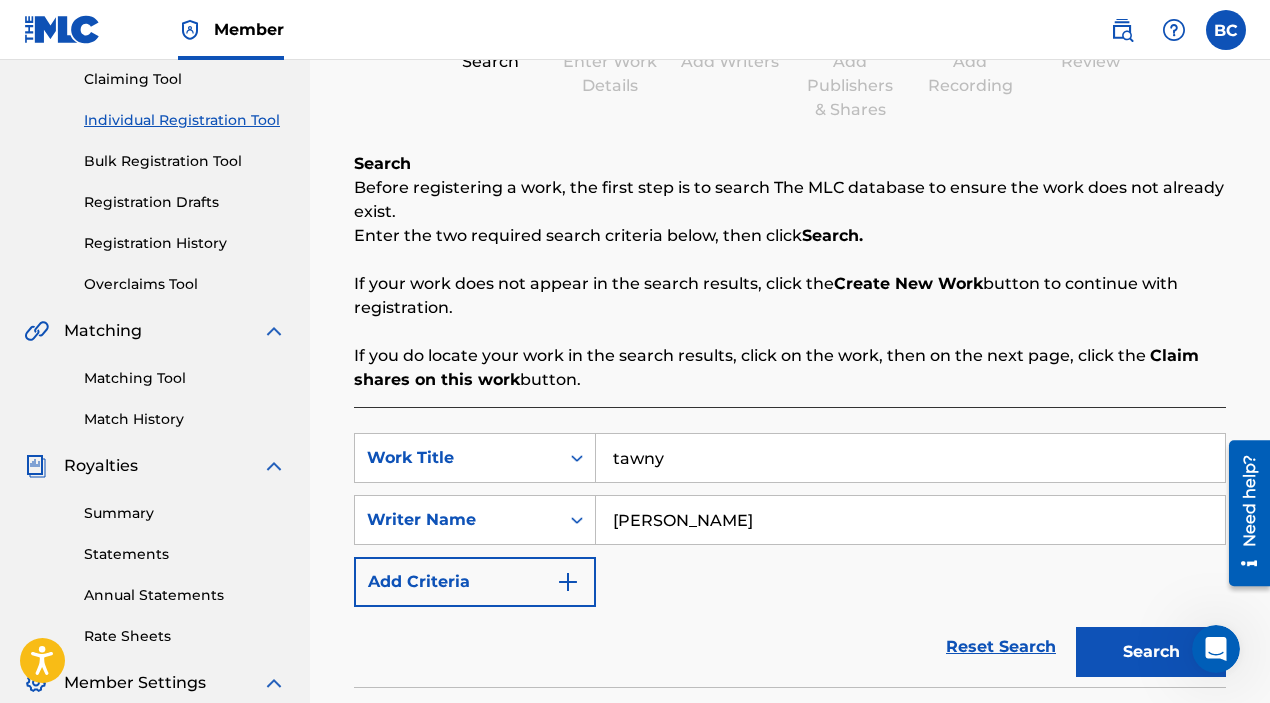 type on "tawny" 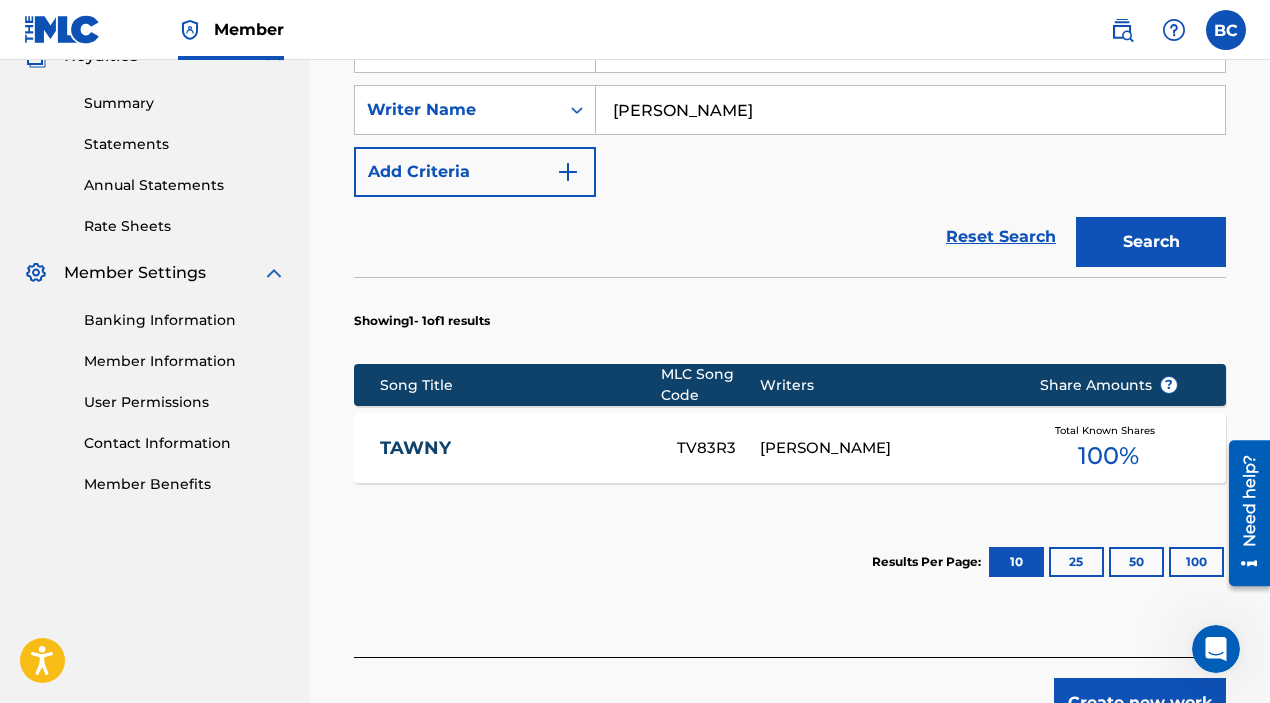 scroll, scrollTop: 642, scrollLeft: 0, axis: vertical 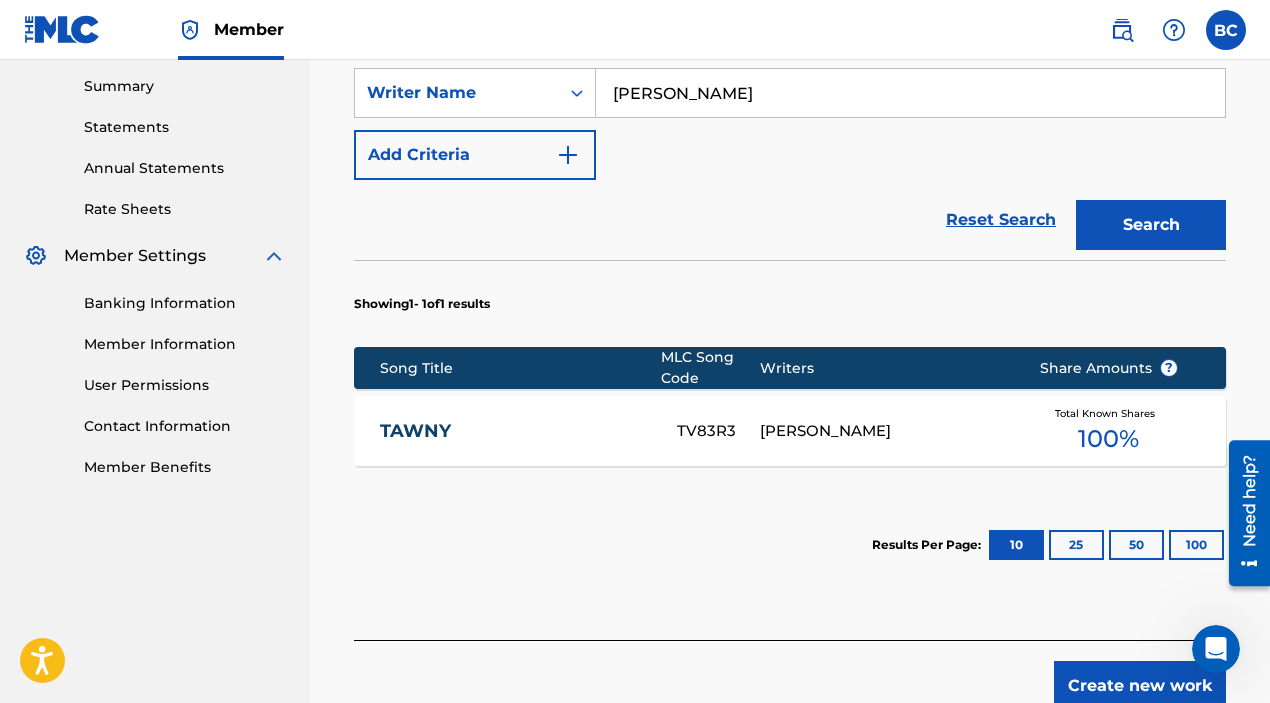 click on "TAWNY" at bounding box center (515, 431) 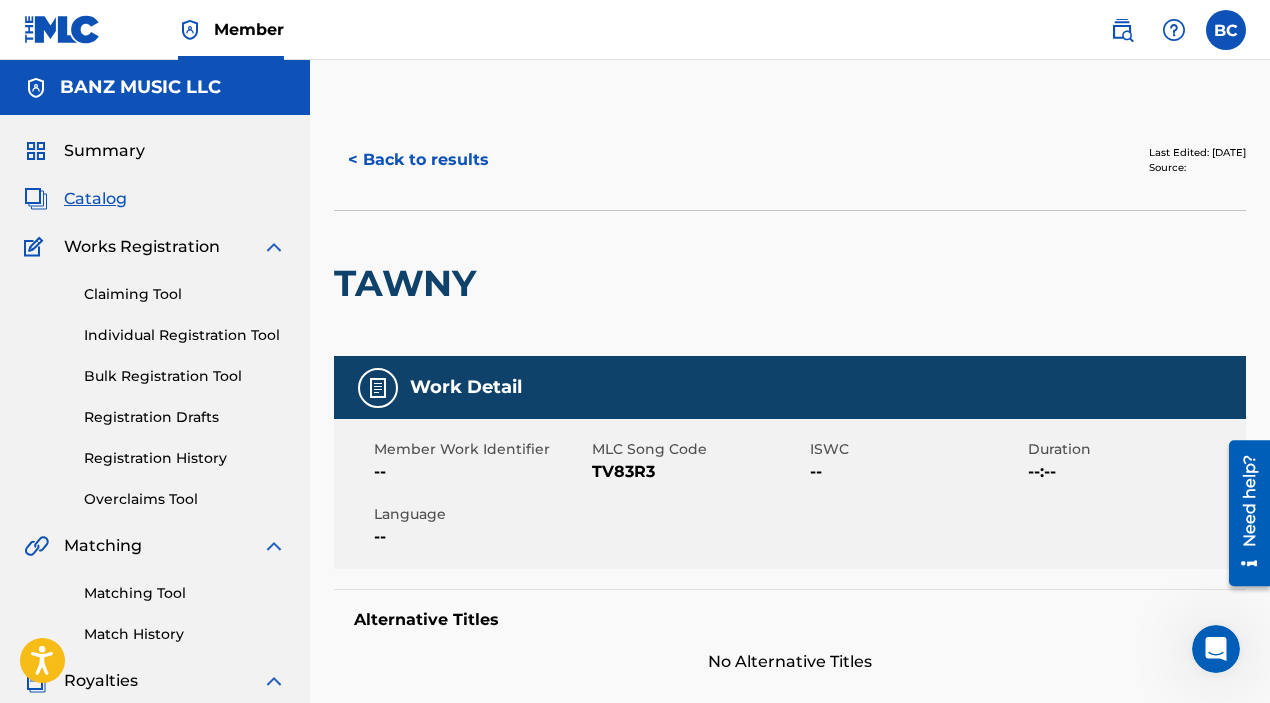 scroll, scrollTop: 111, scrollLeft: 0, axis: vertical 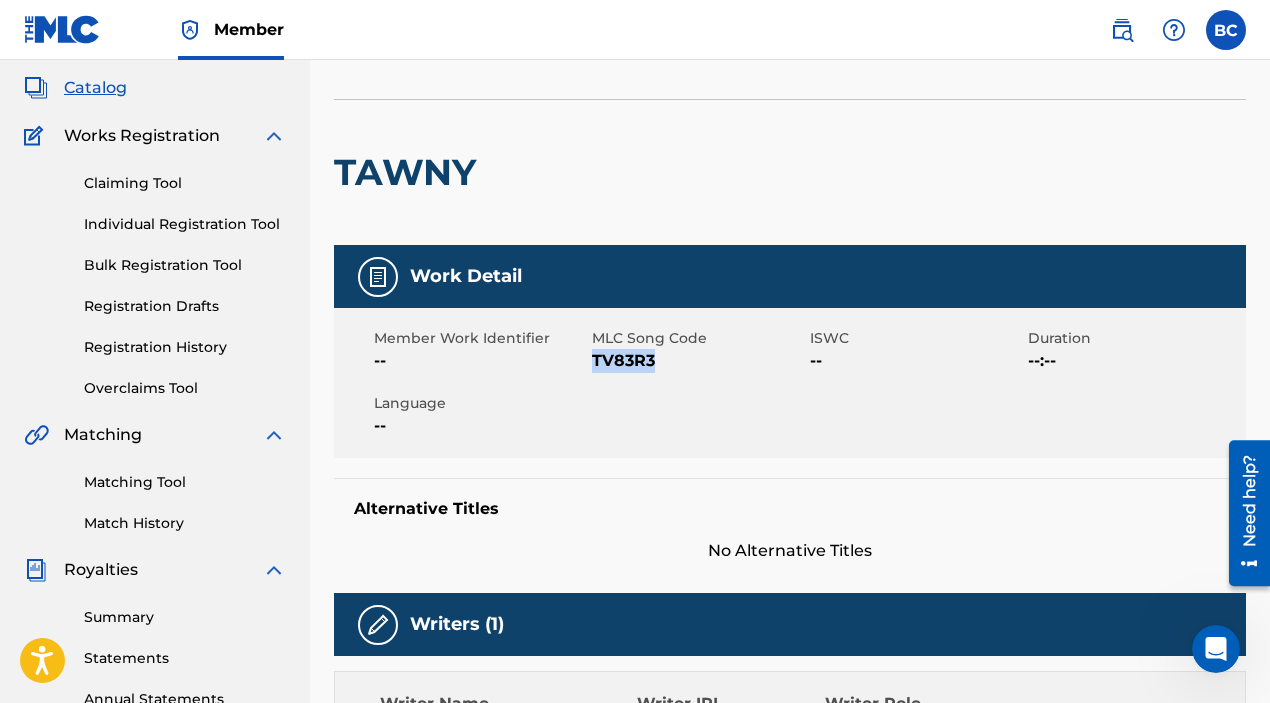 drag, startPoint x: 655, startPoint y: 360, endPoint x: 593, endPoint y: 365, distance: 62.201286 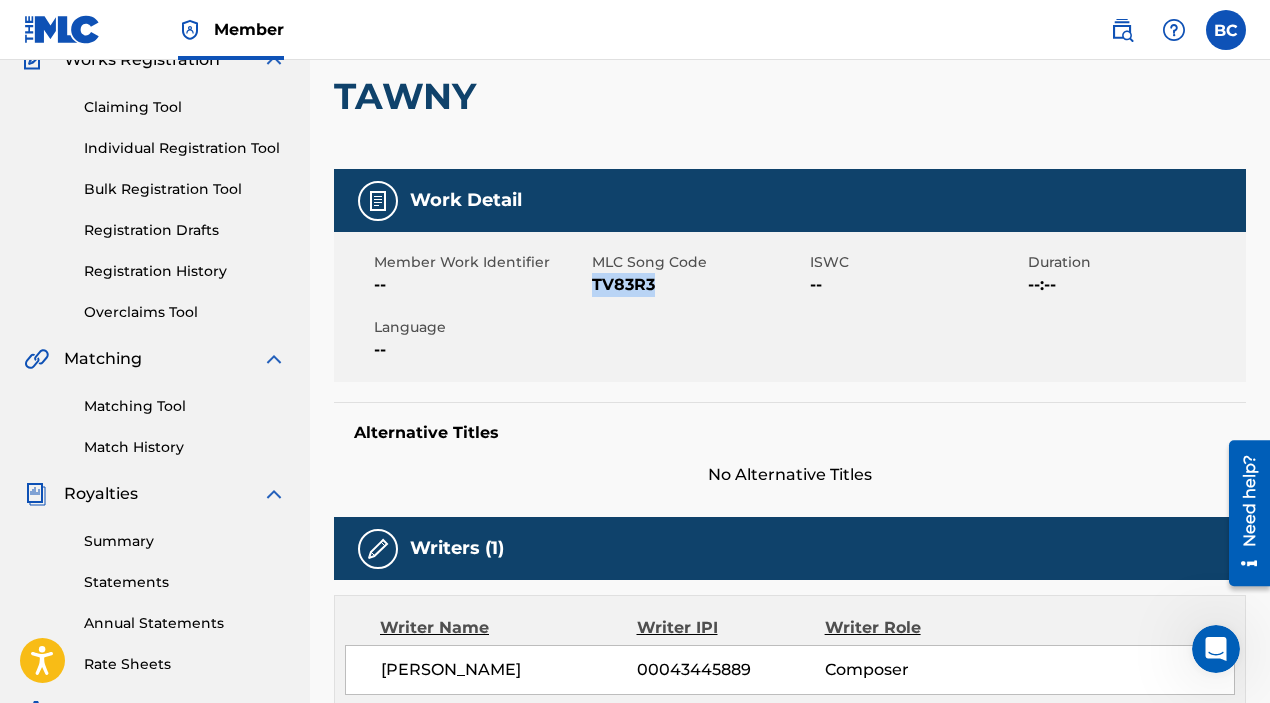scroll, scrollTop: 163, scrollLeft: 0, axis: vertical 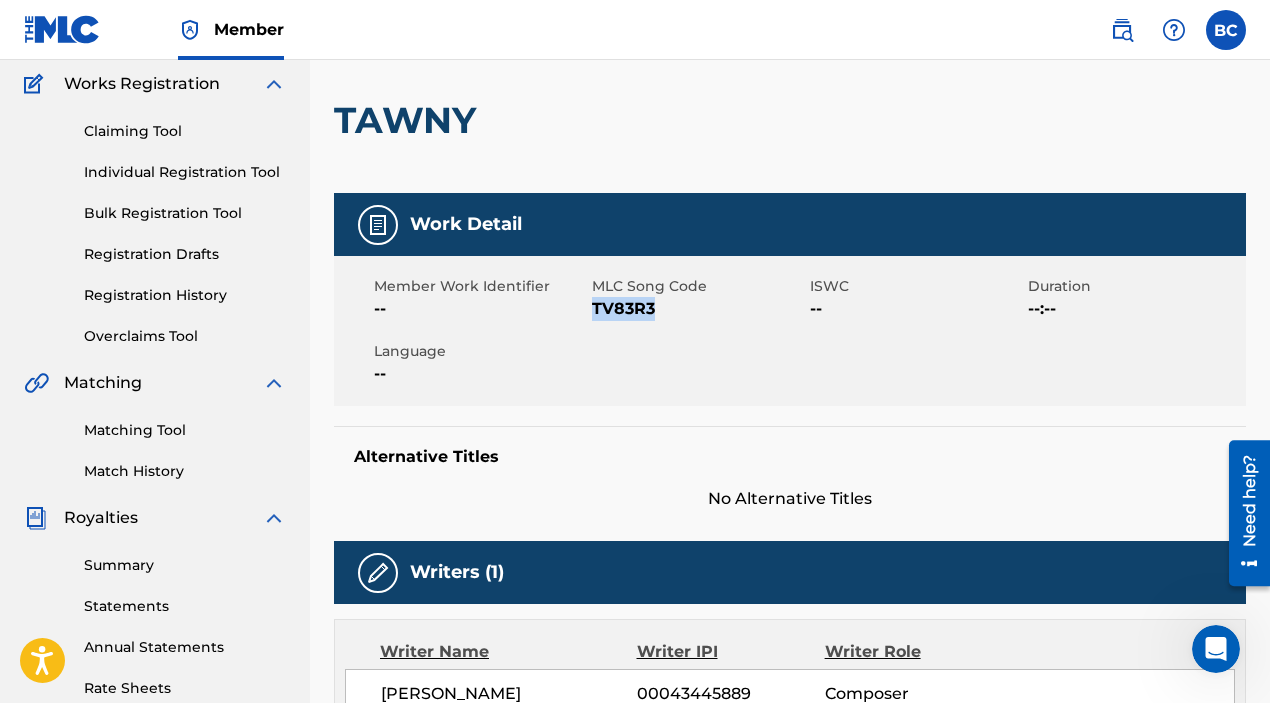 click on "Individual Registration Tool" at bounding box center (185, 172) 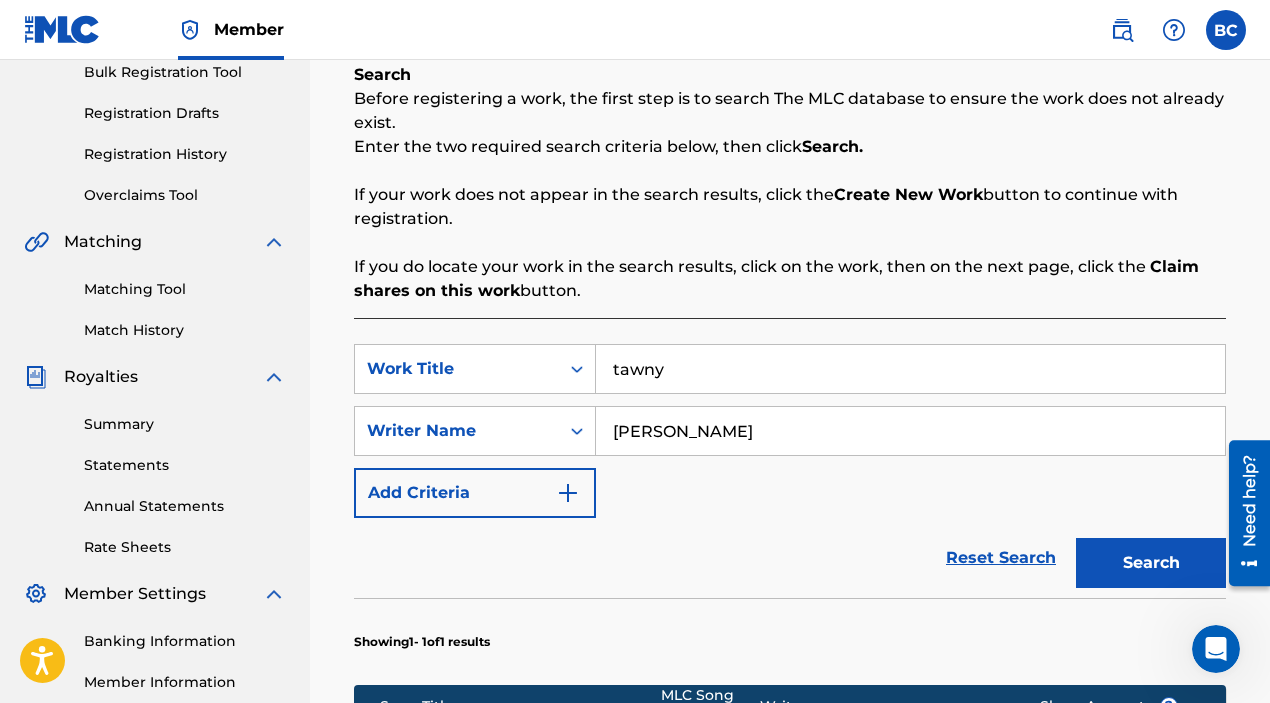 scroll, scrollTop: 333, scrollLeft: 0, axis: vertical 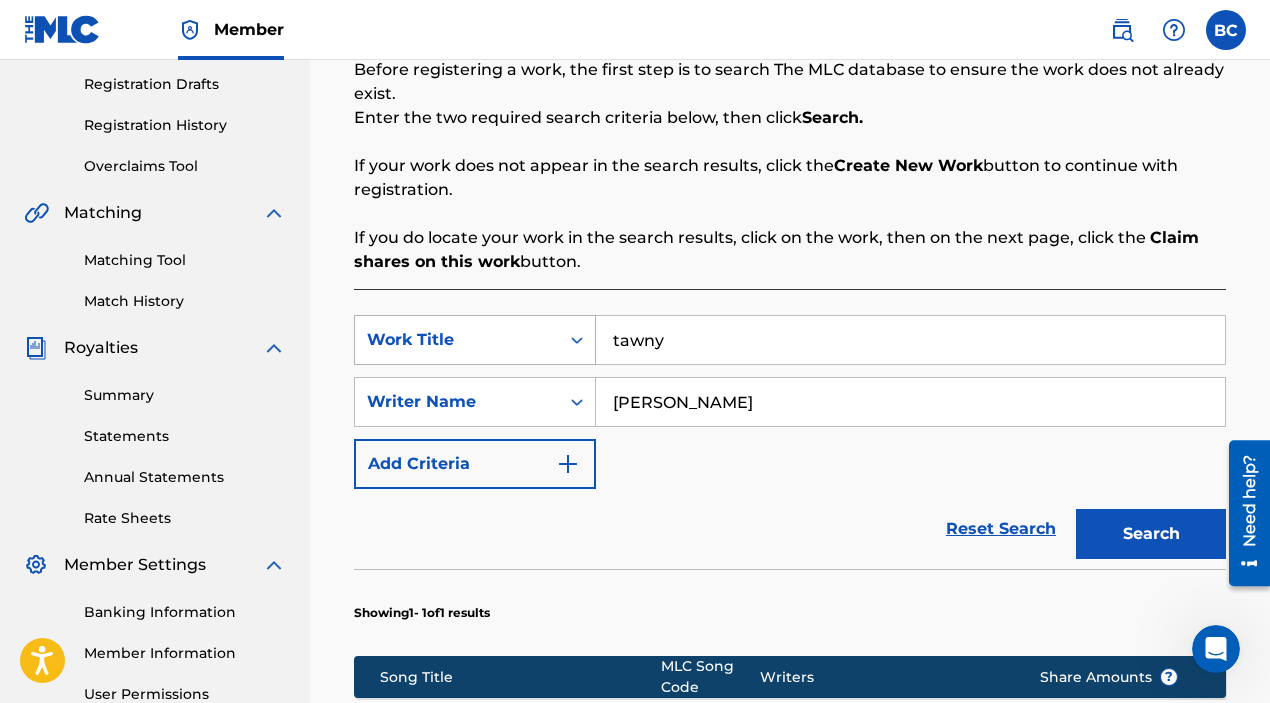 drag, startPoint x: 685, startPoint y: 346, endPoint x: 541, endPoint y: 341, distance: 144.08678 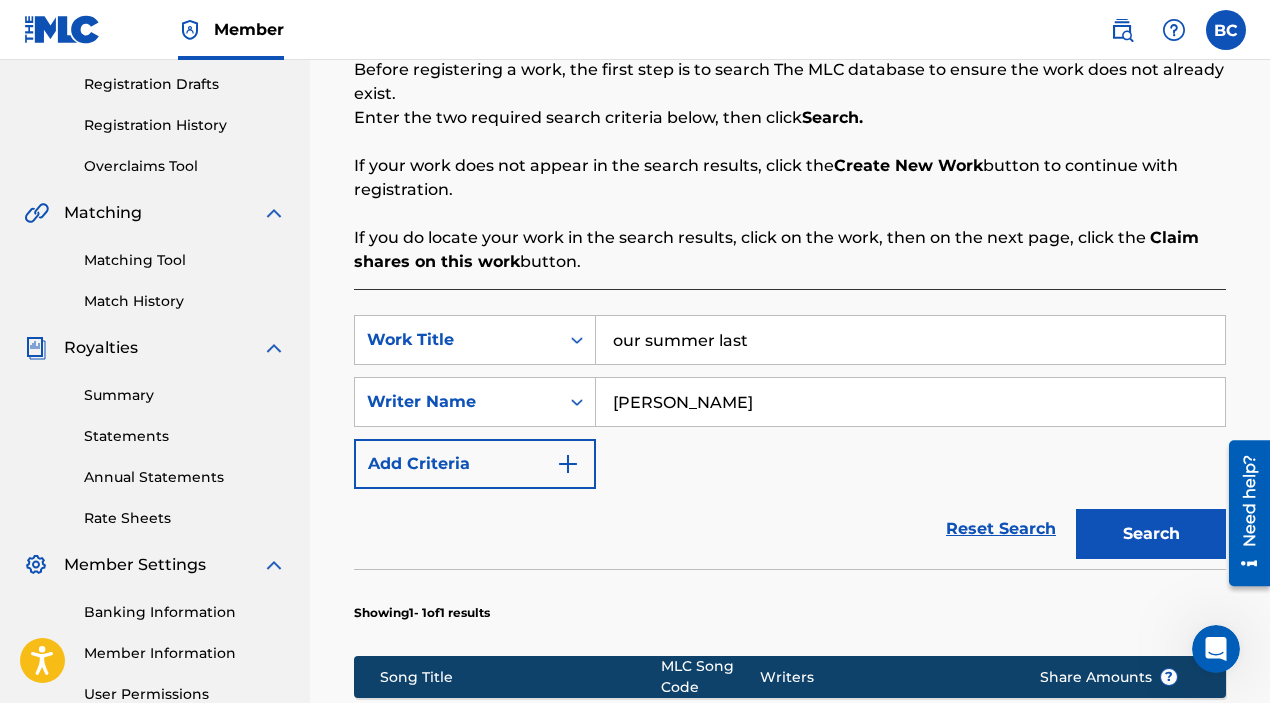 type on "our summer last" 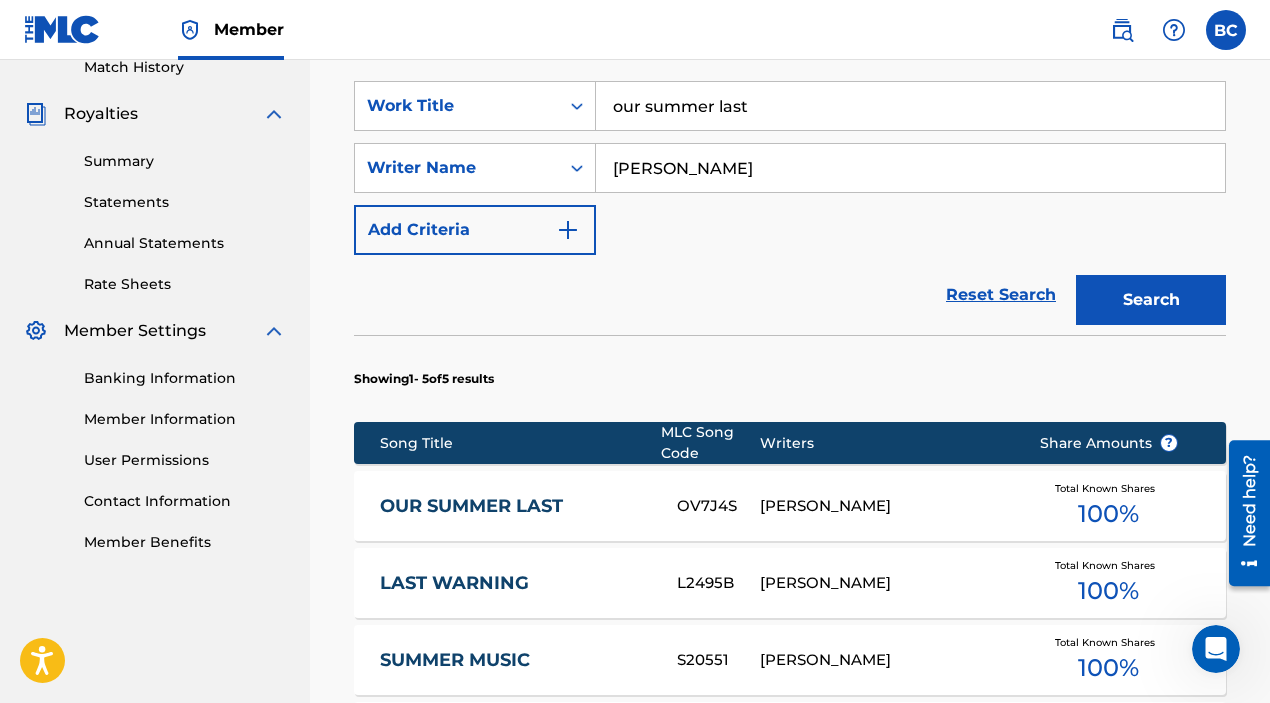 scroll, scrollTop: 637, scrollLeft: 0, axis: vertical 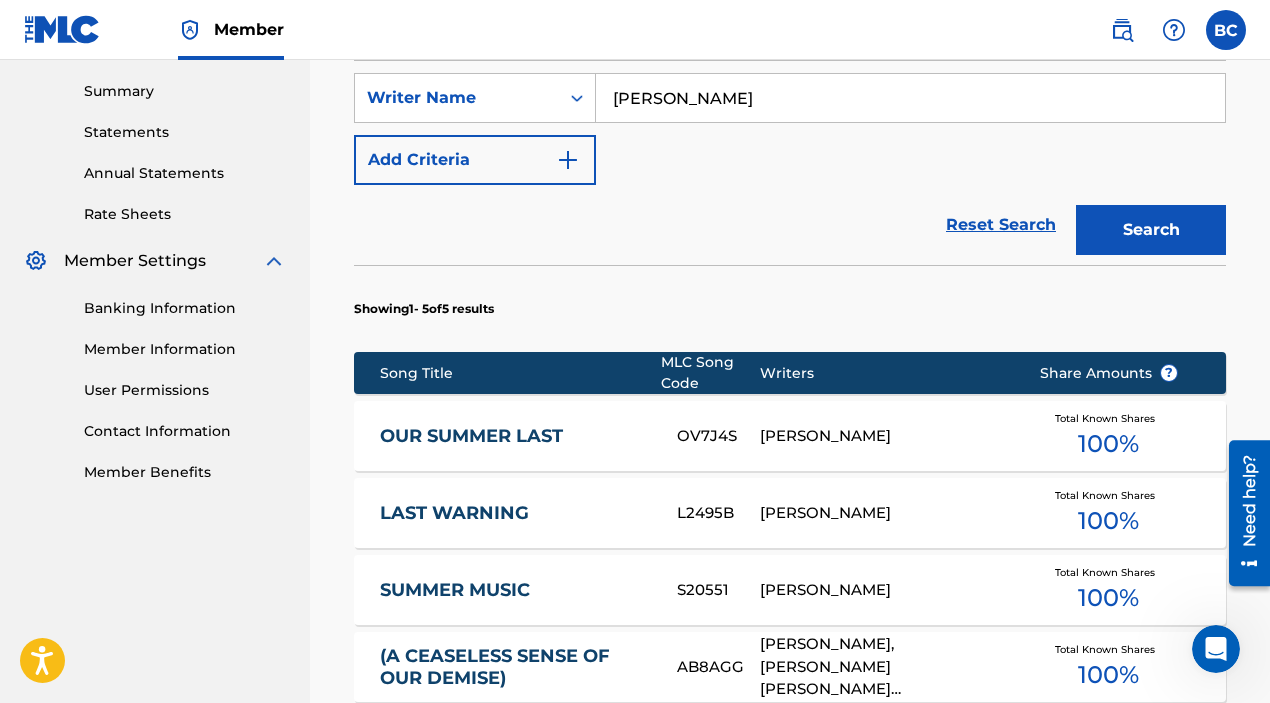 click on "OUR SUMMER LAST" at bounding box center (515, 436) 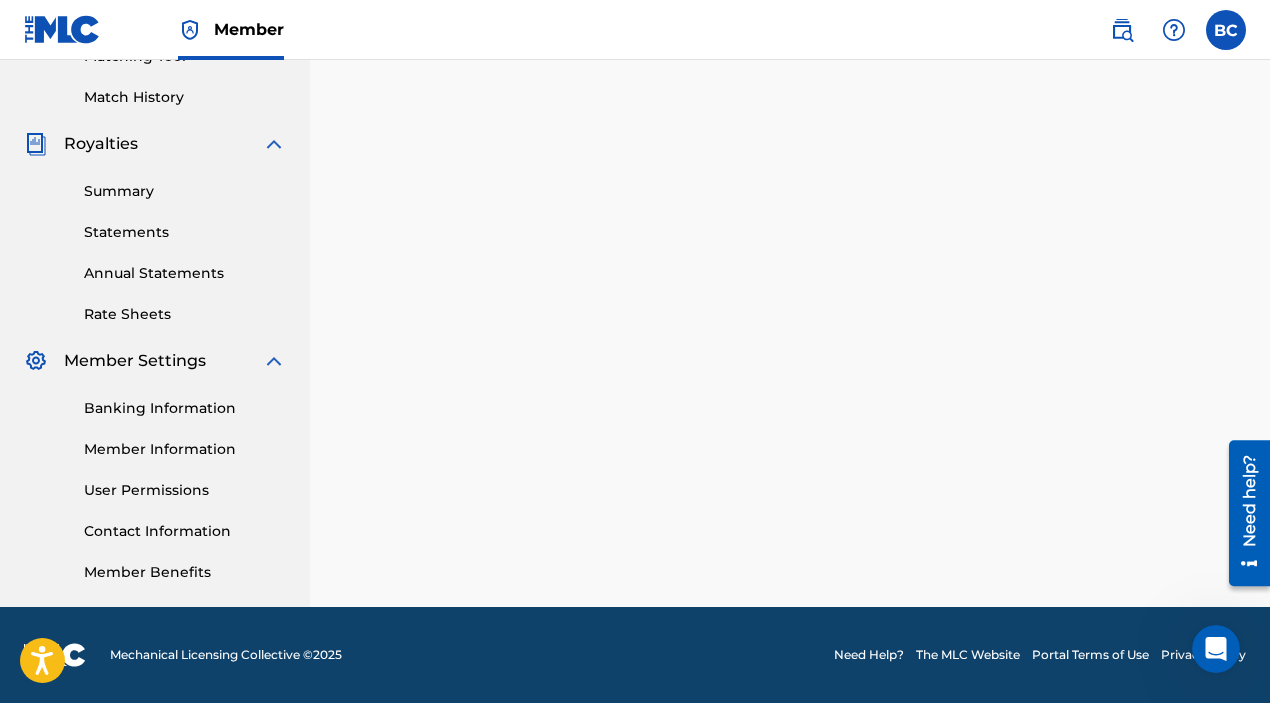 scroll, scrollTop: 0, scrollLeft: 0, axis: both 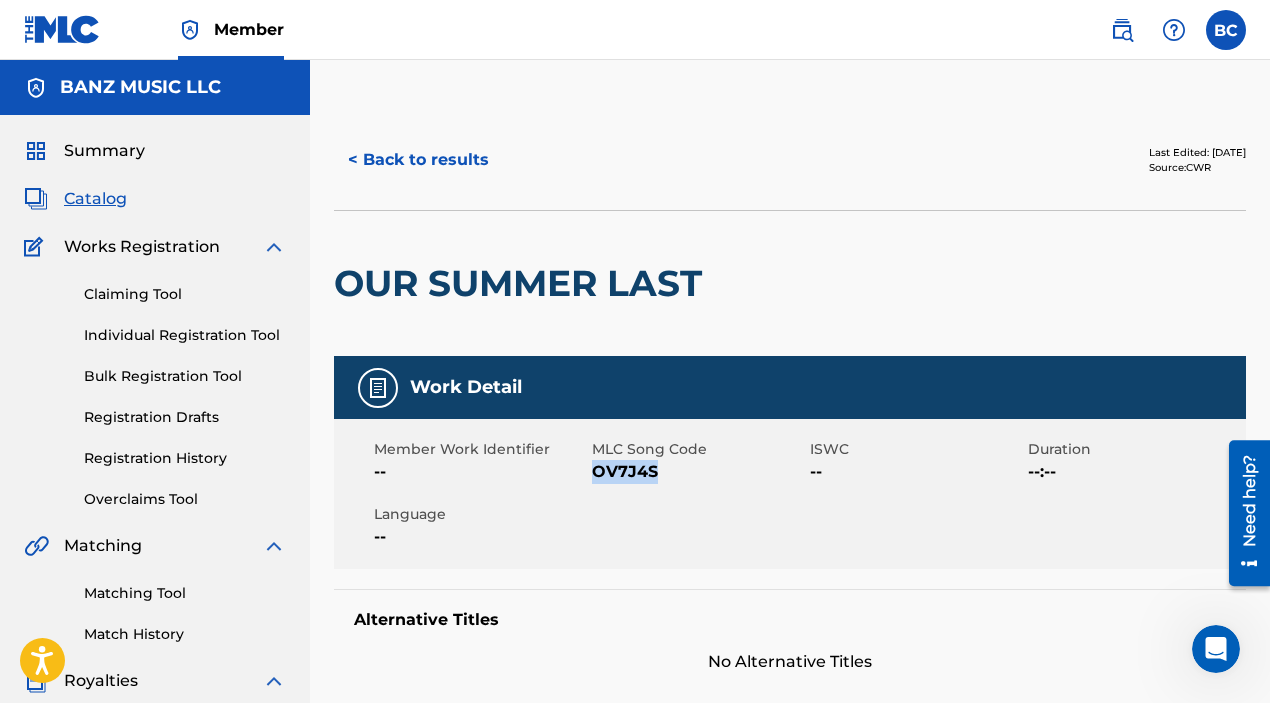 drag, startPoint x: 654, startPoint y: 470, endPoint x: 596, endPoint y: 470, distance: 58 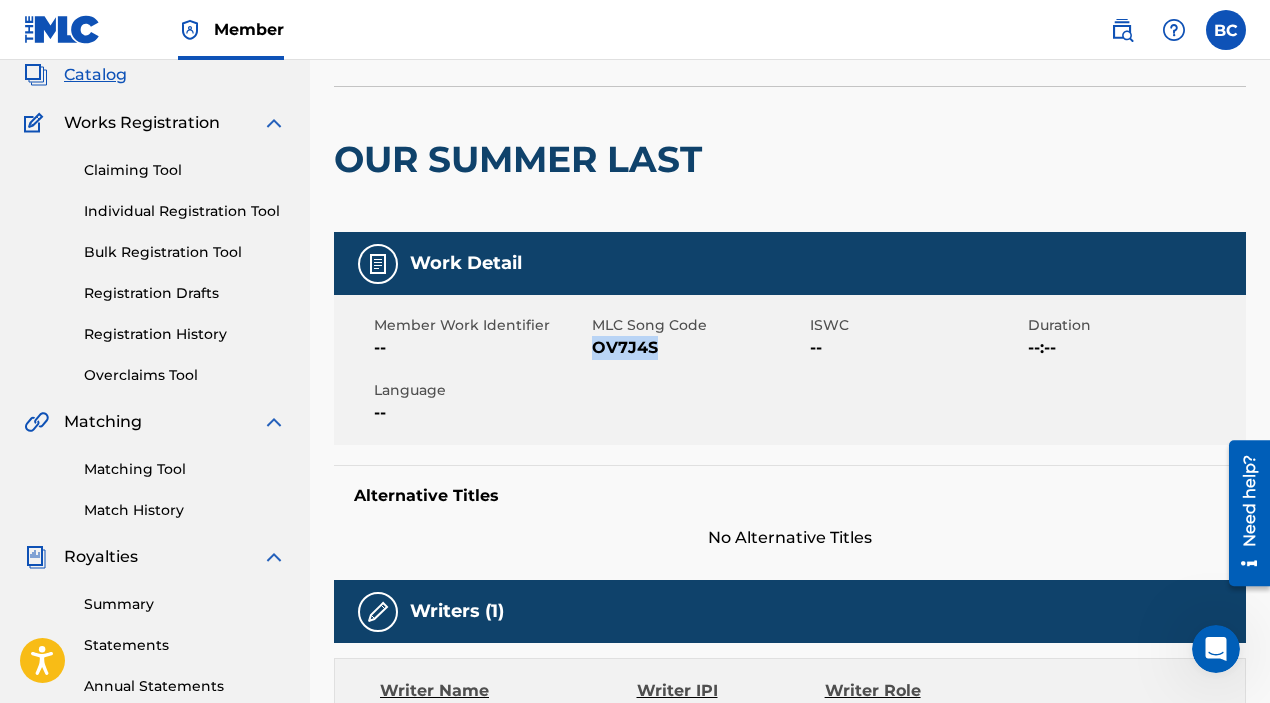 scroll, scrollTop: 0, scrollLeft: 0, axis: both 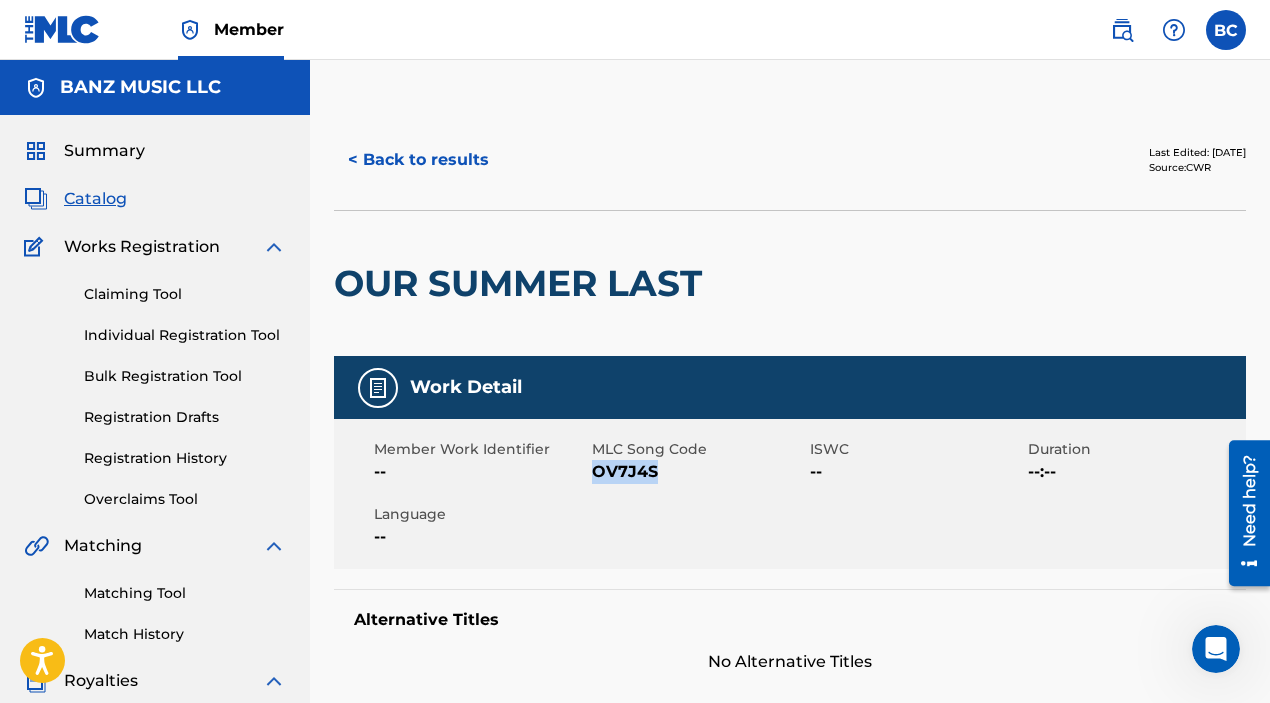 click on "Individual Registration Tool" at bounding box center (185, 335) 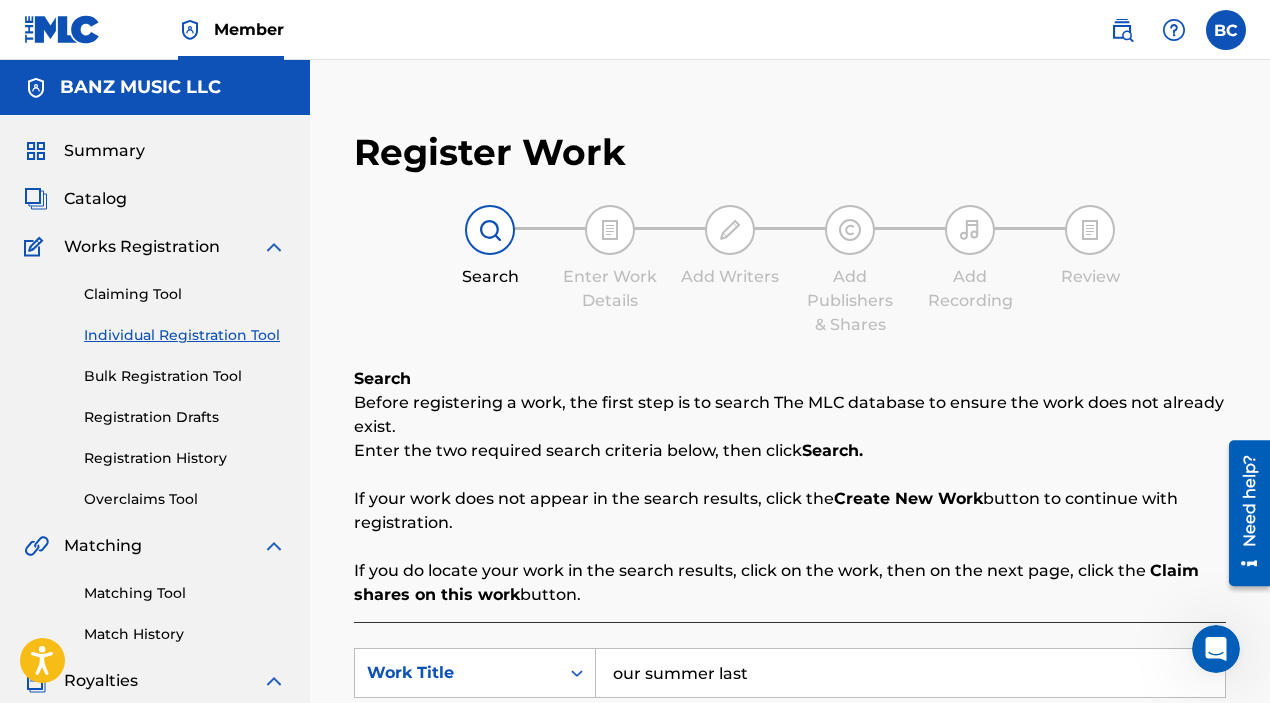 scroll, scrollTop: 187, scrollLeft: 0, axis: vertical 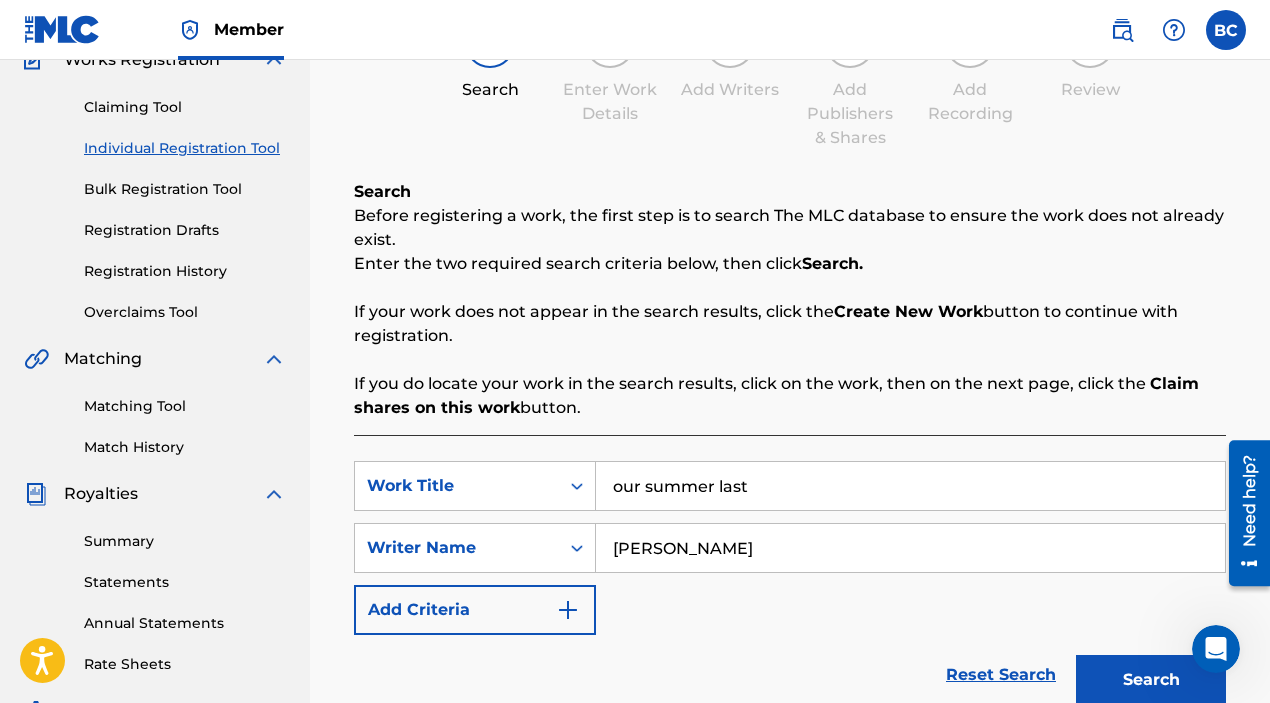 drag, startPoint x: 750, startPoint y: 492, endPoint x: 491, endPoint y: 459, distance: 261.09384 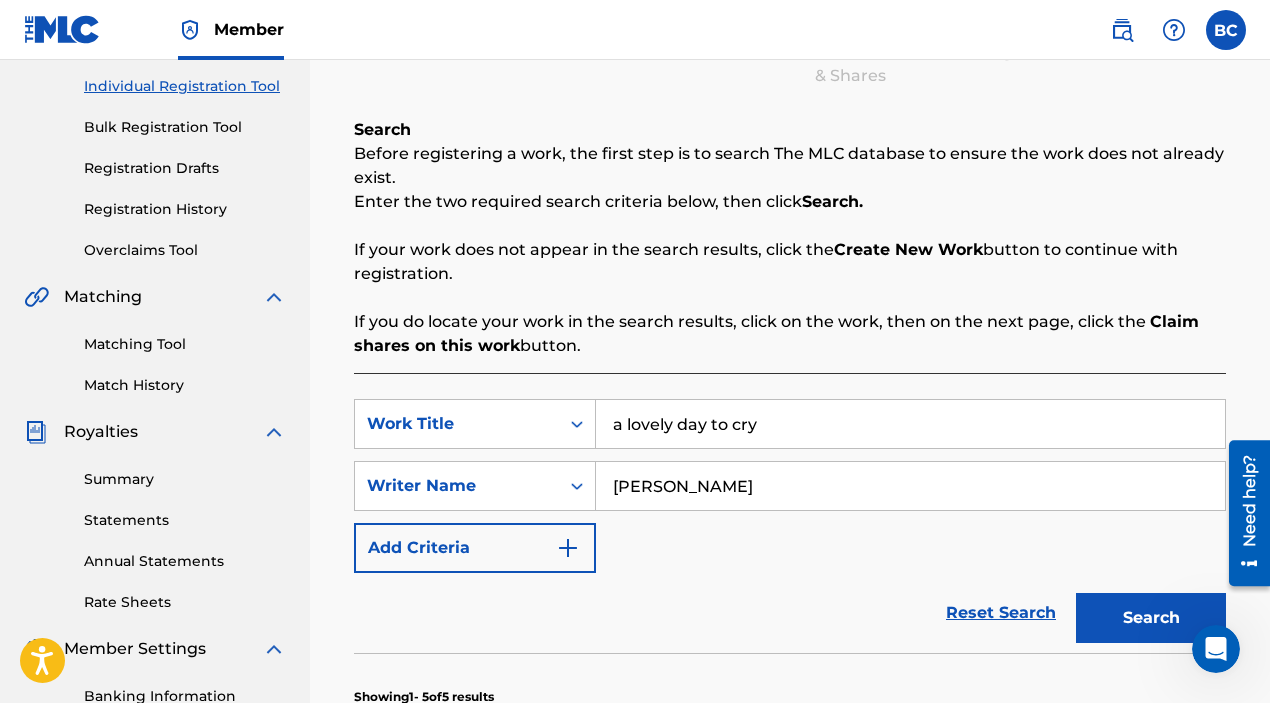 scroll, scrollTop: 250, scrollLeft: 0, axis: vertical 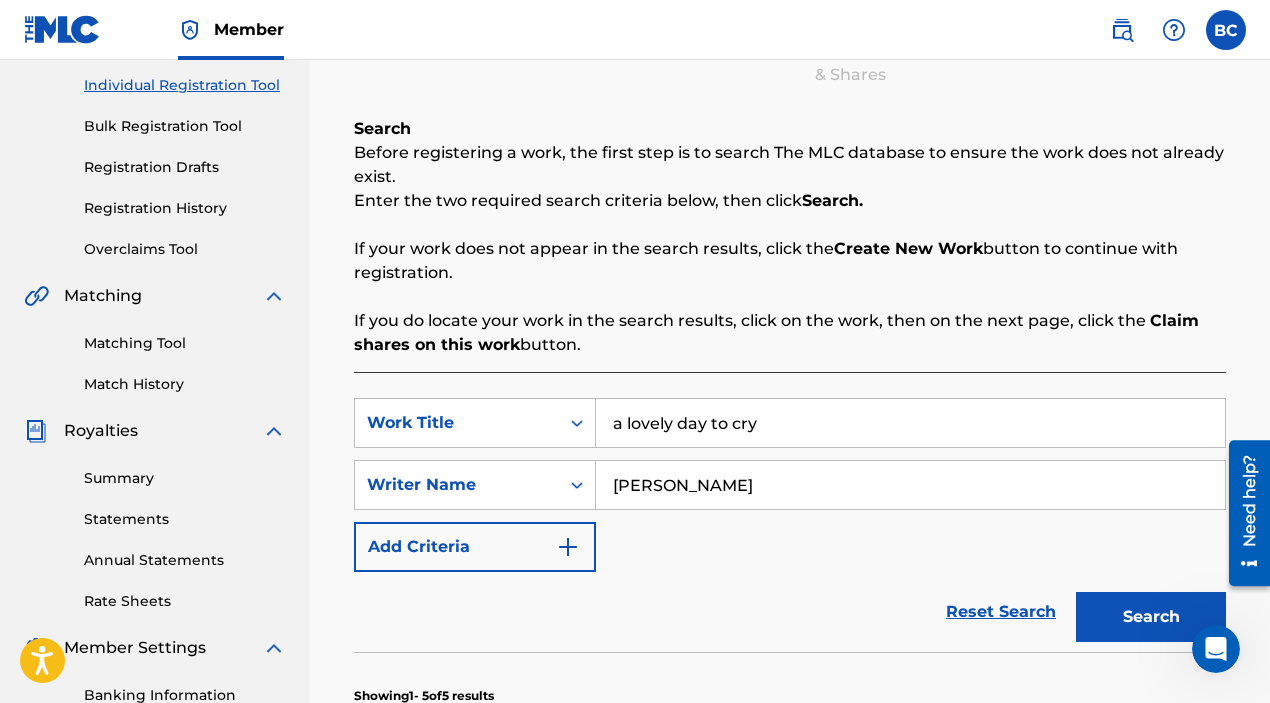 type on "a lovely day to cry" 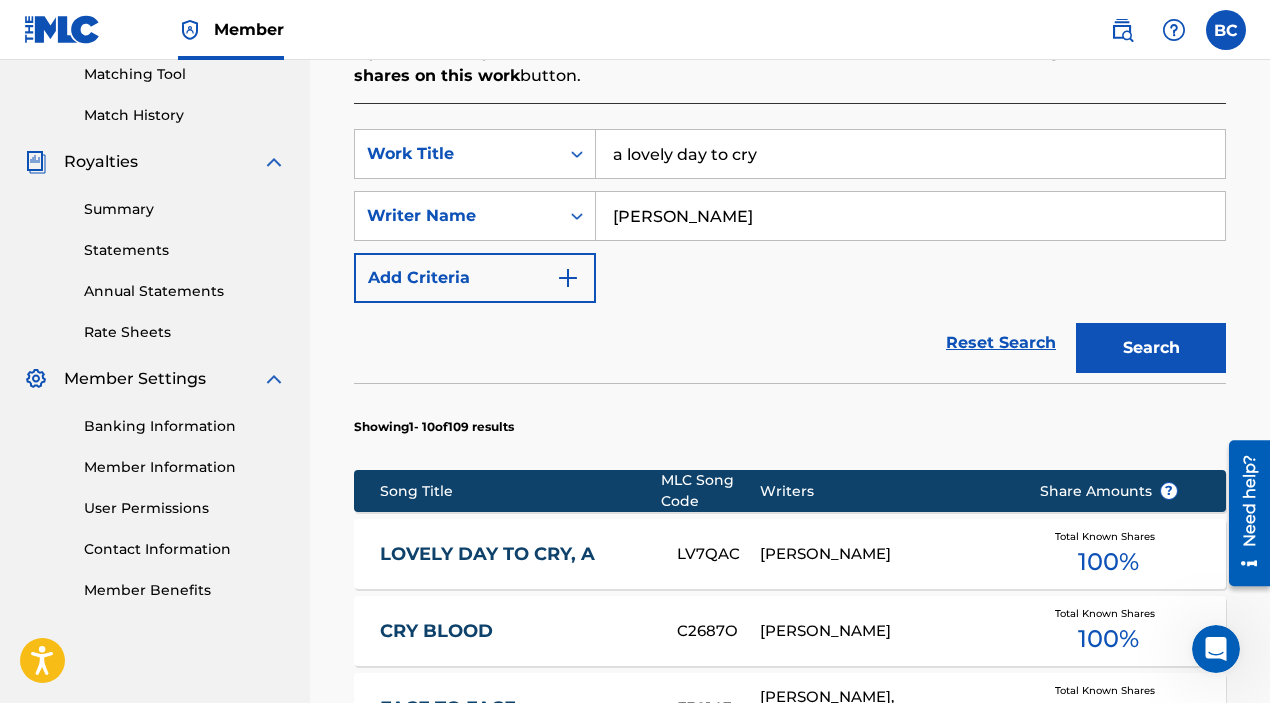 scroll, scrollTop: 661, scrollLeft: 0, axis: vertical 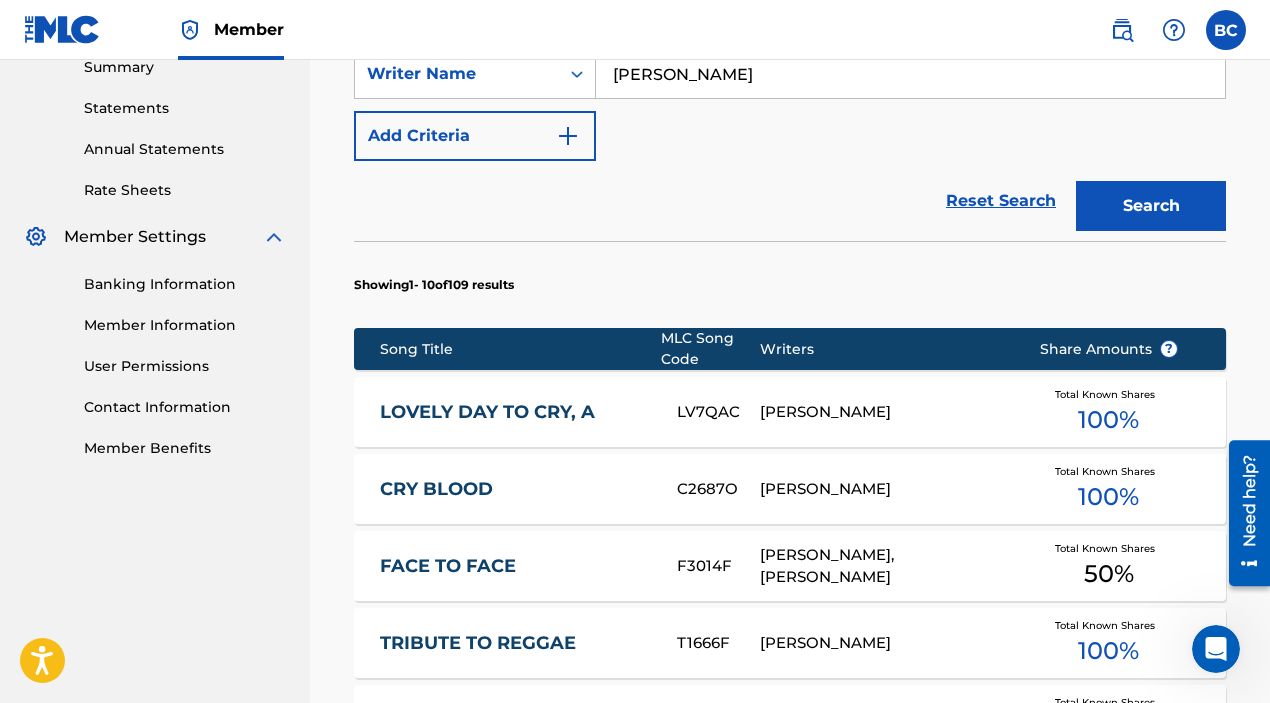 click on "LOVELY DAY TO CRY, A" at bounding box center [515, 412] 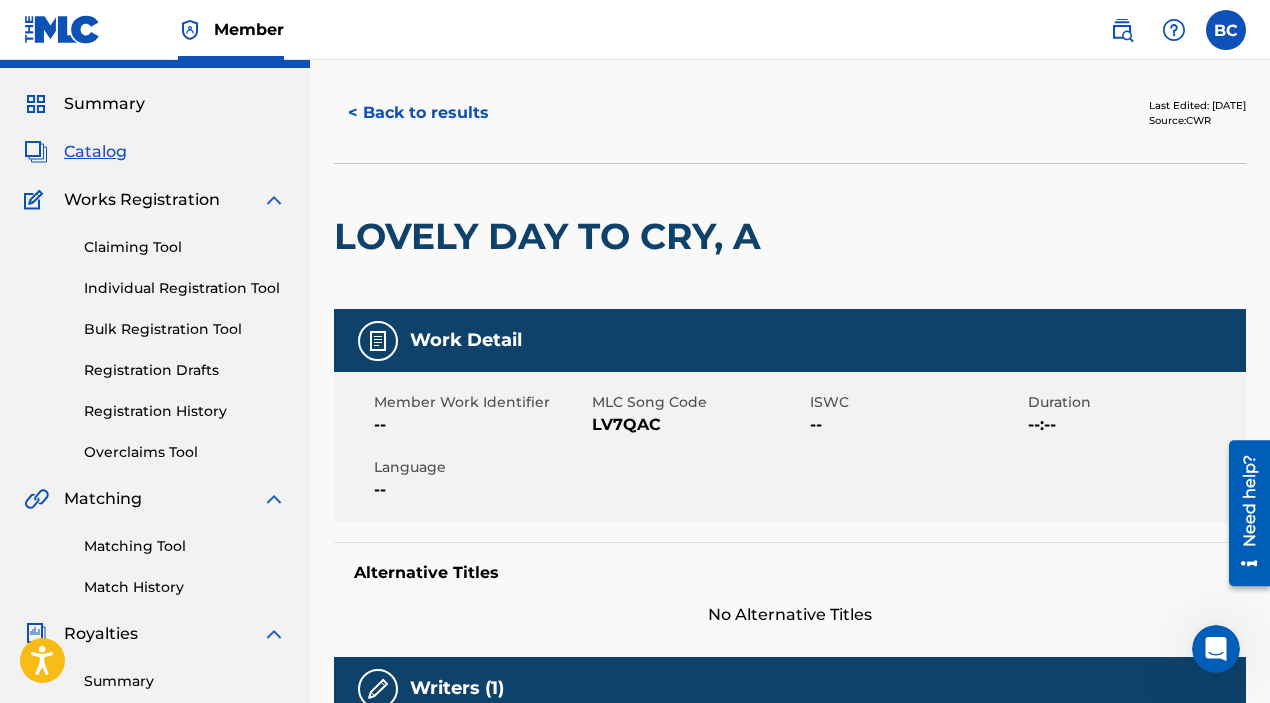scroll, scrollTop: 52, scrollLeft: 0, axis: vertical 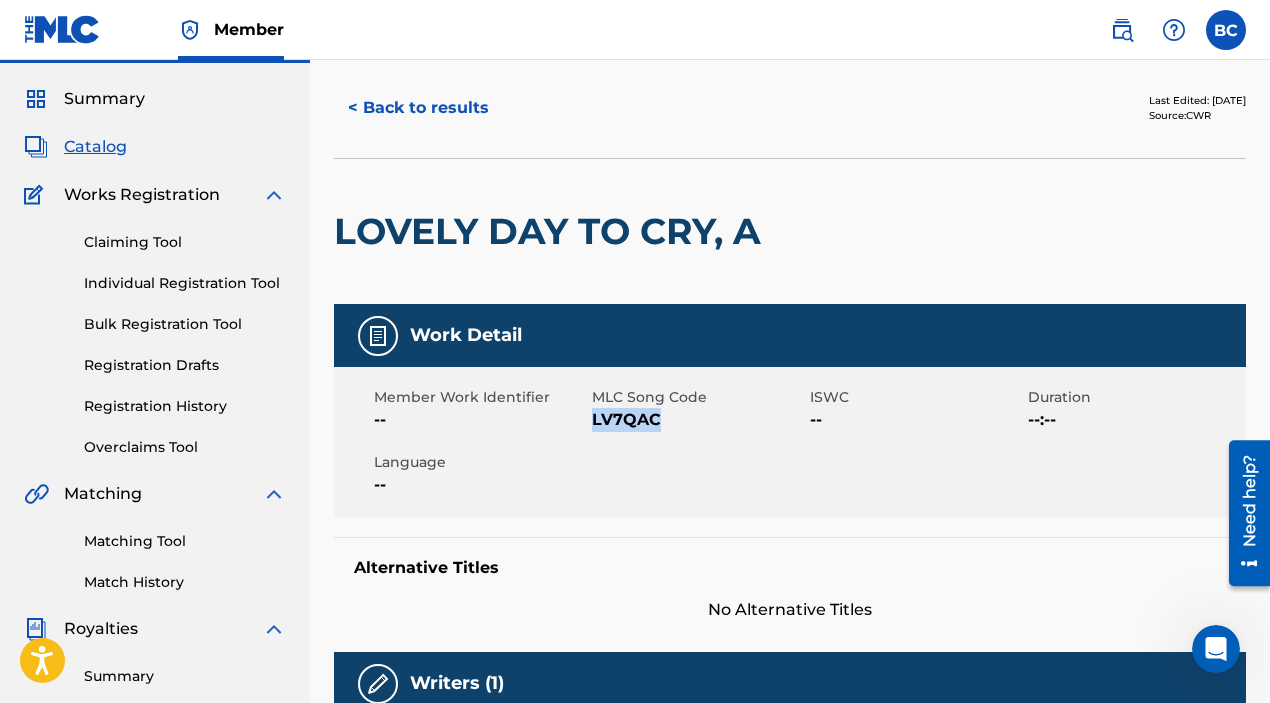 drag, startPoint x: 659, startPoint y: 418, endPoint x: 596, endPoint y: 418, distance: 63 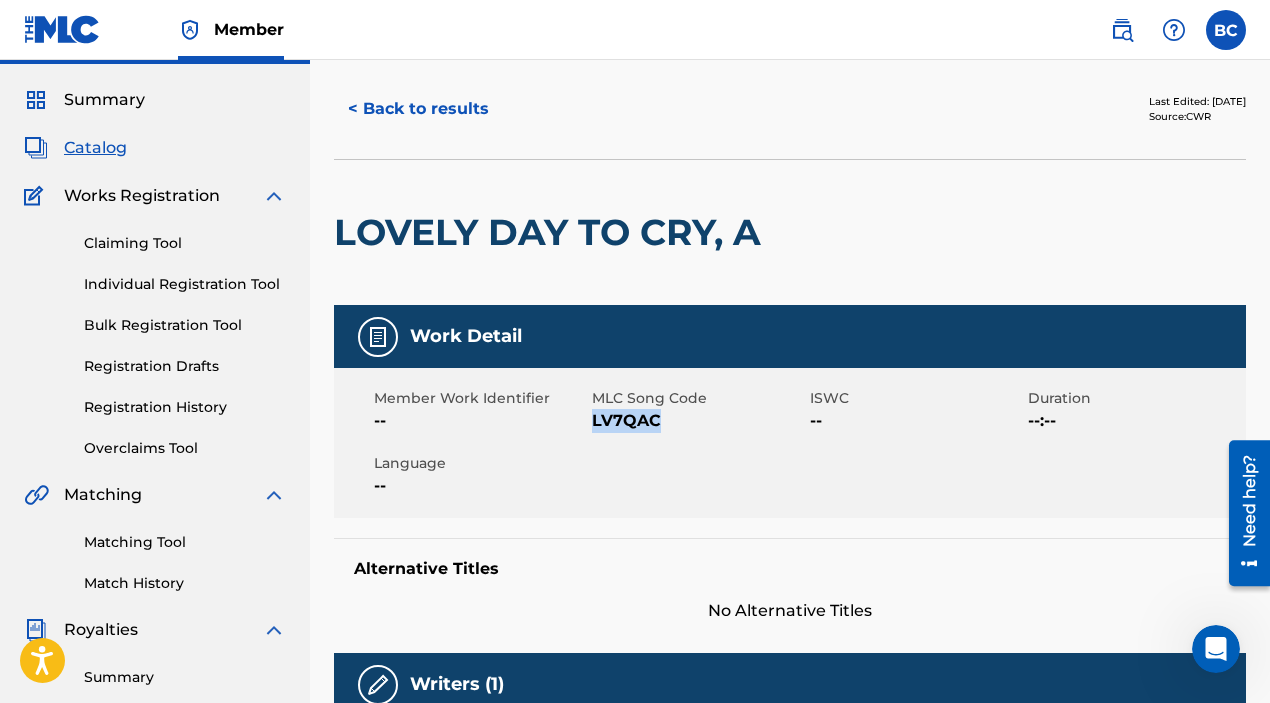scroll, scrollTop: 0, scrollLeft: 0, axis: both 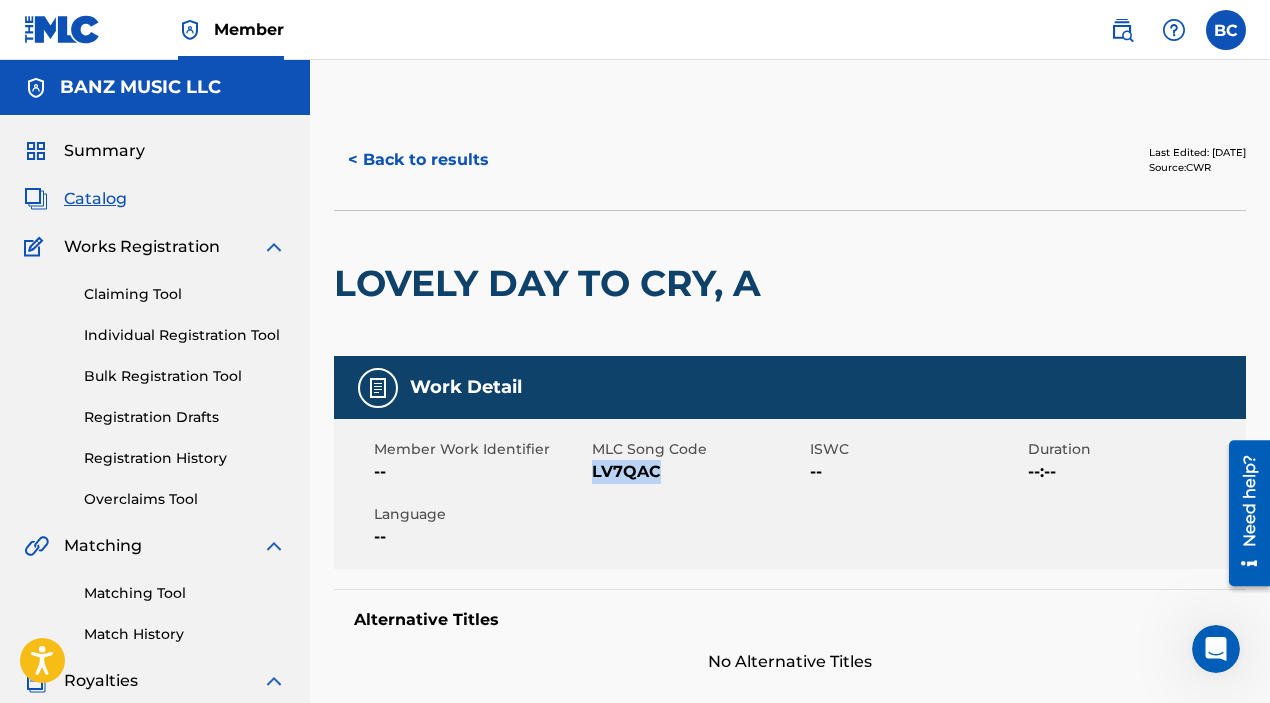 click on "Individual Registration Tool" at bounding box center [185, 335] 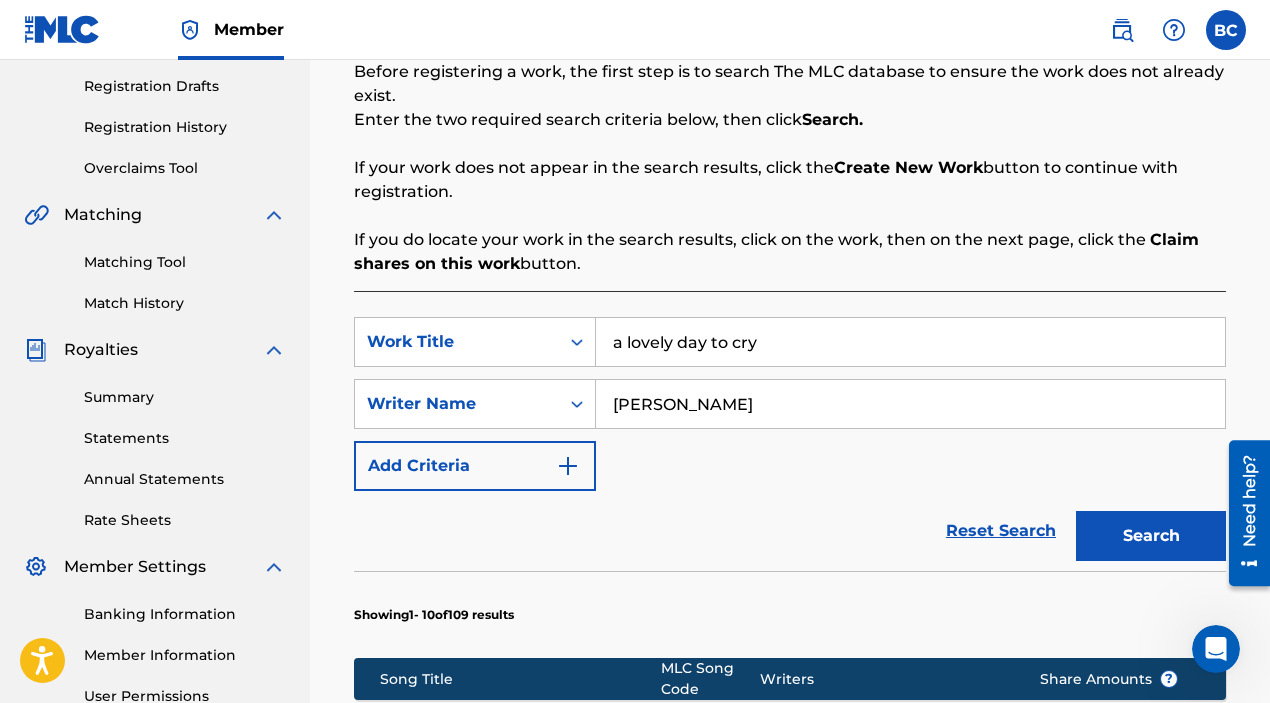 scroll, scrollTop: 346, scrollLeft: 0, axis: vertical 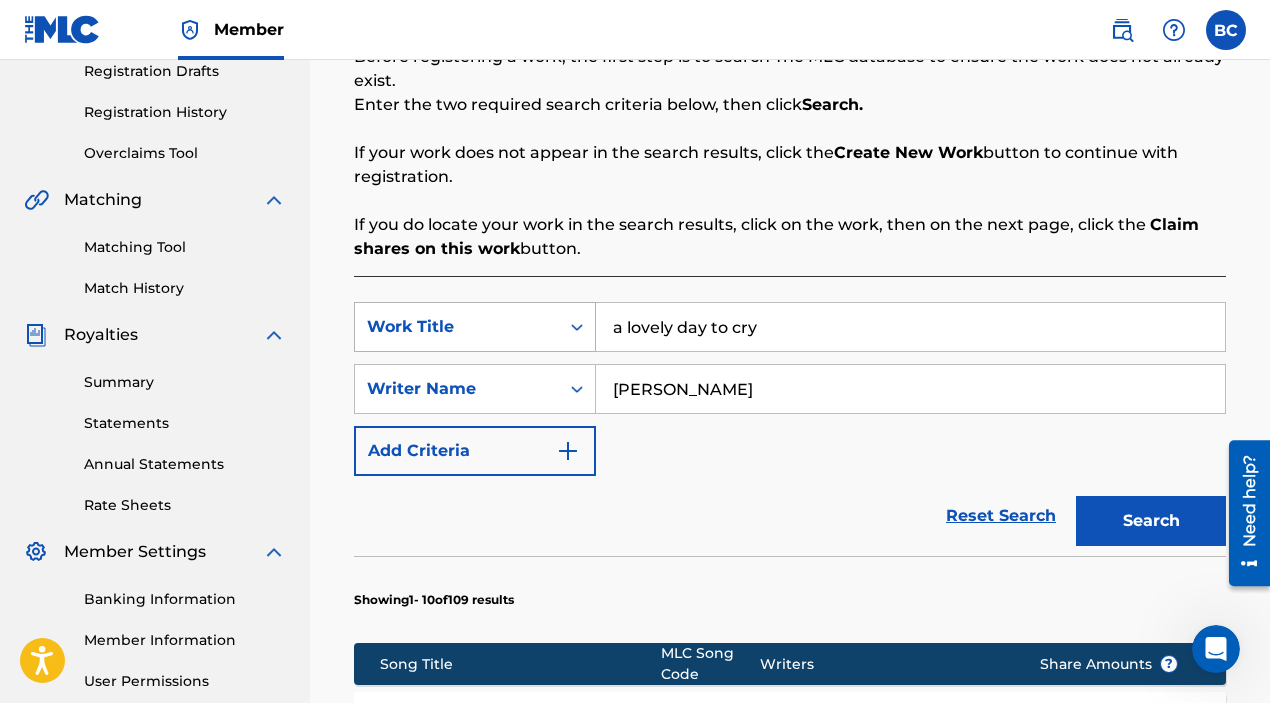 drag, startPoint x: 761, startPoint y: 334, endPoint x: 465, endPoint y: 311, distance: 296.89224 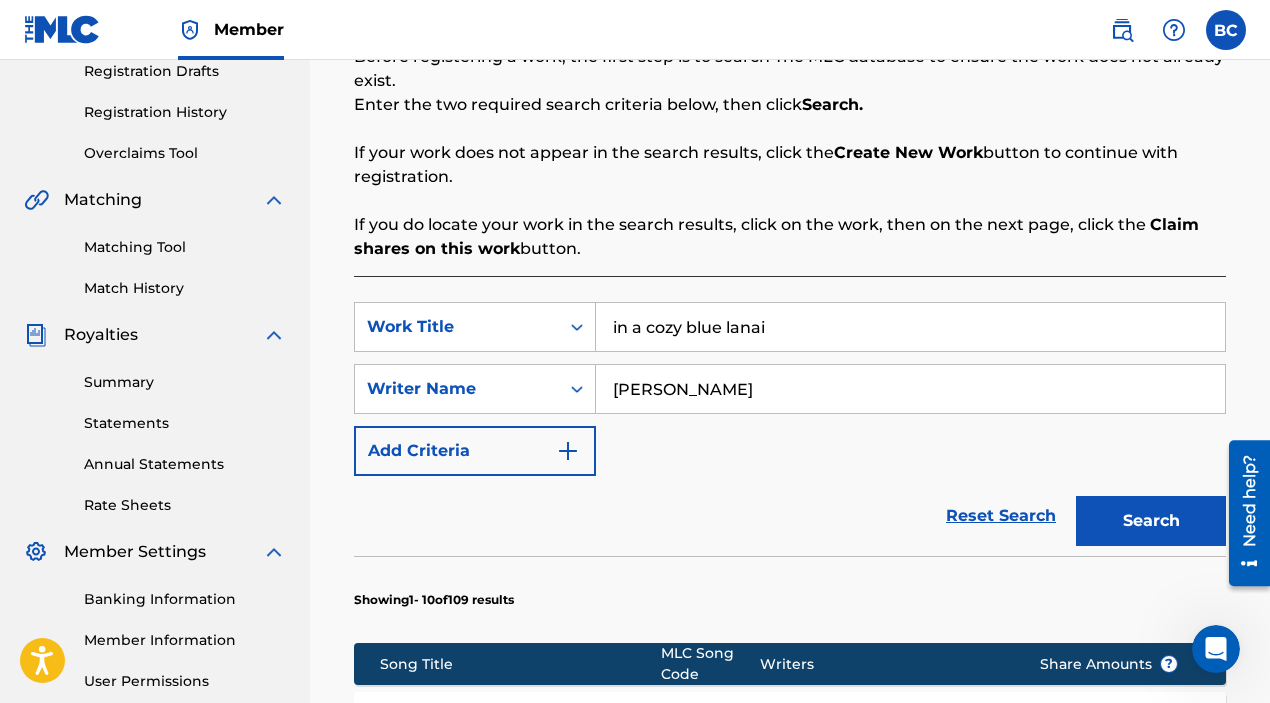 type on "in a cozy blue lanai" 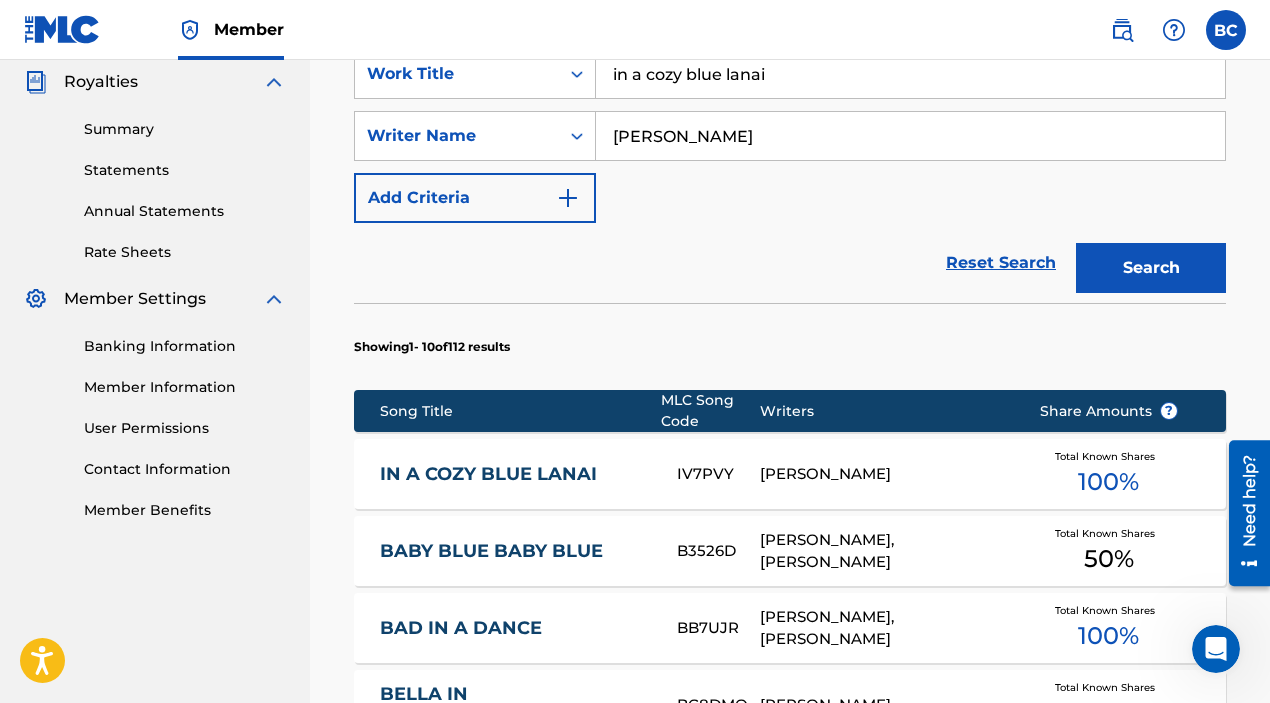scroll, scrollTop: 606, scrollLeft: 0, axis: vertical 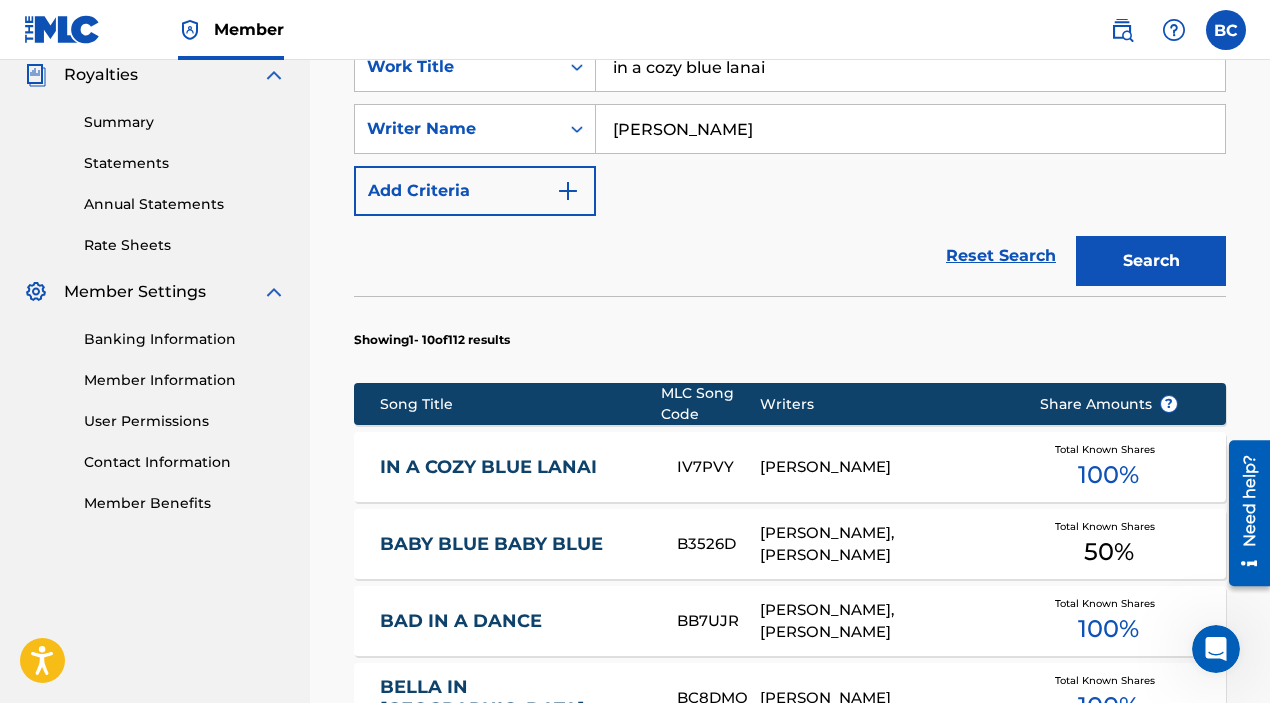 click on "IN A COZY BLUE LANAI" at bounding box center [515, 467] 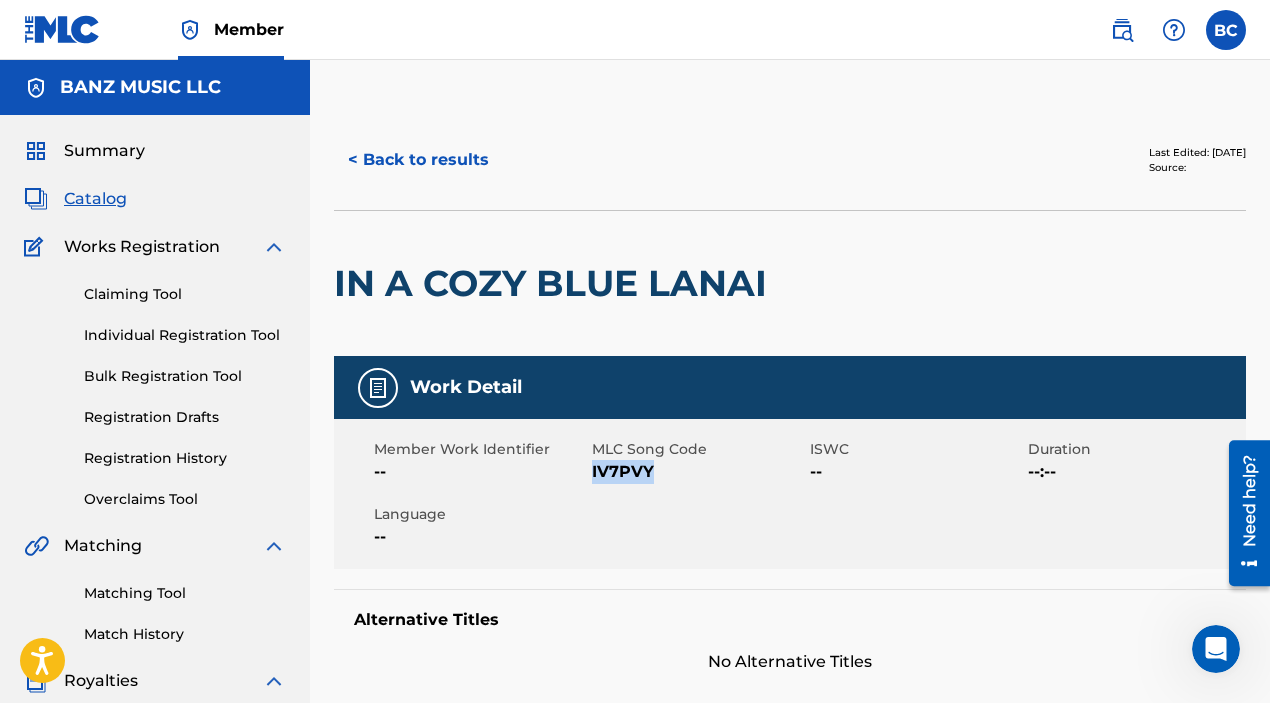 drag, startPoint x: 653, startPoint y: 474, endPoint x: 592, endPoint y: 472, distance: 61.03278 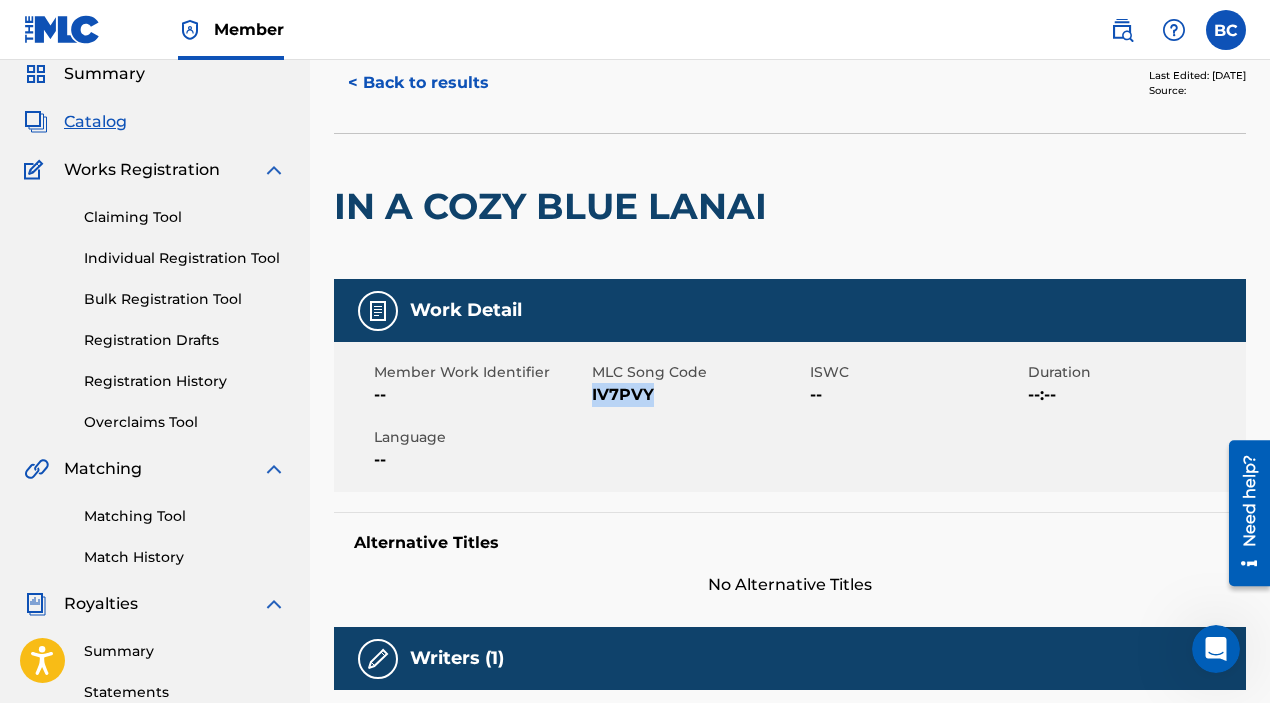 scroll, scrollTop: 80, scrollLeft: 0, axis: vertical 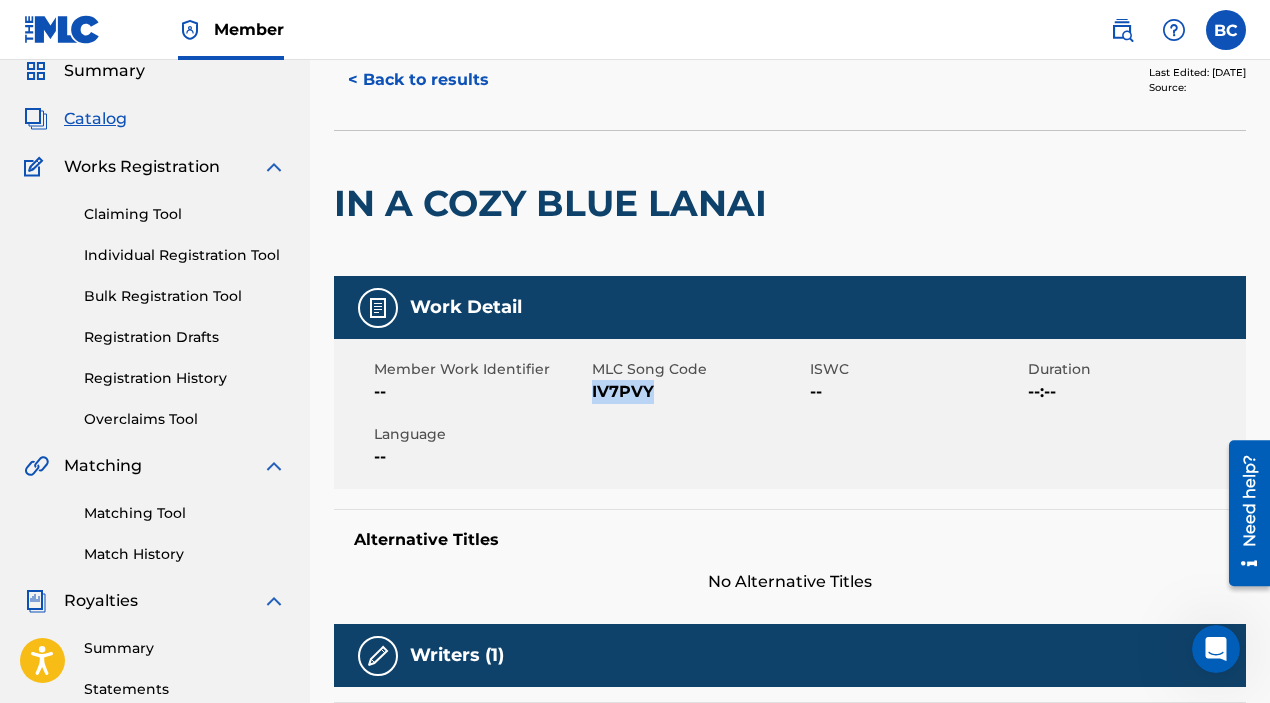 click on "Individual Registration Tool" at bounding box center (185, 255) 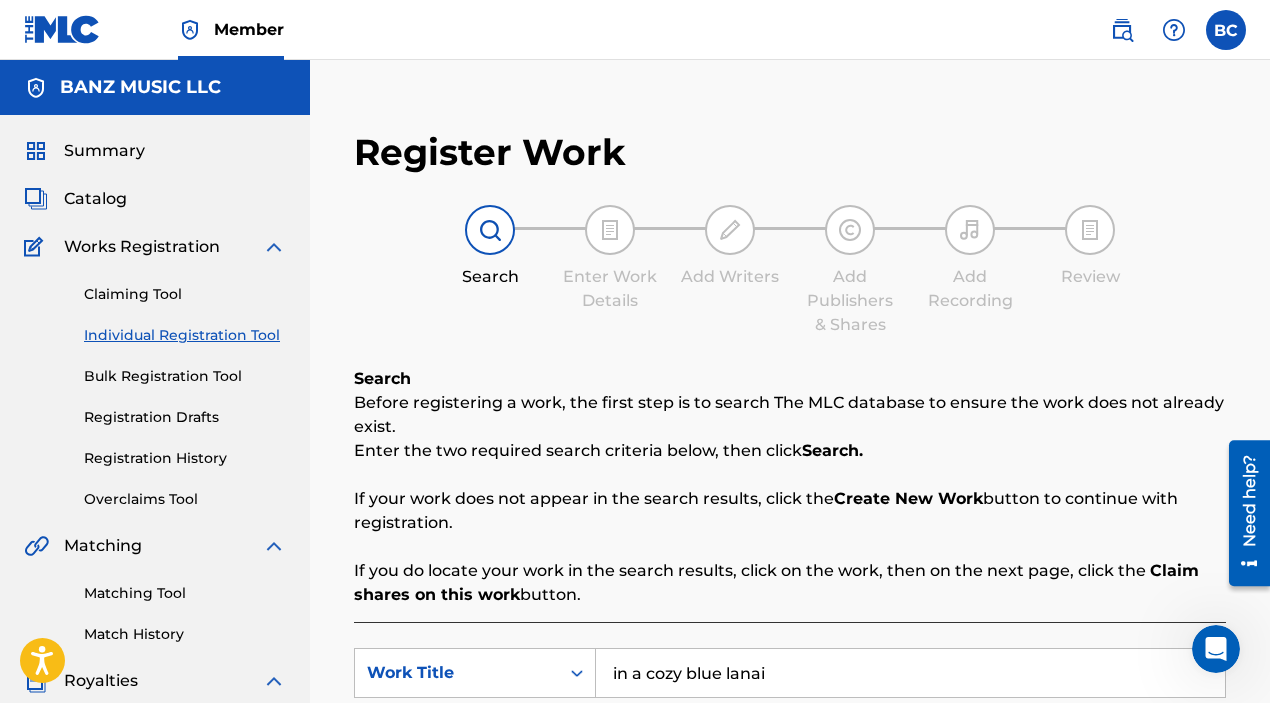 scroll, scrollTop: 347, scrollLeft: 0, axis: vertical 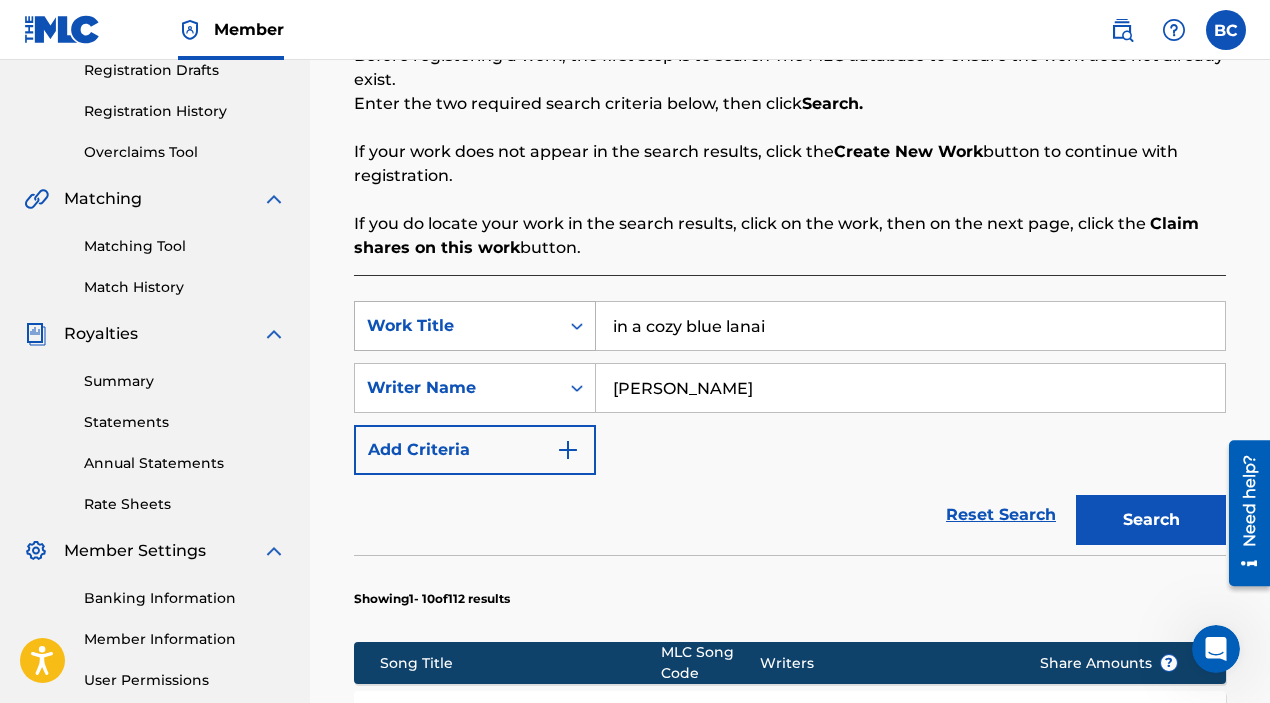 drag, startPoint x: 786, startPoint y: 338, endPoint x: 533, endPoint y: 334, distance: 253.03162 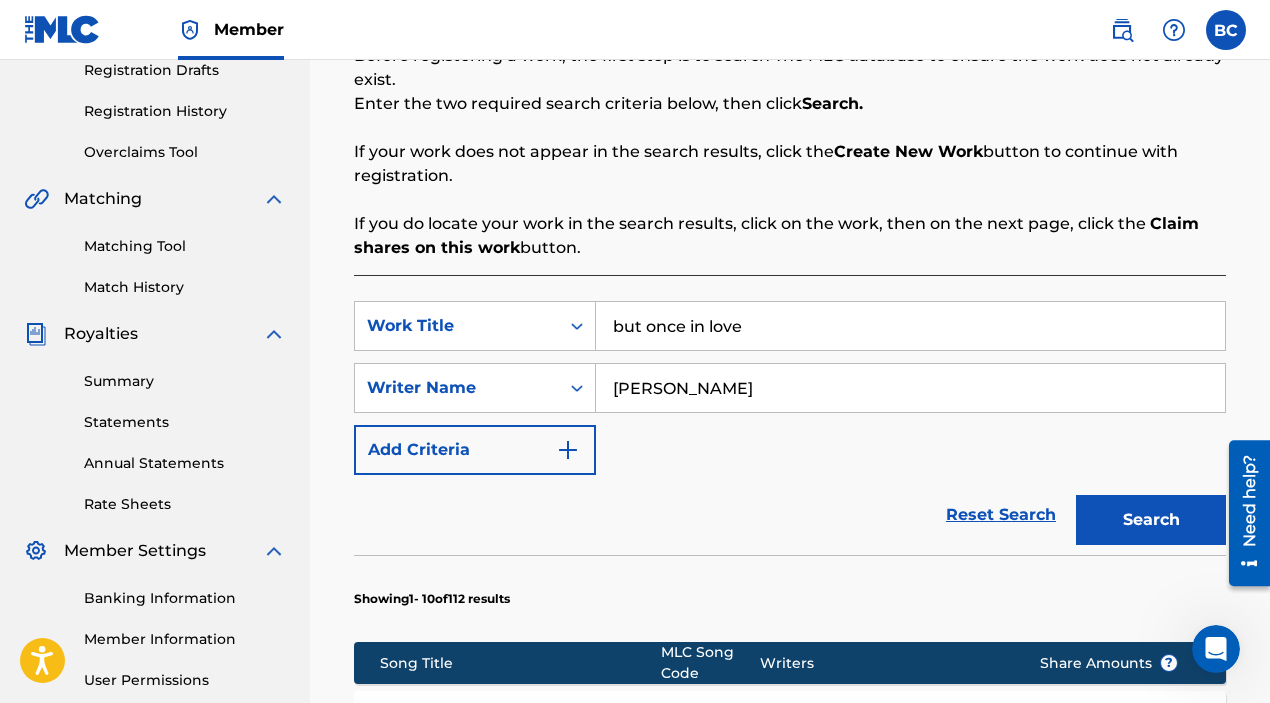 type on "but once in love" 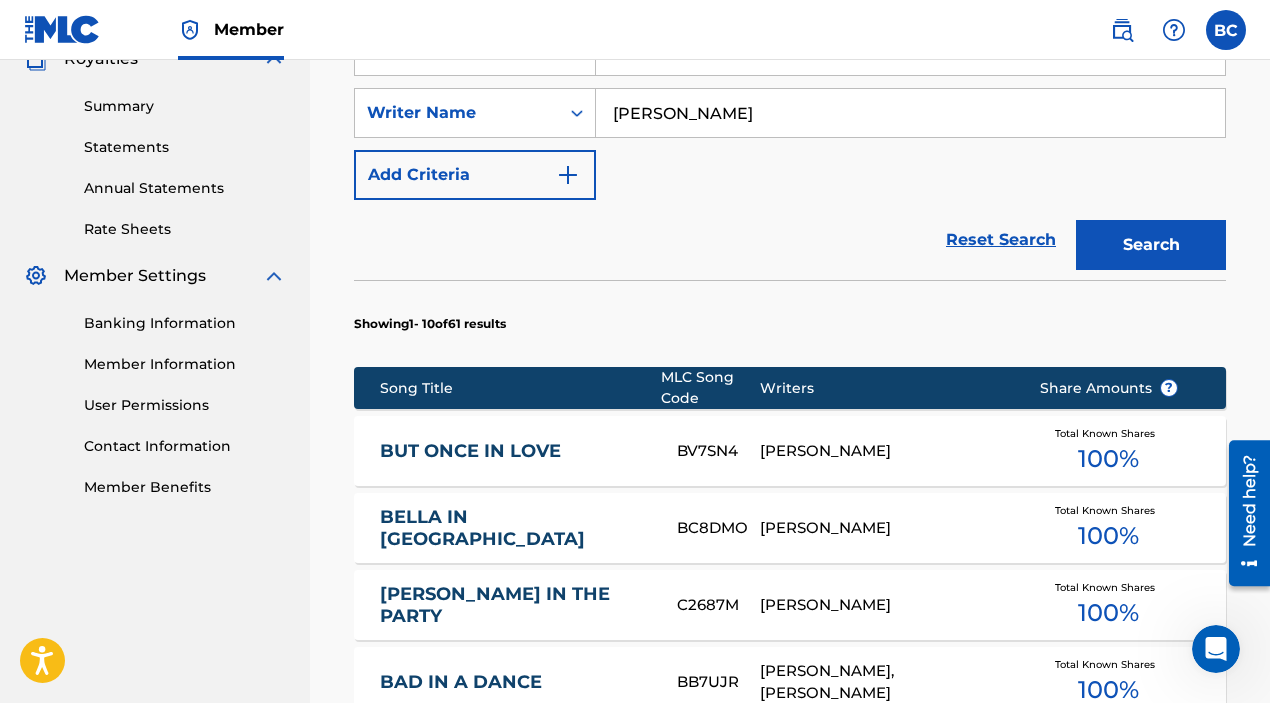 scroll, scrollTop: 632, scrollLeft: 0, axis: vertical 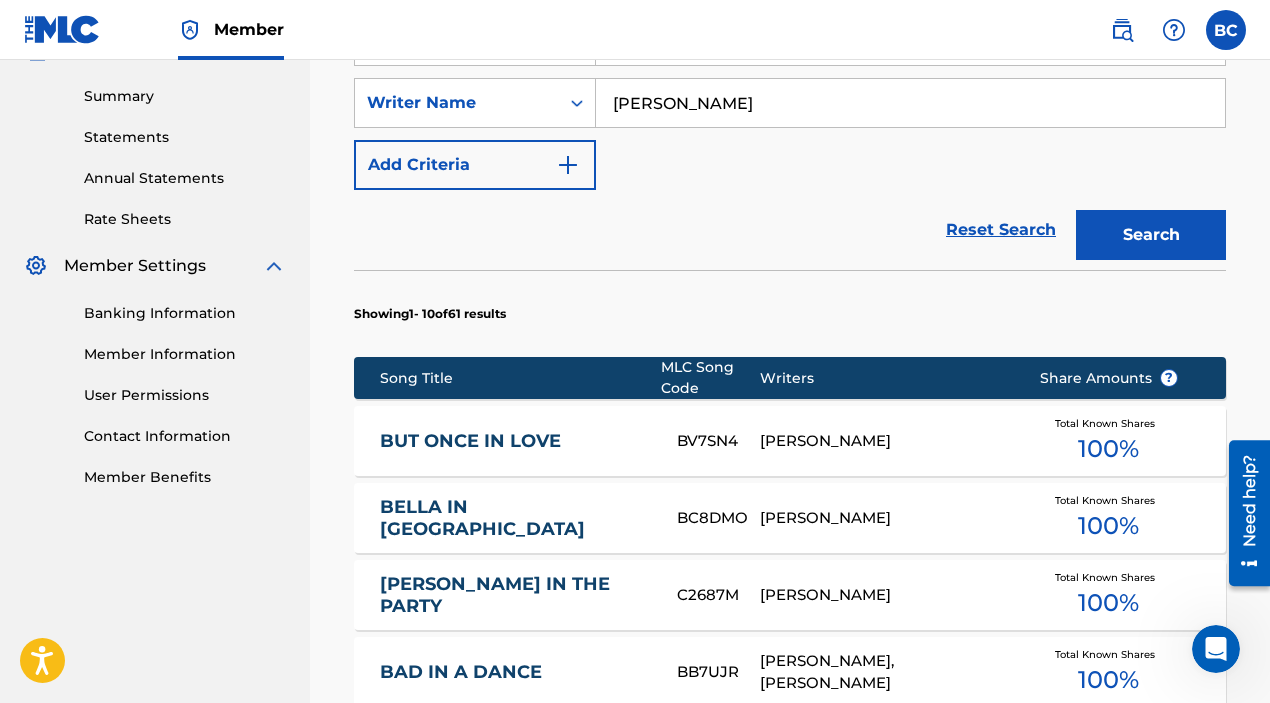 click on "BUT ONCE IN LOVE" at bounding box center (515, 441) 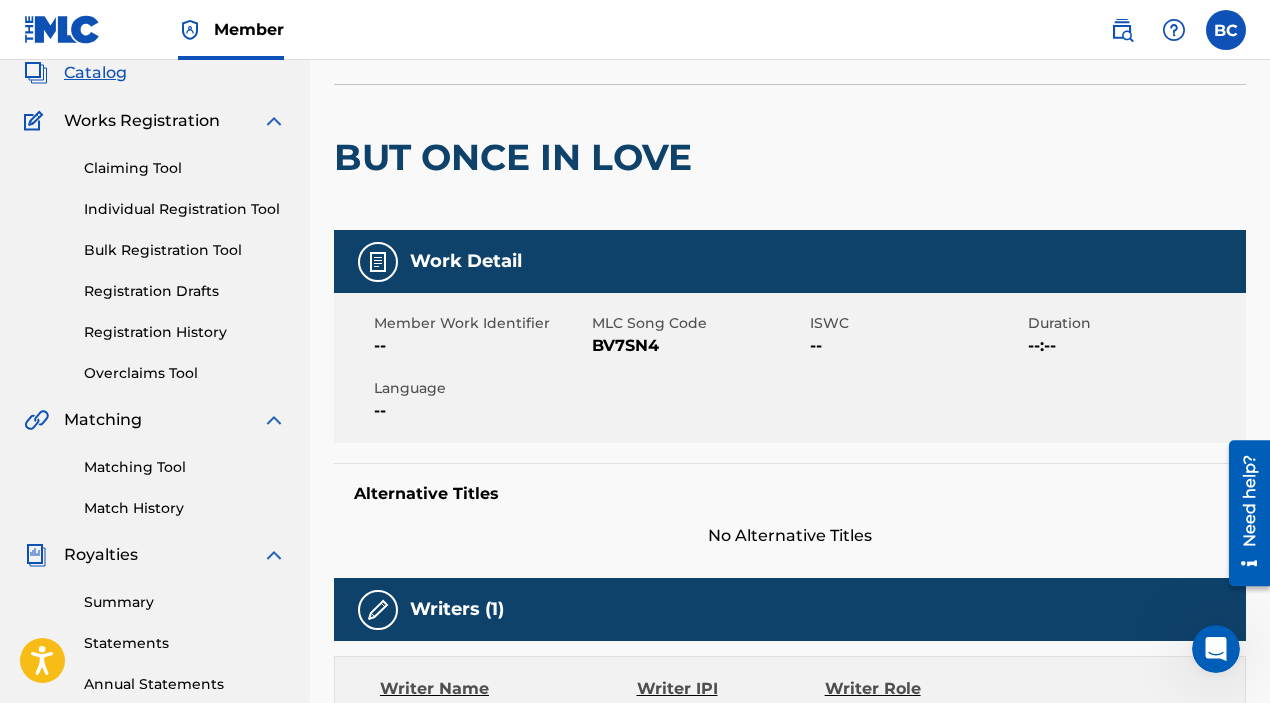 scroll, scrollTop: 149, scrollLeft: 0, axis: vertical 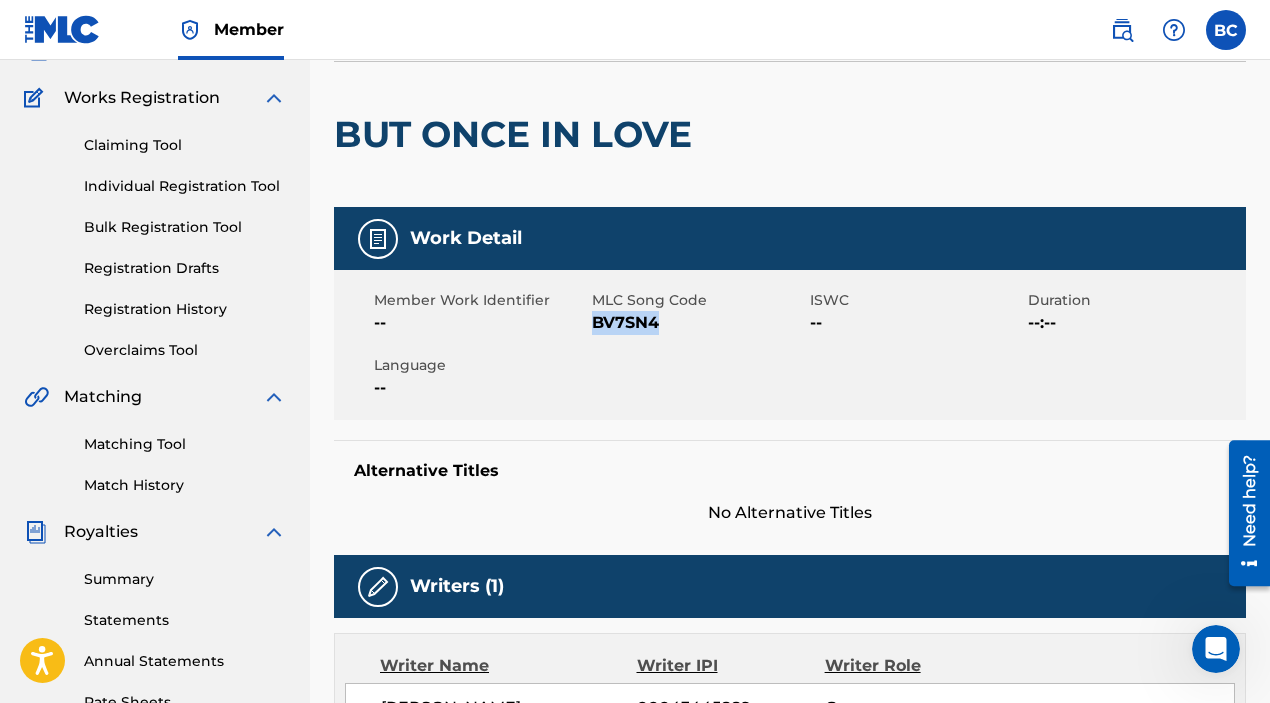 drag, startPoint x: 660, startPoint y: 321, endPoint x: 594, endPoint y: 327, distance: 66.27216 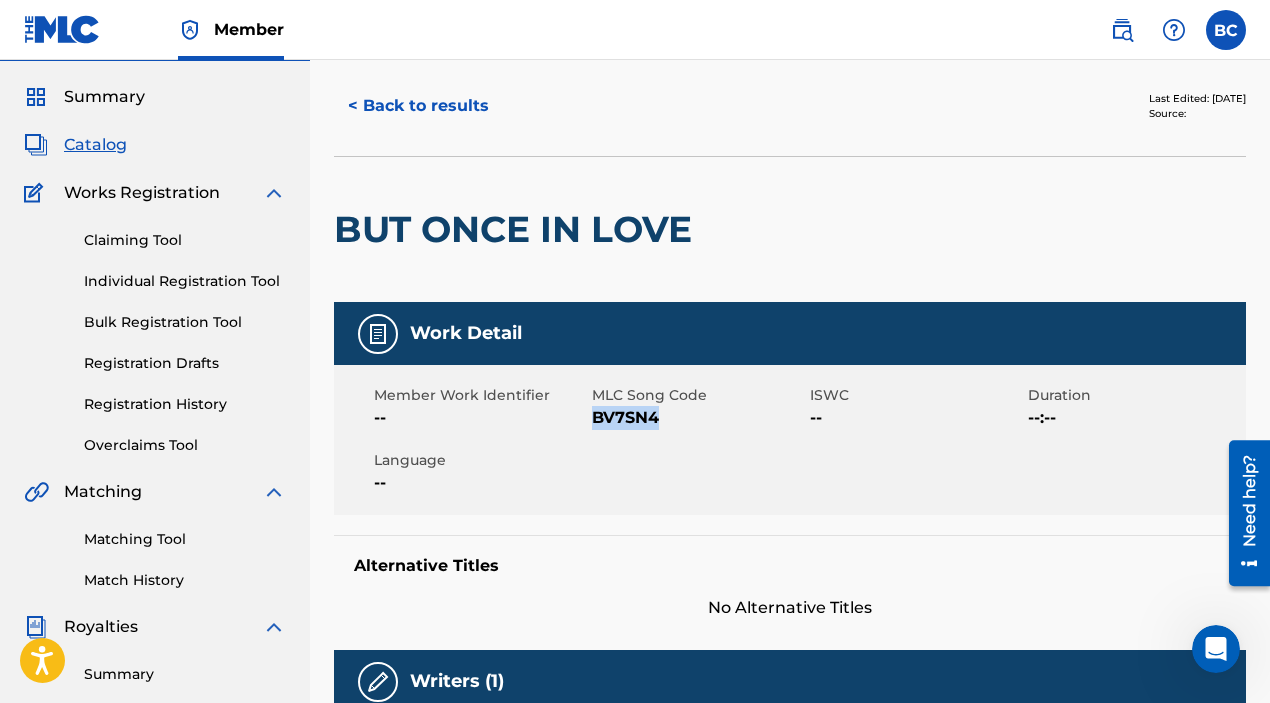 scroll, scrollTop: 53, scrollLeft: 0, axis: vertical 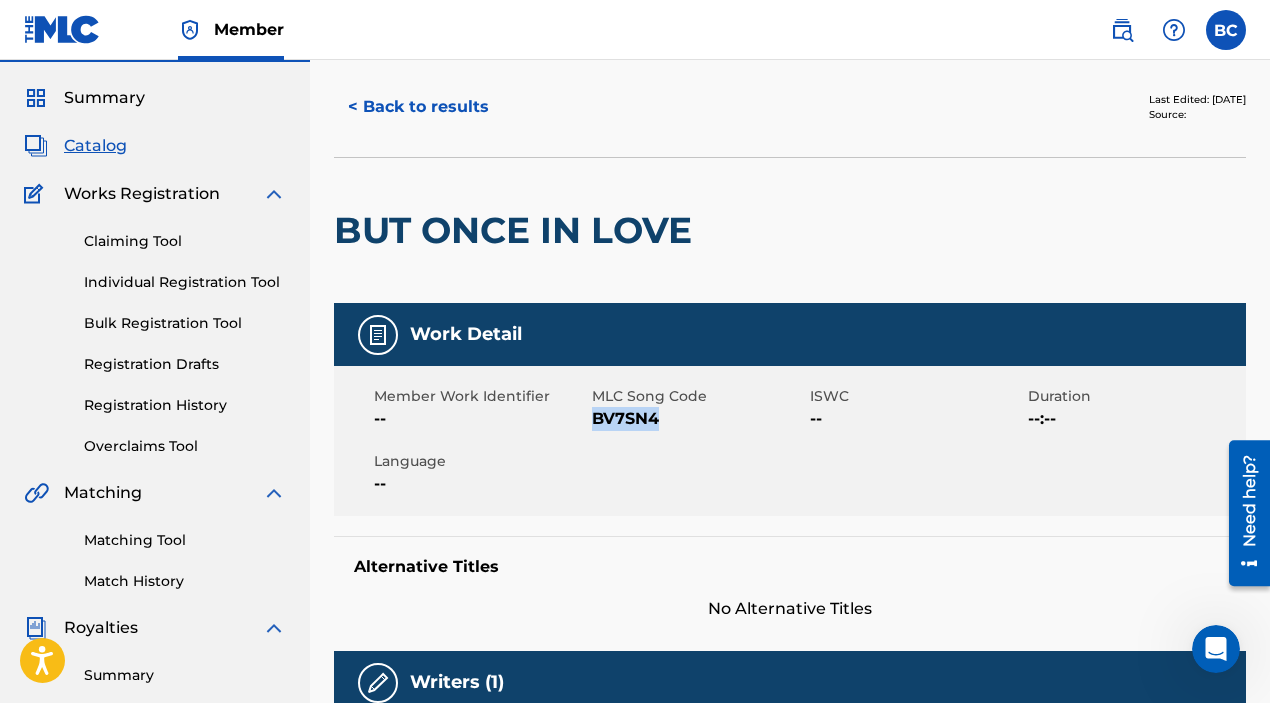 click on "Individual Registration Tool" at bounding box center [185, 282] 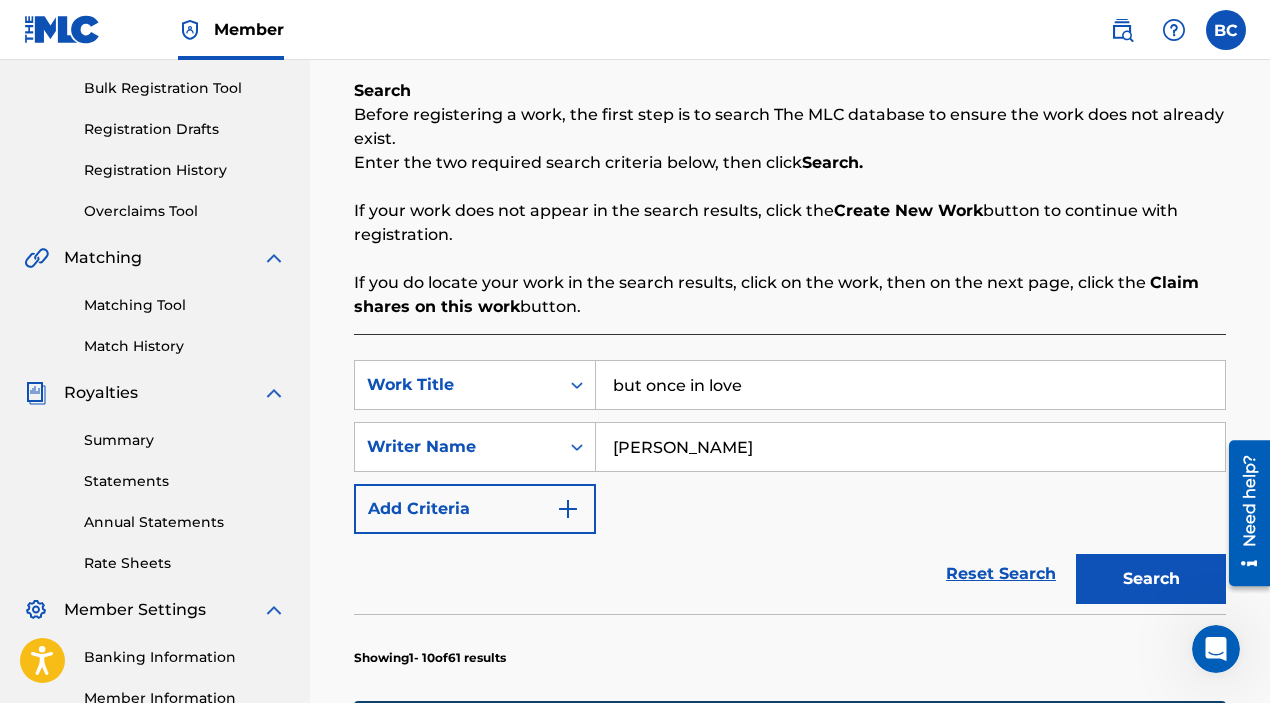 scroll, scrollTop: 303, scrollLeft: 0, axis: vertical 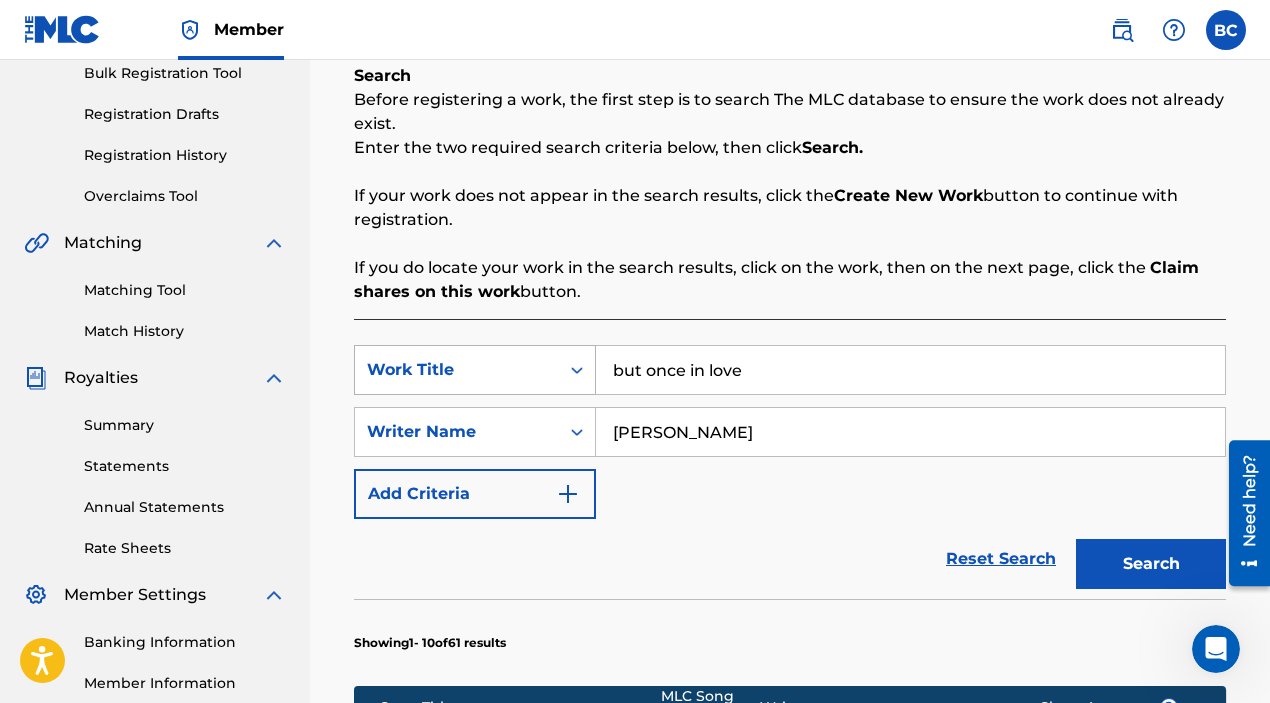 drag, startPoint x: 770, startPoint y: 373, endPoint x: 567, endPoint y: 372, distance: 203.00246 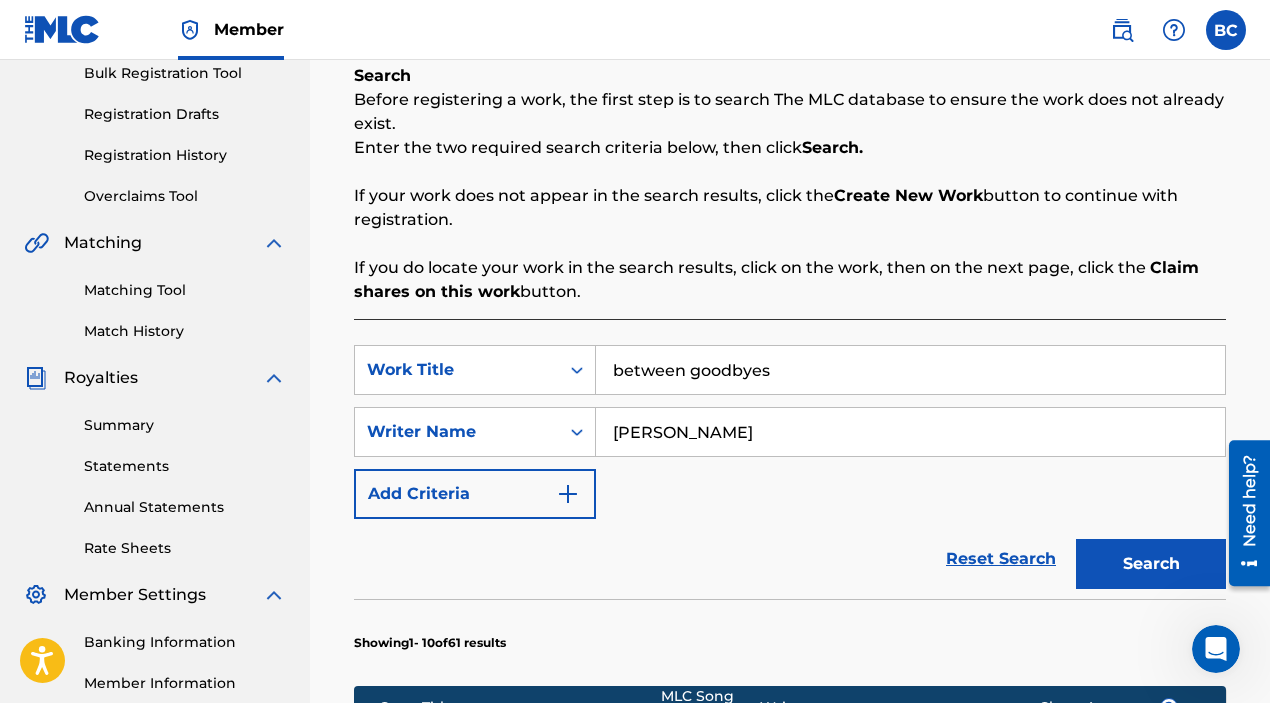 type on "between goodbyes" 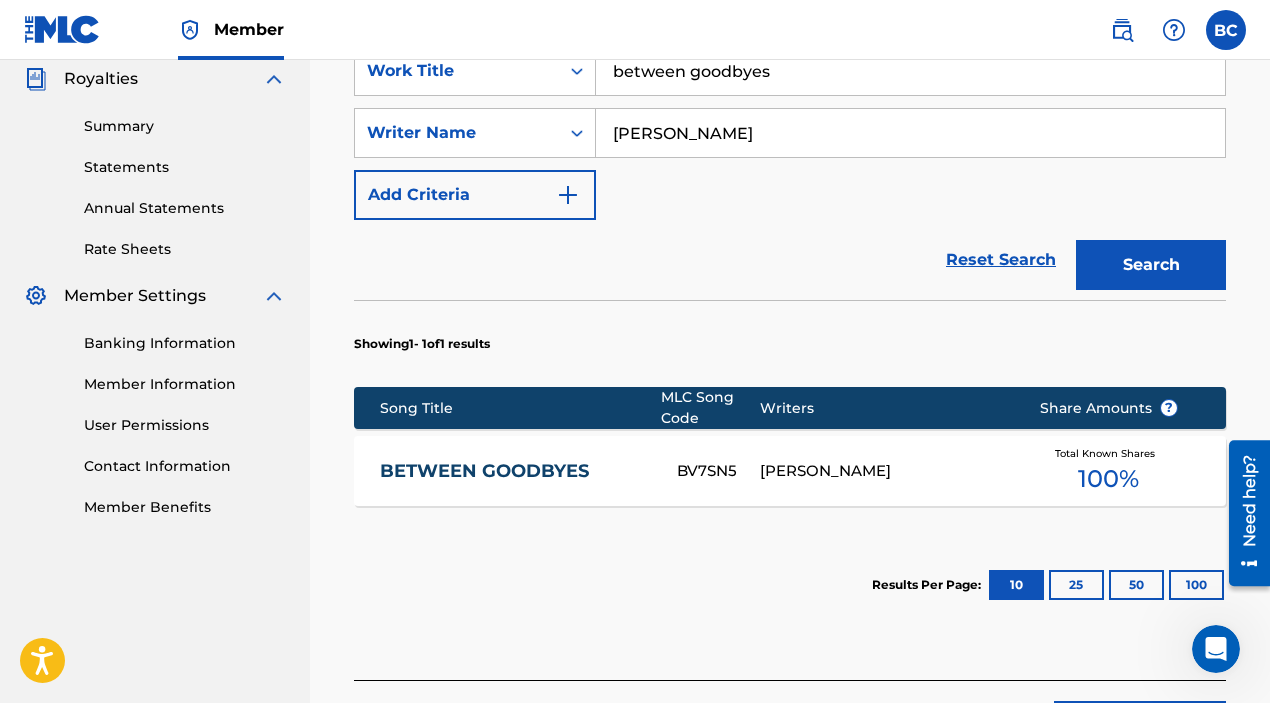 scroll, scrollTop: 608, scrollLeft: 0, axis: vertical 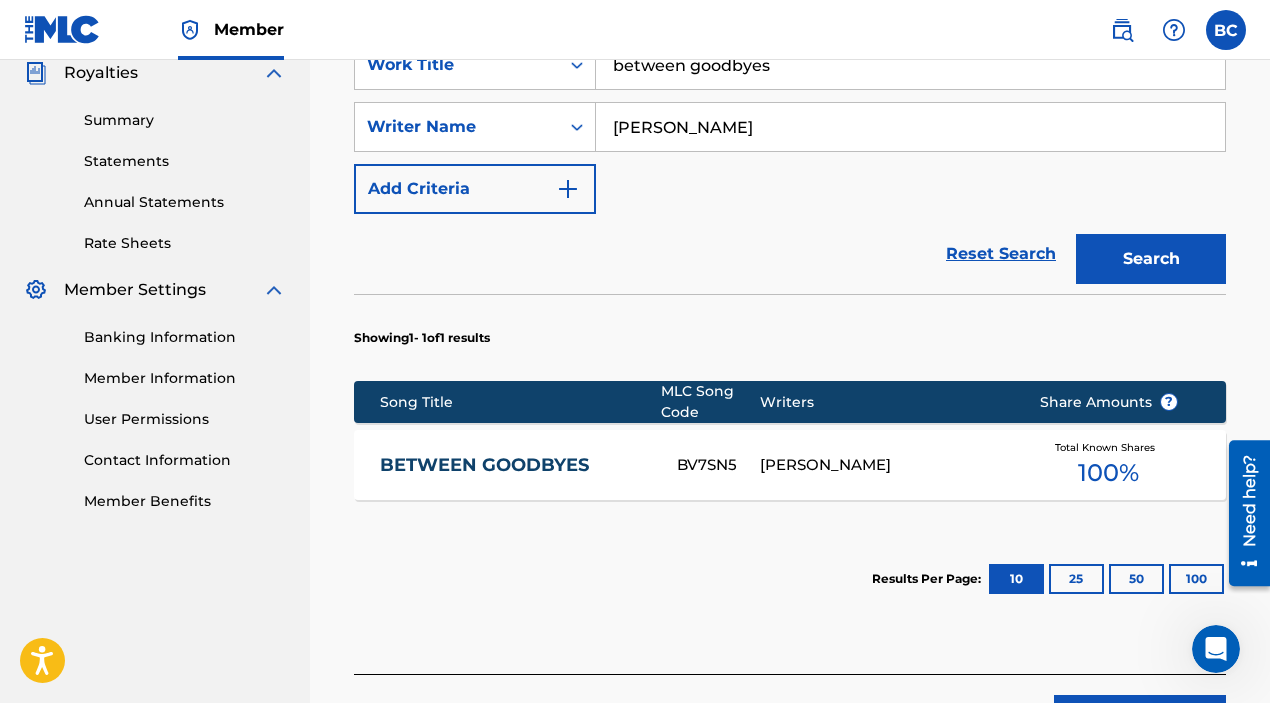 click on "BETWEEN GOODBYES" at bounding box center (515, 465) 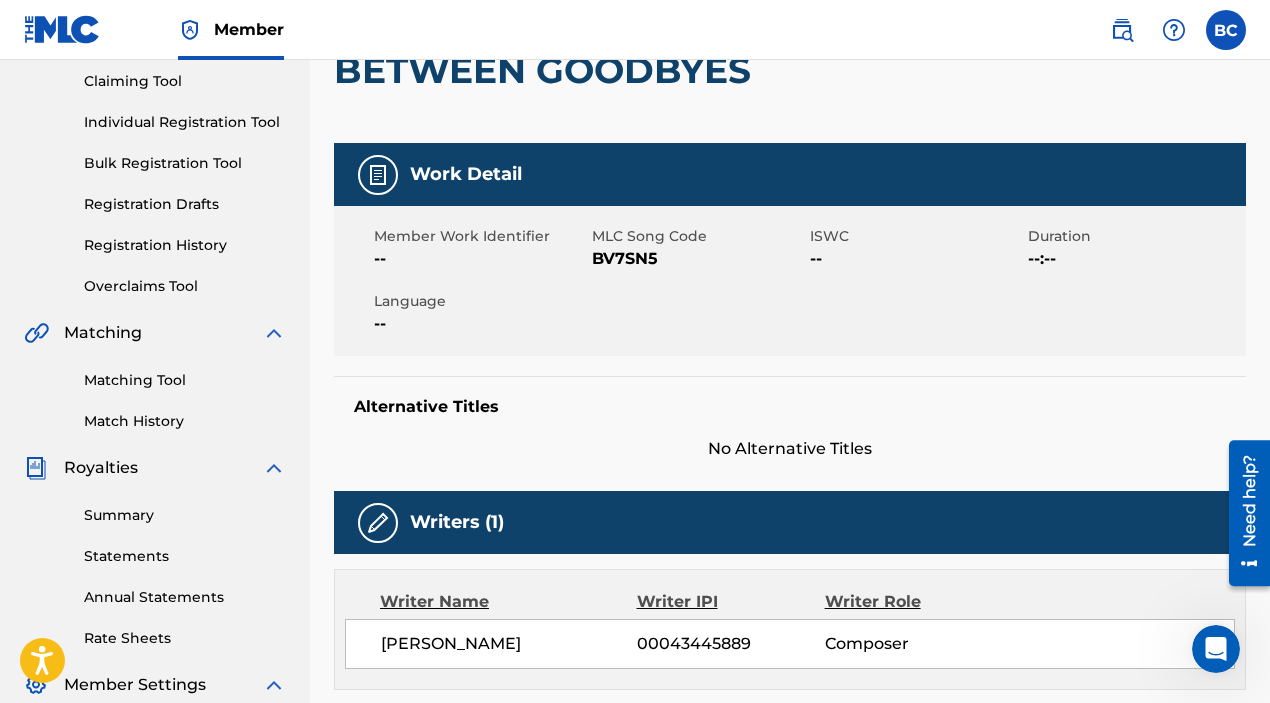 scroll, scrollTop: 214, scrollLeft: 0, axis: vertical 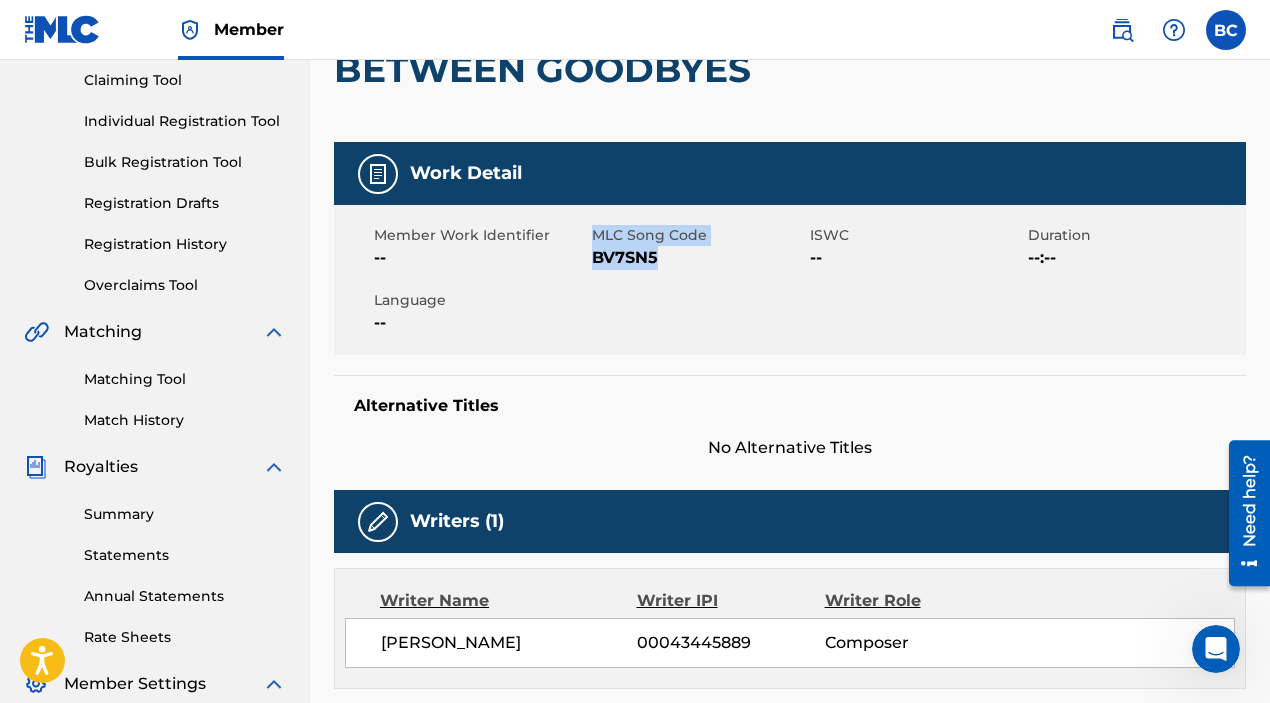 drag, startPoint x: 657, startPoint y: 255, endPoint x: 587, endPoint y: 260, distance: 70.178345 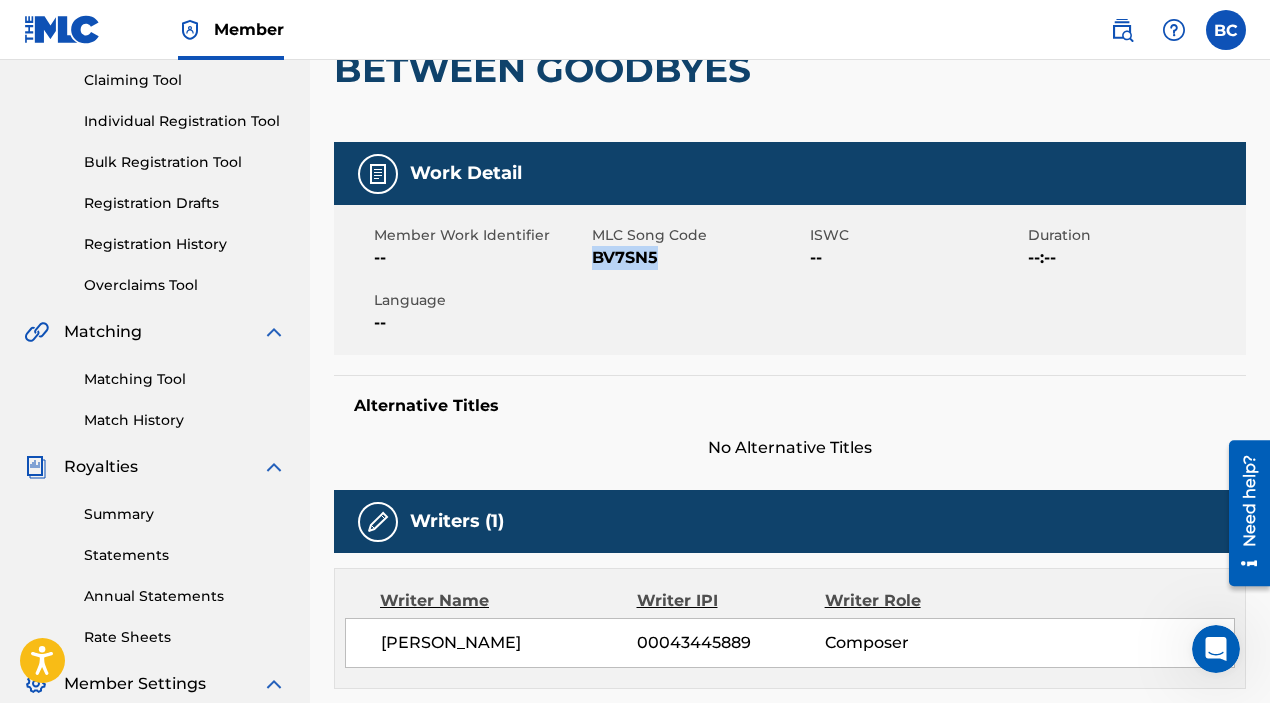 drag, startPoint x: 657, startPoint y: 258, endPoint x: 593, endPoint y: 261, distance: 64.070274 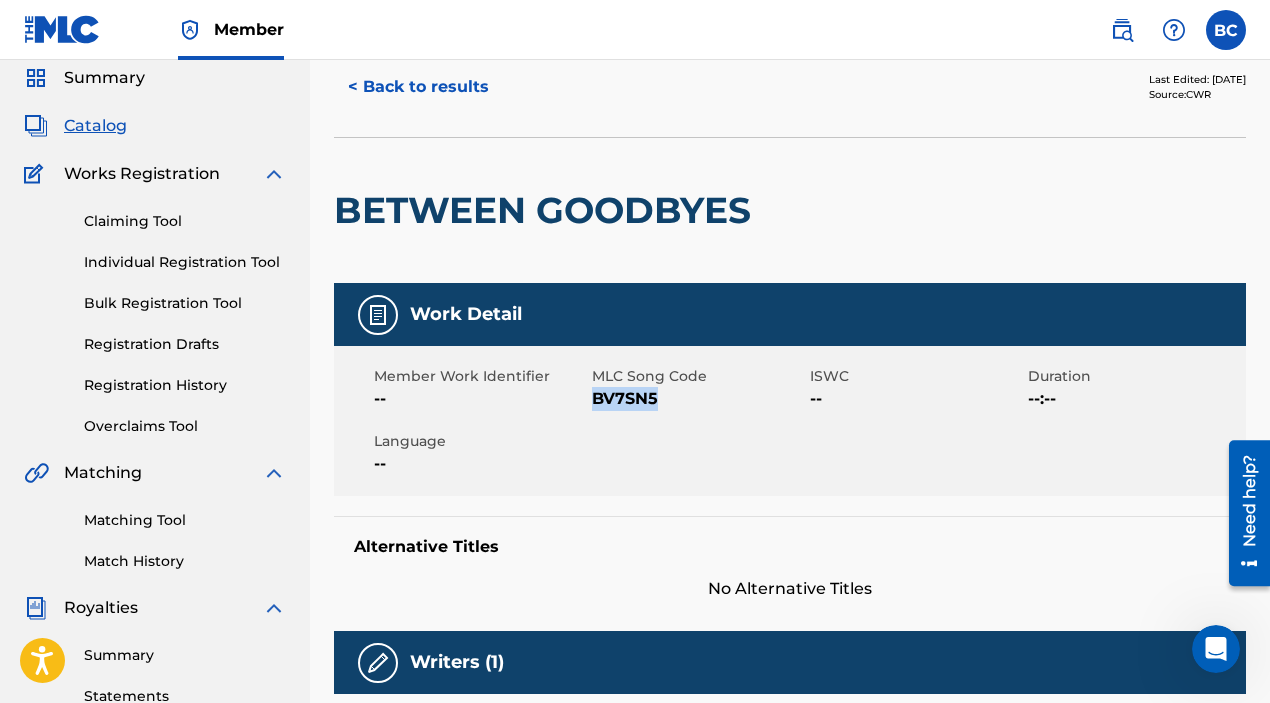 scroll, scrollTop: 61, scrollLeft: 0, axis: vertical 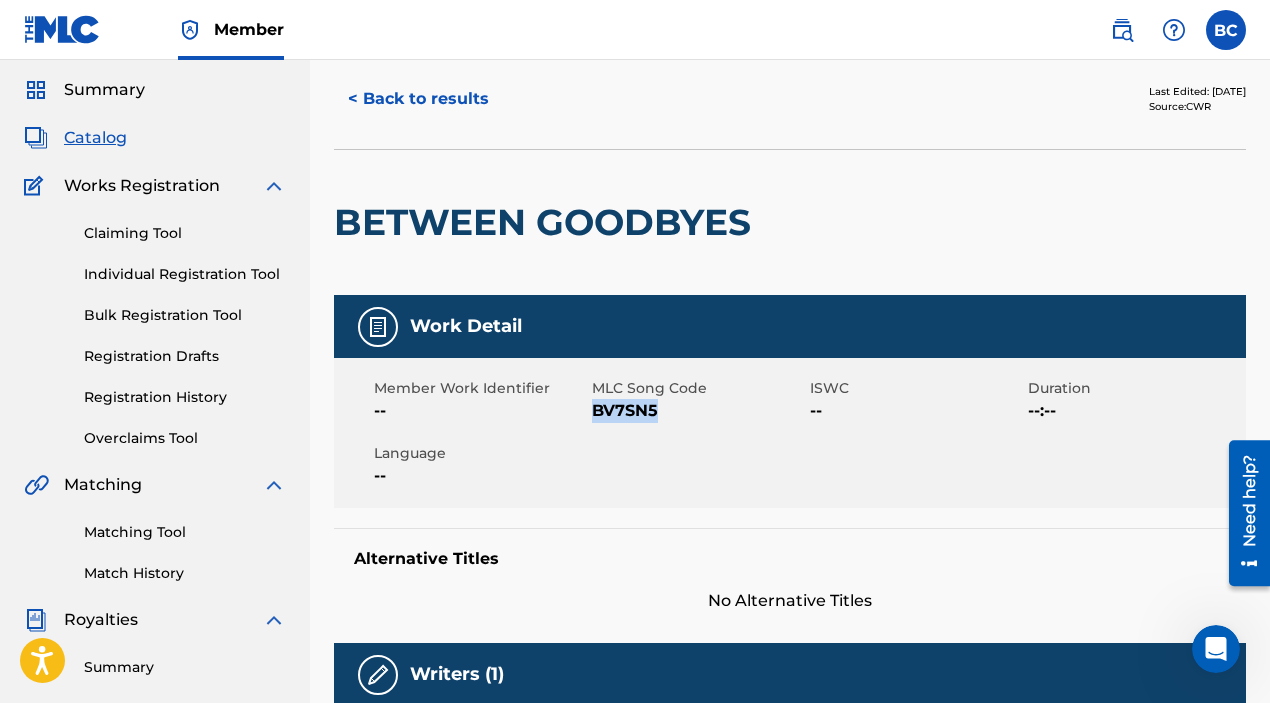 click on "Individual Registration Tool" at bounding box center [185, 274] 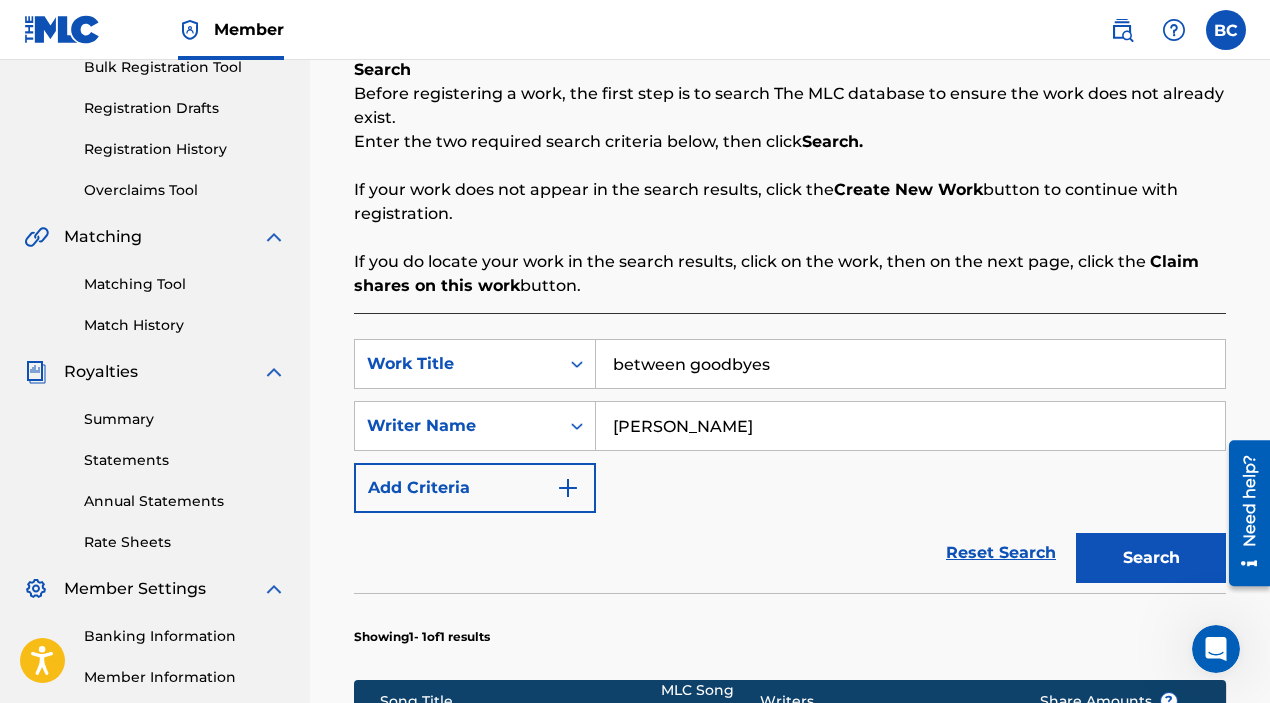 scroll, scrollTop: 310, scrollLeft: 0, axis: vertical 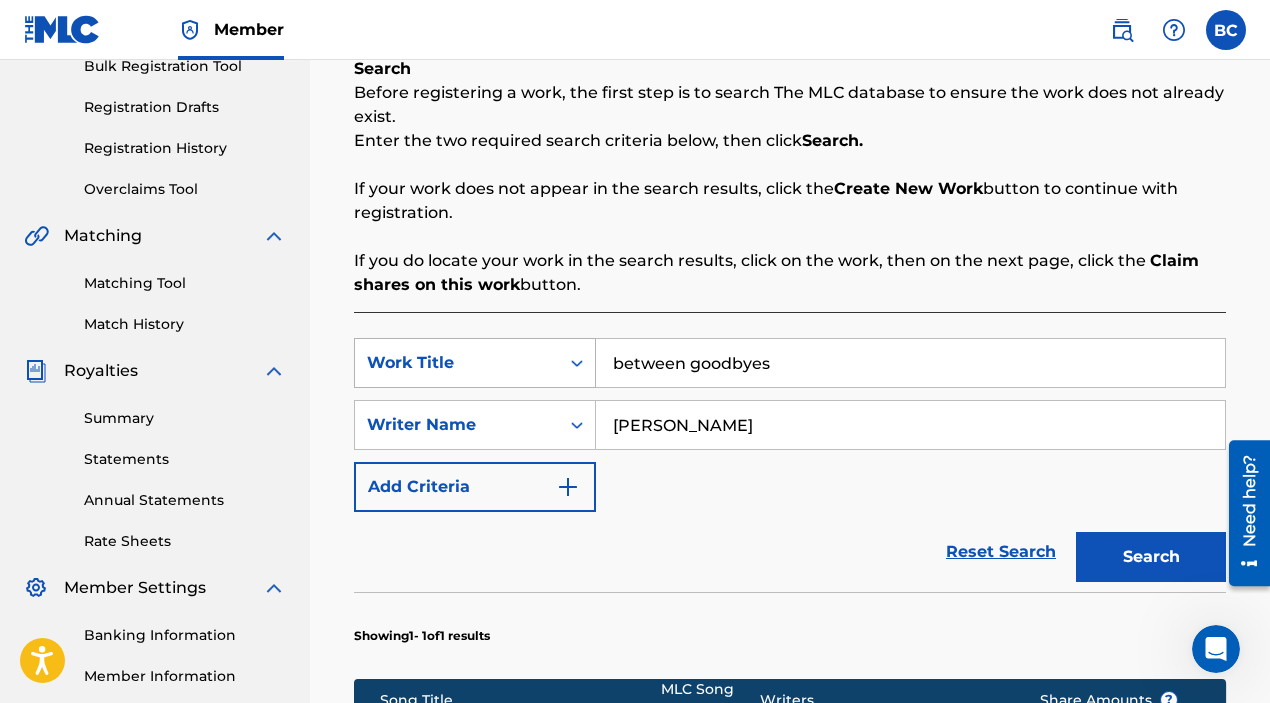 drag, startPoint x: 779, startPoint y: 370, endPoint x: 510, endPoint y: 353, distance: 269.53665 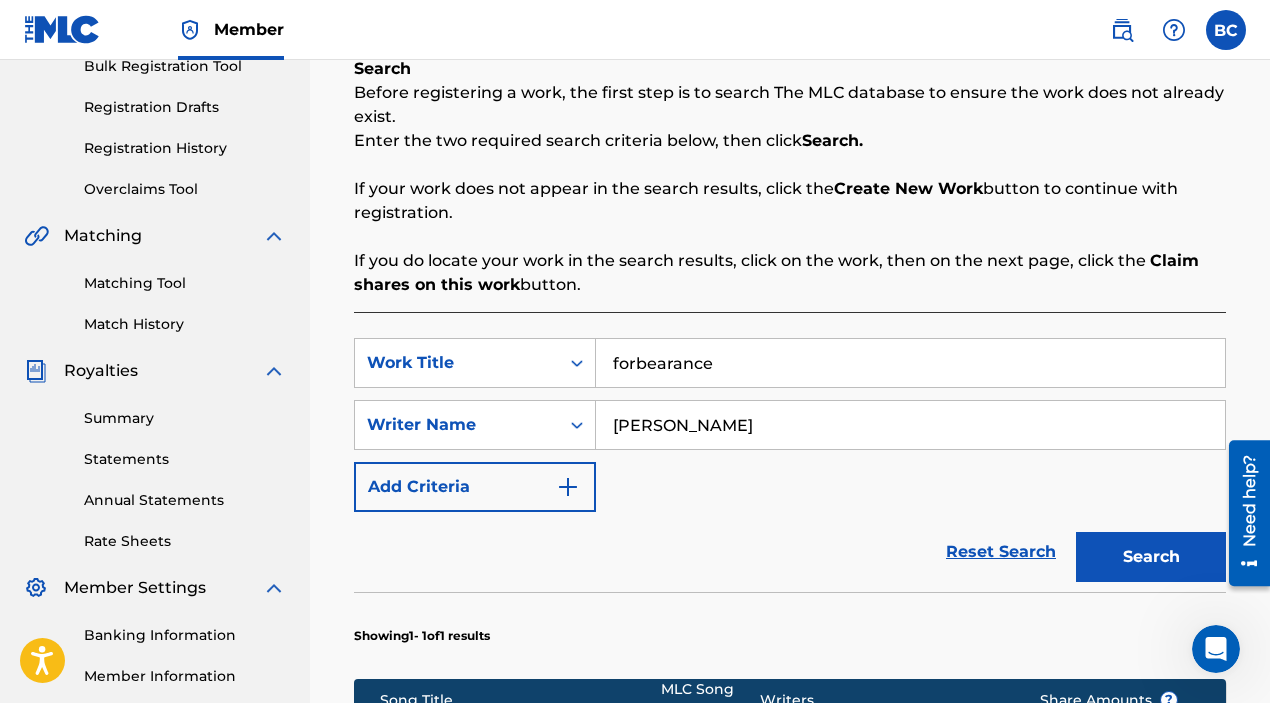type on "forbearance" 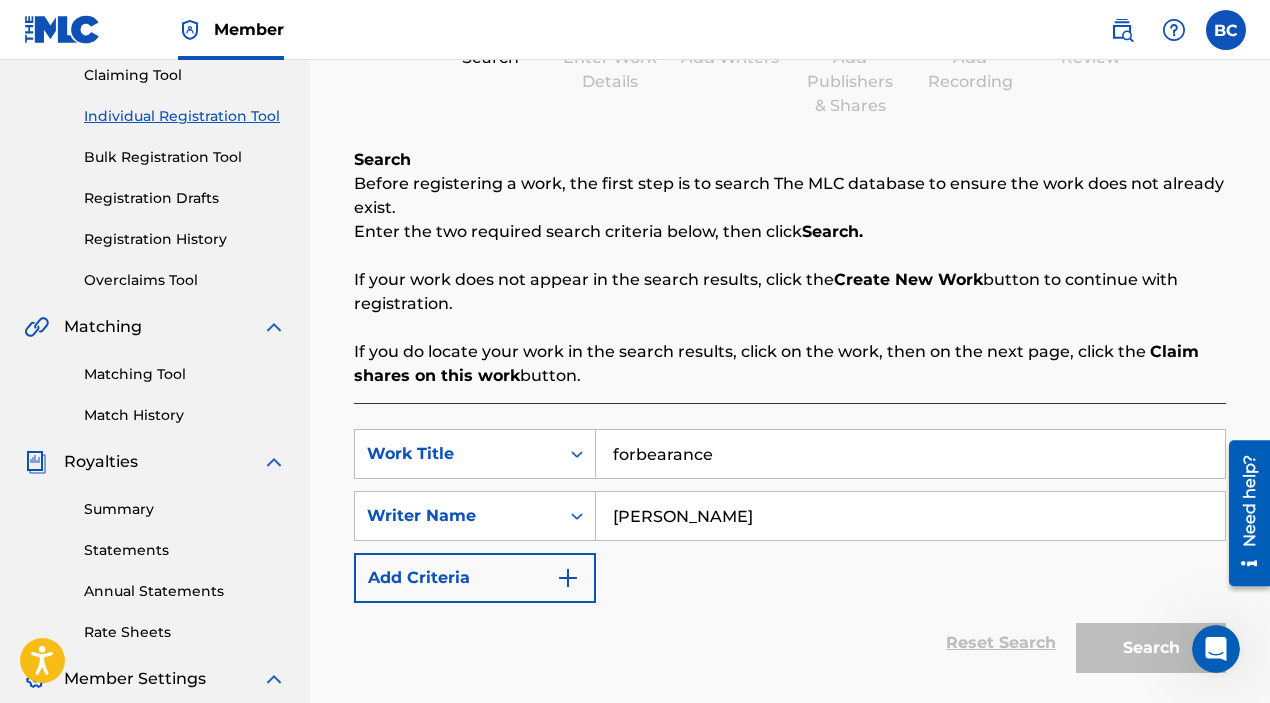 scroll, scrollTop: 200, scrollLeft: 0, axis: vertical 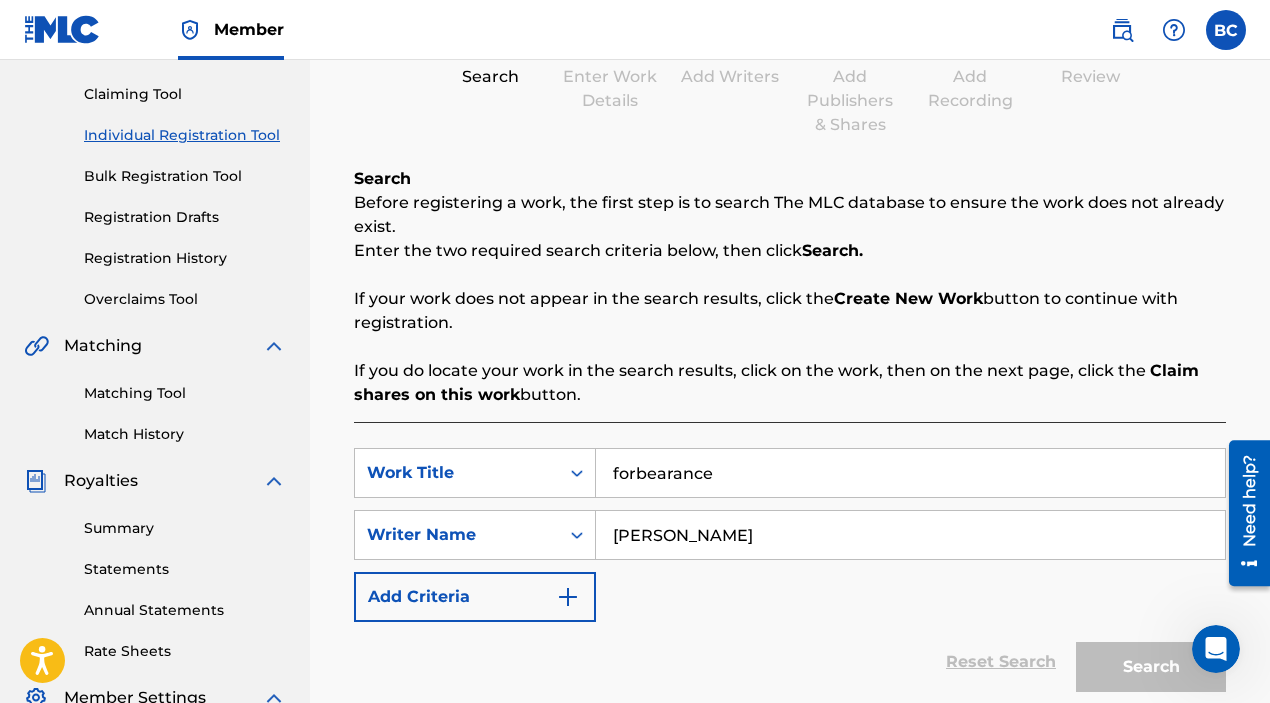 click on "forbearance" at bounding box center (910, 473) 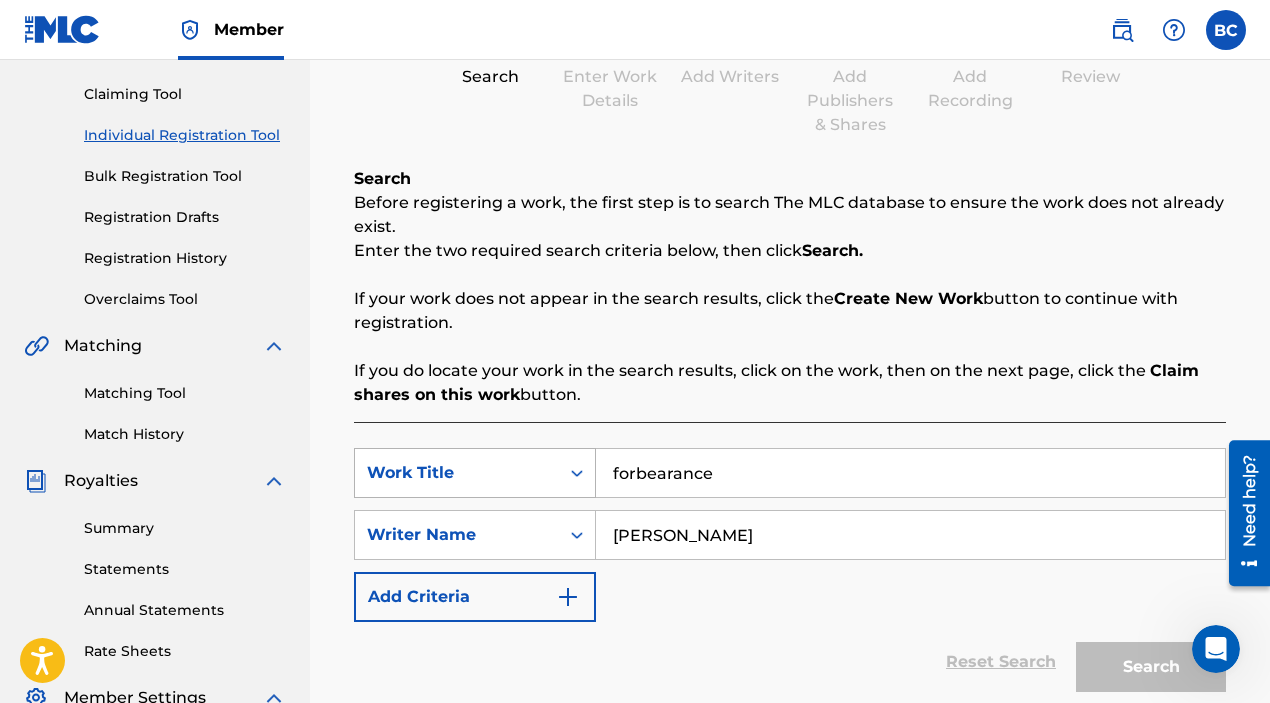 drag, startPoint x: 758, startPoint y: 479, endPoint x: 569, endPoint y: 475, distance: 189.04233 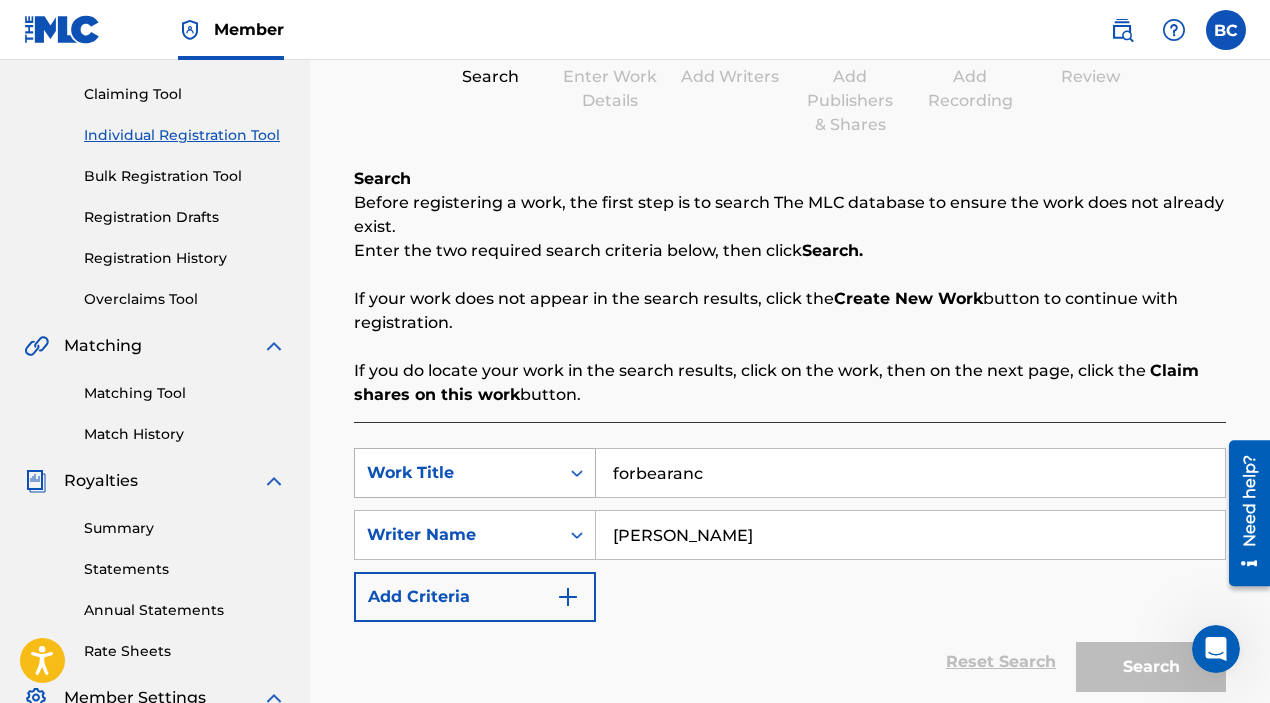 type on "forbearance" 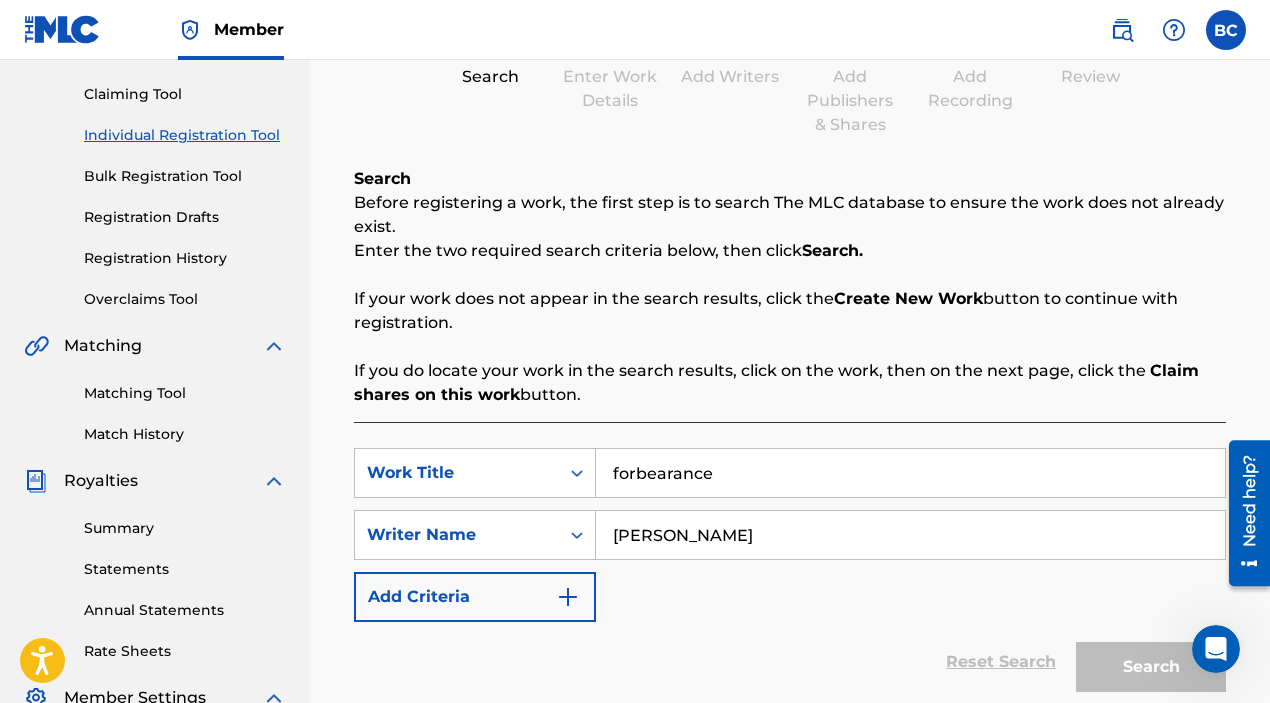 click on "SearchWithCriteria0a0a8e96-701f-4ea1-96c2-a13115535021 Work Title forbearance SearchWithCriteria3fd196a3-4814-4da5-9b53-8e4809e45631 Writer Name [PERSON_NAME] Add Criteria" at bounding box center (790, 535) 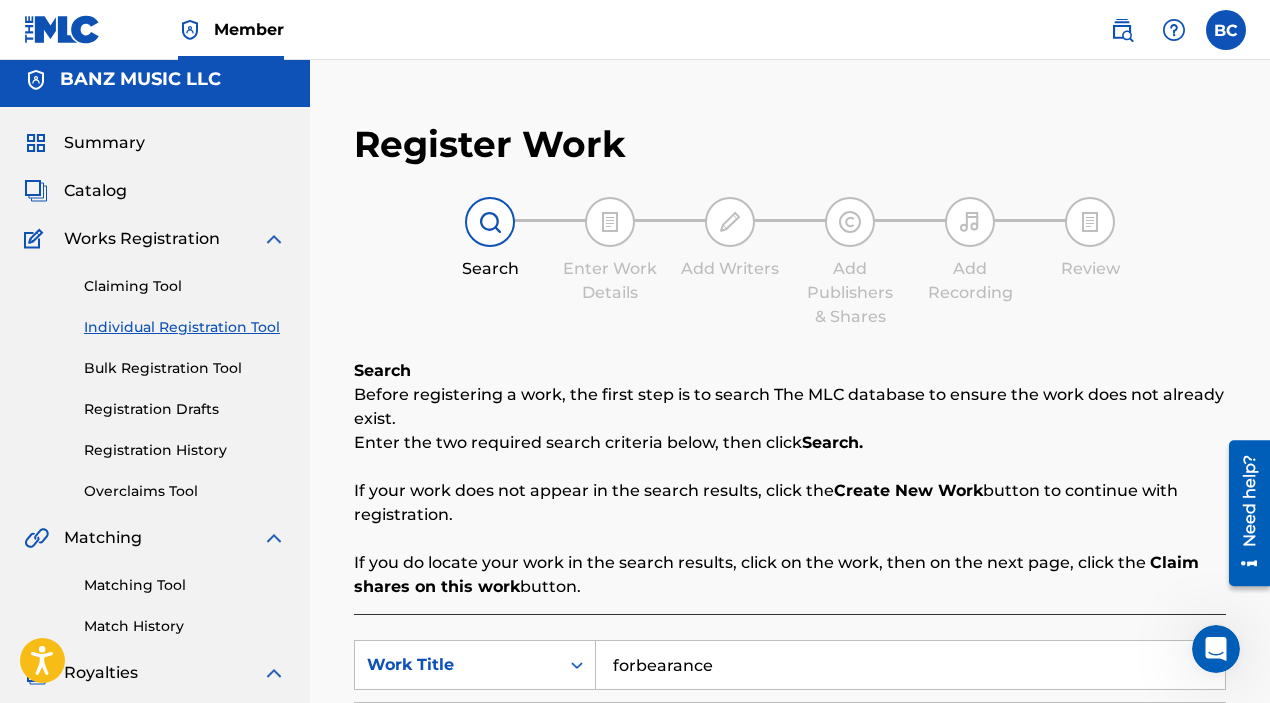 scroll, scrollTop: 0, scrollLeft: 0, axis: both 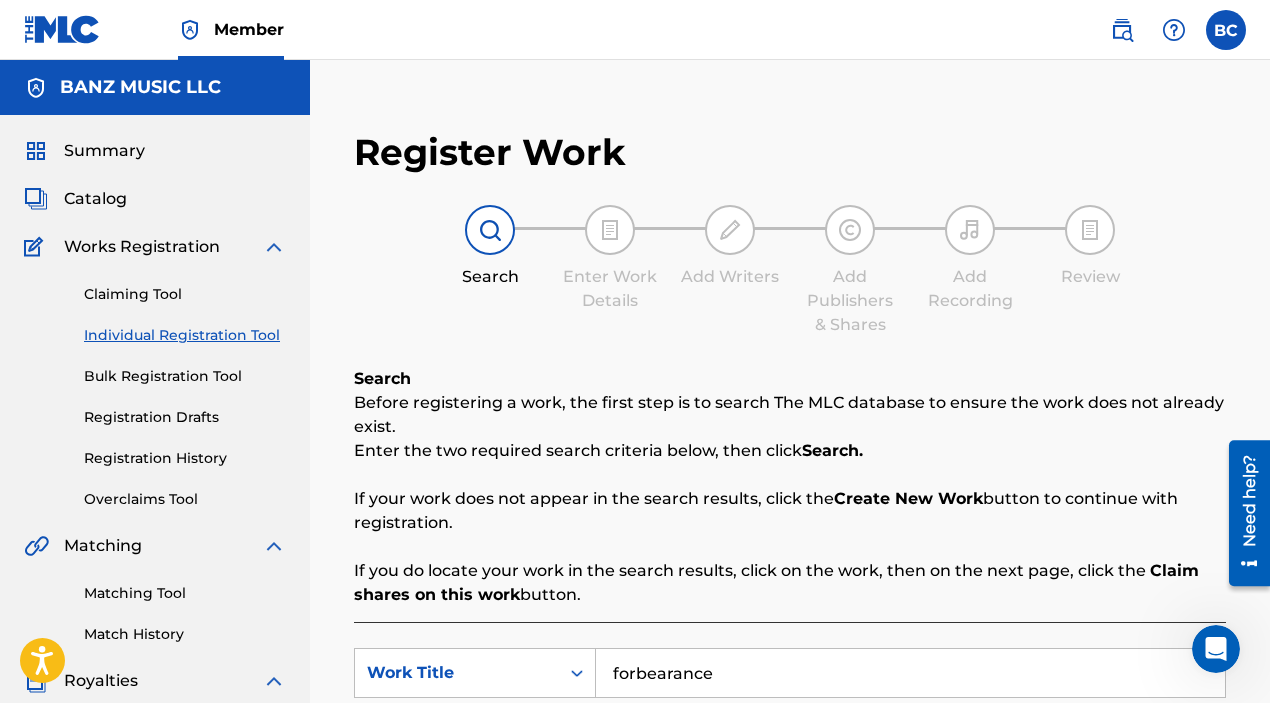 click on "Individual Registration Tool" at bounding box center (185, 335) 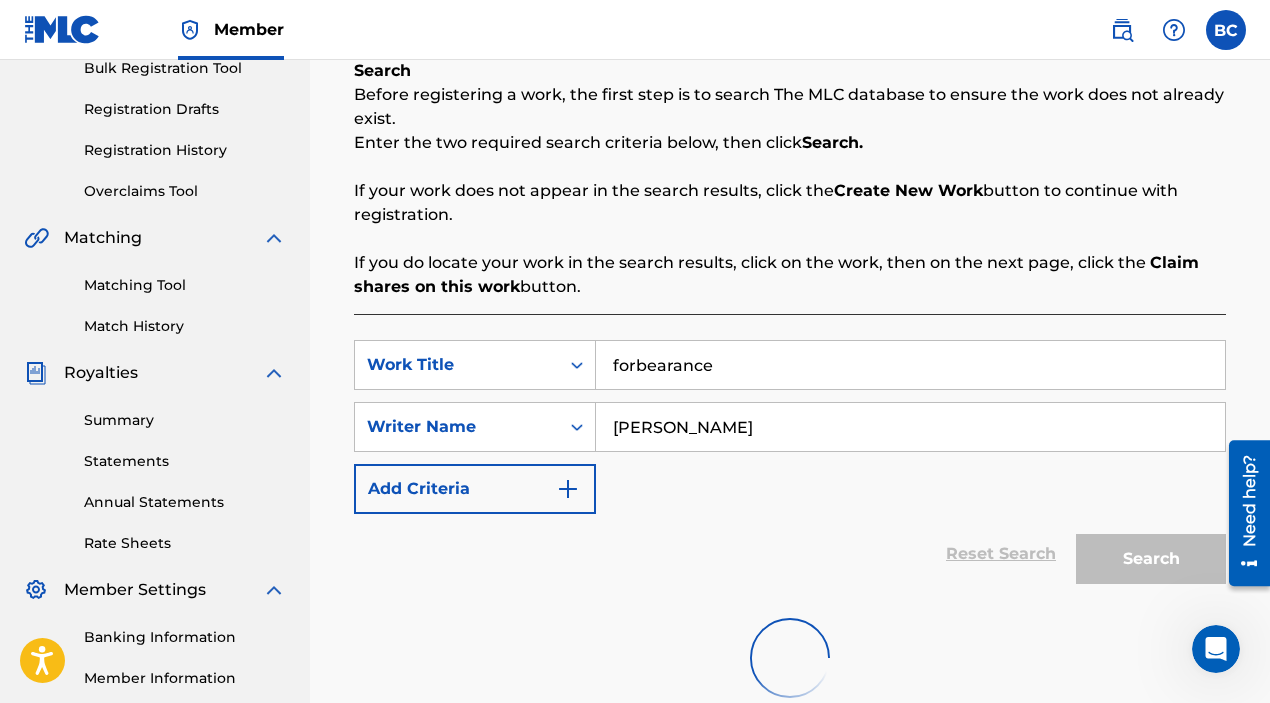 click on "Reset Search Search" at bounding box center [790, 554] 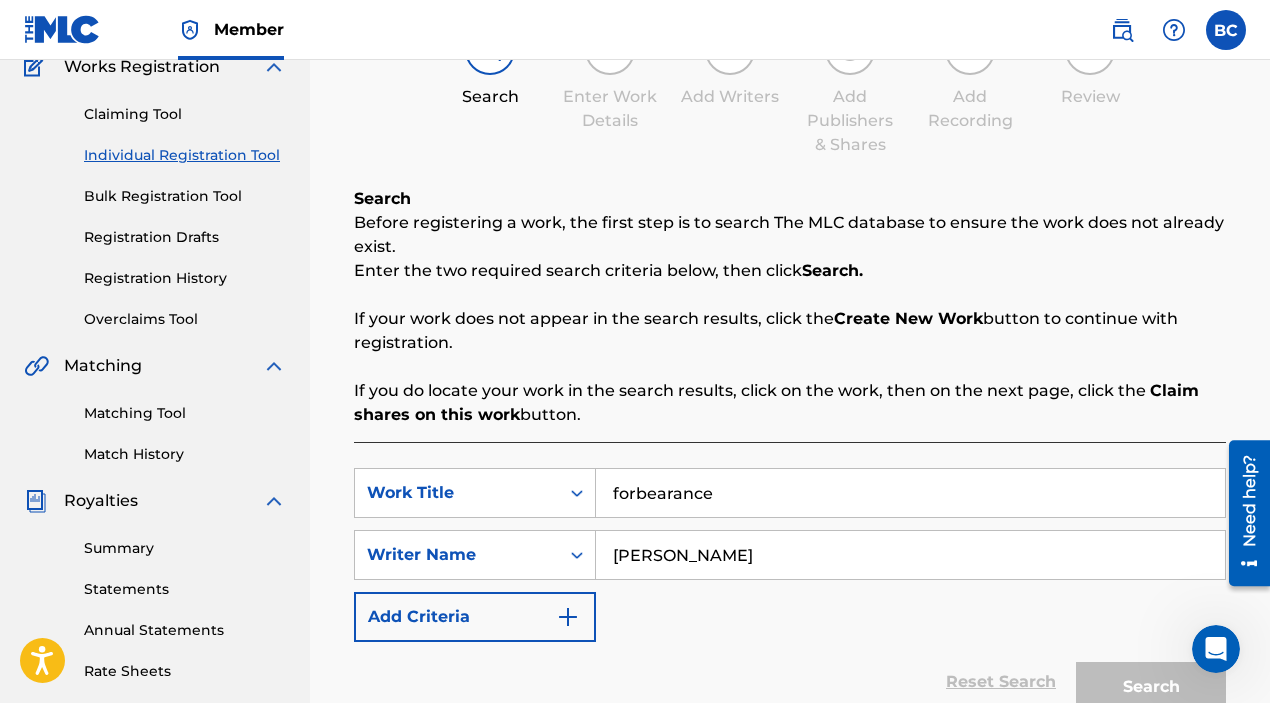 scroll, scrollTop: 0, scrollLeft: 0, axis: both 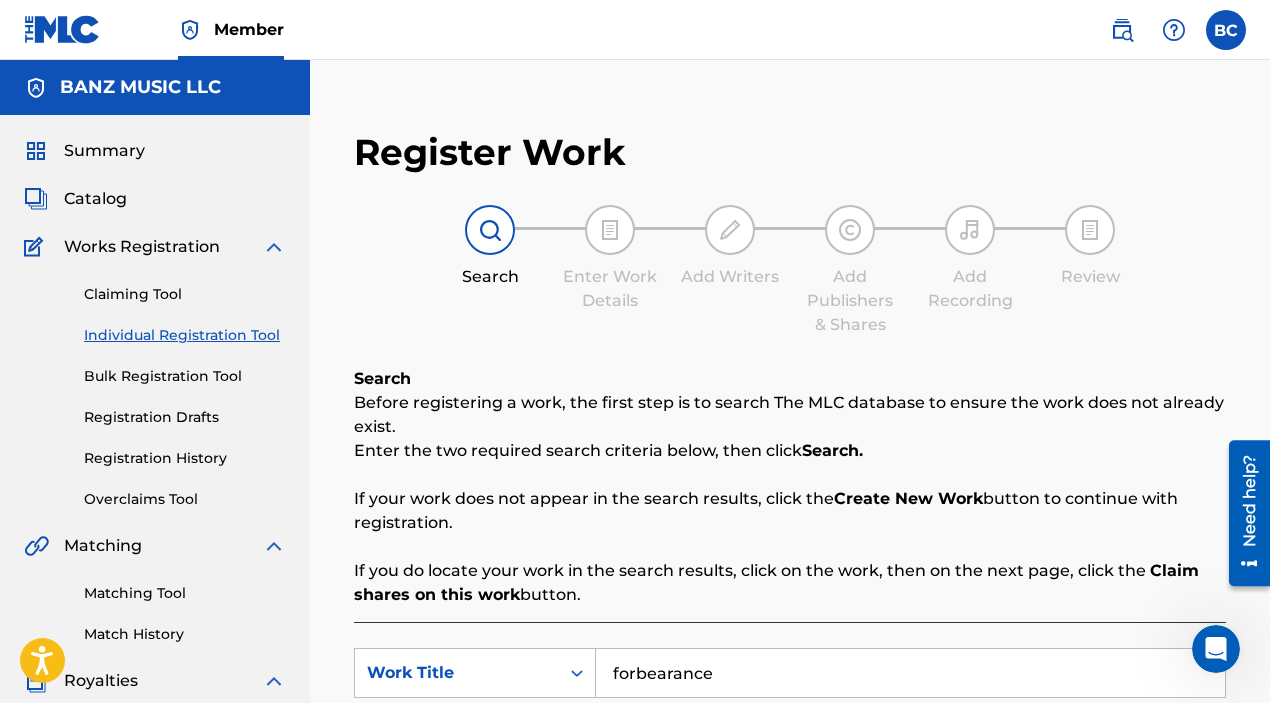 click on "BANZ MUSIC LLC" at bounding box center (140, 87) 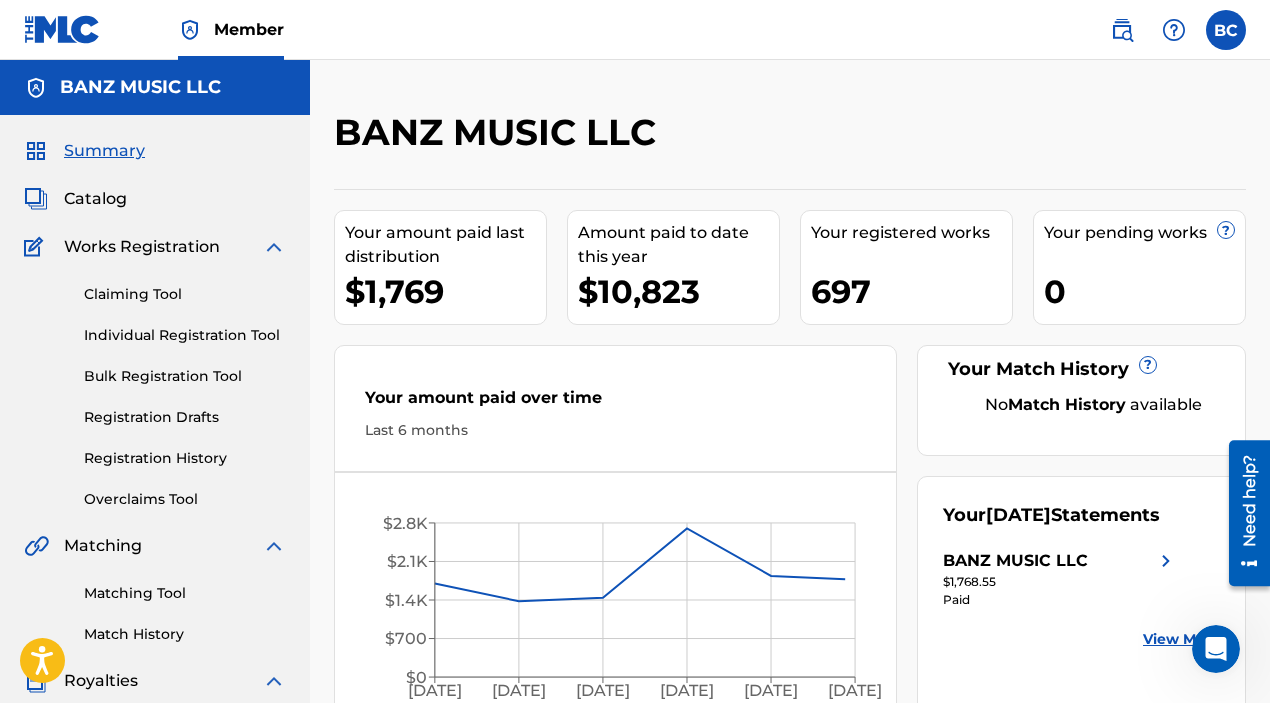 click on "Individual Registration Tool" at bounding box center (185, 335) 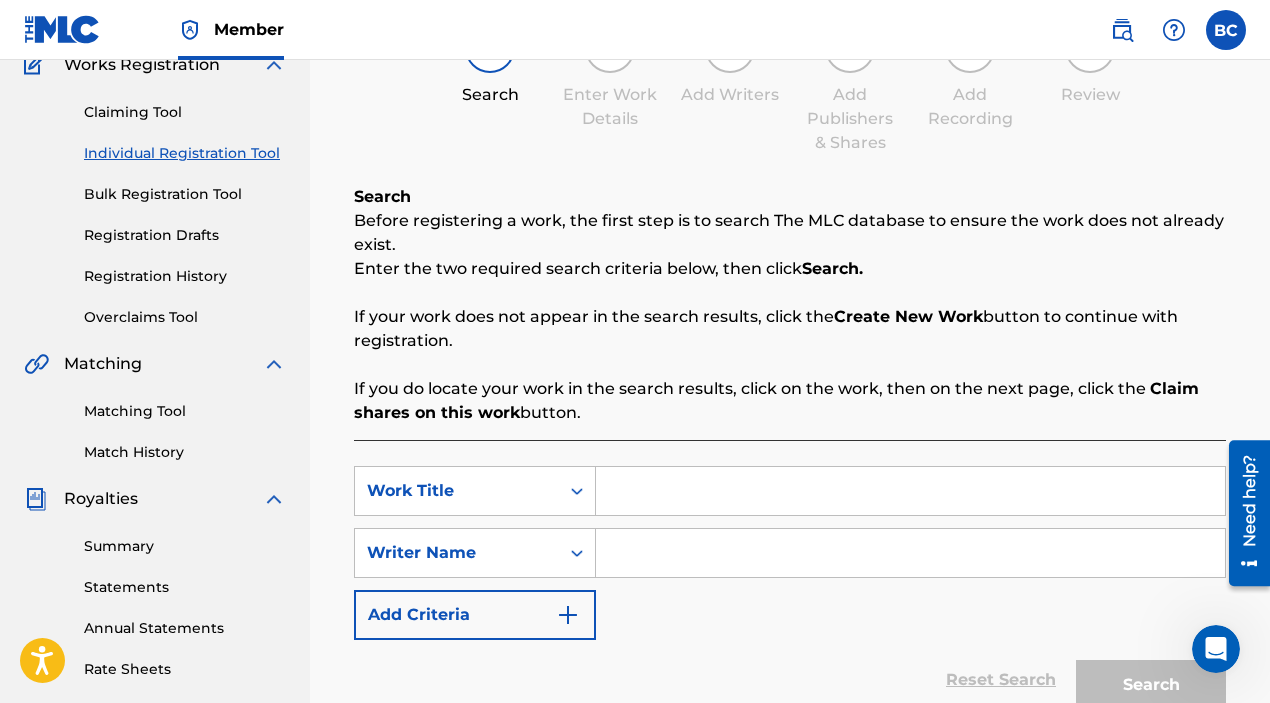 scroll, scrollTop: 215, scrollLeft: 0, axis: vertical 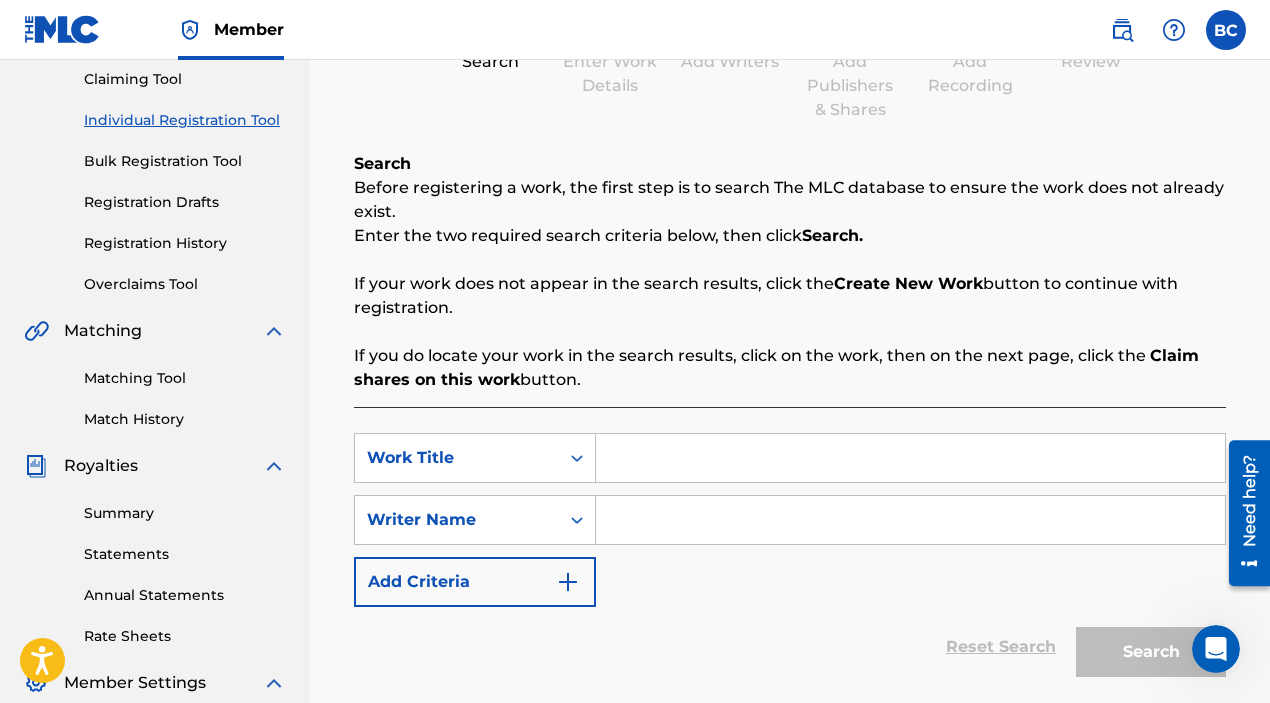 click at bounding box center [910, 458] 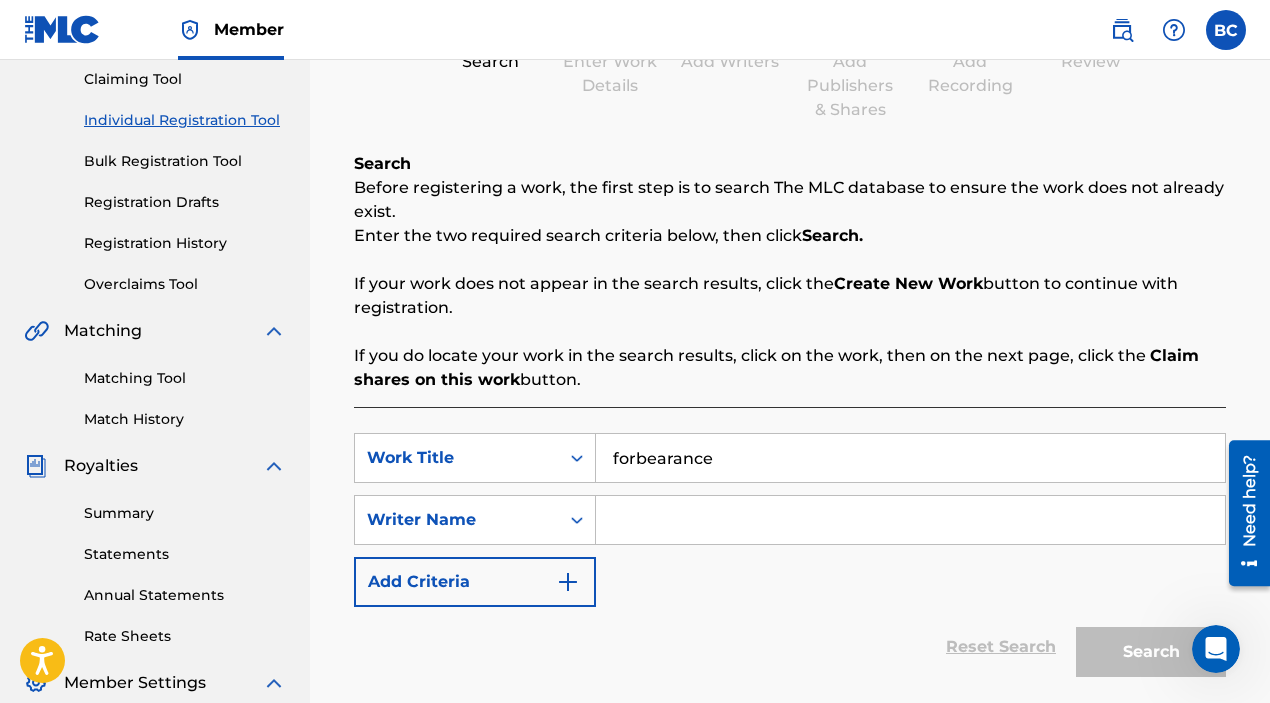 type on "forbearance" 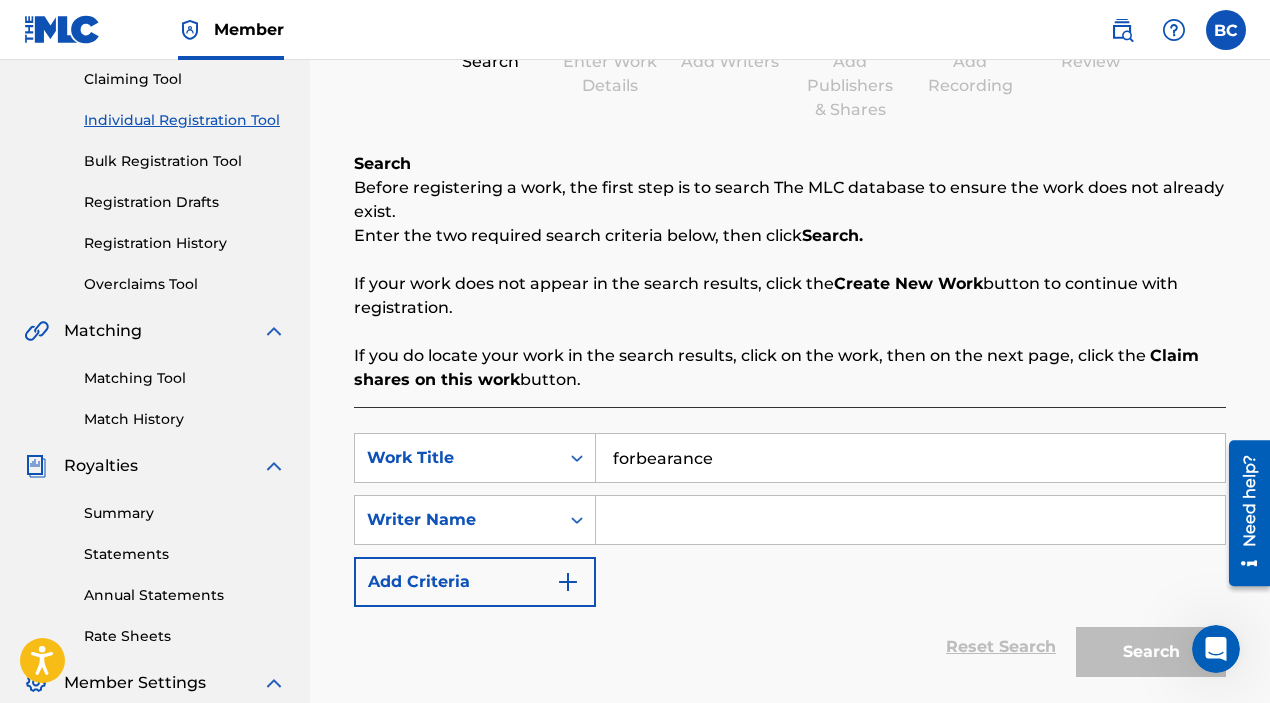 click at bounding box center [910, 520] 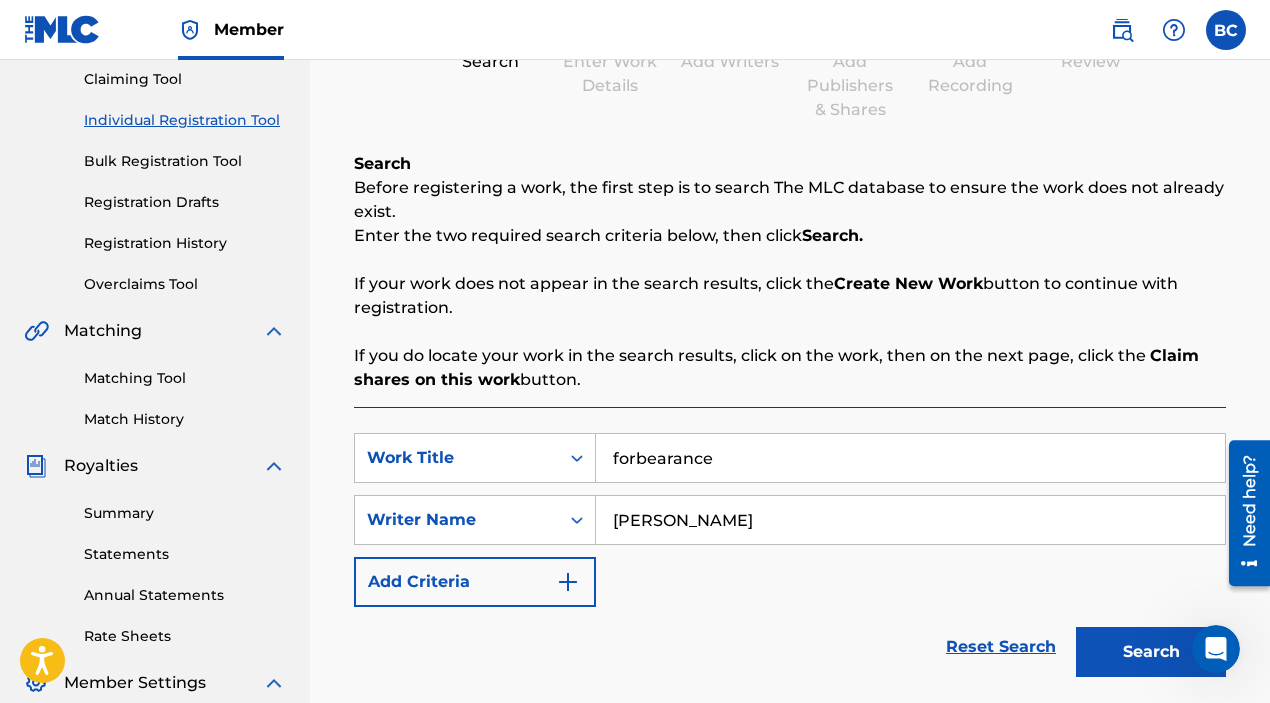 type on "[PERSON_NAME]" 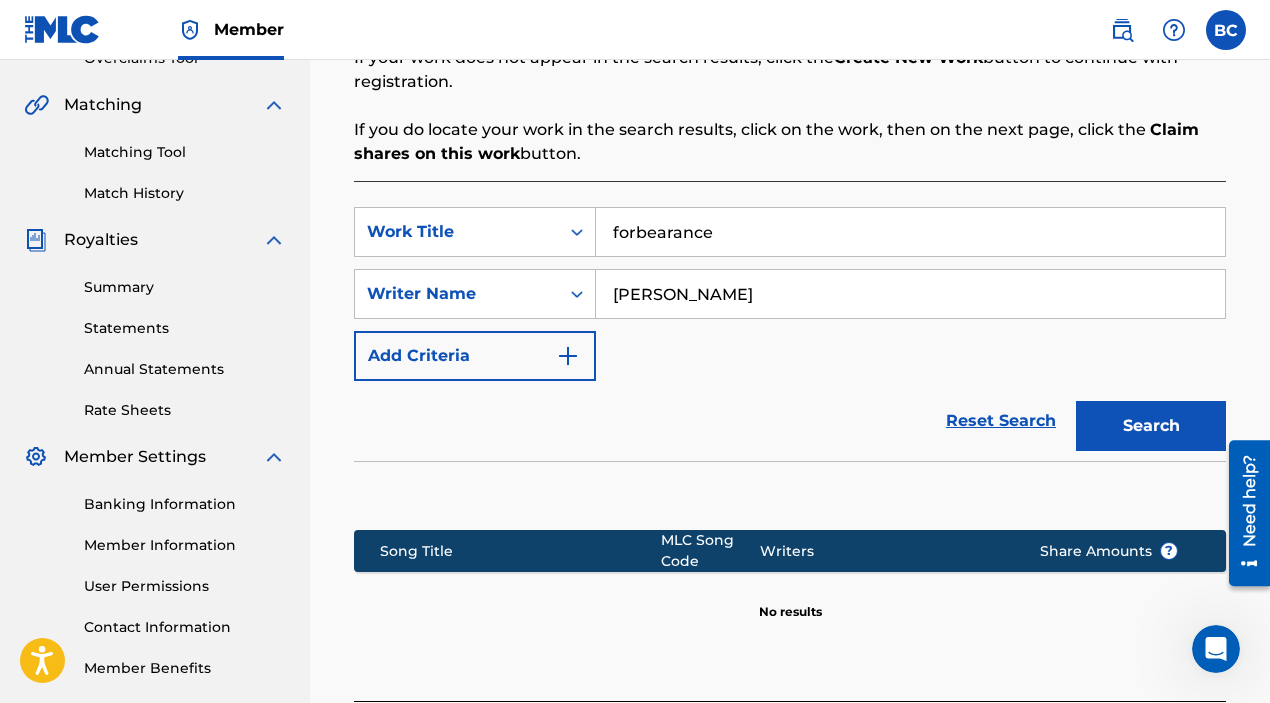 scroll, scrollTop: 440, scrollLeft: 0, axis: vertical 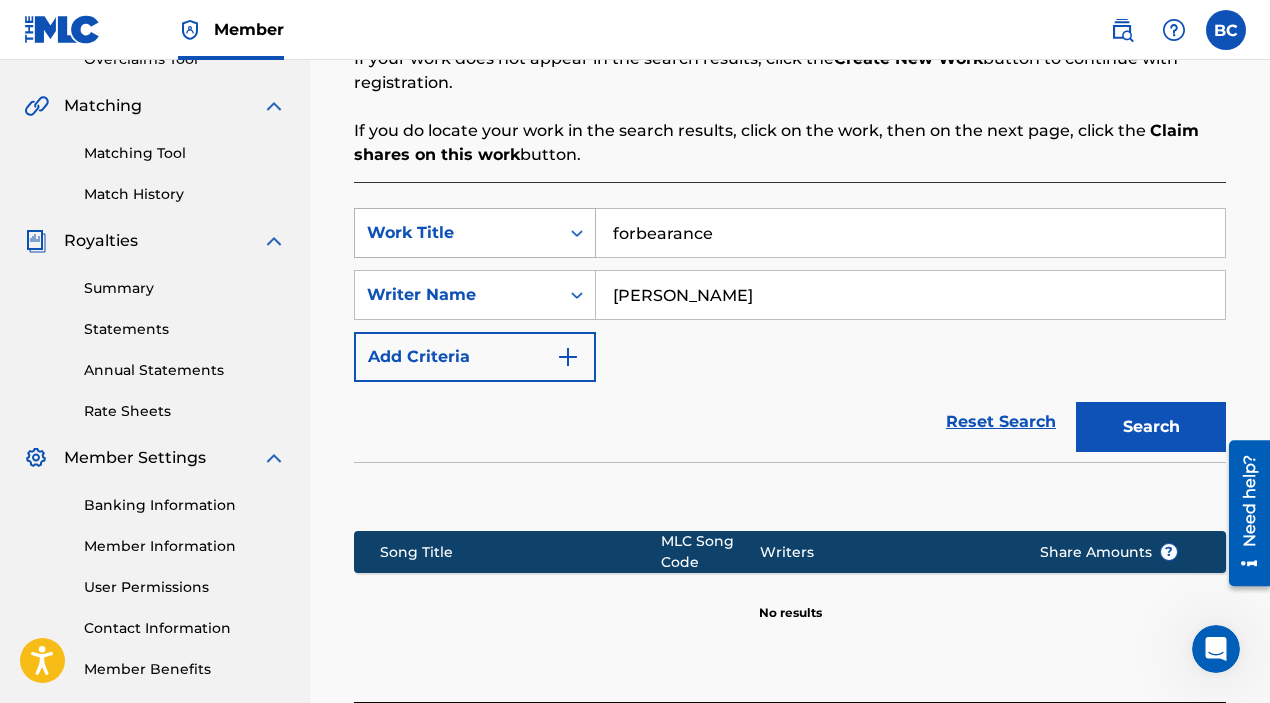 drag, startPoint x: 712, startPoint y: 228, endPoint x: 567, endPoint y: 221, distance: 145.16887 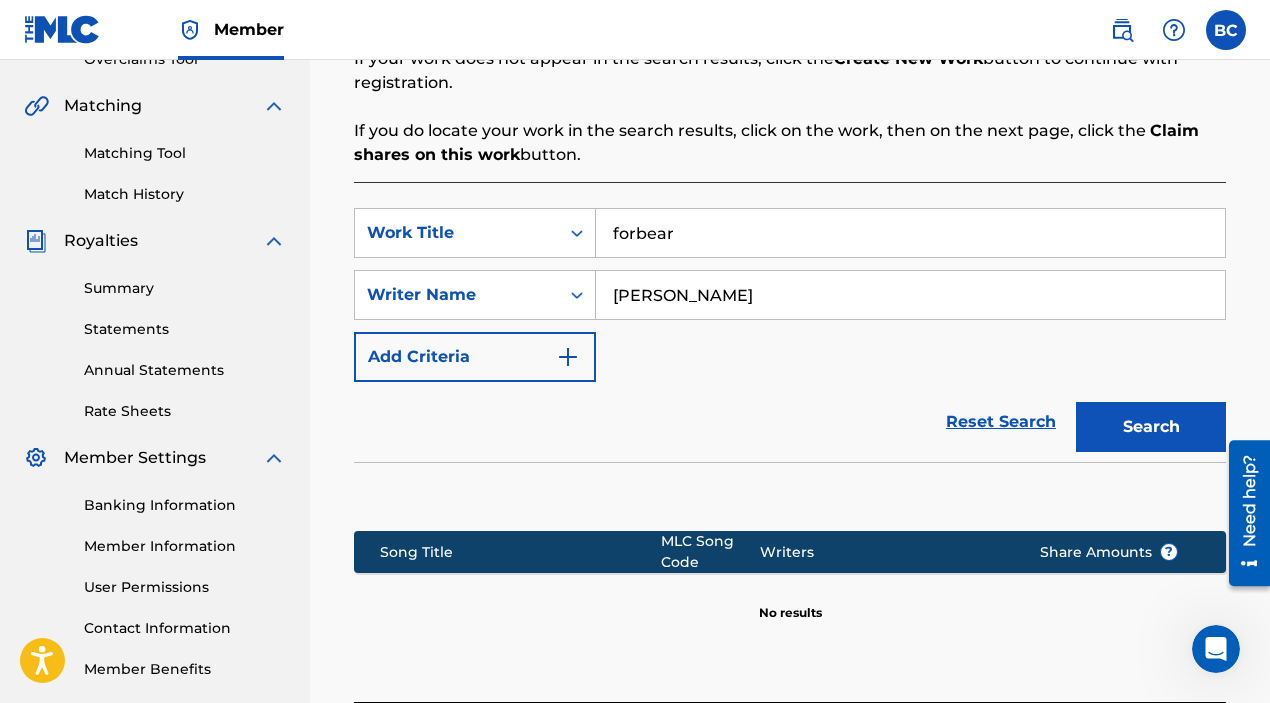 click on "Search" at bounding box center (1151, 427) 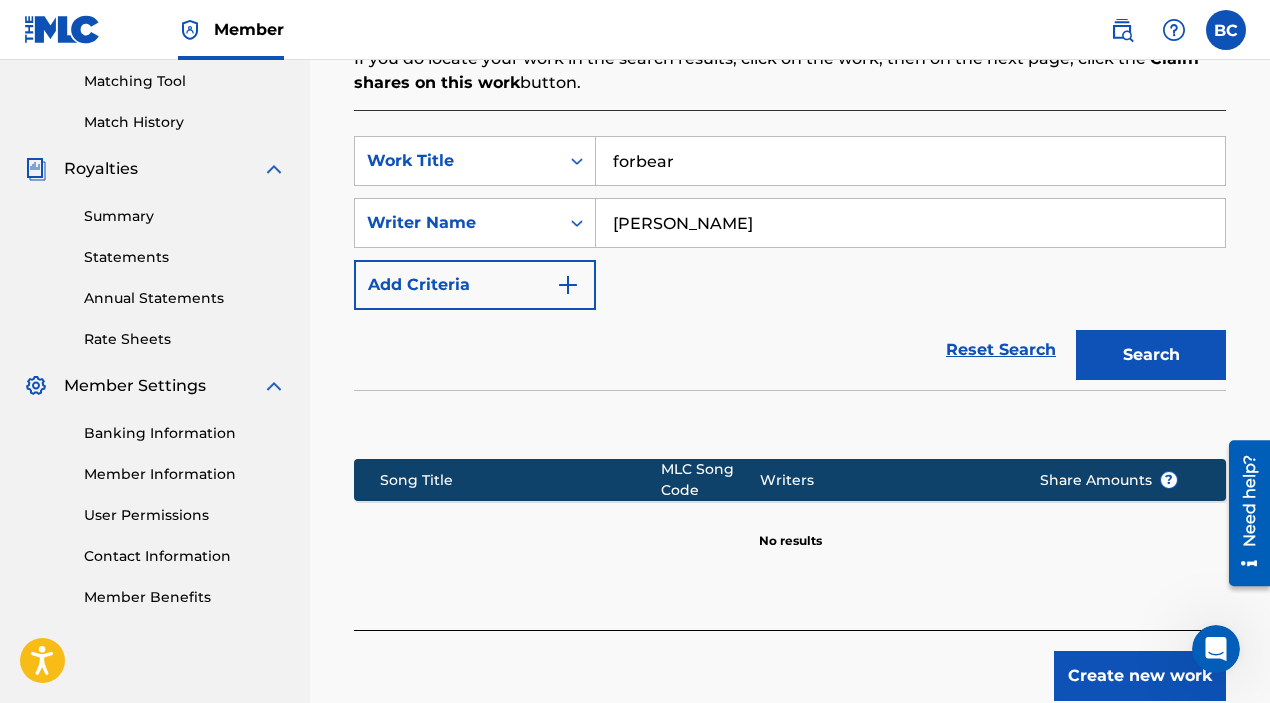 scroll, scrollTop: 511, scrollLeft: 0, axis: vertical 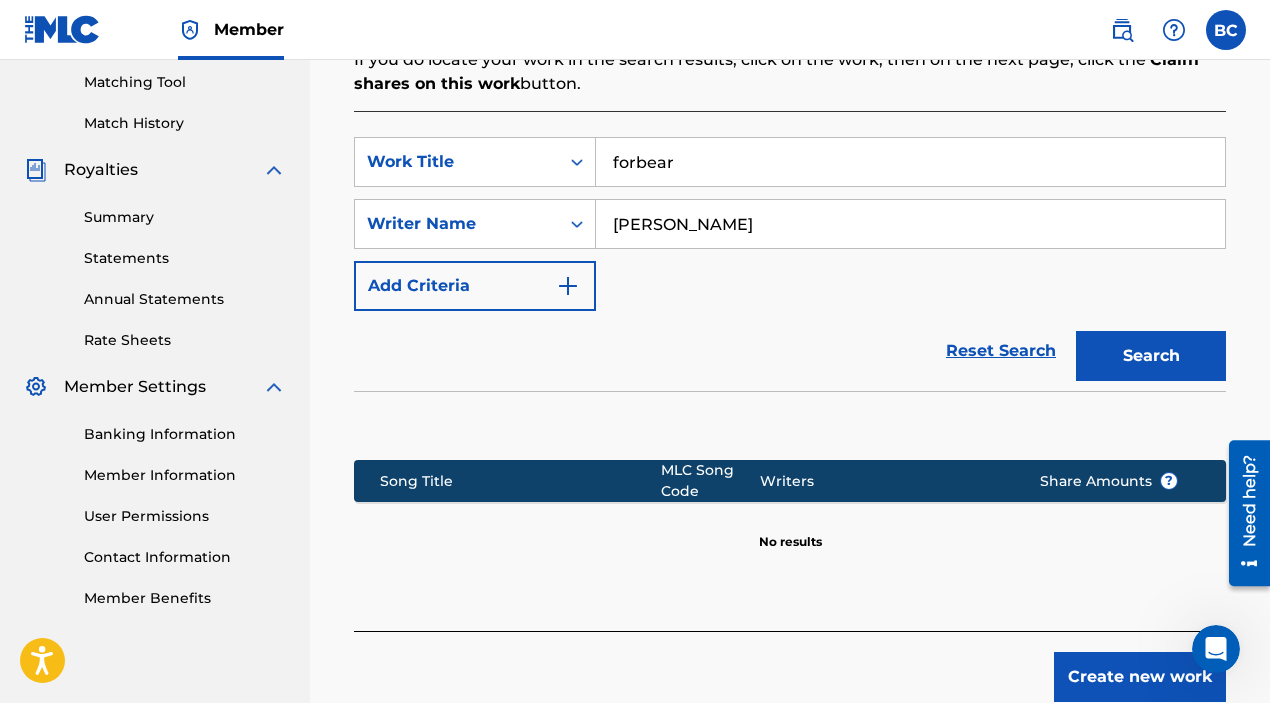 click on "forbear" at bounding box center (910, 162) 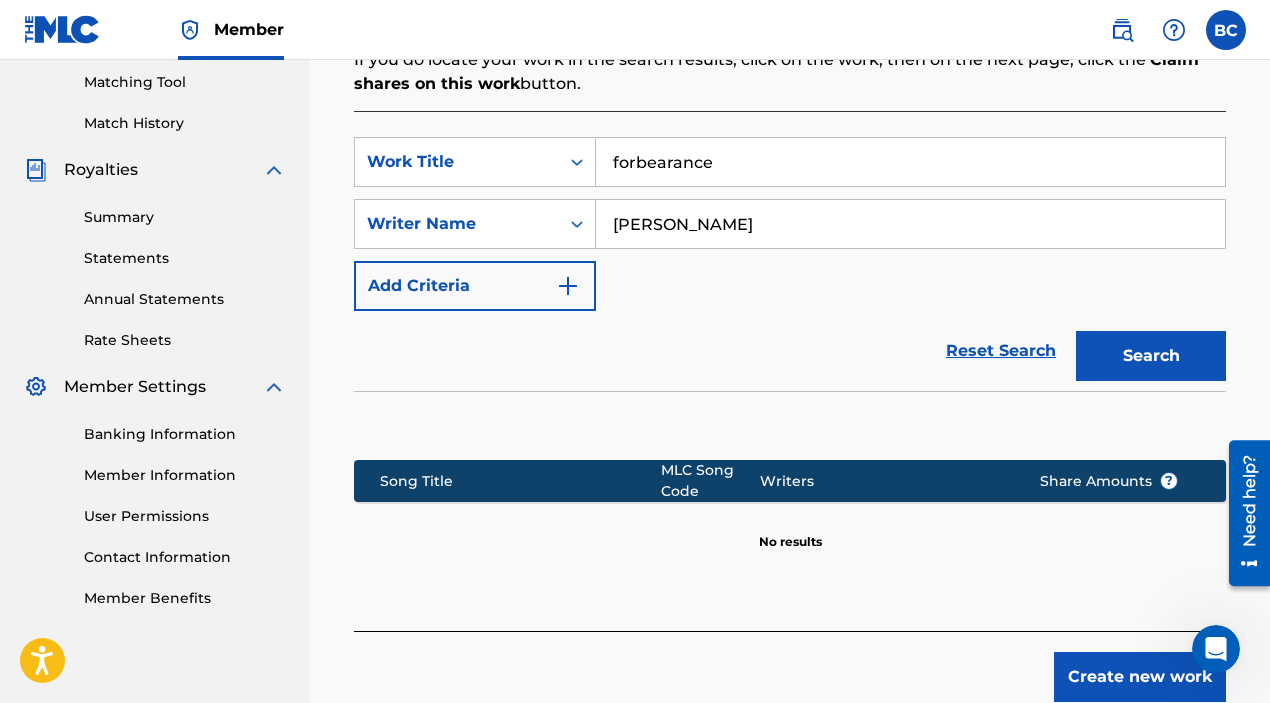 click on "Search" at bounding box center [1151, 356] 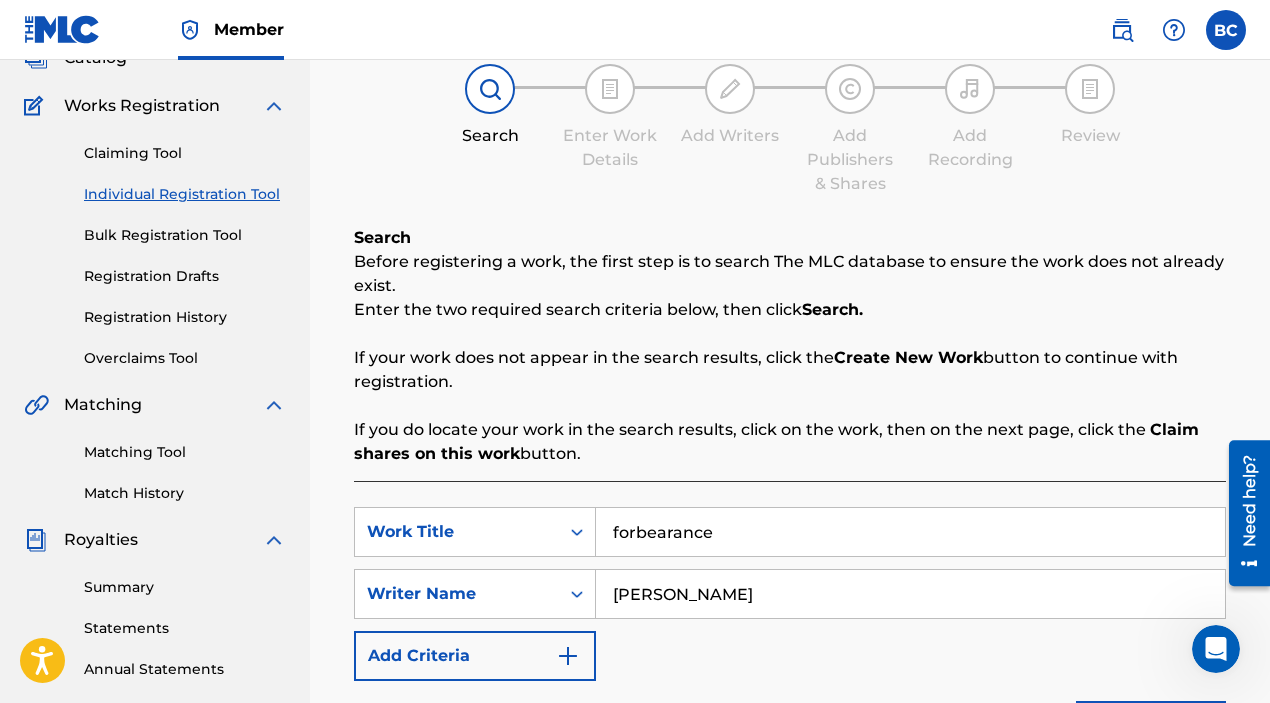 scroll, scrollTop: 164, scrollLeft: 0, axis: vertical 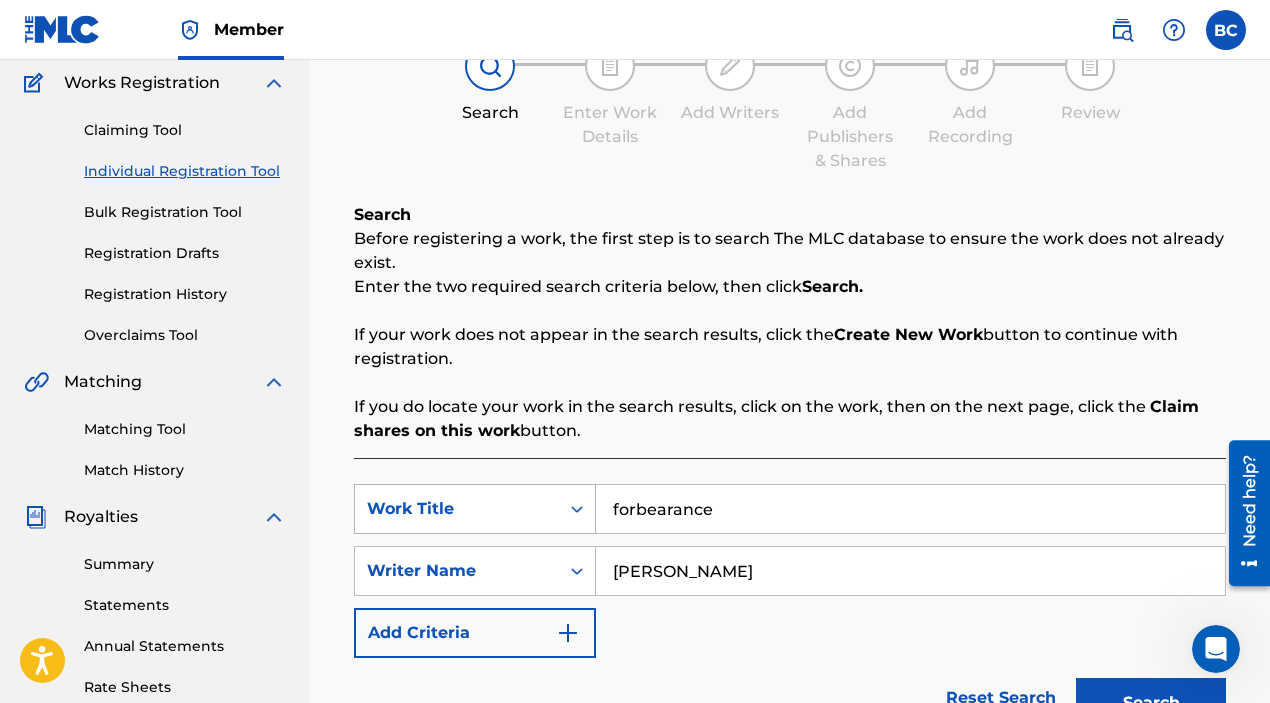 drag, startPoint x: 716, startPoint y: 508, endPoint x: 538, endPoint y: 488, distance: 179.12007 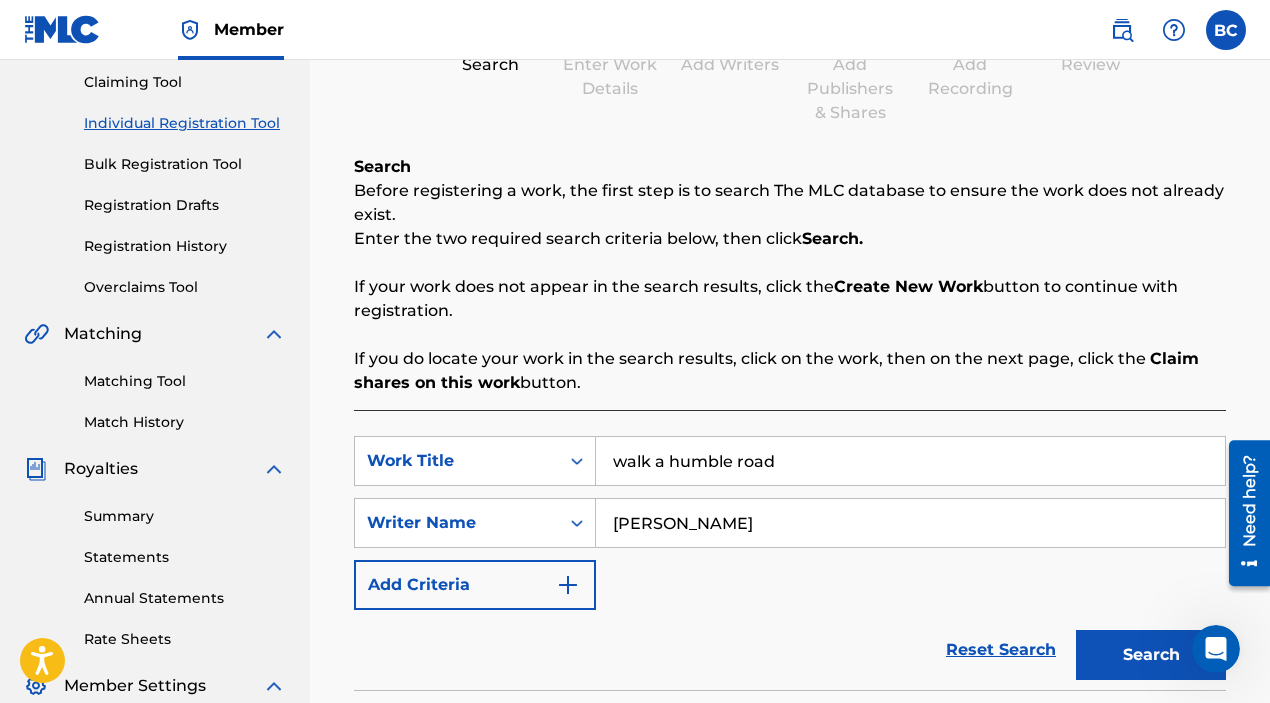 scroll, scrollTop: 227, scrollLeft: 0, axis: vertical 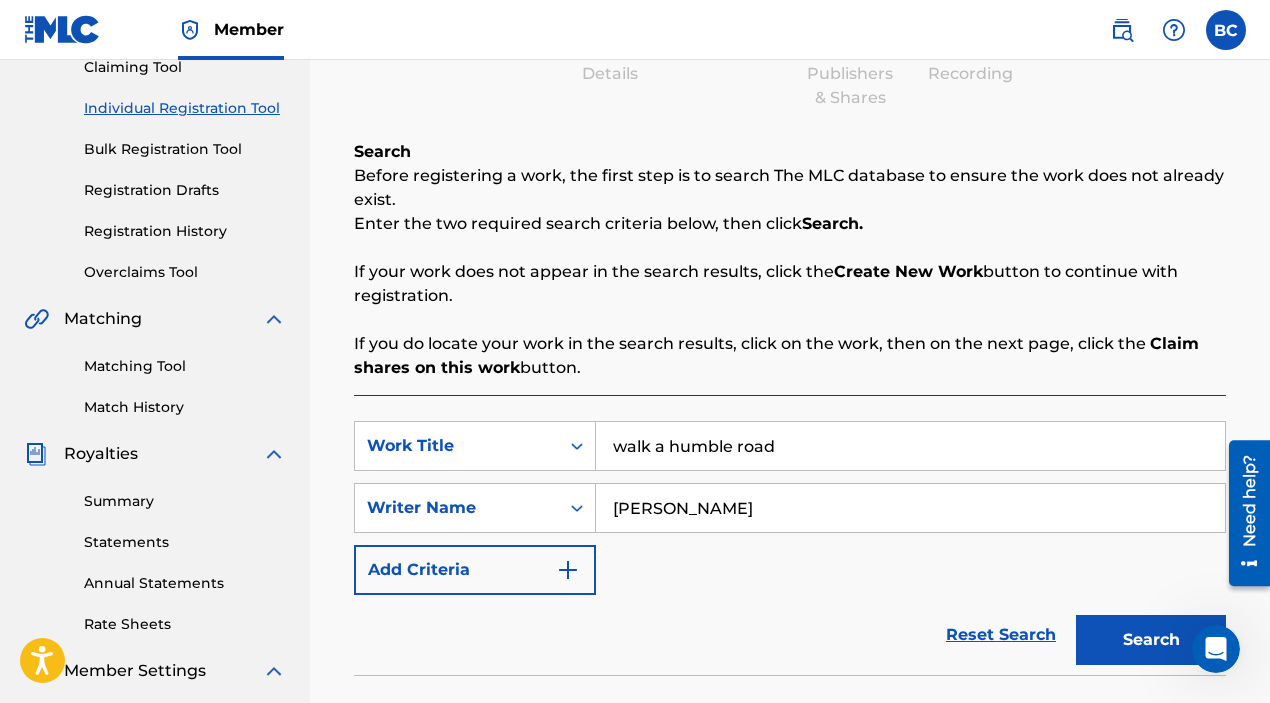 type on "walk a humble road" 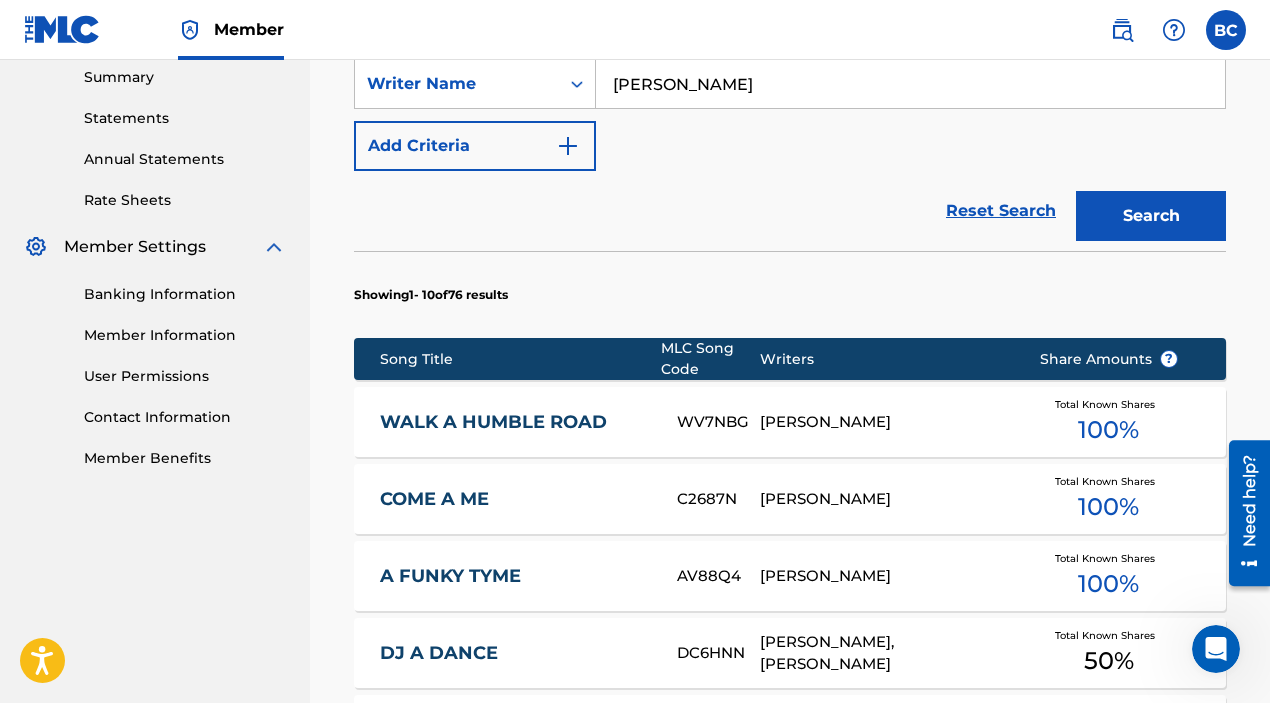 scroll, scrollTop: 670, scrollLeft: 0, axis: vertical 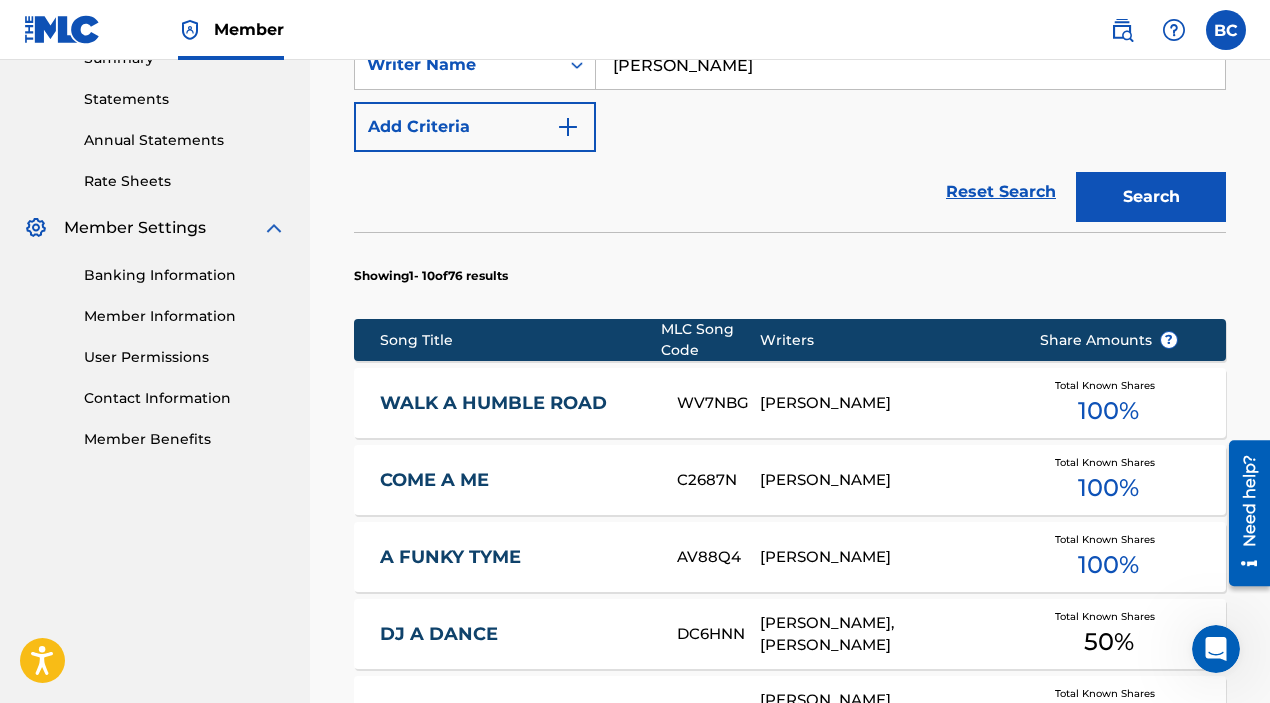 click on "WALK A HUMBLE ROAD" at bounding box center (515, 403) 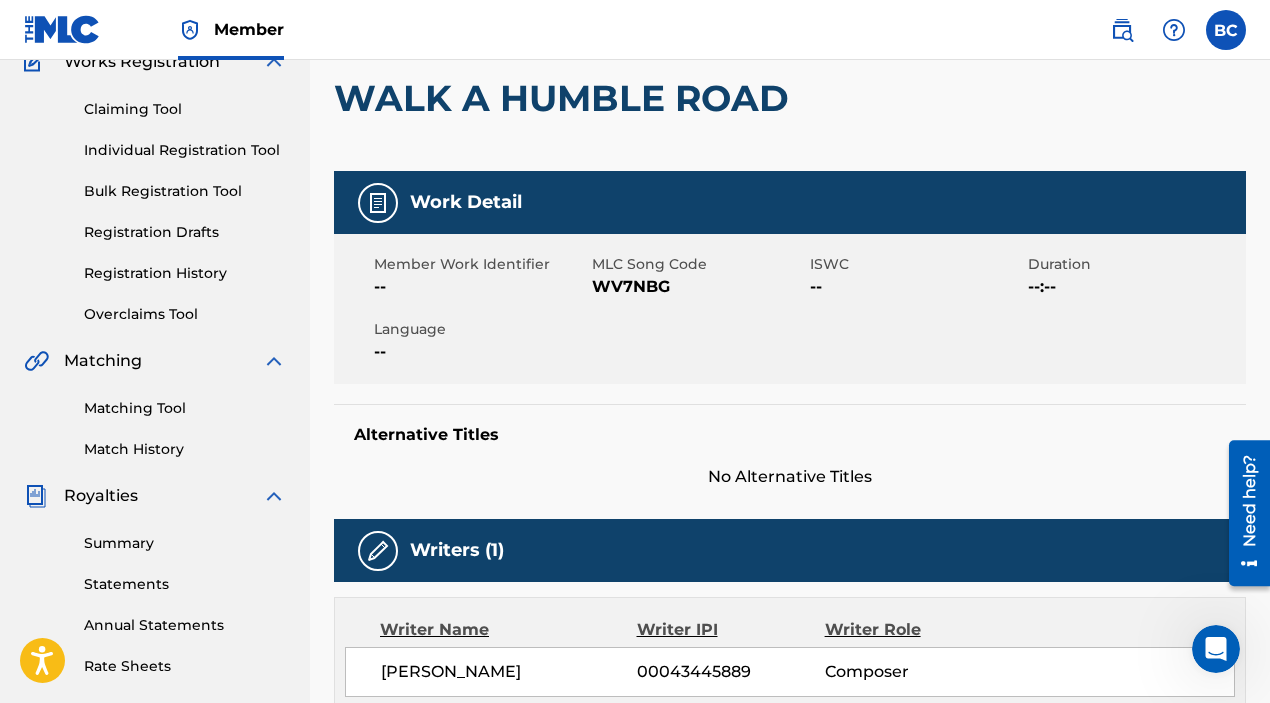 scroll, scrollTop: 211, scrollLeft: 0, axis: vertical 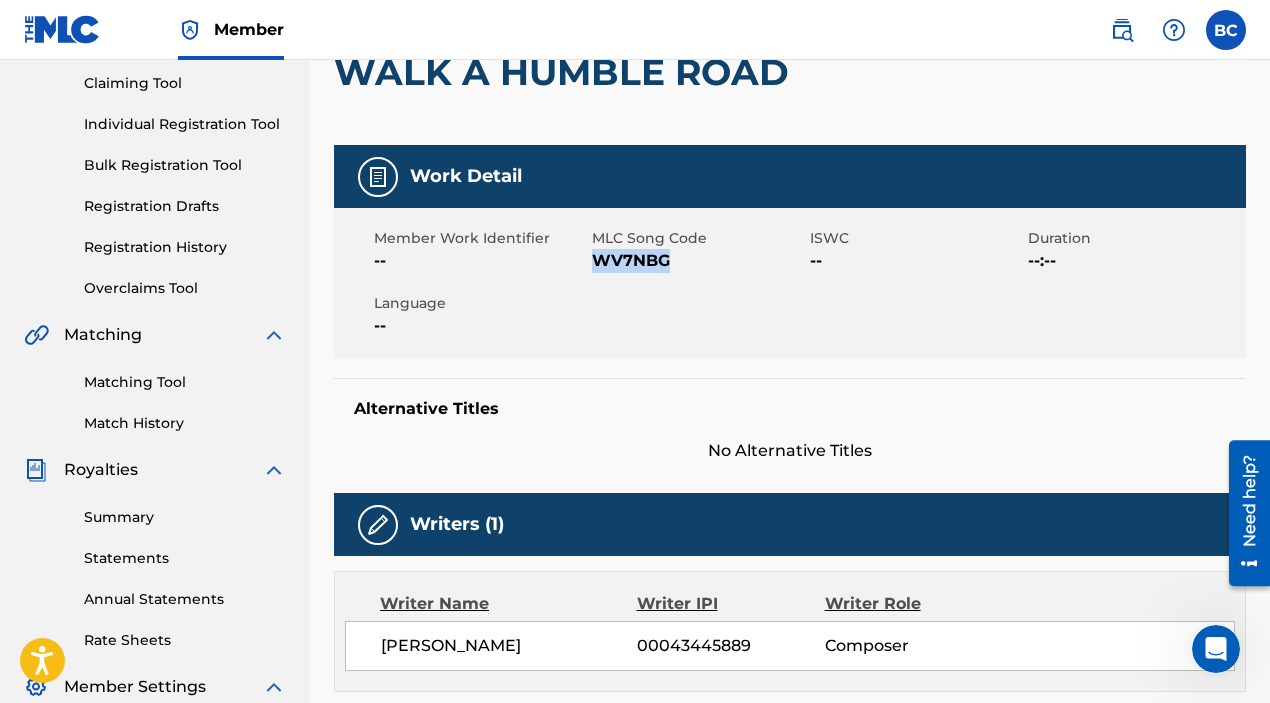 drag, startPoint x: 670, startPoint y: 258, endPoint x: 600, endPoint y: 266, distance: 70.45566 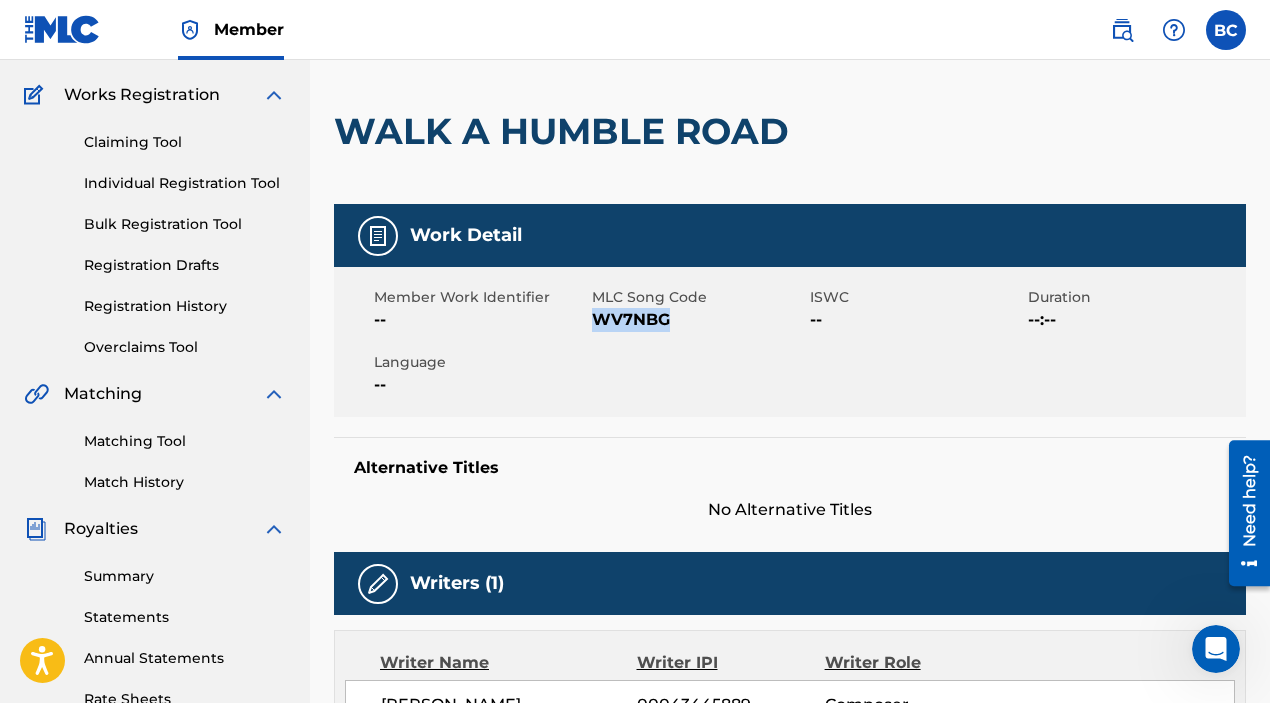 scroll, scrollTop: 149, scrollLeft: 0, axis: vertical 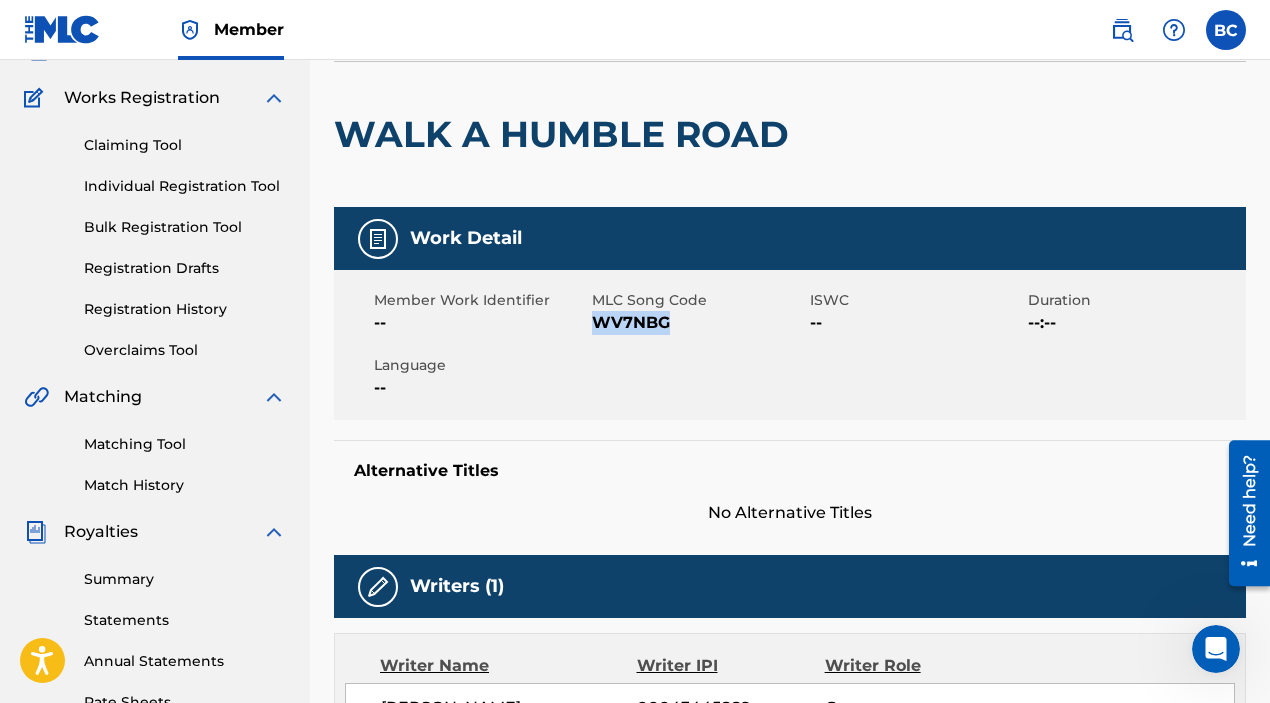 click on "Individual Registration Tool" at bounding box center [185, 186] 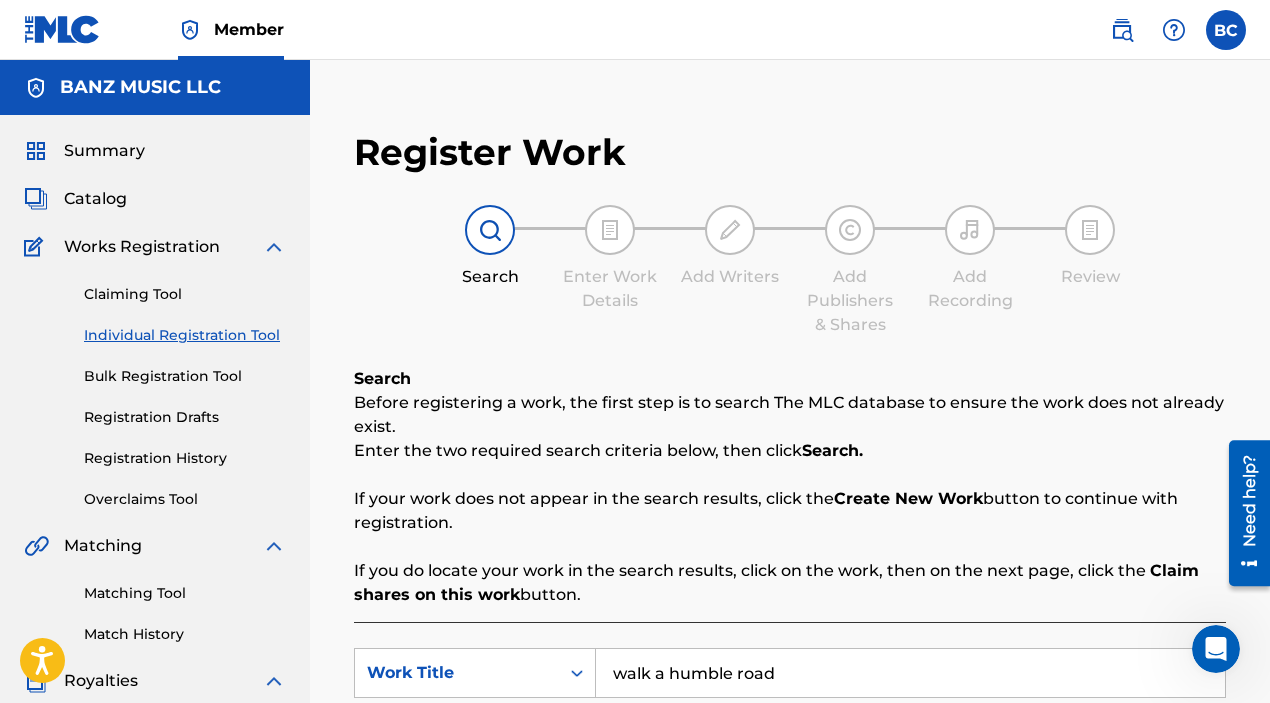 scroll, scrollTop: 195, scrollLeft: 0, axis: vertical 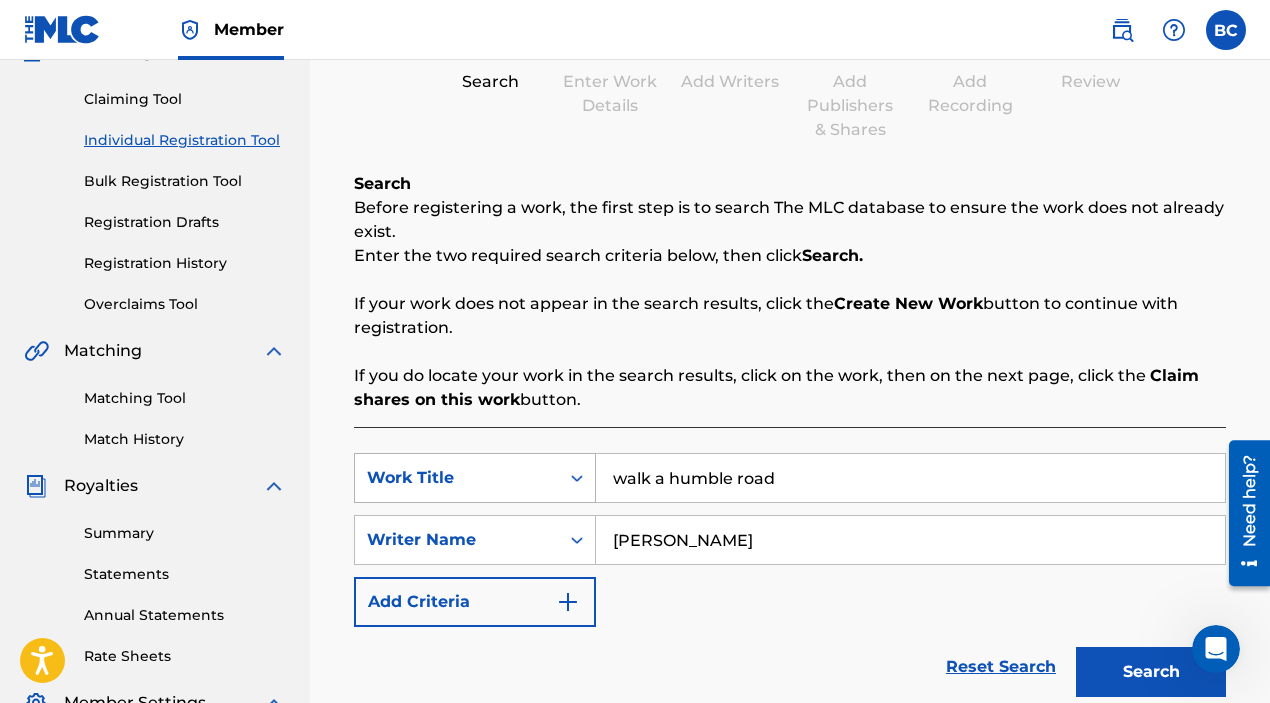 drag, startPoint x: 787, startPoint y: 480, endPoint x: 525, endPoint y: 454, distance: 263.28693 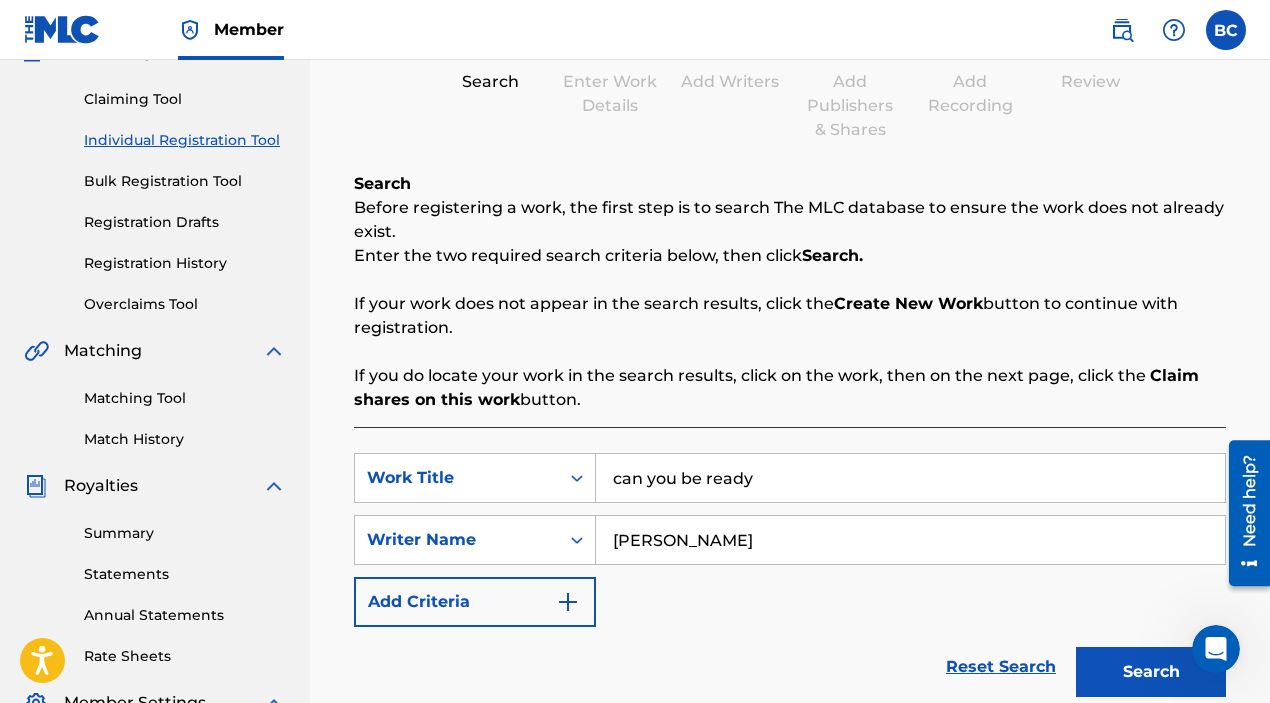 type on "can you be ready" 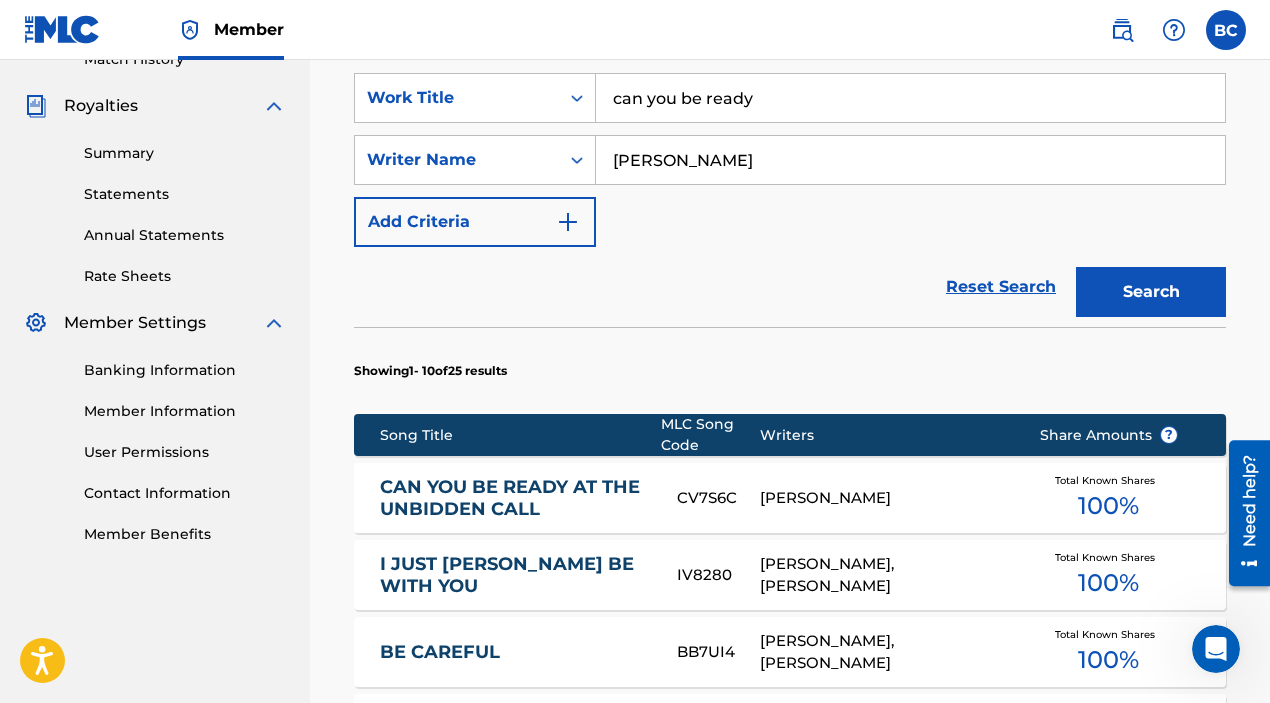 scroll, scrollTop: 606, scrollLeft: 0, axis: vertical 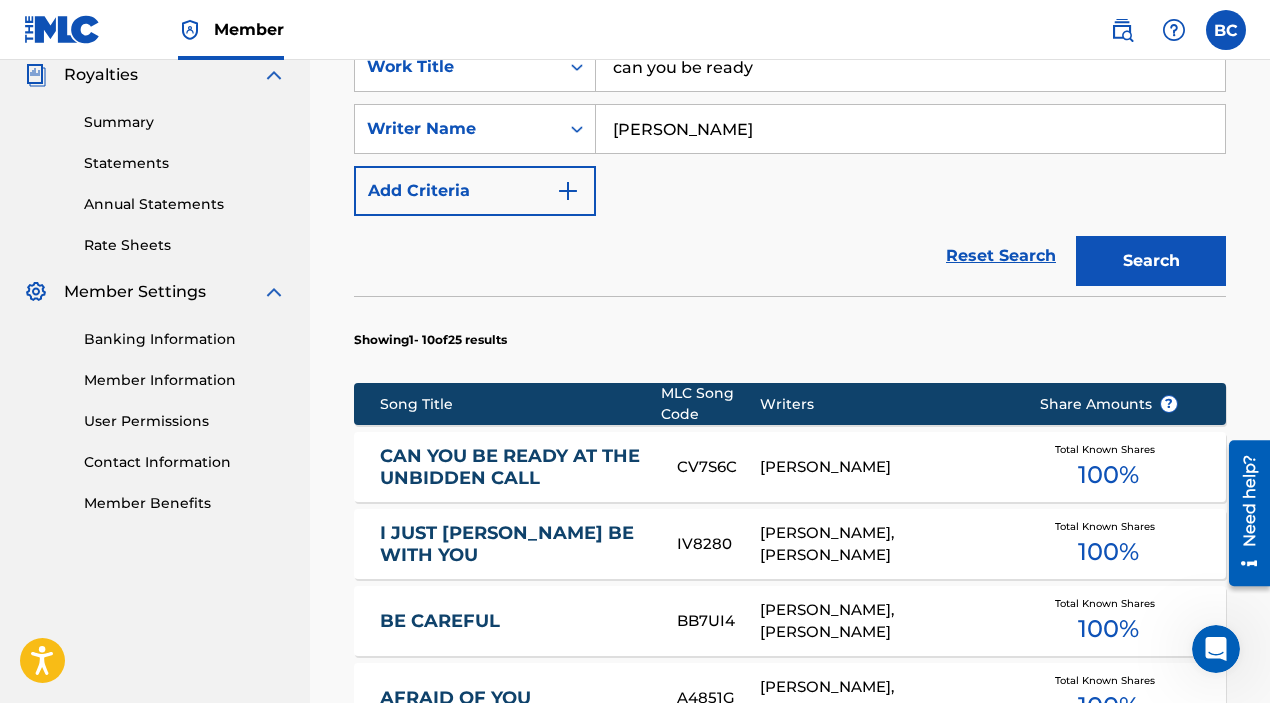 click on "CAN YOU BE READY AT THE UNBIDDEN CALL" at bounding box center (515, 467) 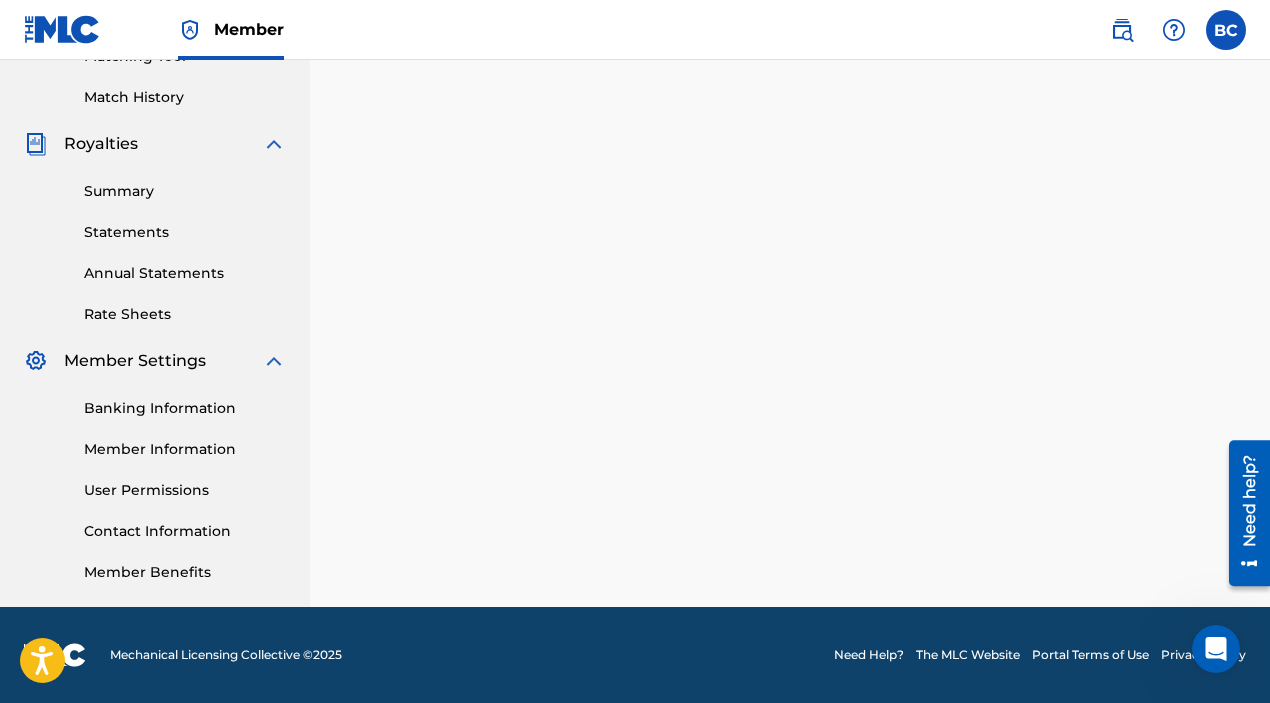 scroll, scrollTop: 0, scrollLeft: 0, axis: both 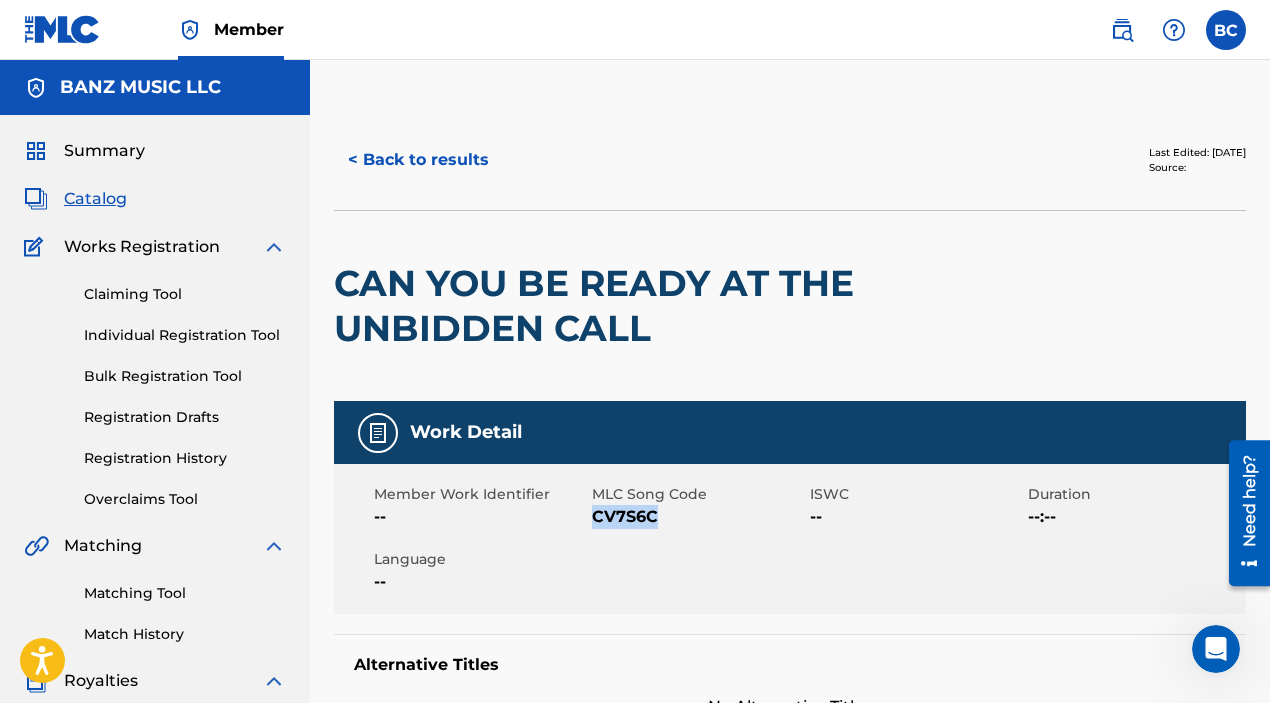 drag, startPoint x: 658, startPoint y: 516, endPoint x: 594, endPoint y: 521, distance: 64.195015 